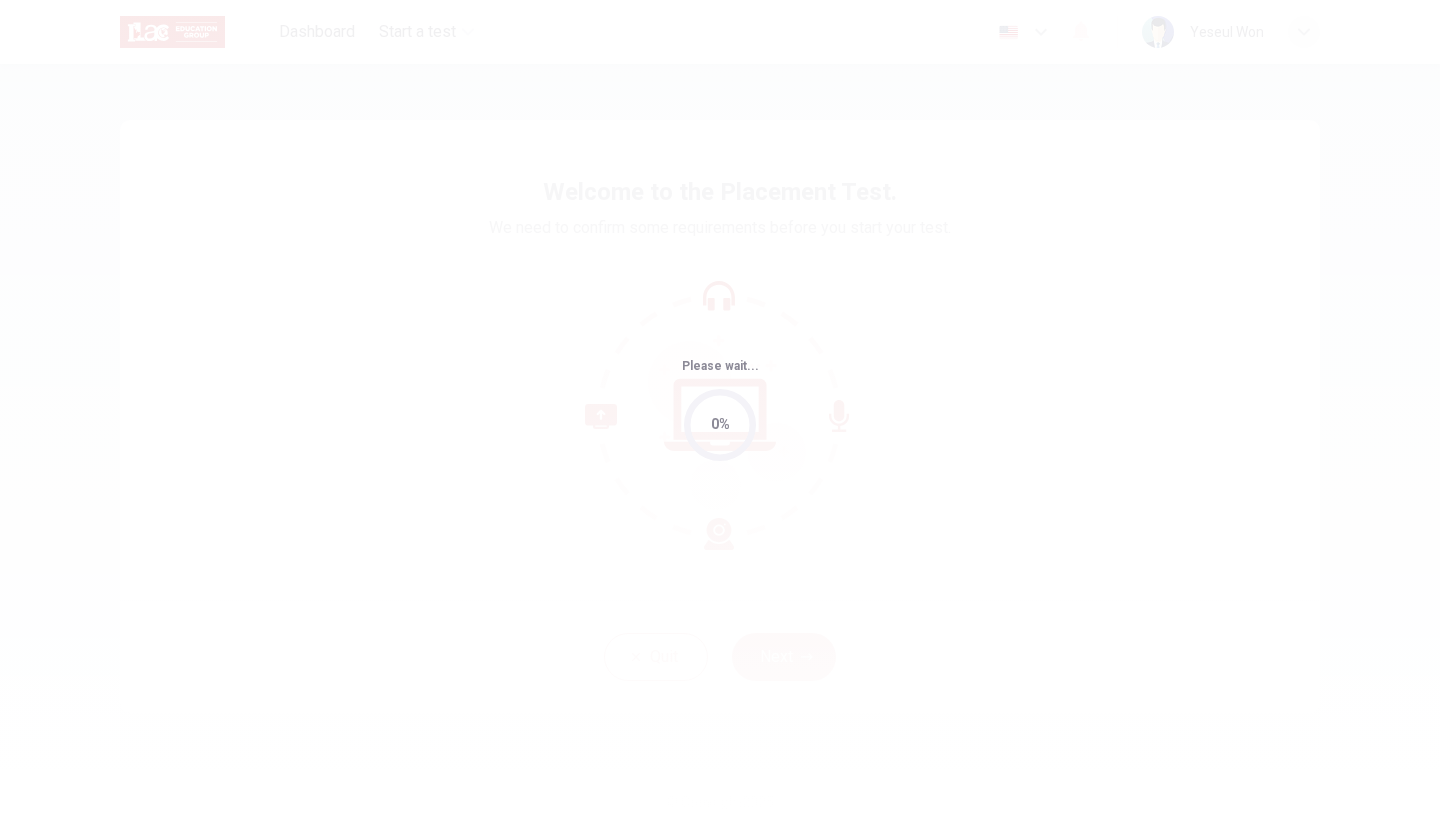 scroll, scrollTop: 0, scrollLeft: 0, axis: both 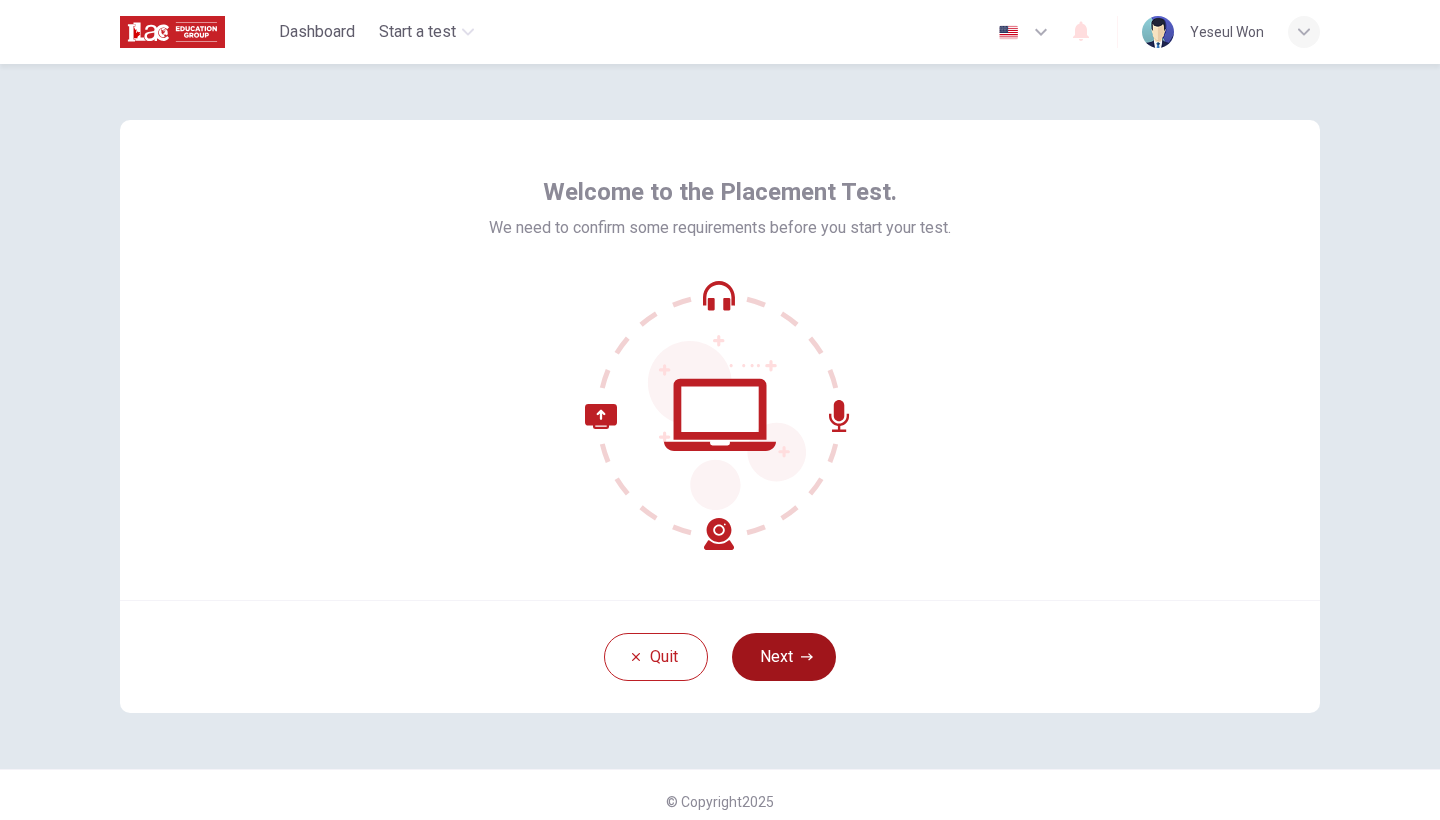 click on "Next" at bounding box center (784, 657) 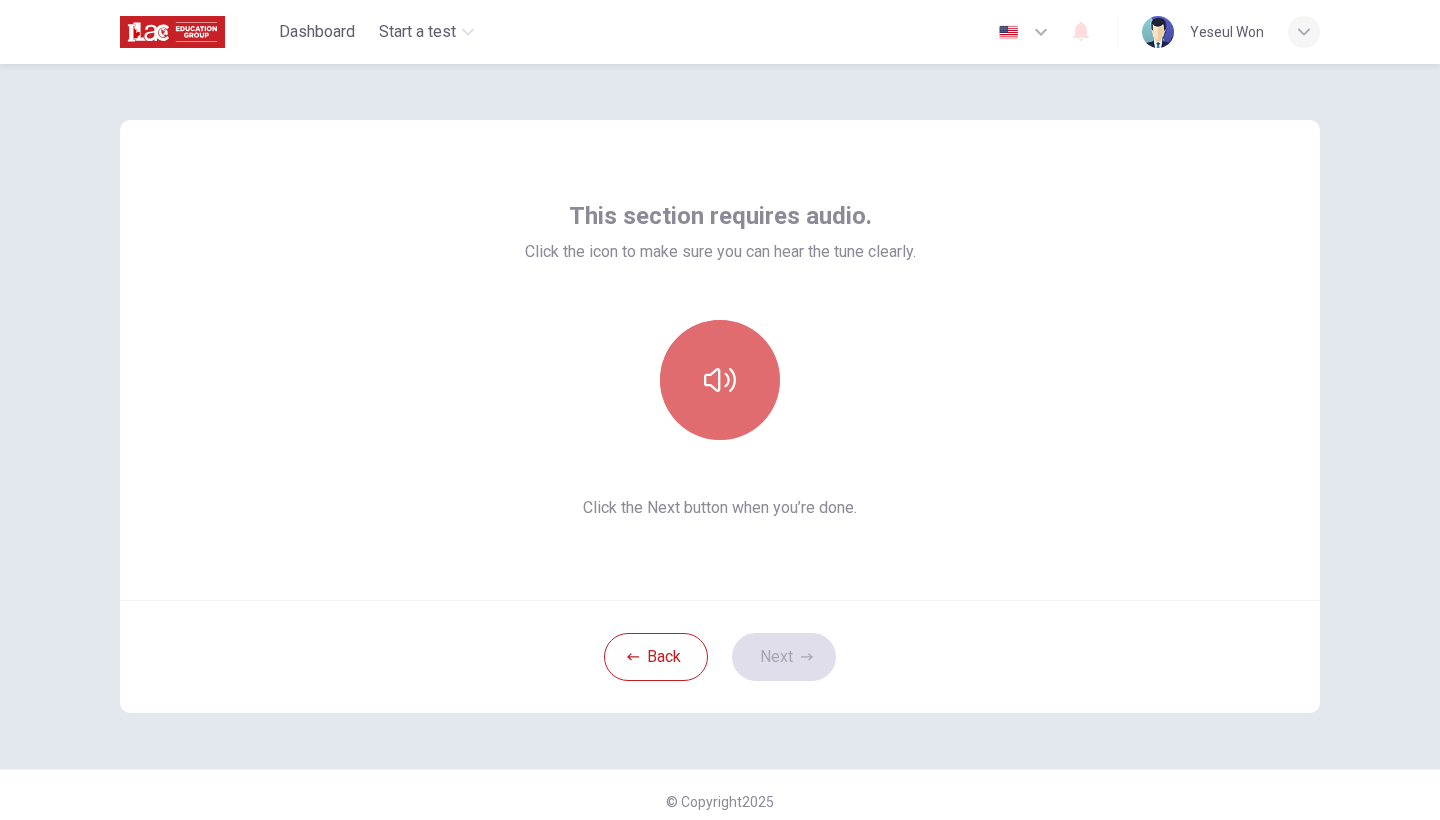 click 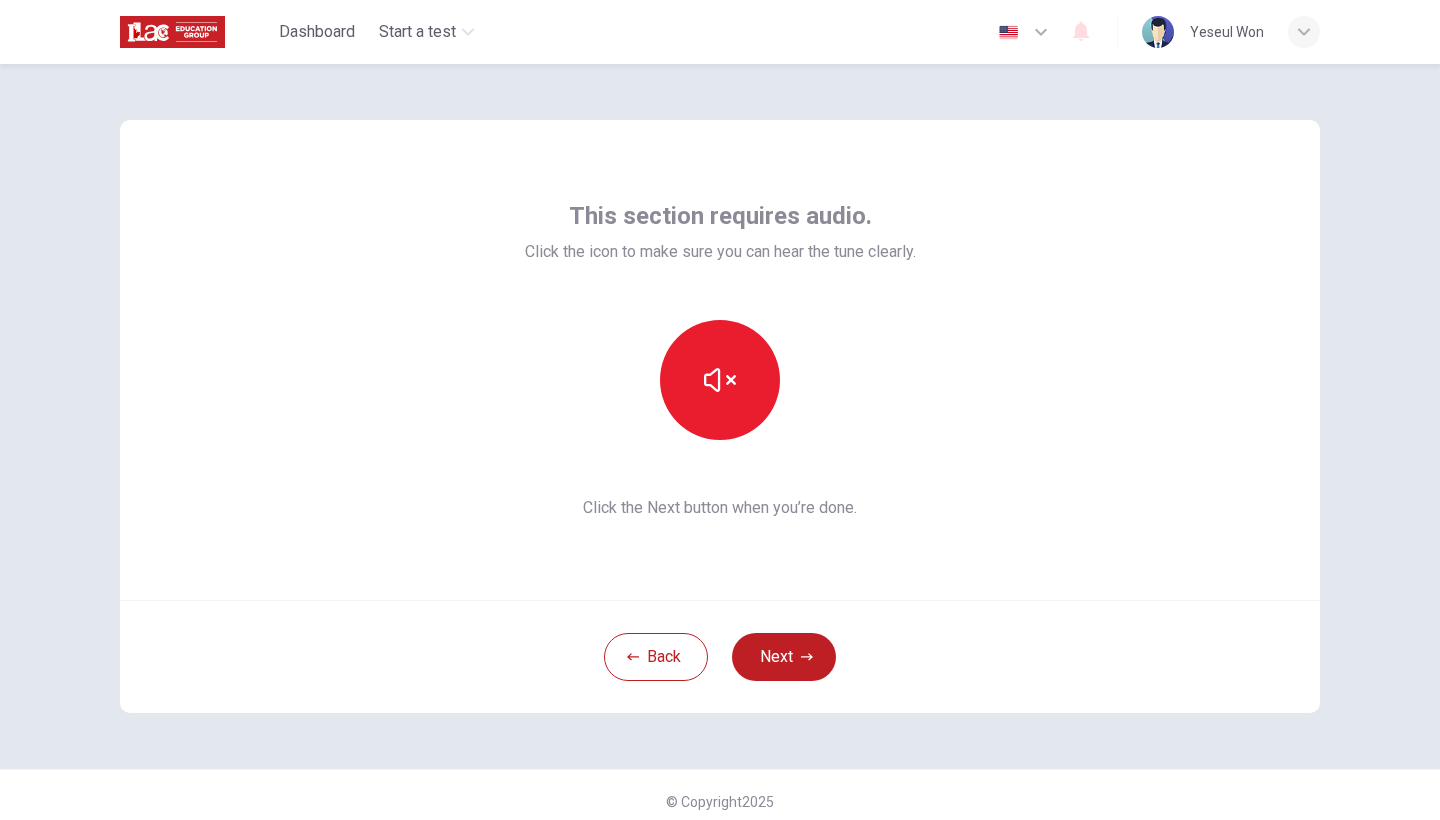 click on "This section requires audio. Click the icon to make sure you can hear the tune clearly. Click the Next button when you’re done." at bounding box center [720, 360] 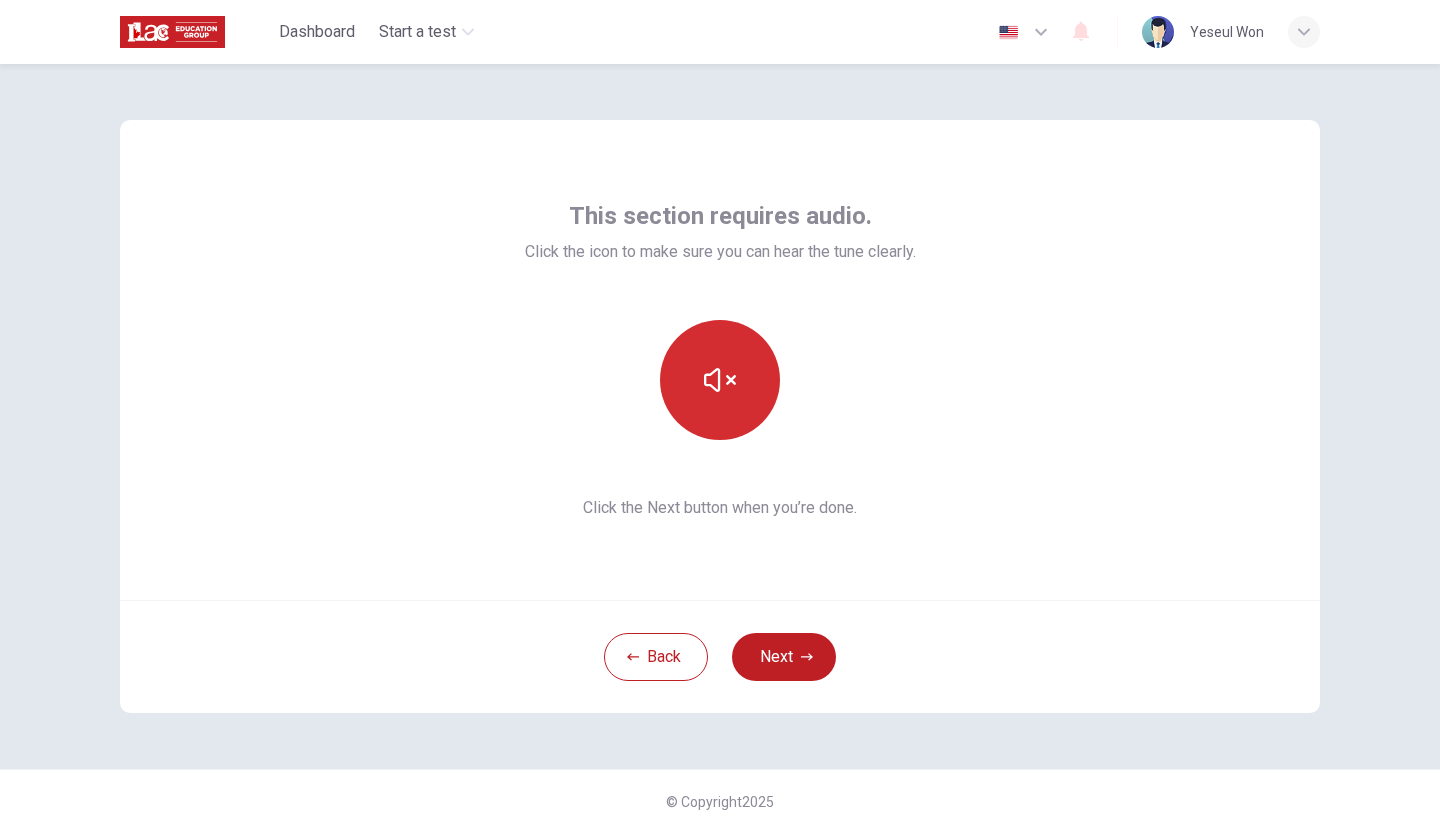 click at bounding box center [720, 380] 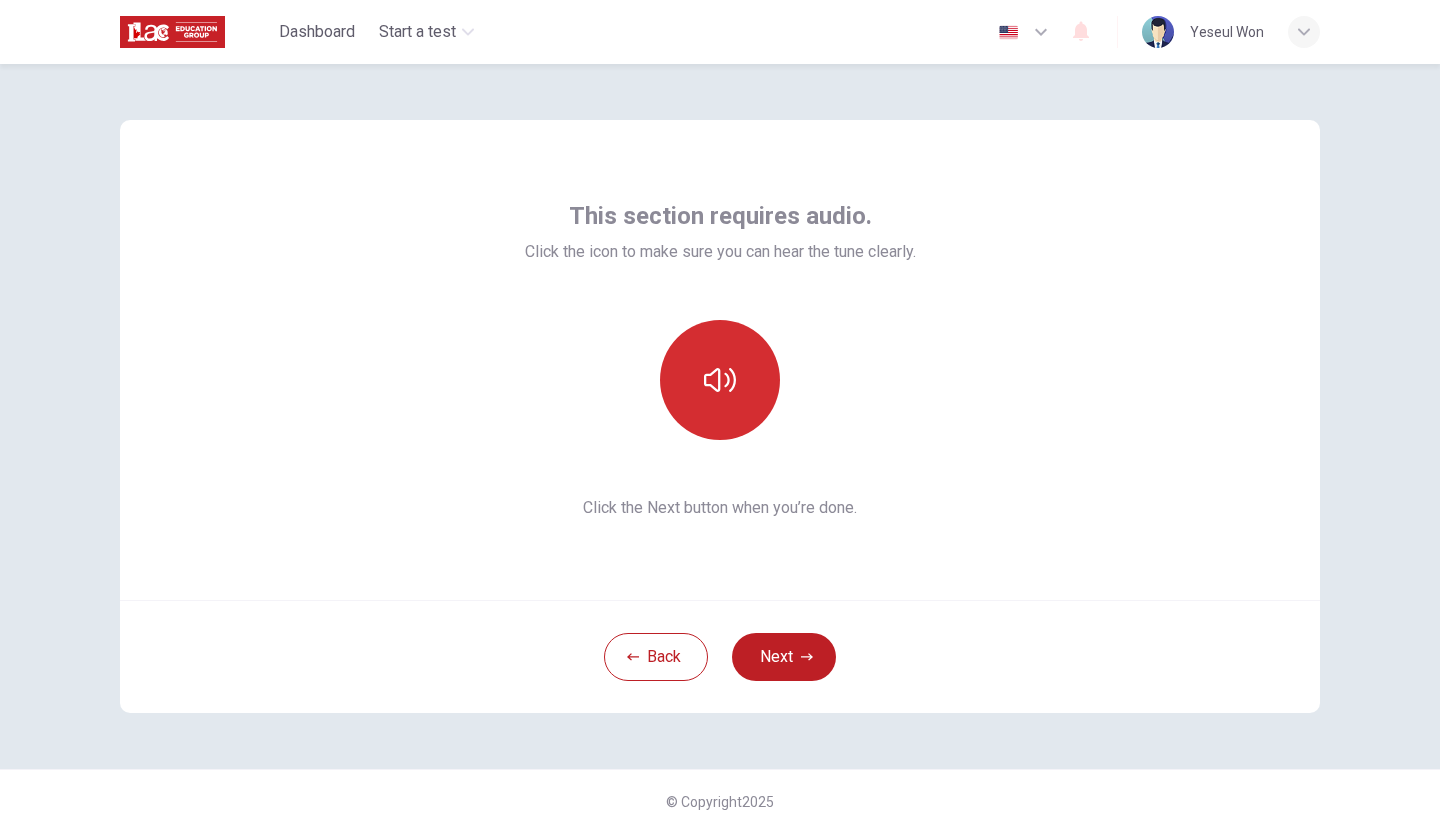 click 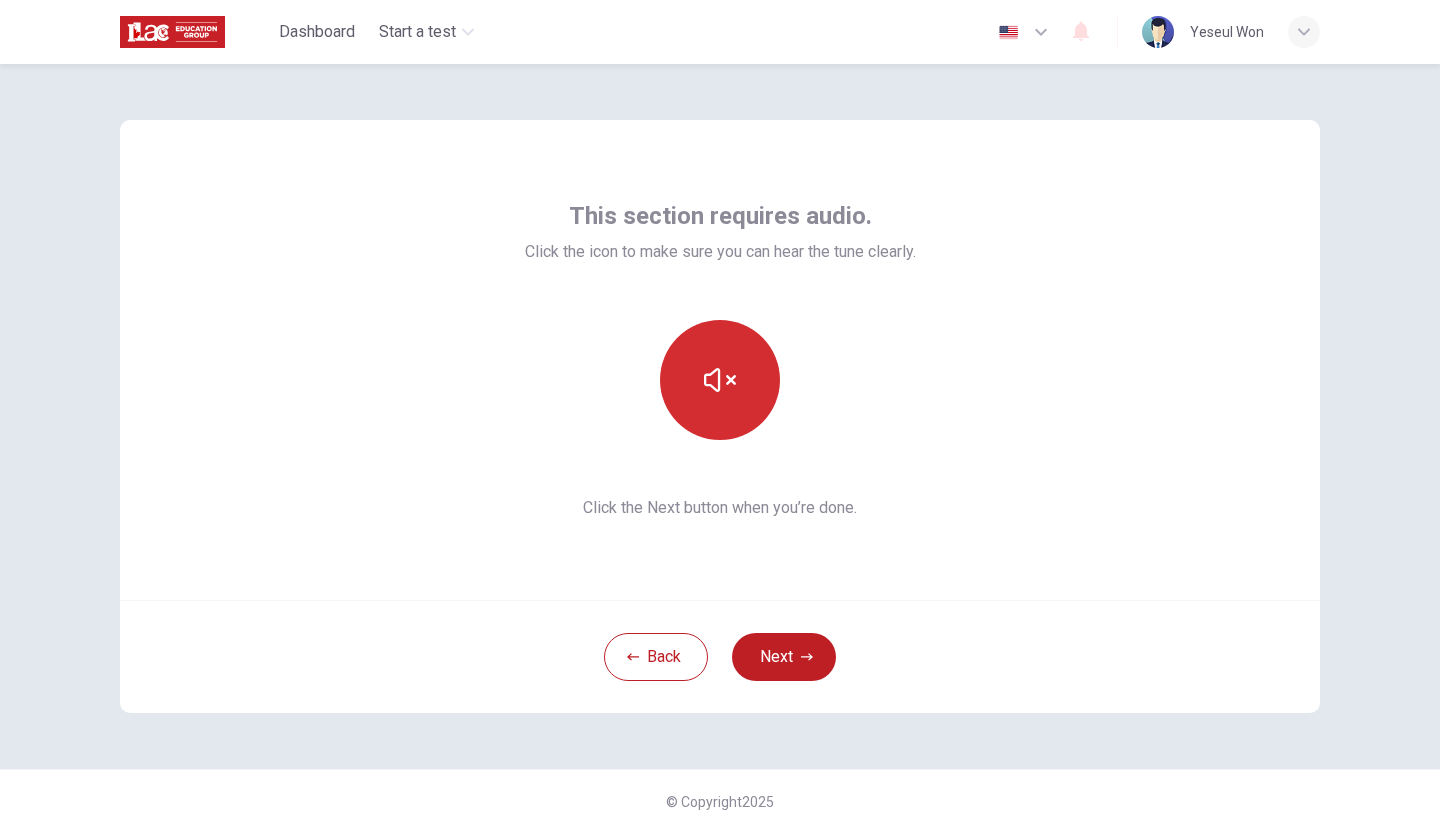click 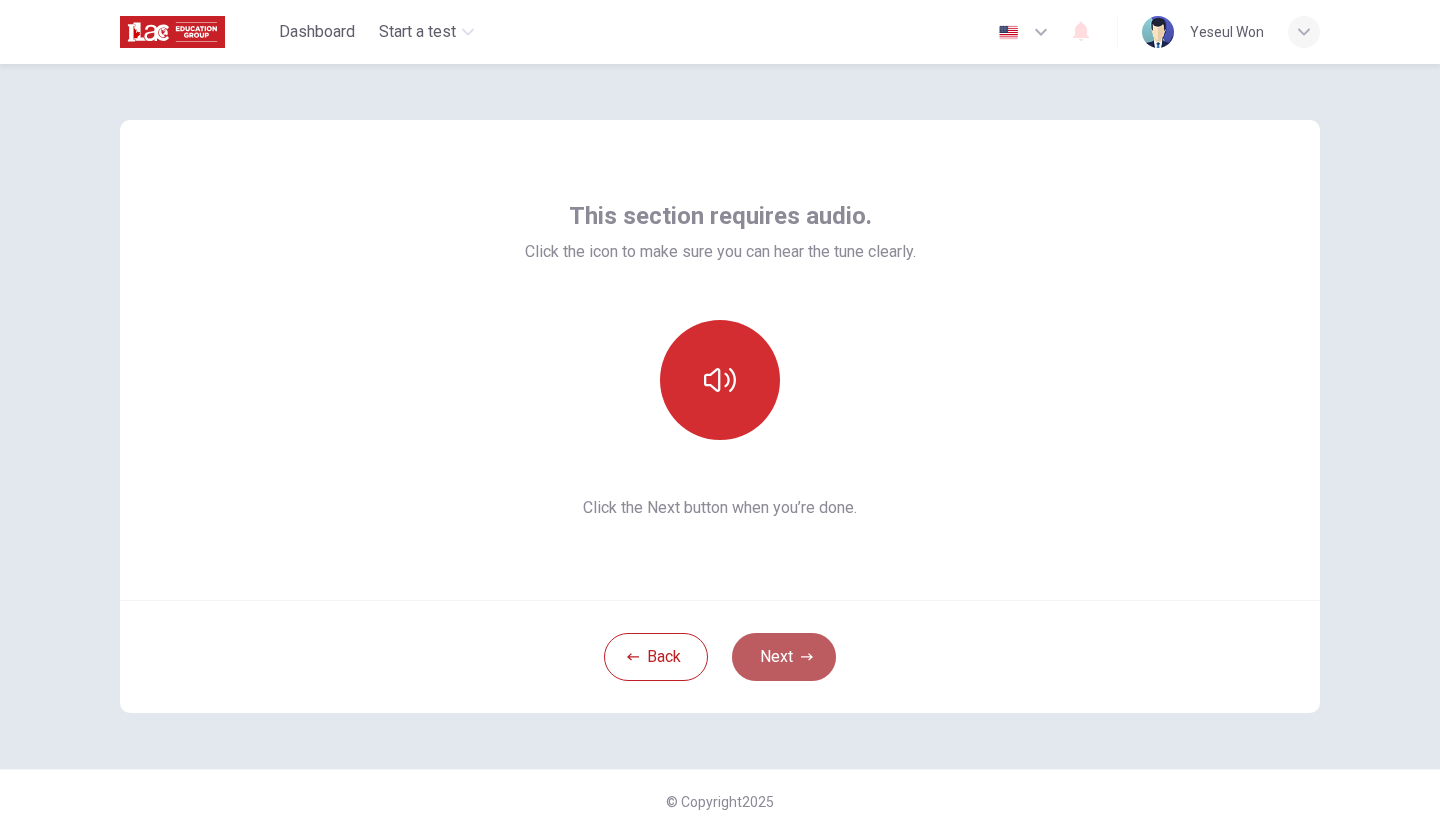 click on "Next" at bounding box center [784, 657] 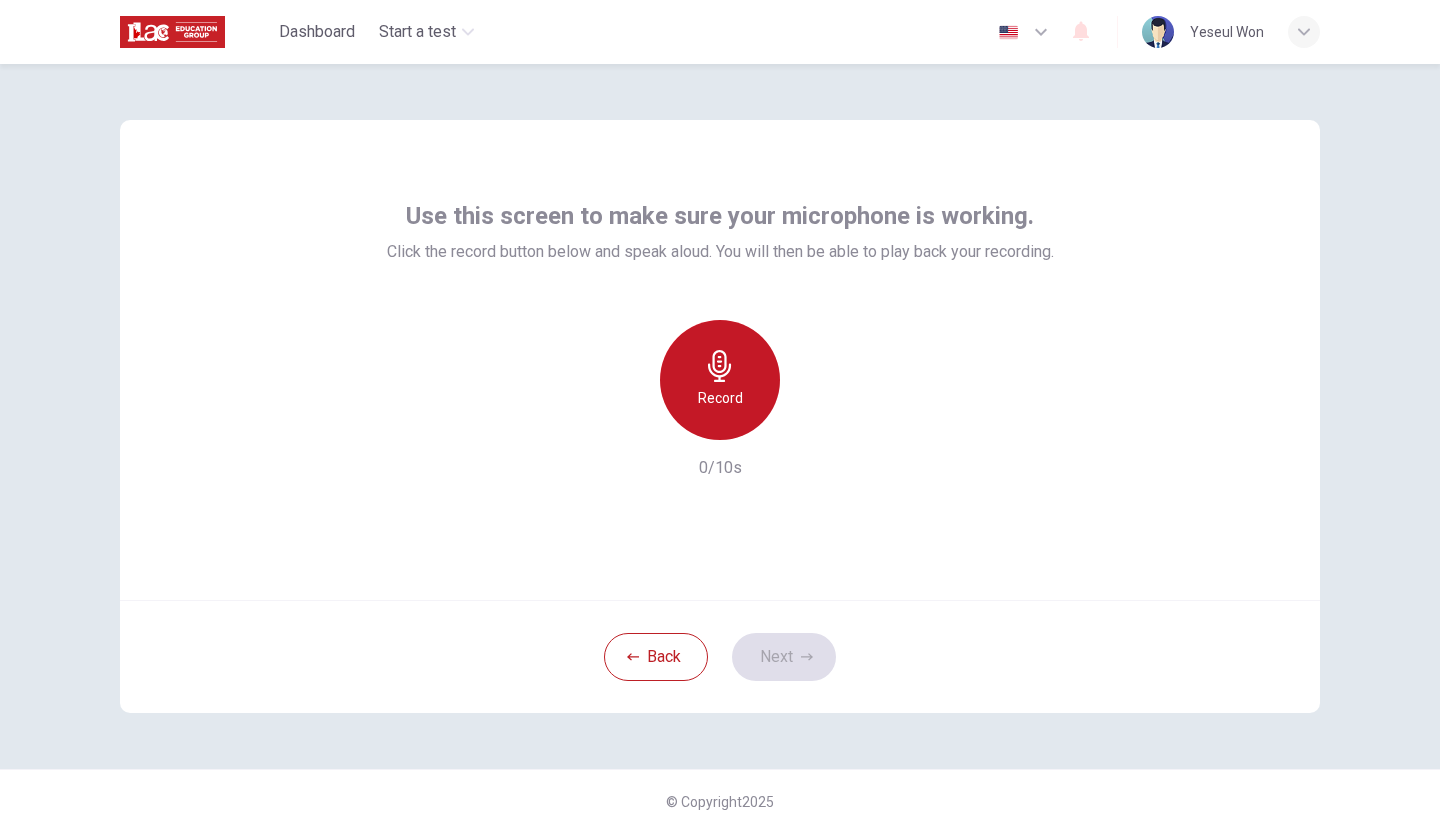 click on "Record" at bounding box center [720, 380] 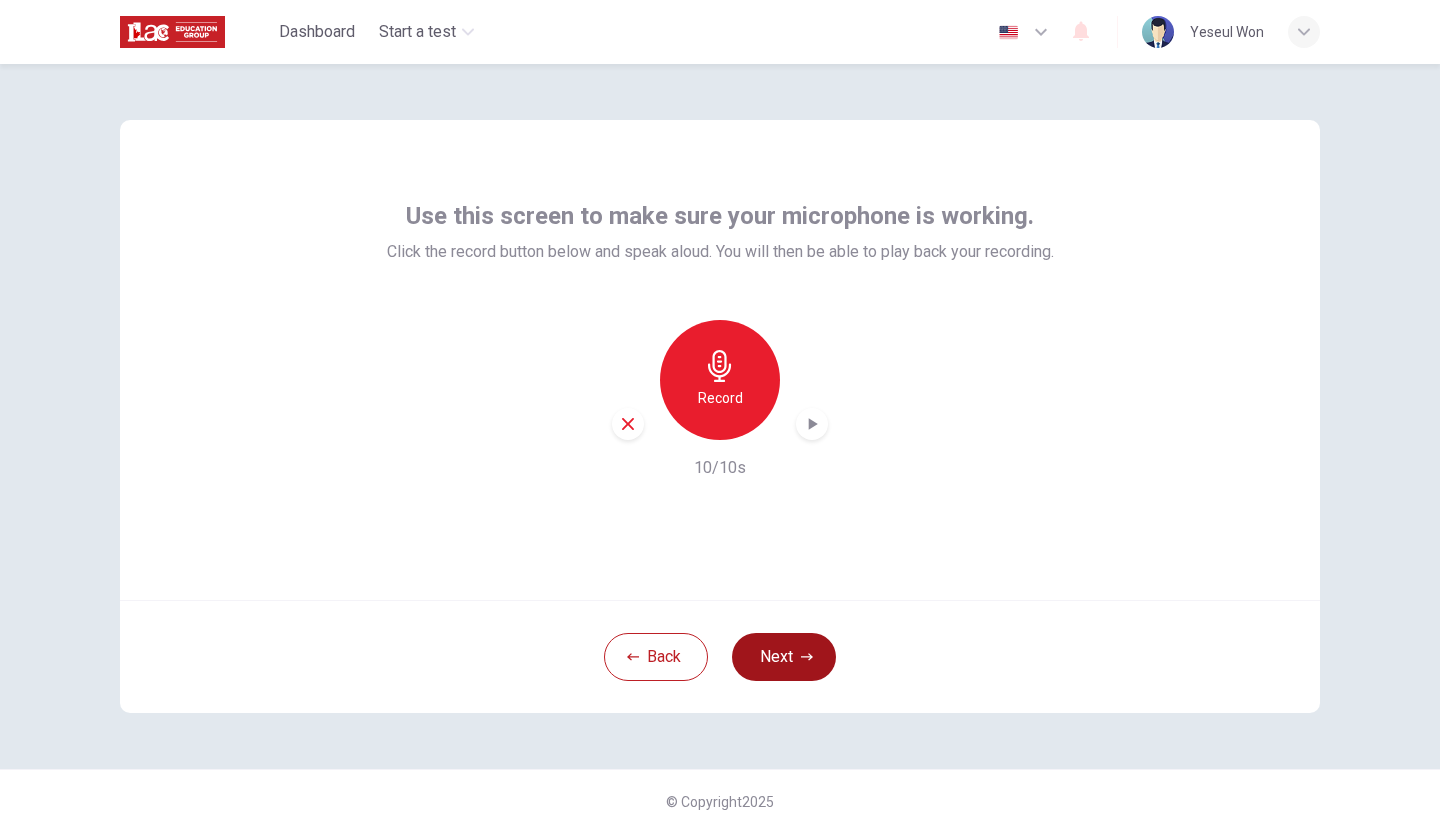 click on "Next" at bounding box center (784, 657) 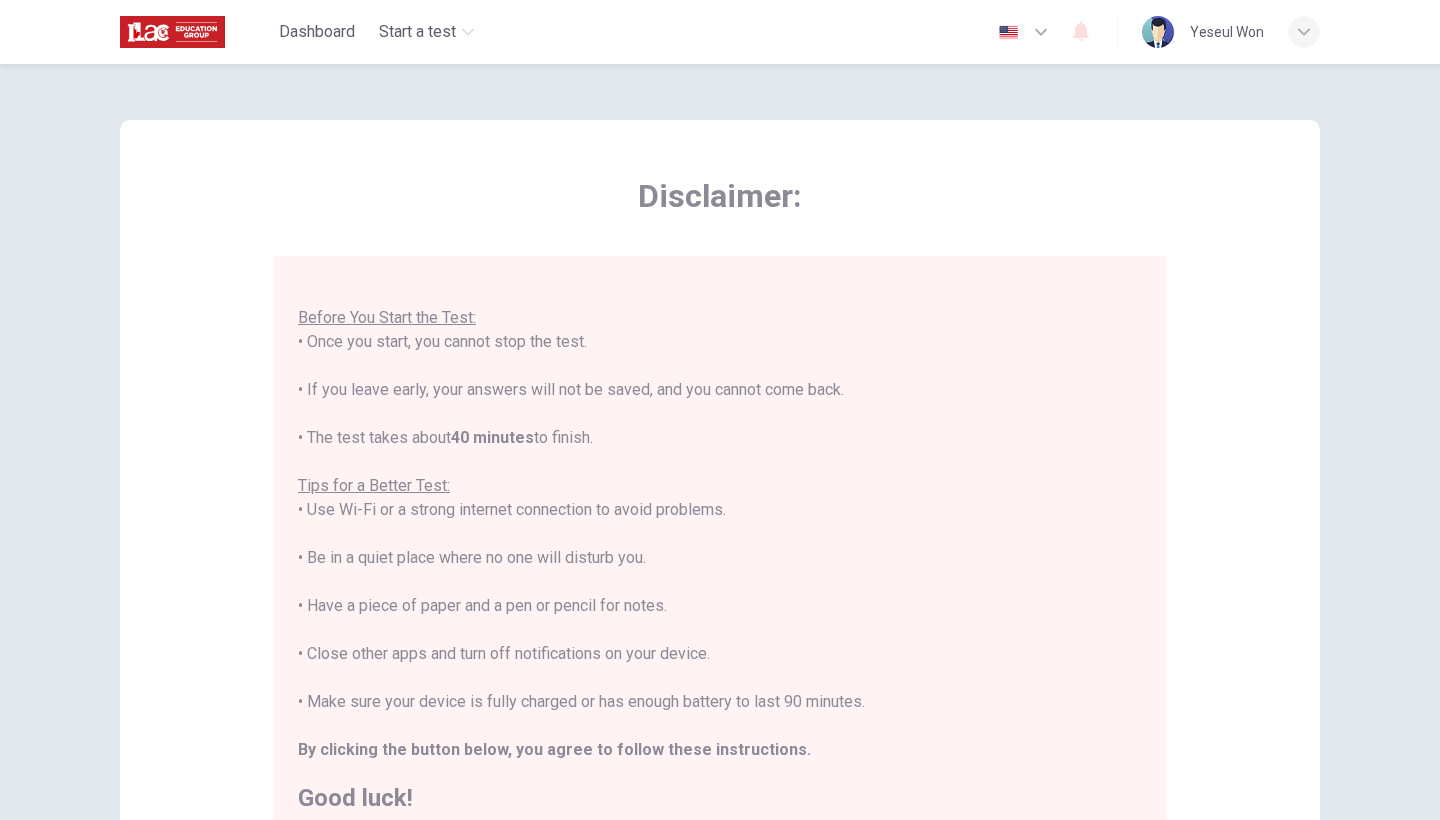 scroll, scrollTop: 21, scrollLeft: 0, axis: vertical 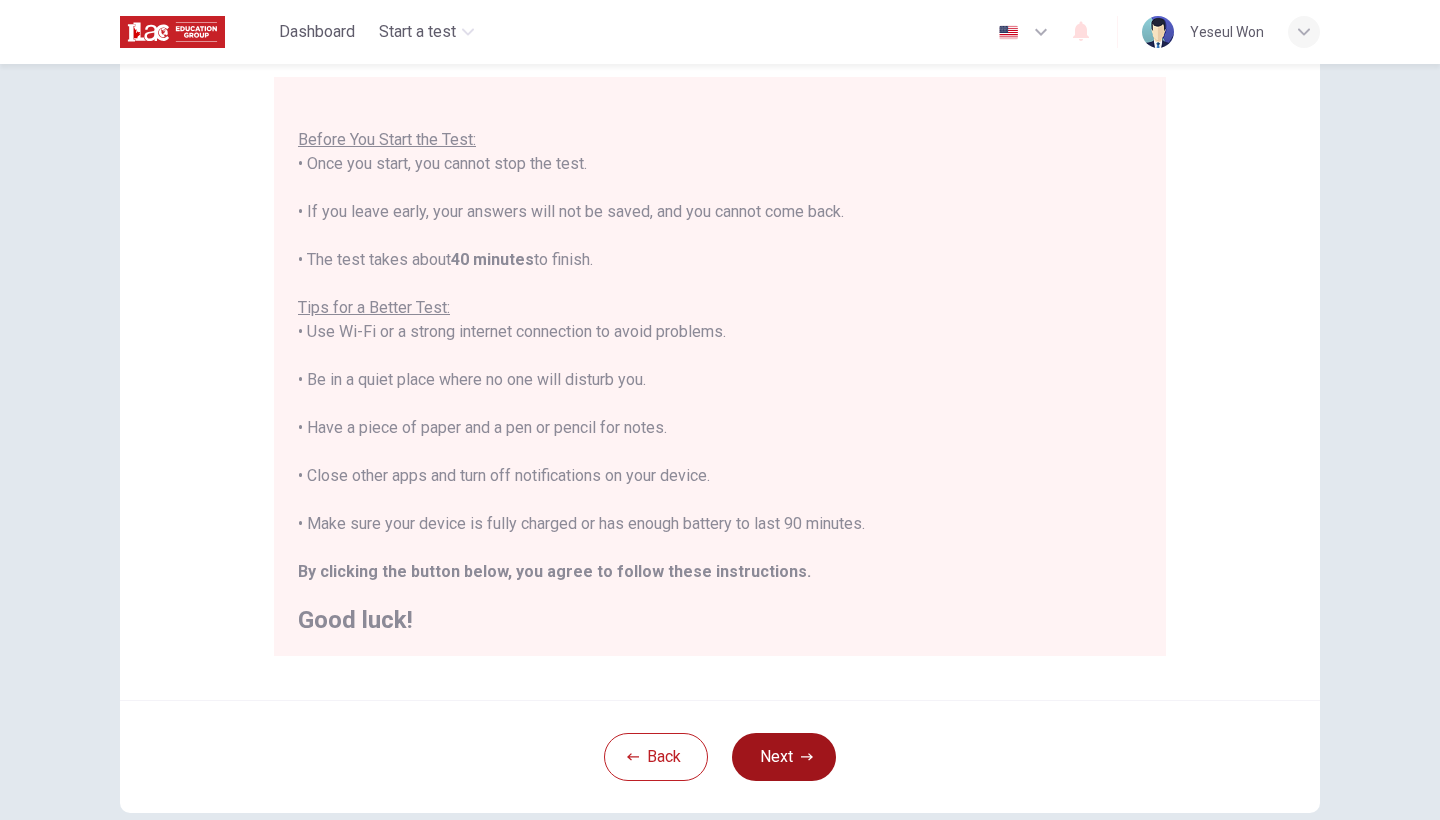 click on "Next" at bounding box center (784, 757) 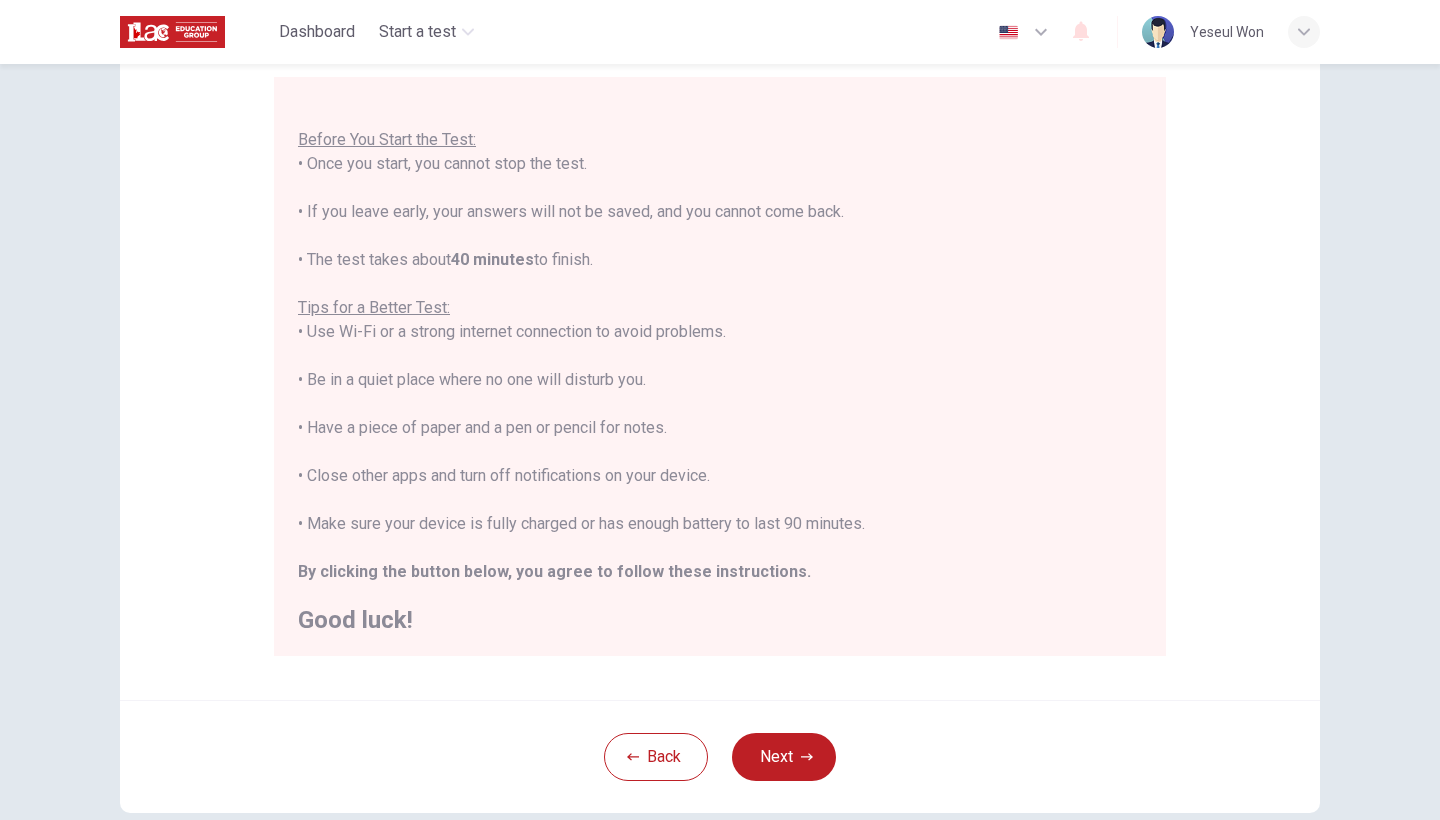 scroll, scrollTop: 13, scrollLeft: 0, axis: vertical 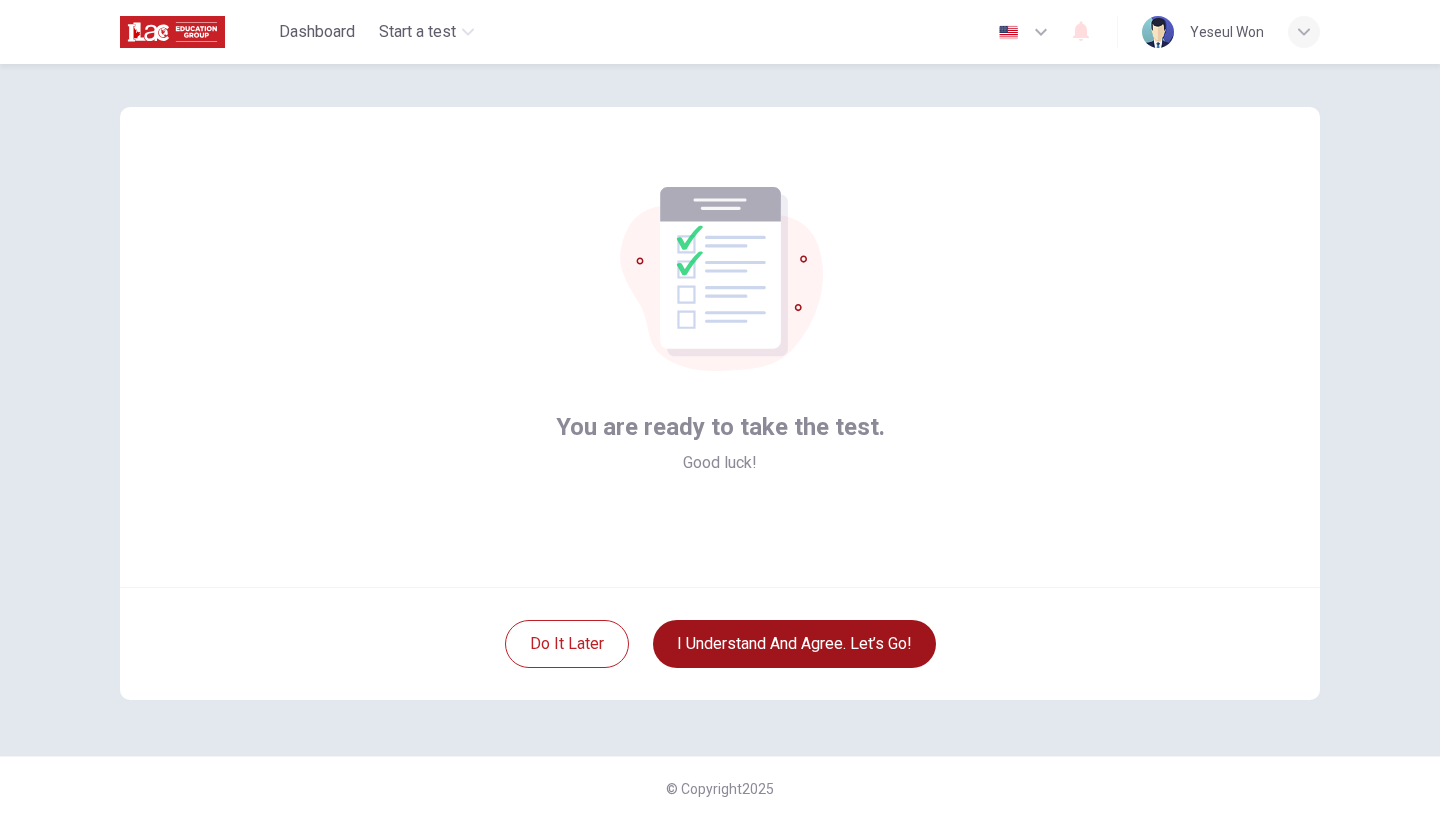 click on "I understand and agree. Let’s go!" at bounding box center [794, 644] 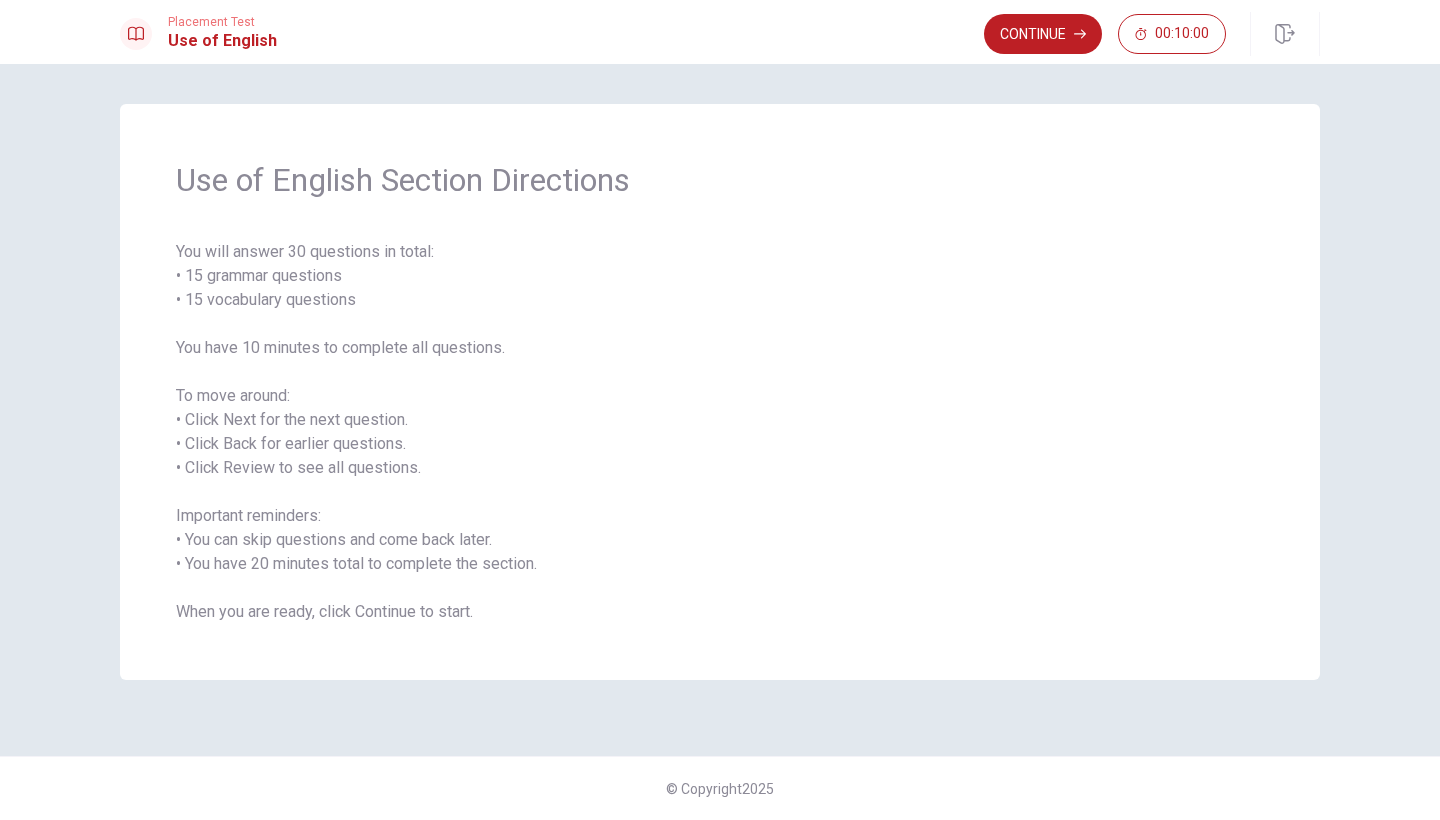 scroll, scrollTop: 0, scrollLeft: 0, axis: both 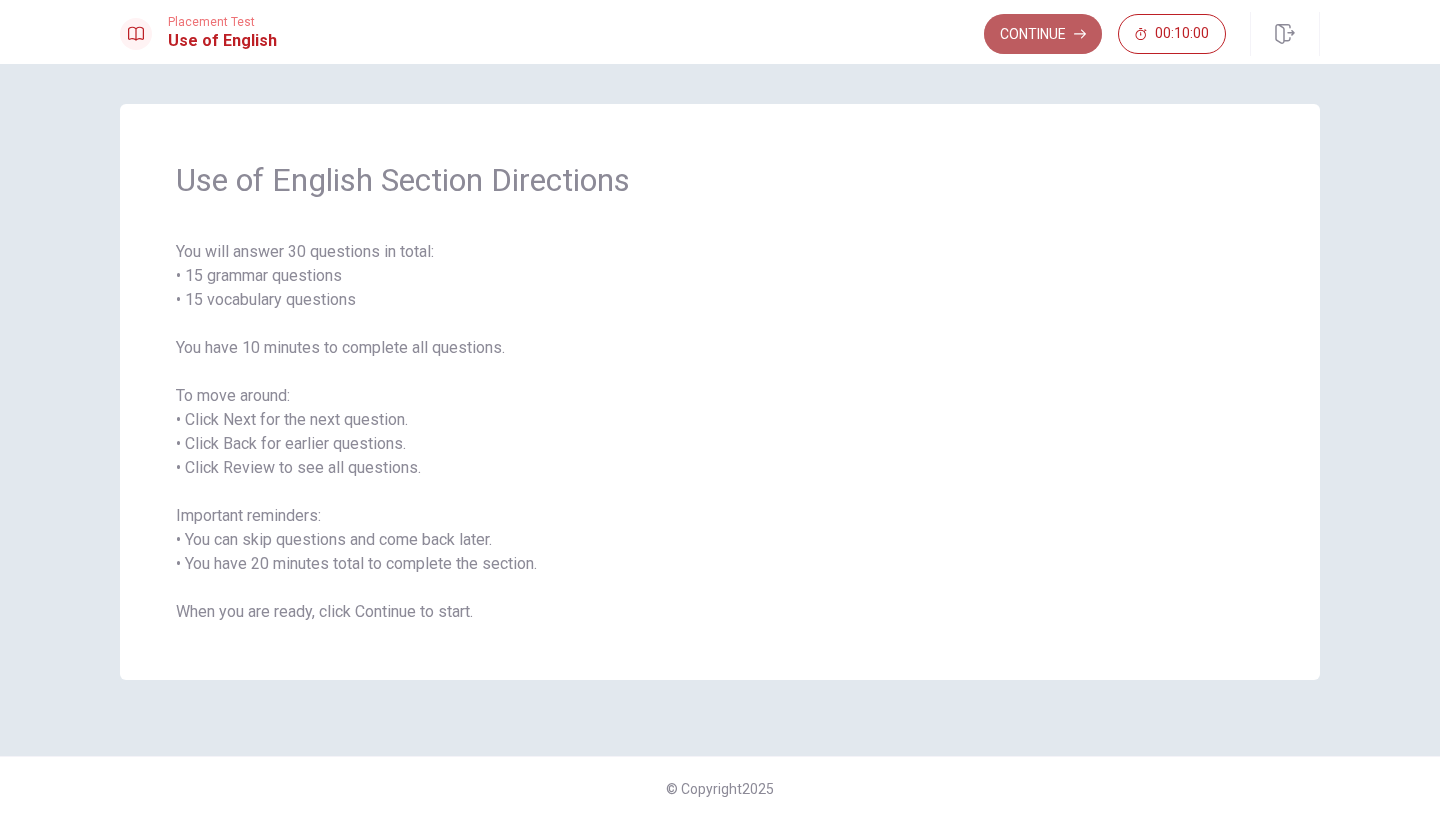 click on "Continue" at bounding box center (1043, 34) 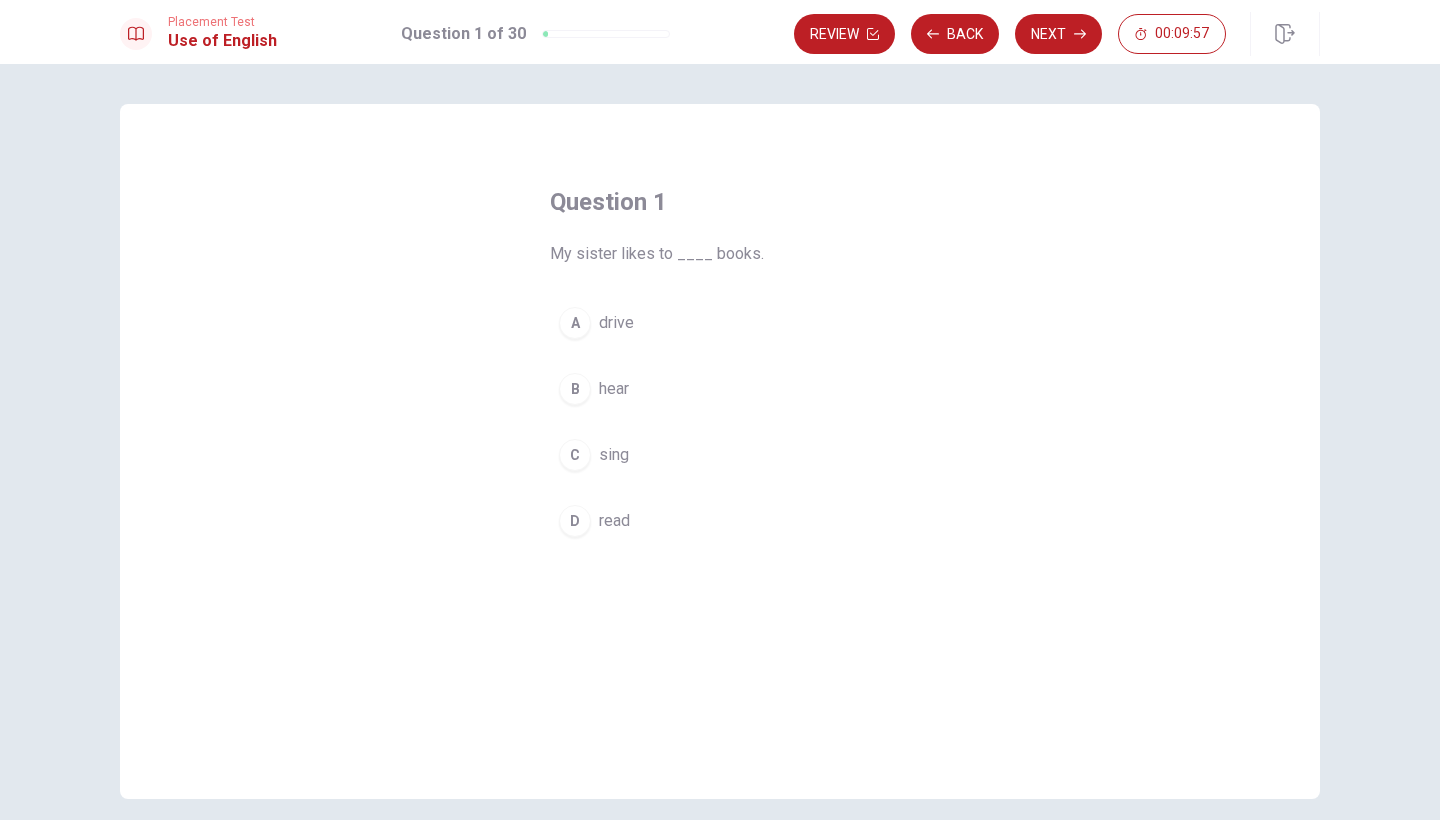 click on "D" at bounding box center [575, 521] 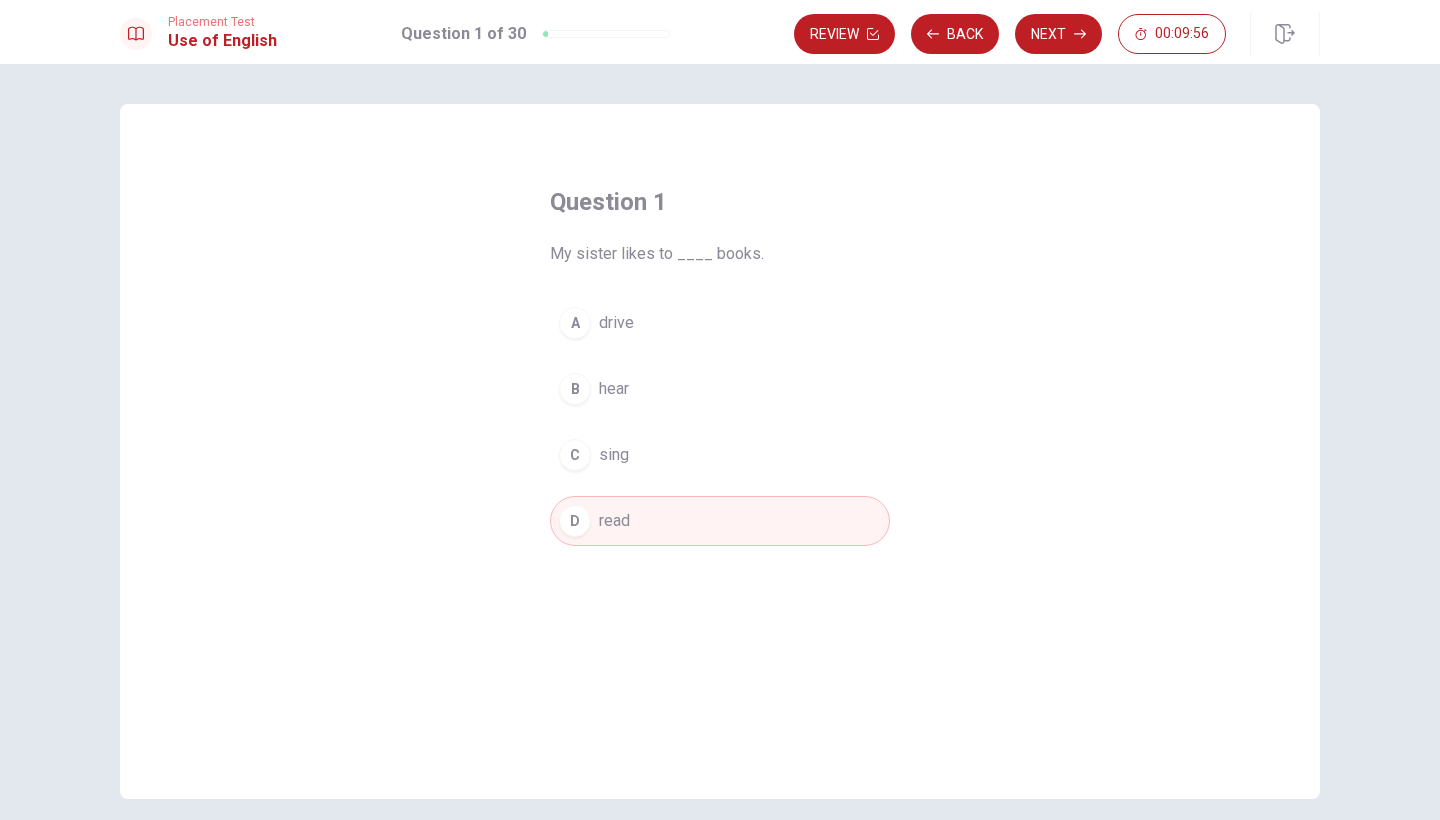 click on "Placement Test   Use of English Question 1 of 30 Review Back Next 00:09:56" at bounding box center [720, 32] 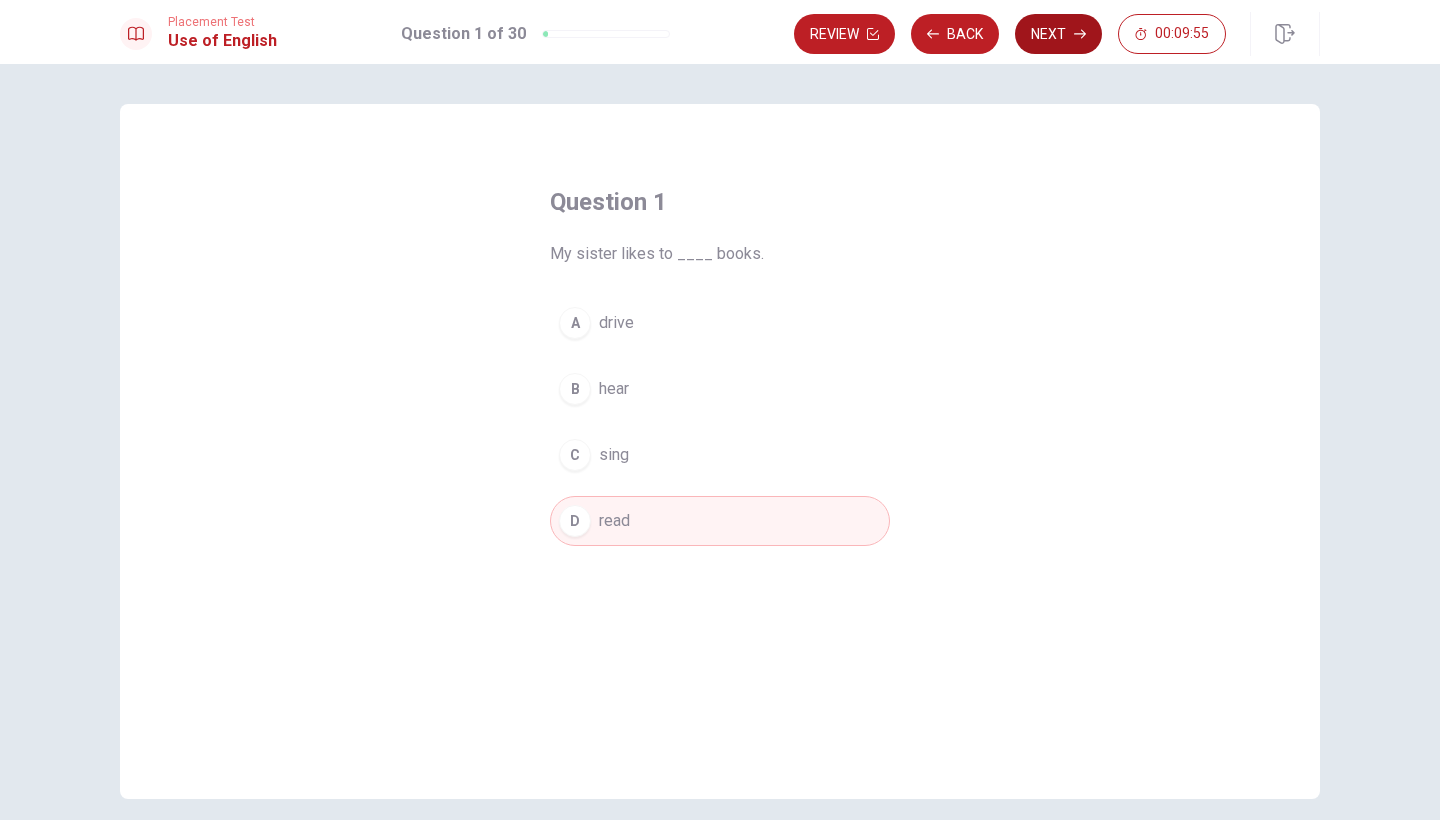 click on "Next" at bounding box center [1058, 34] 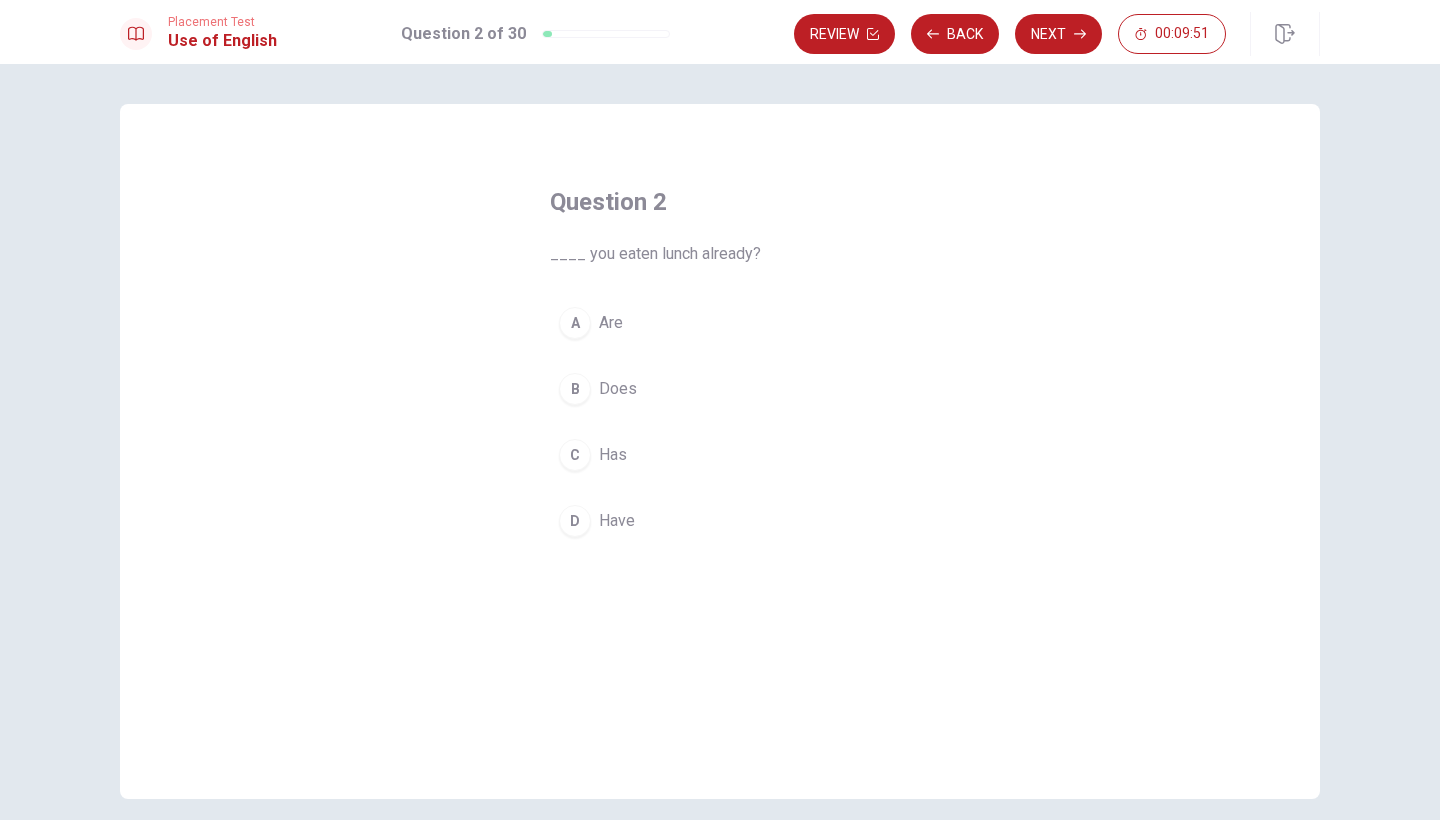 click on "D" at bounding box center [575, 521] 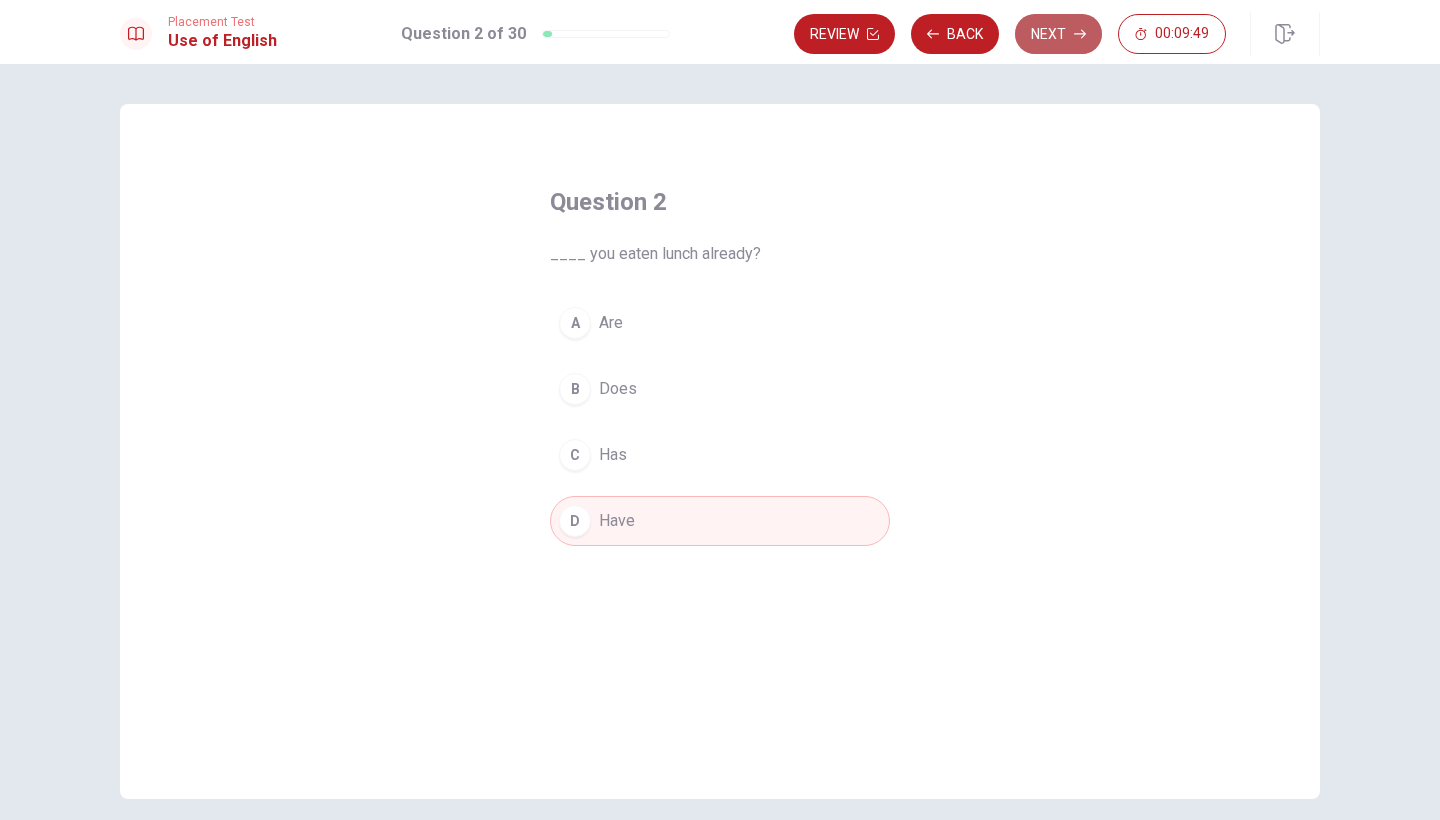 click on "Next" at bounding box center (1058, 34) 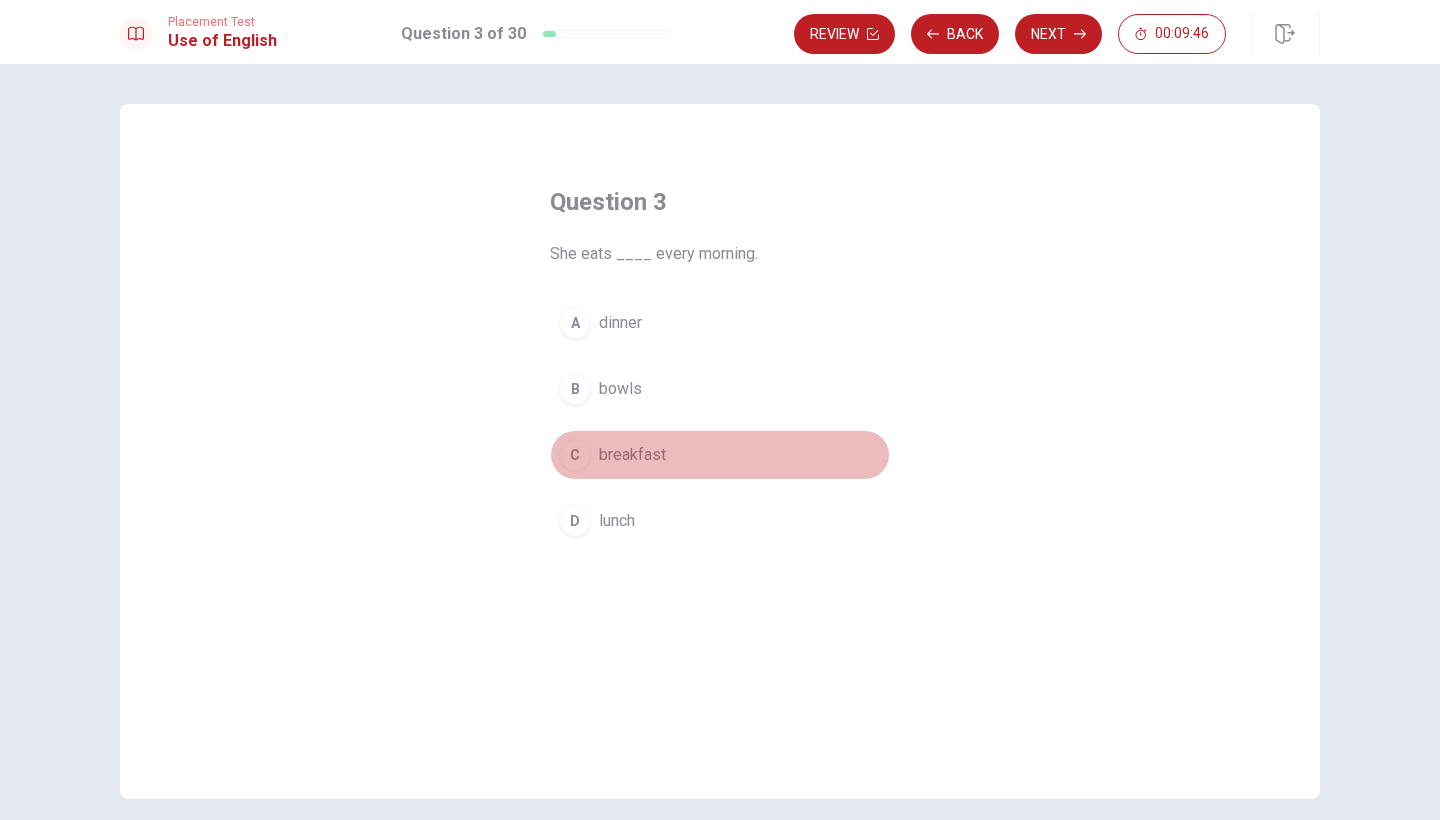 click on "C" at bounding box center (575, 455) 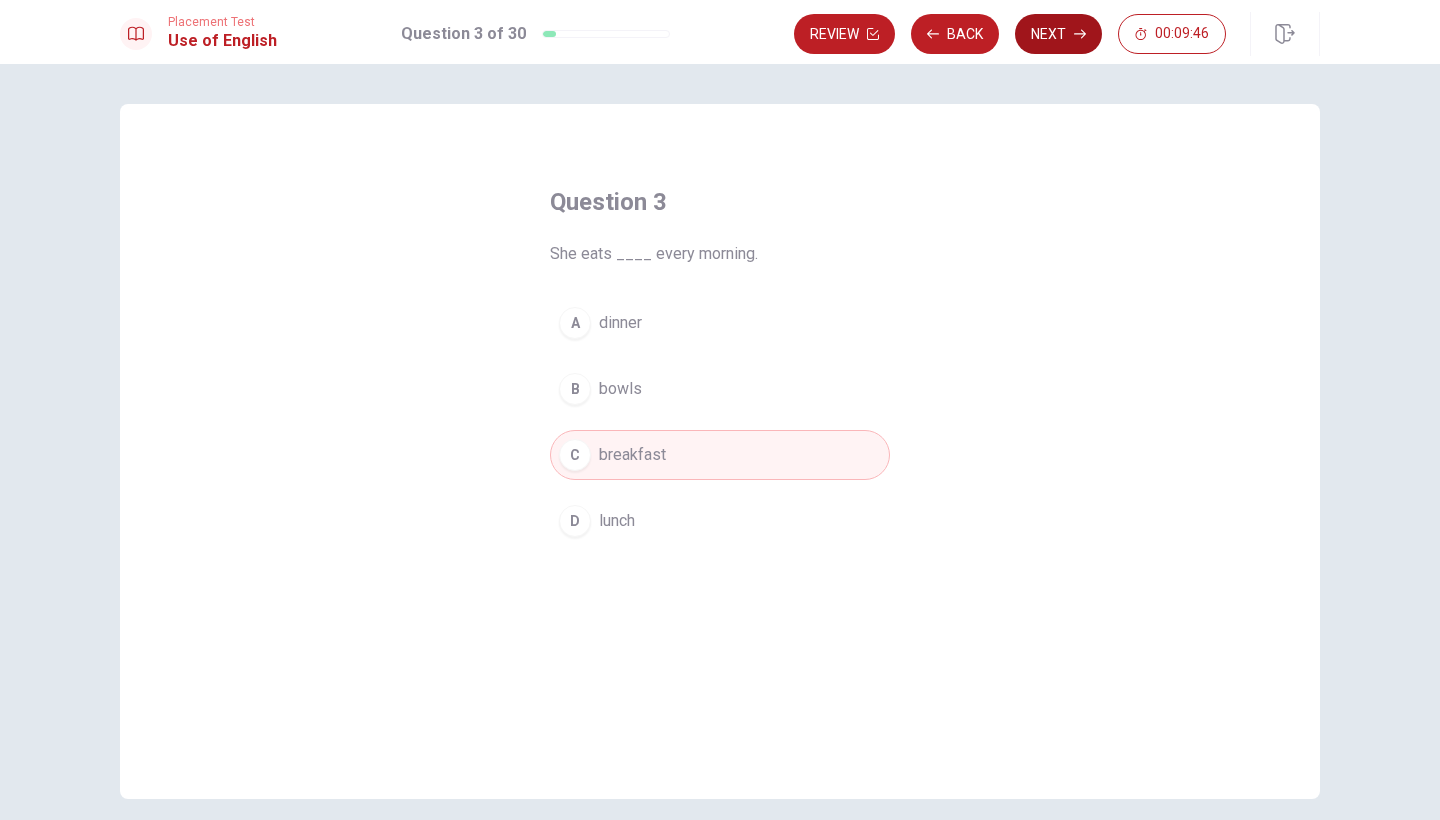 click on "Next" at bounding box center [1058, 34] 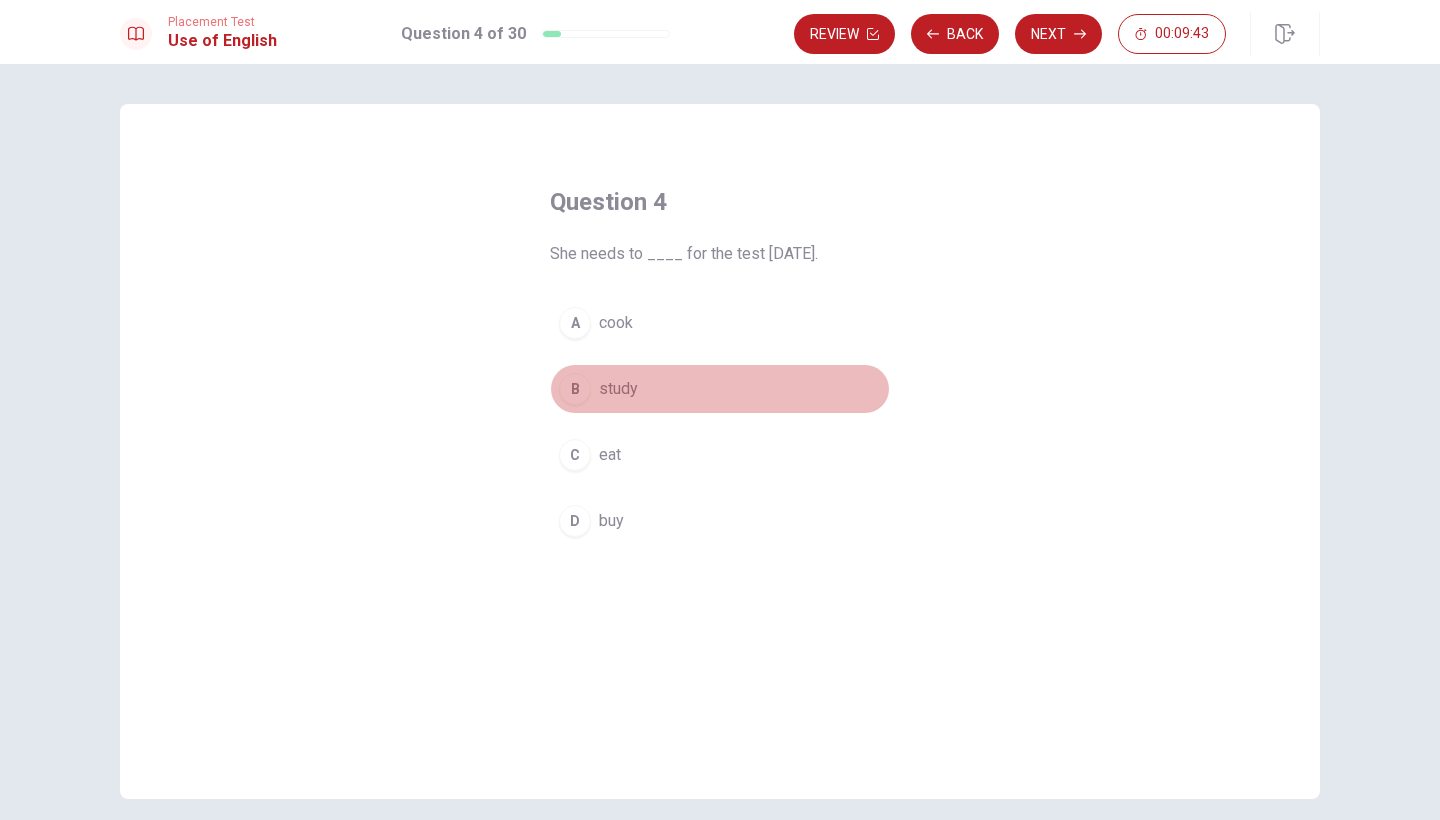 click on "B" at bounding box center [575, 389] 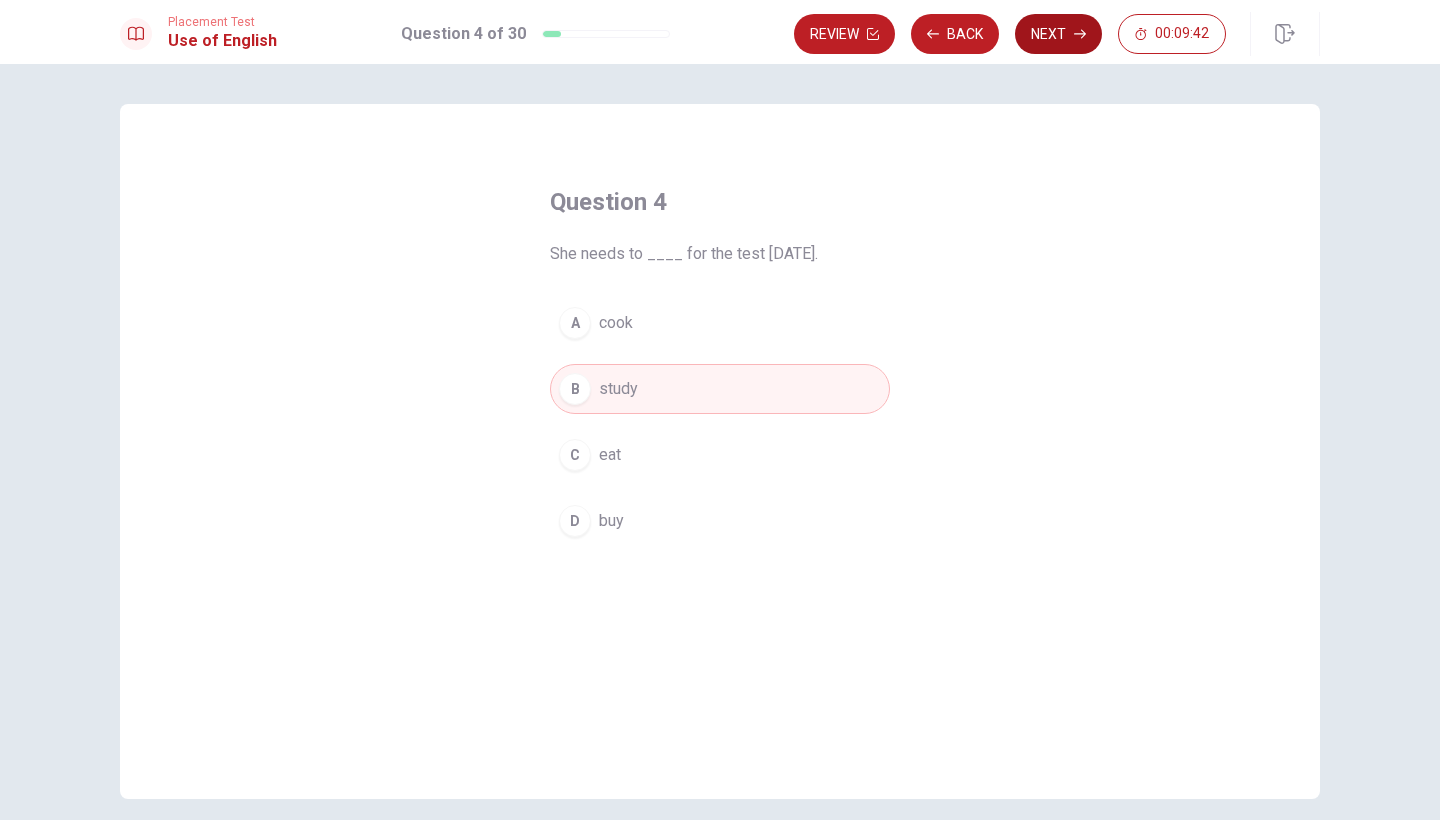 click on "Next" at bounding box center [1058, 34] 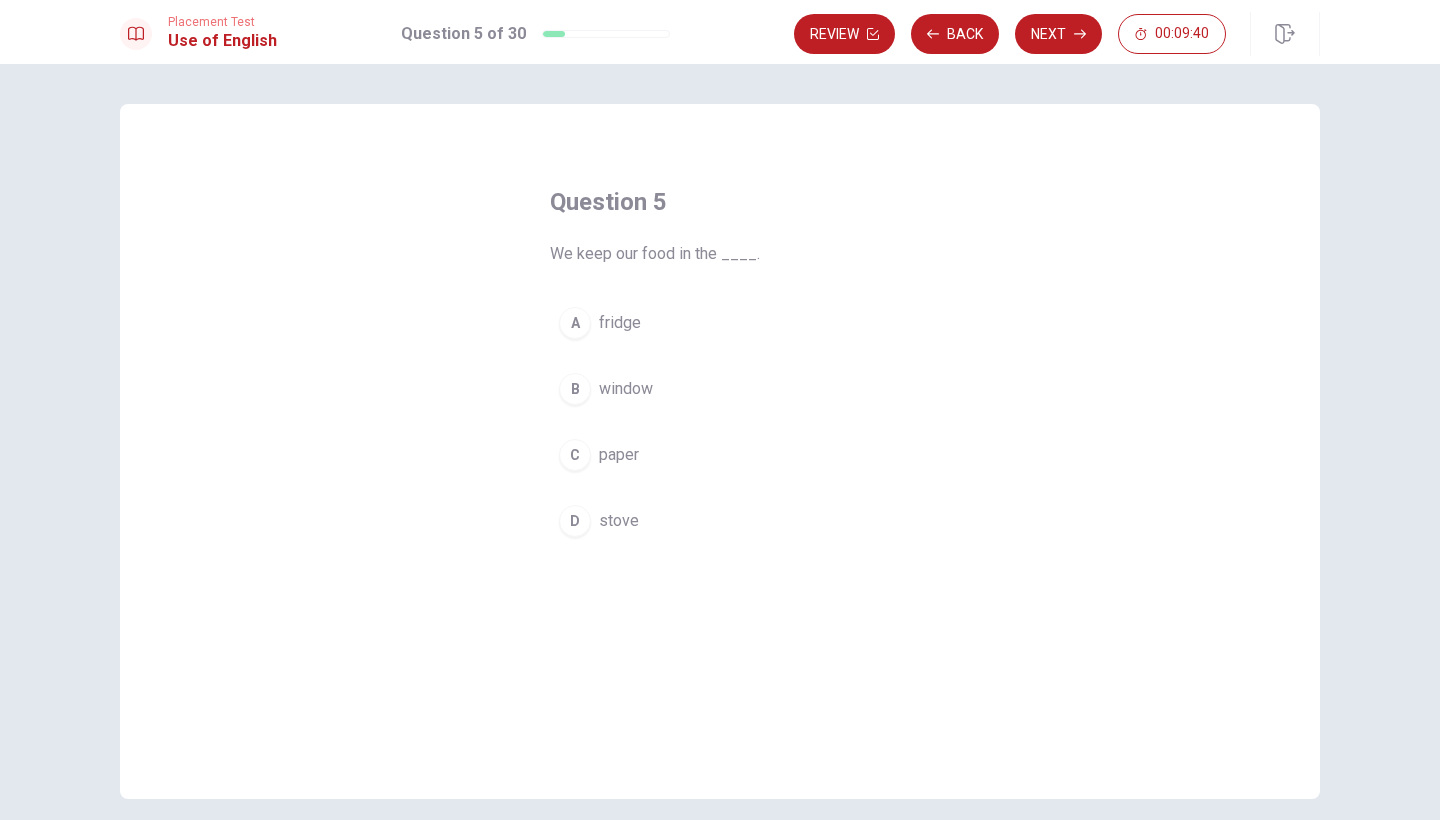 click on "A" at bounding box center (575, 323) 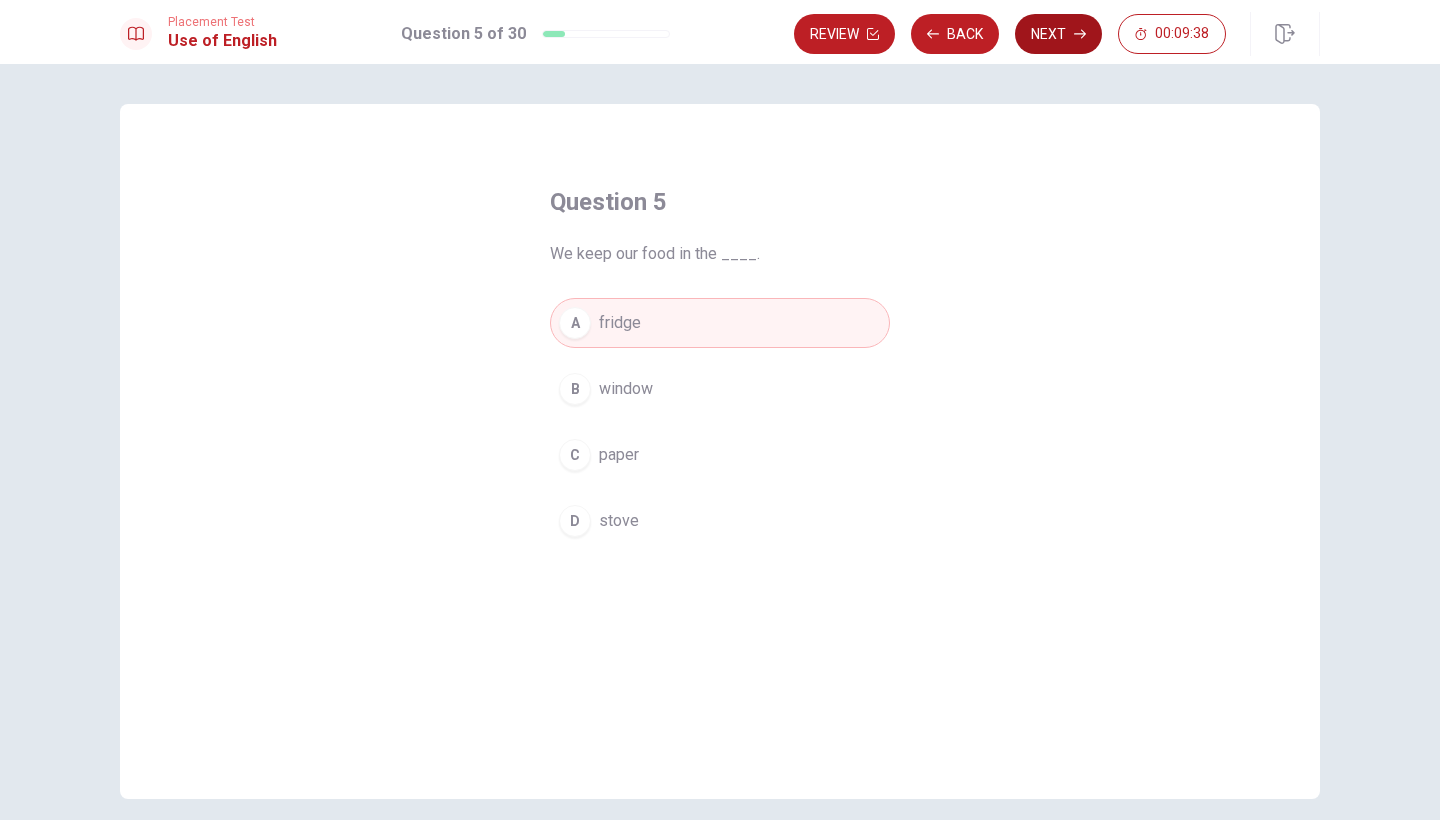 click on "Next" at bounding box center [1058, 34] 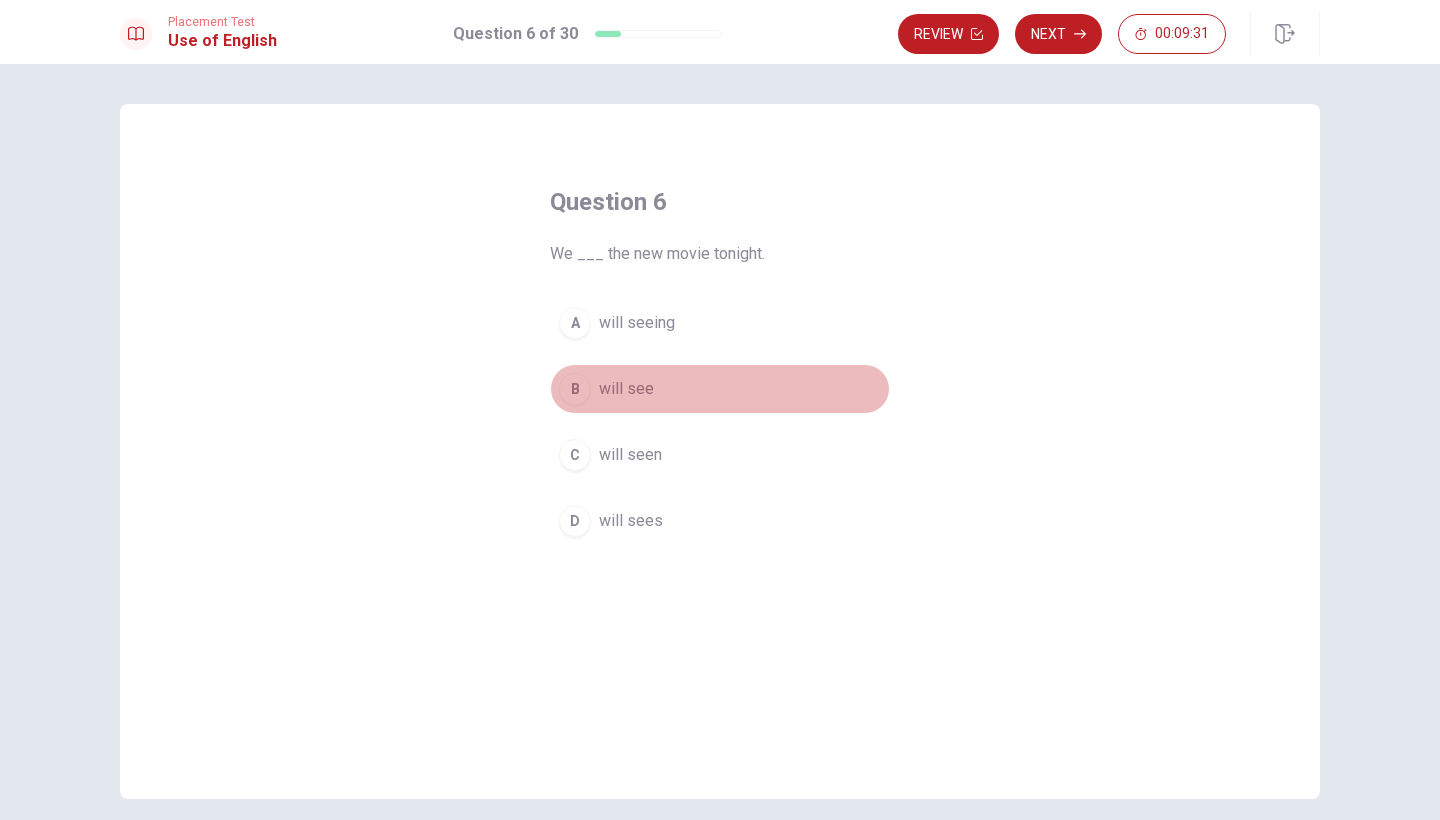click on "B" at bounding box center [575, 389] 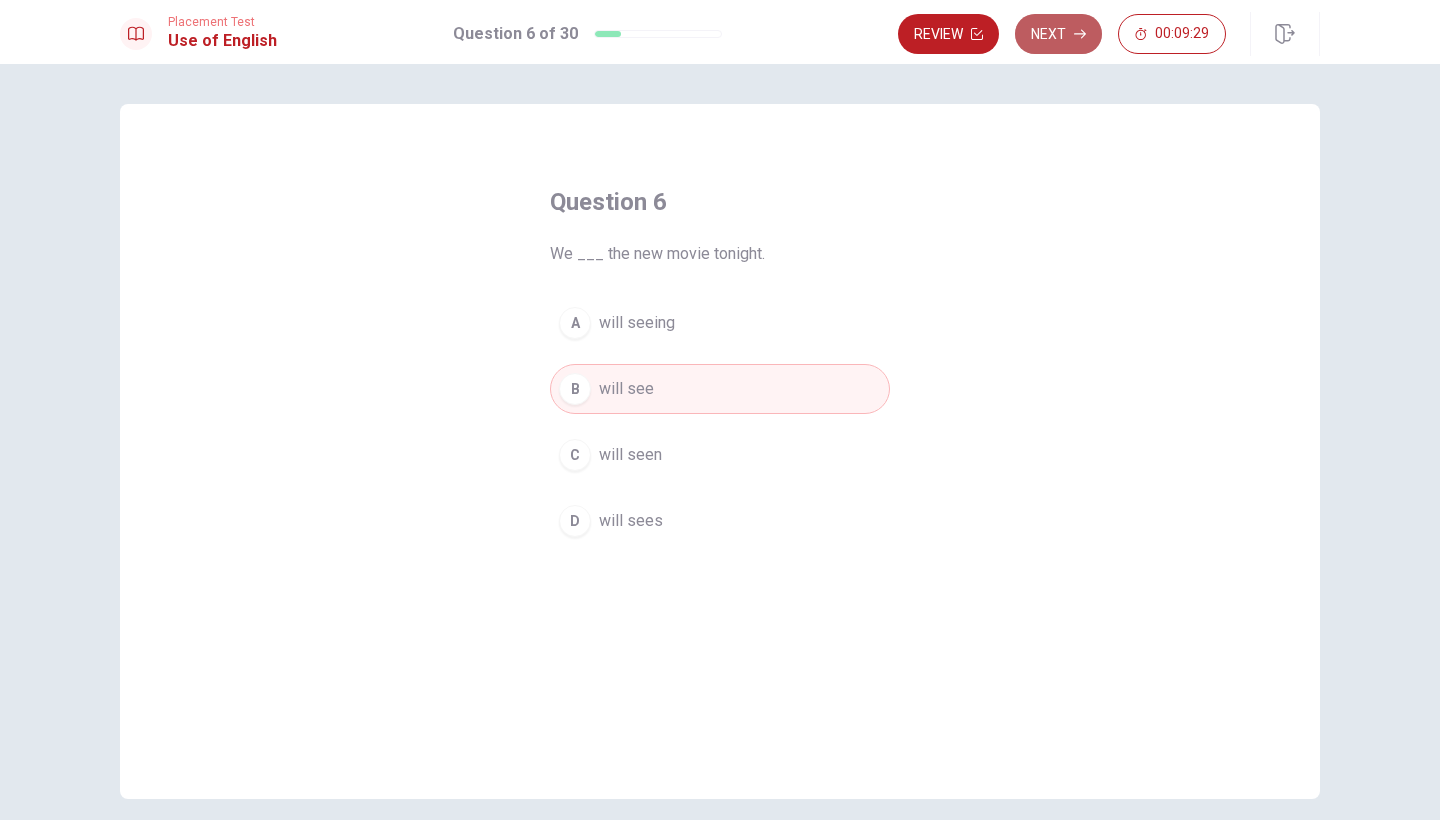click on "Next" at bounding box center [1058, 34] 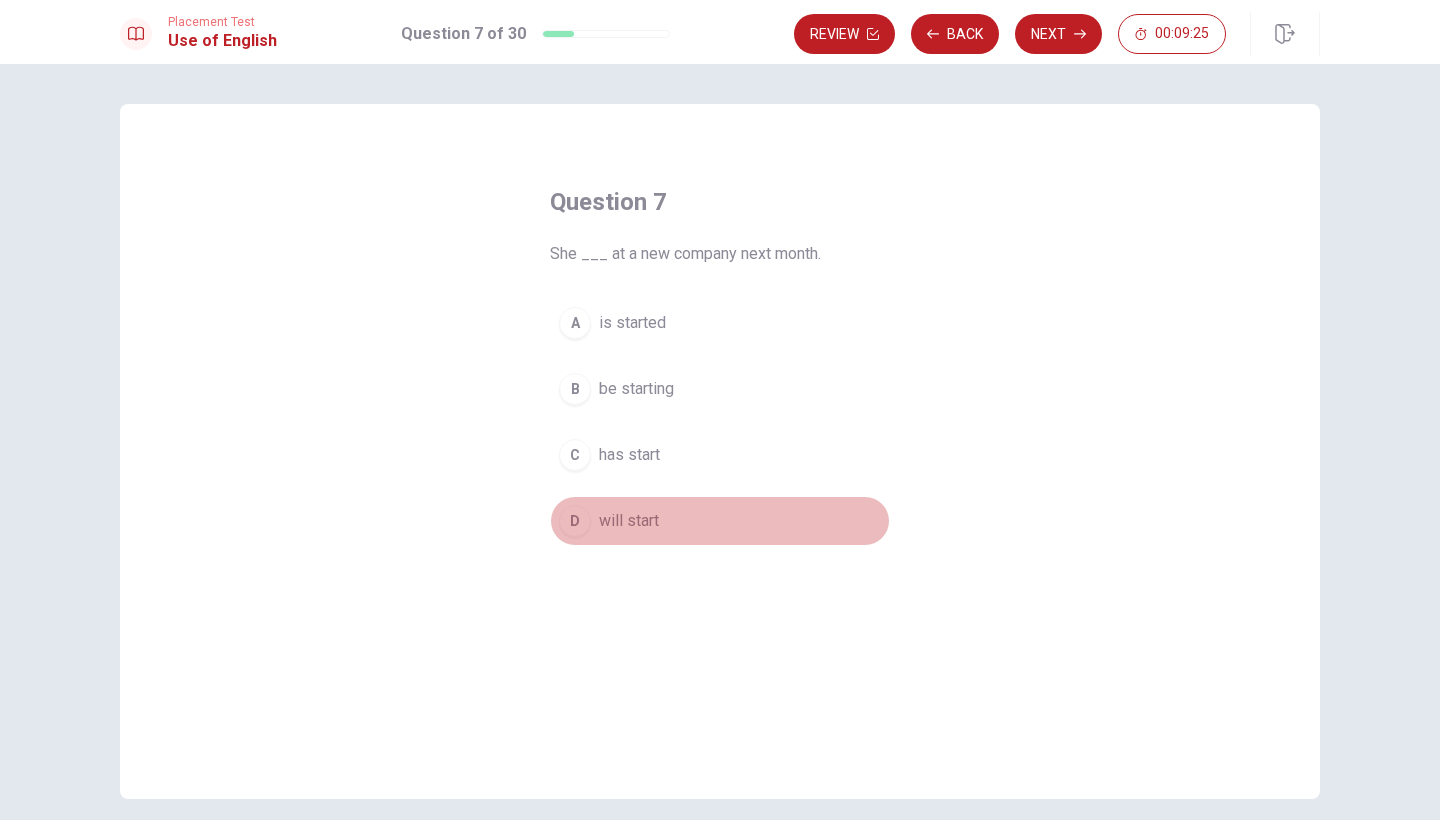 click on "D" at bounding box center [575, 521] 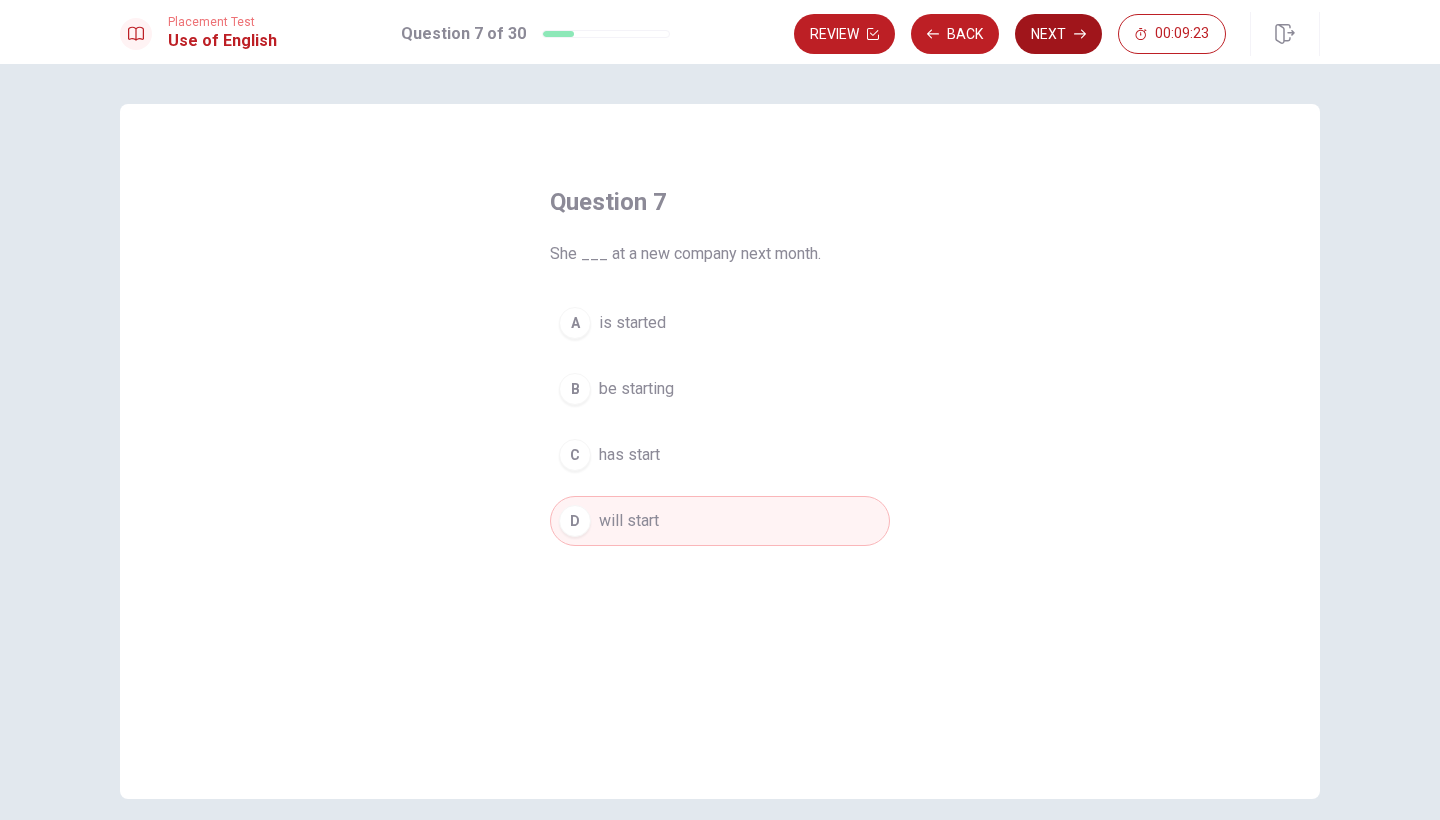 click 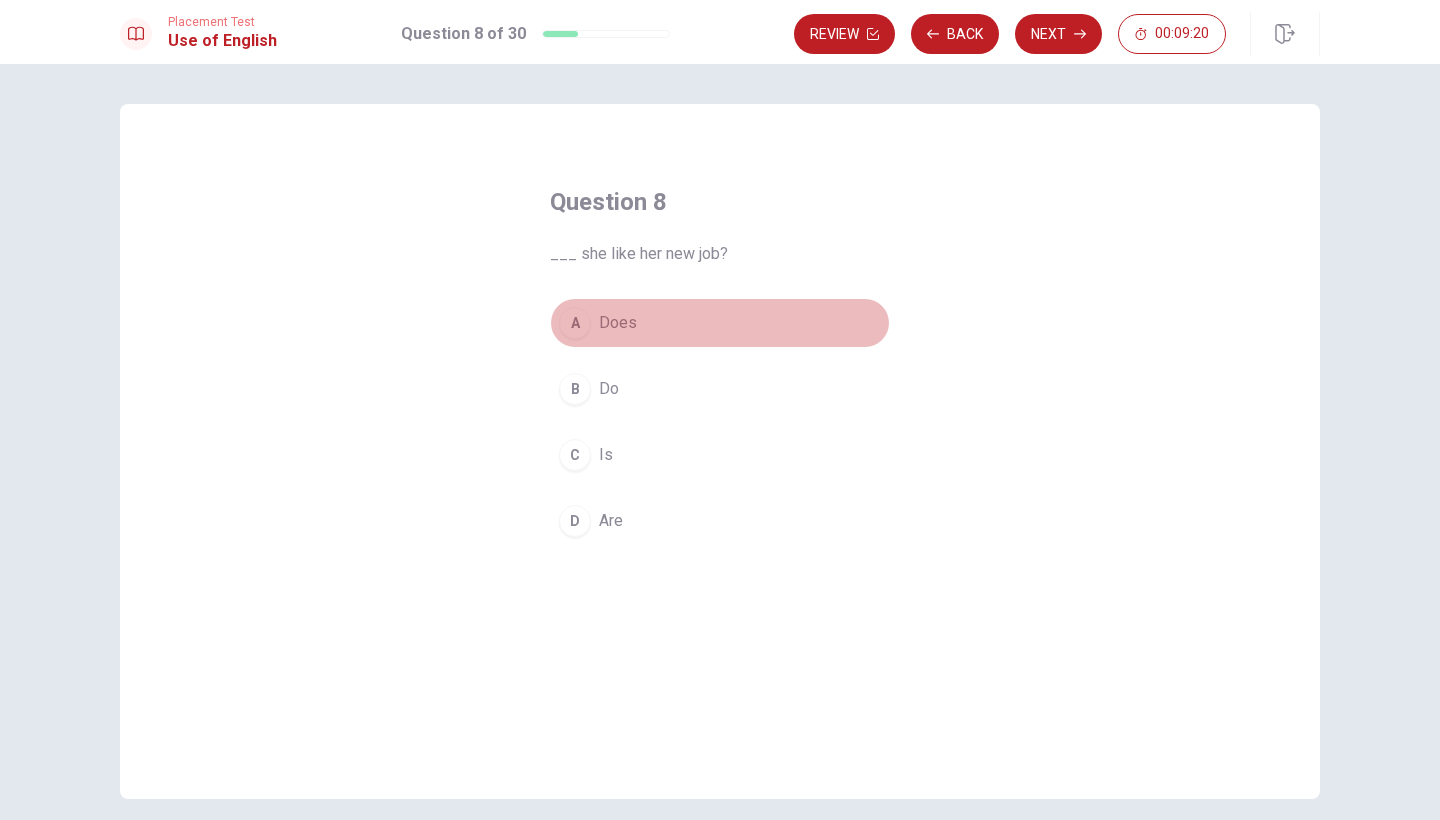 click on "A" at bounding box center [575, 323] 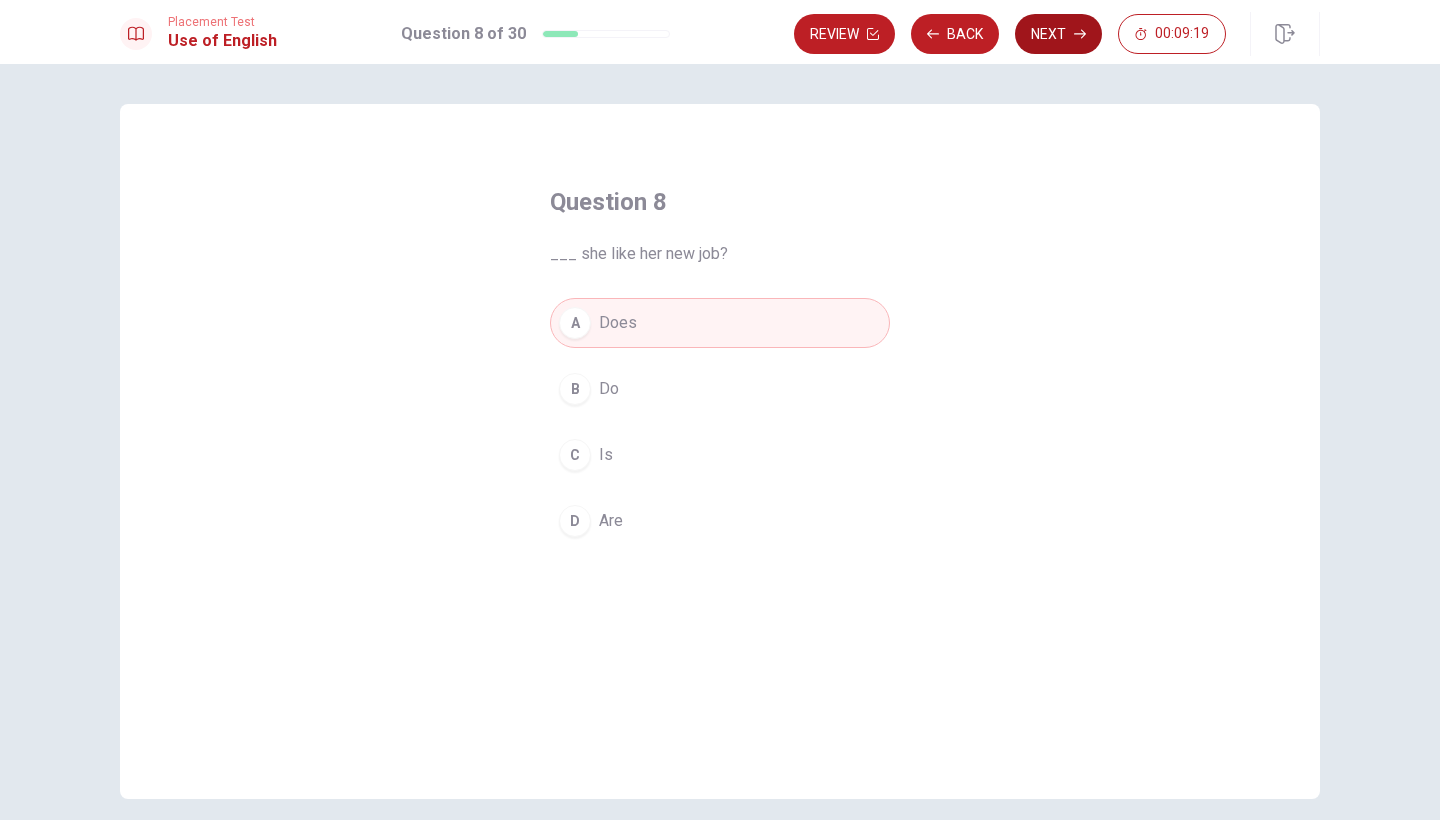 click on "Next" at bounding box center [1058, 34] 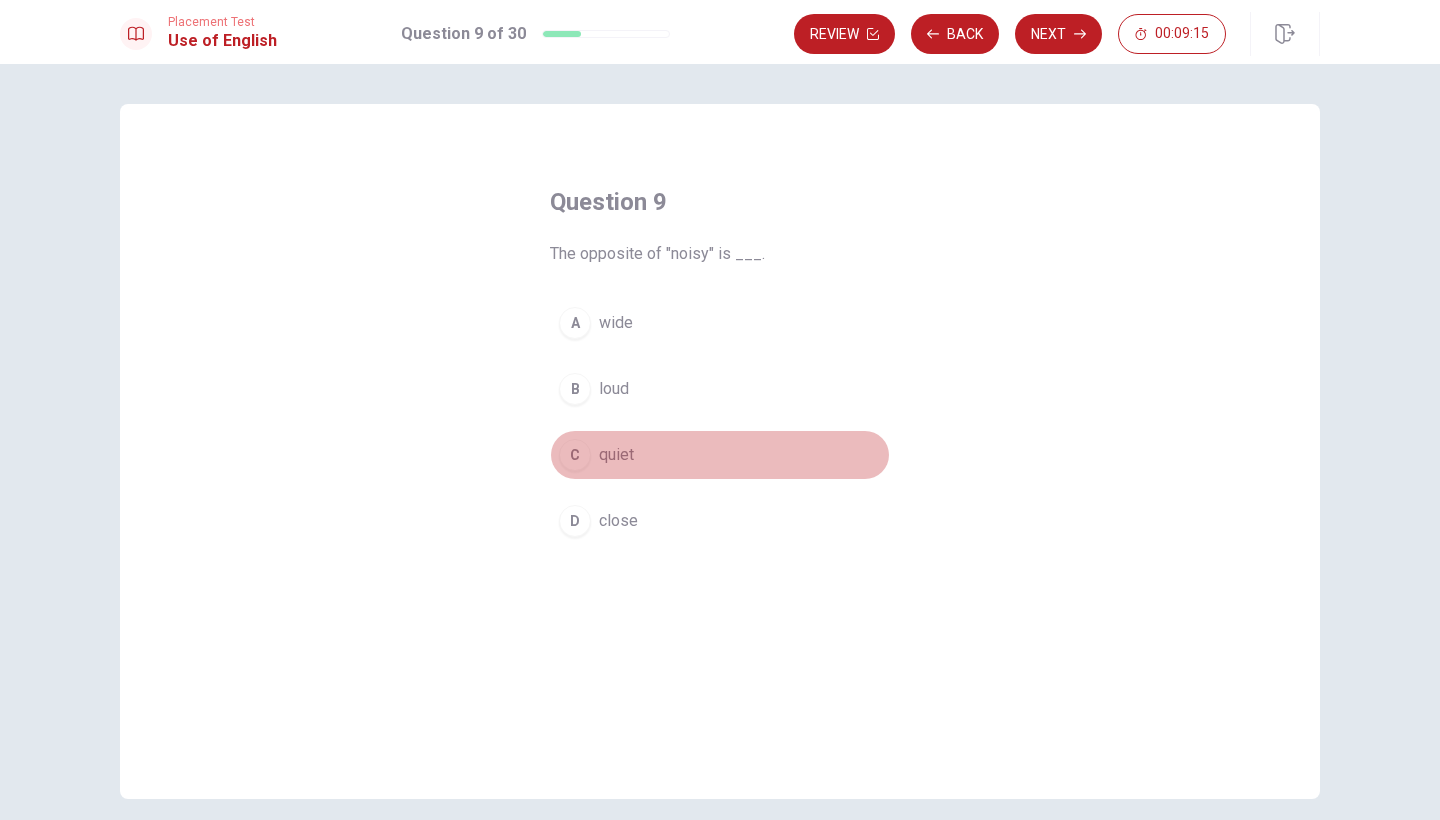 click on "C" at bounding box center [575, 455] 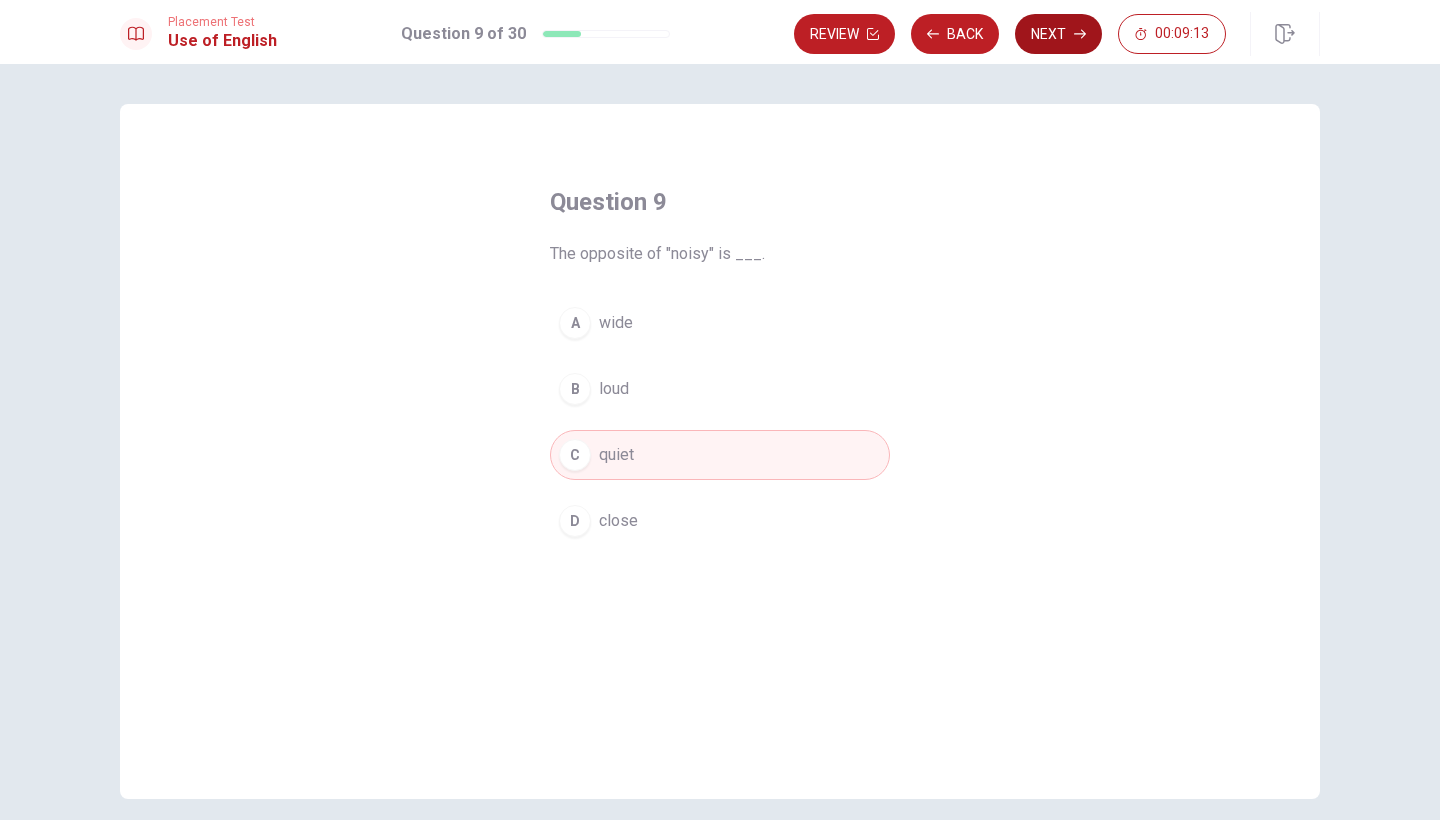 click on "Next" at bounding box center (1058, 34) 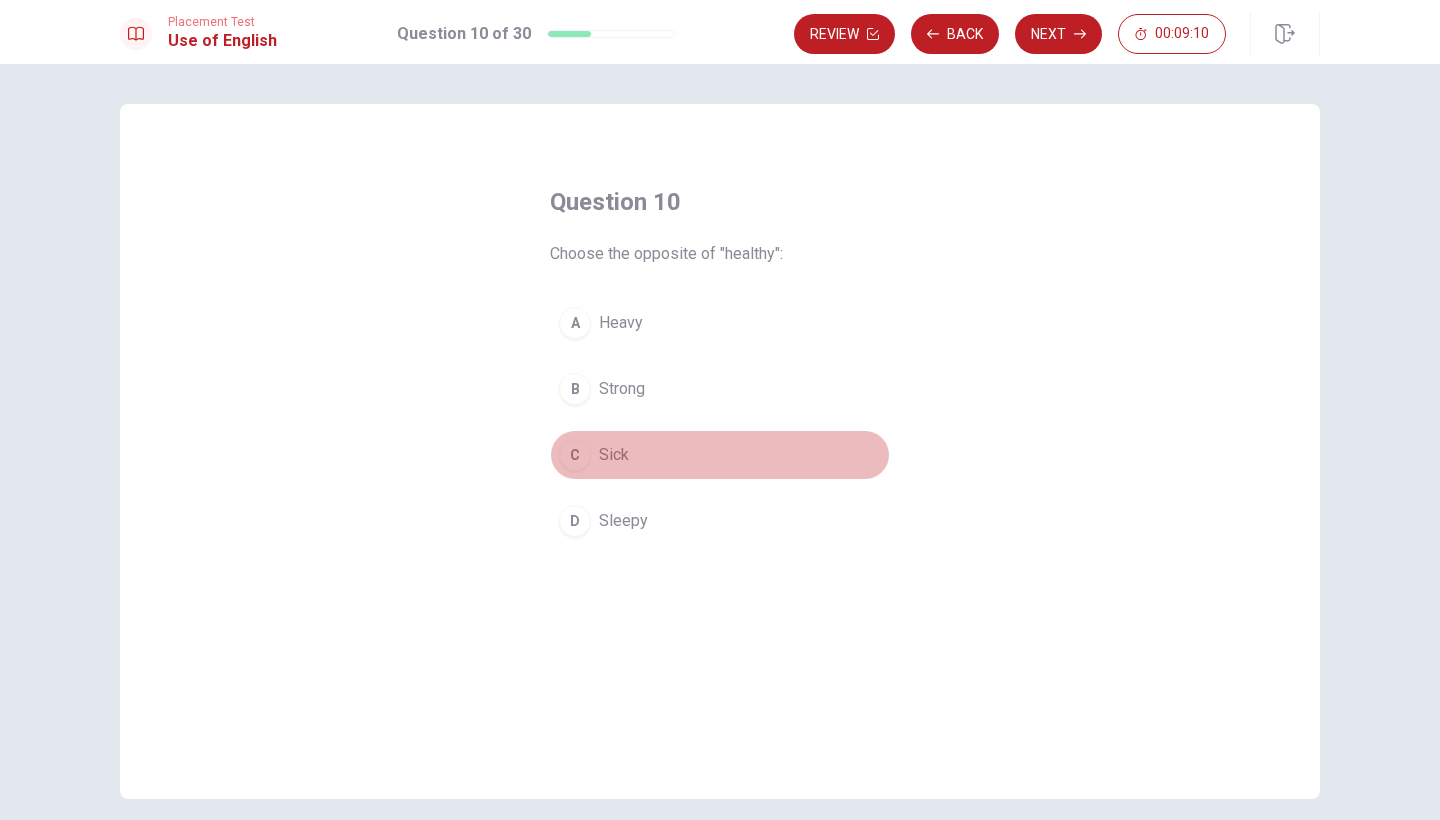 click on "C" at bounding box center (575, 455) 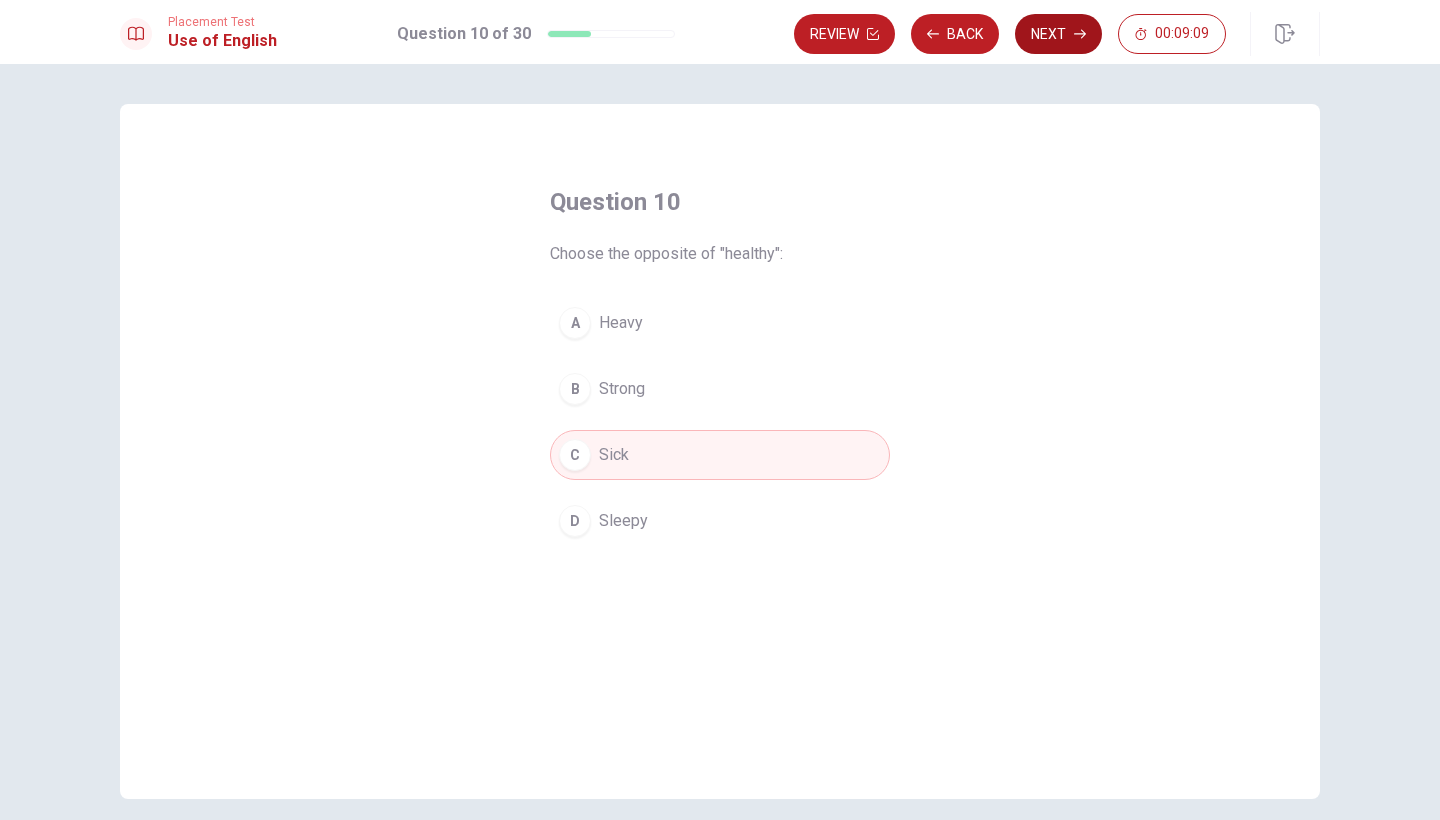 click on "Next" at bounding box center [1058, 34] 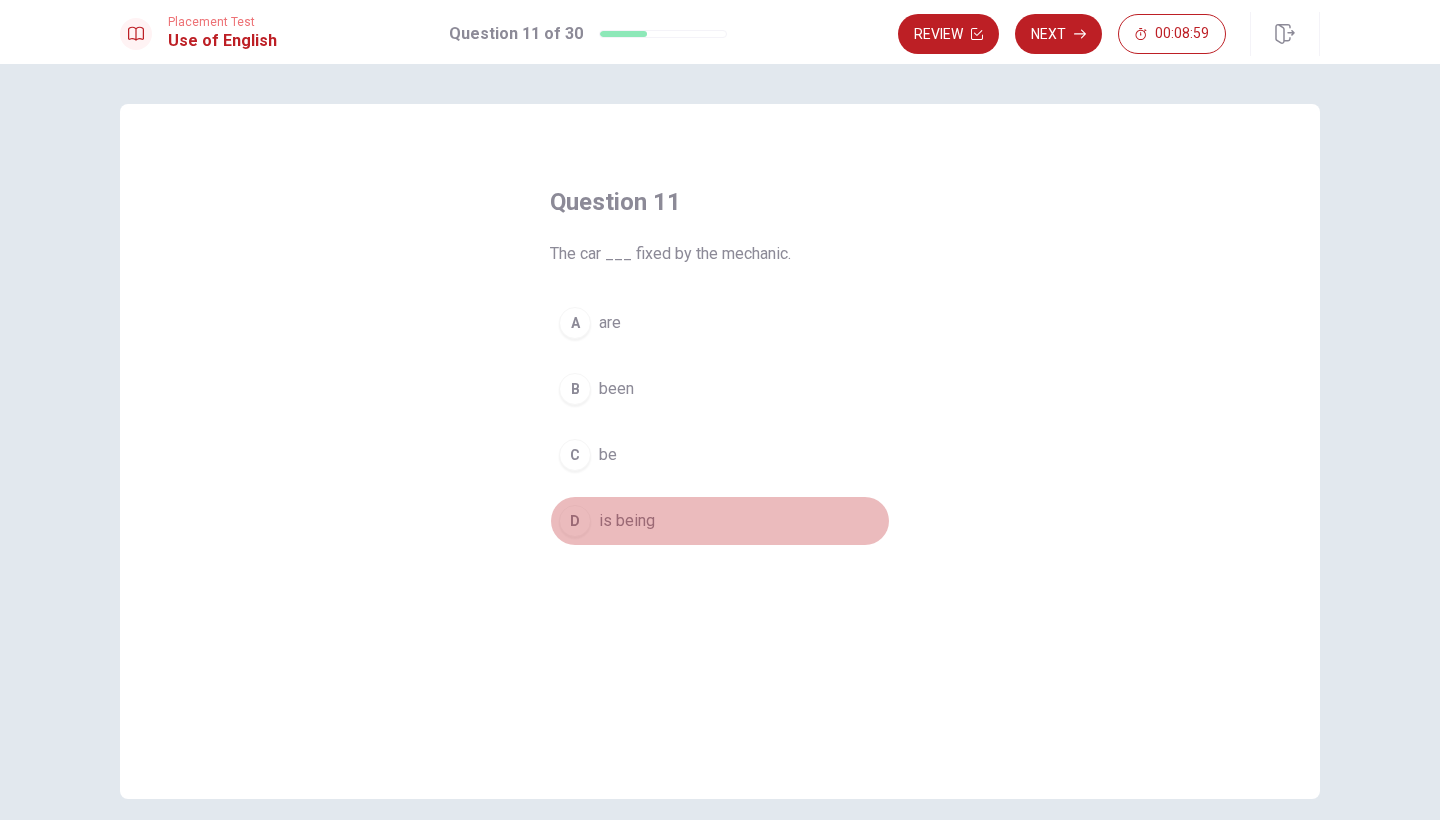 click on "D" at bounding box center [575, 521] 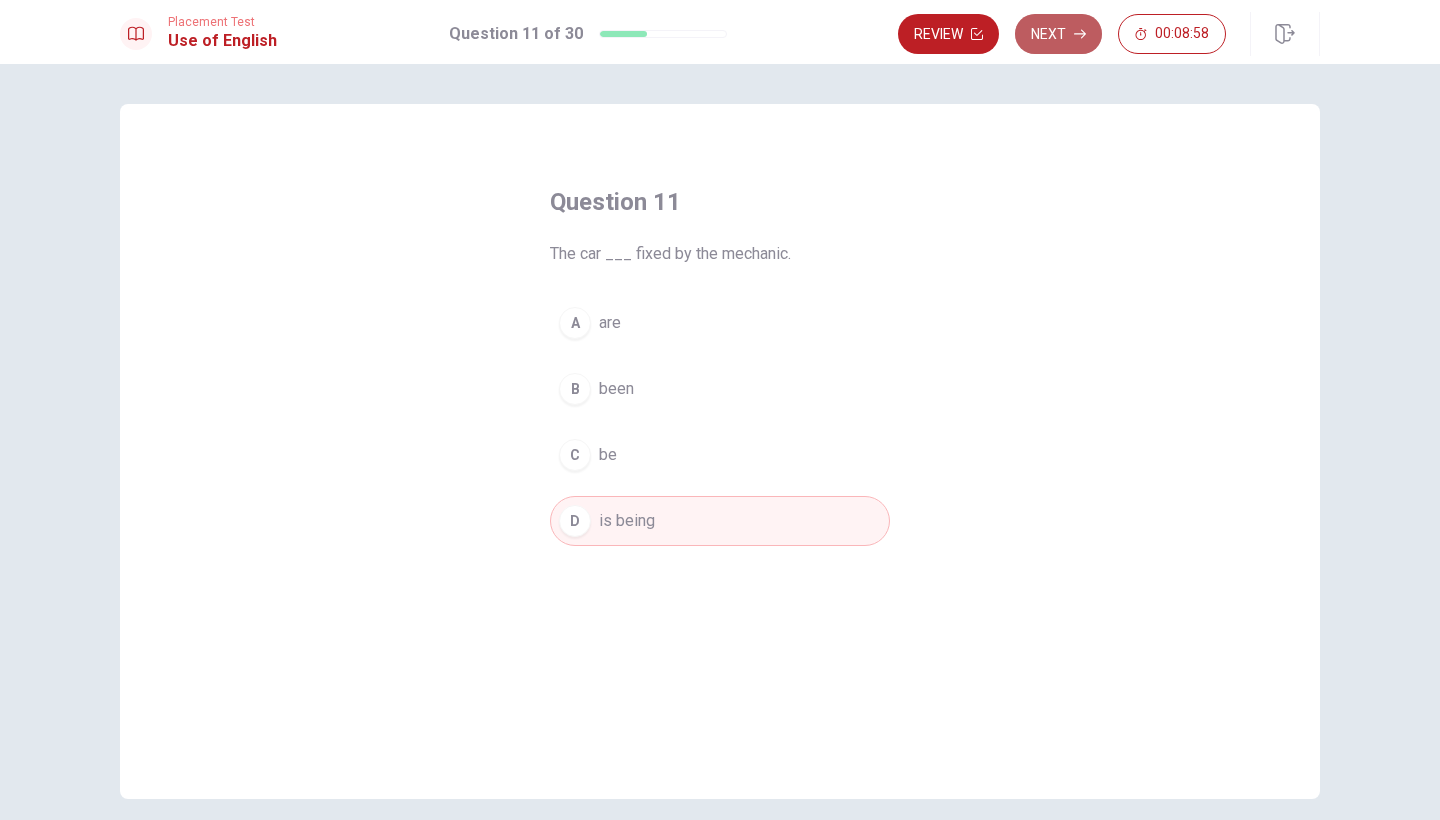 click 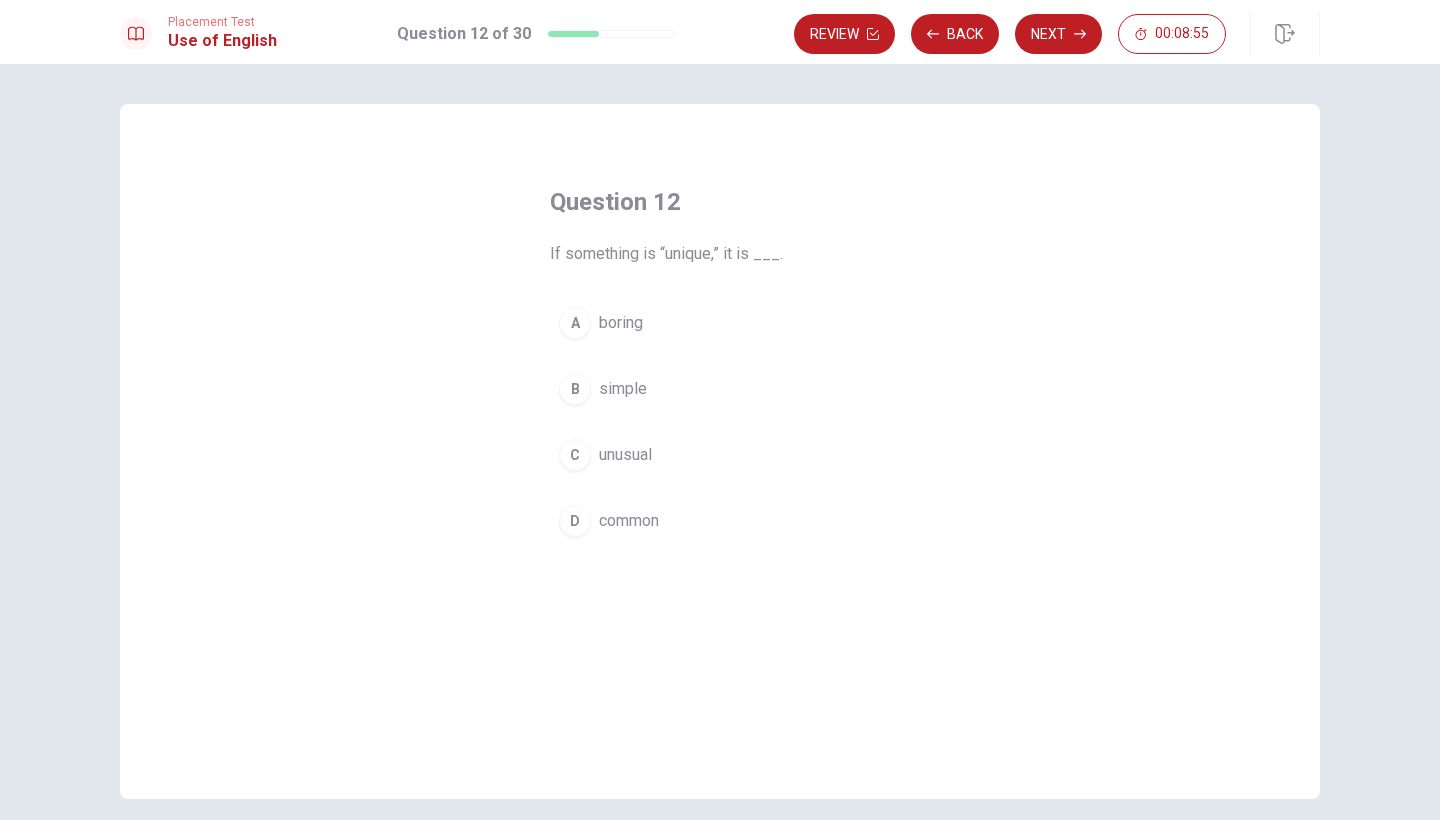 click on "C" at bounding box center (575, 455) 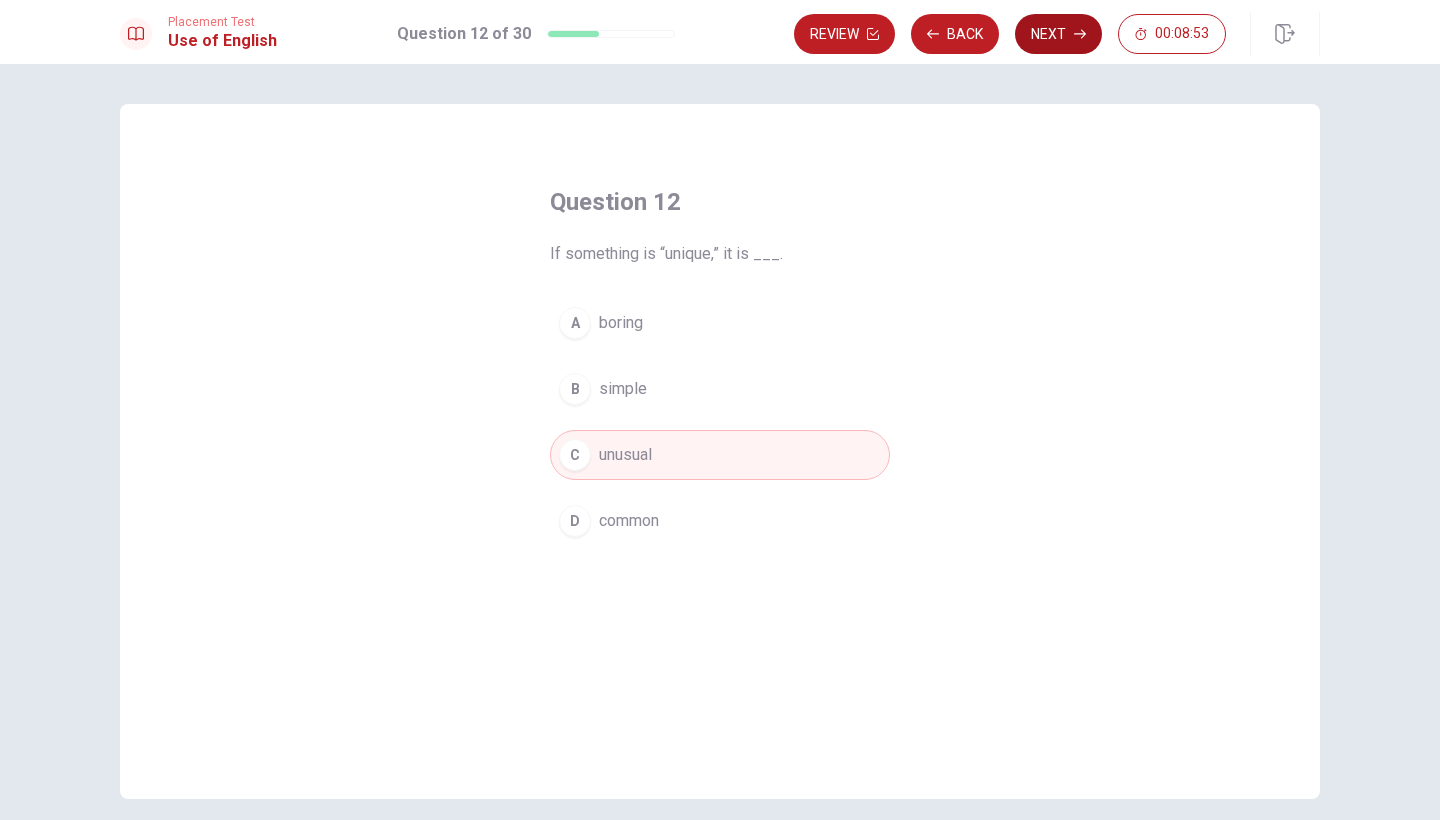 click on "Next" at bounding box center [1058, 34] 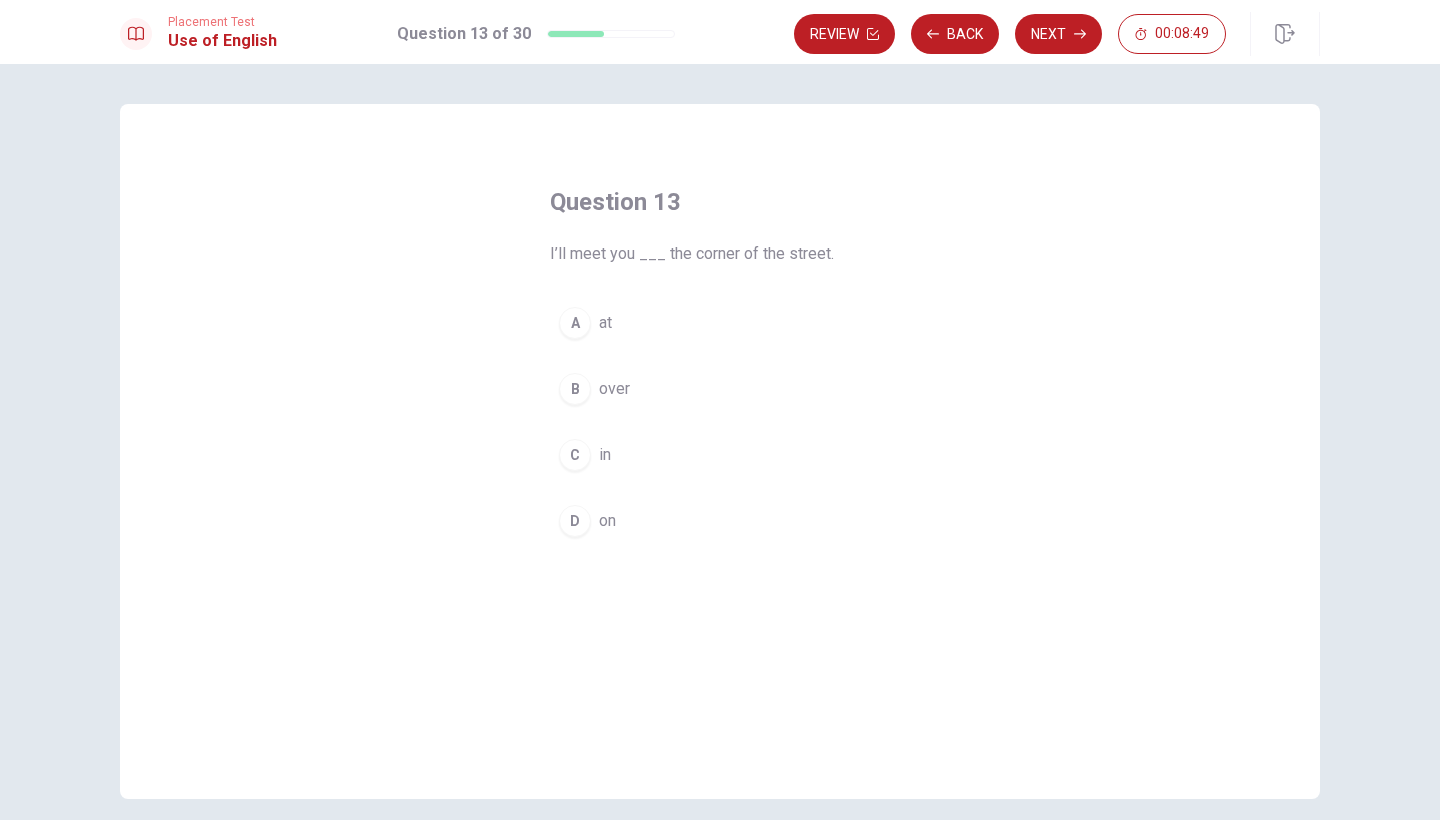 click on "A" at bounding box center [575, 323] 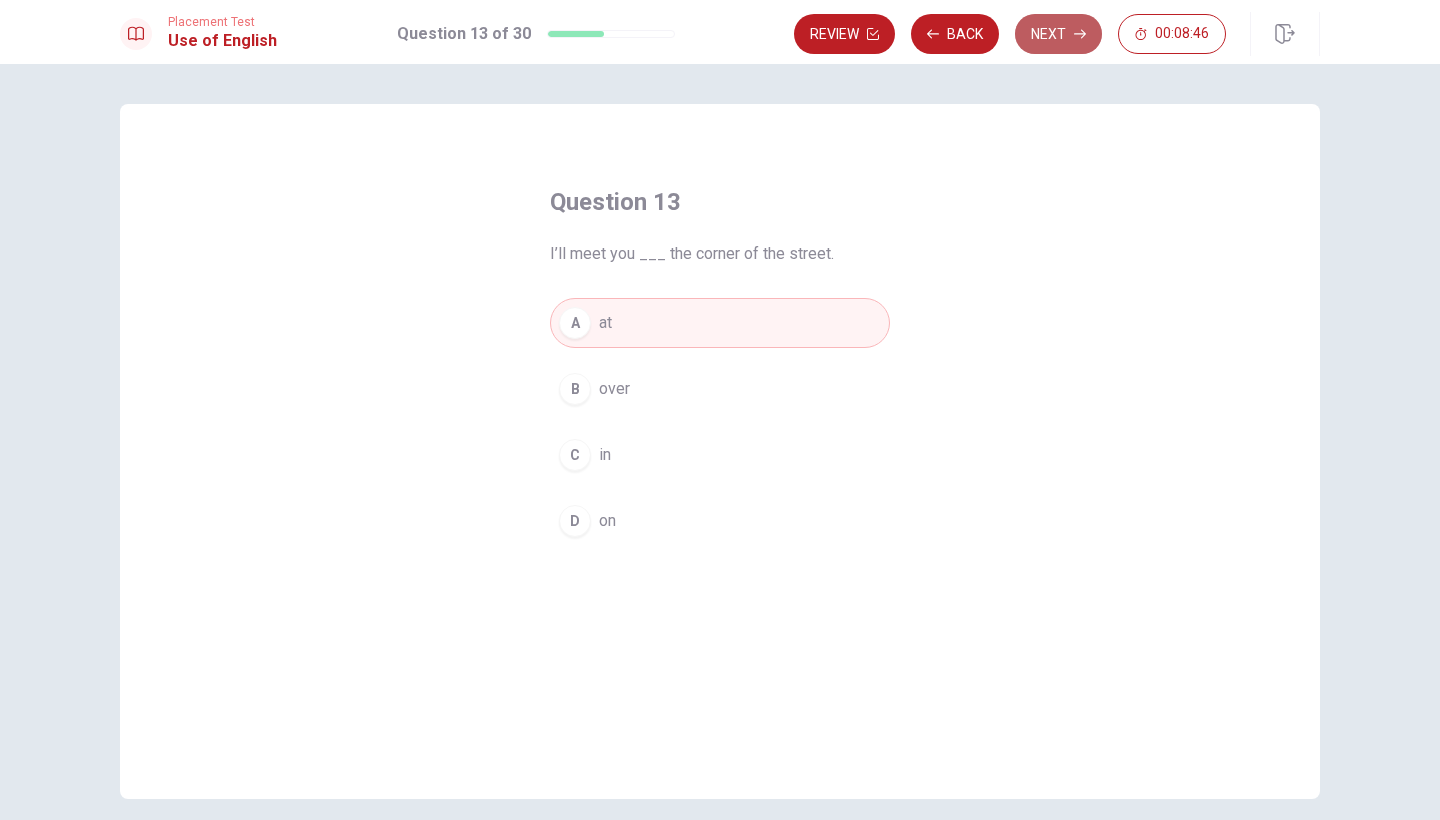 click on "Next" at bounding box center (1058, 34) 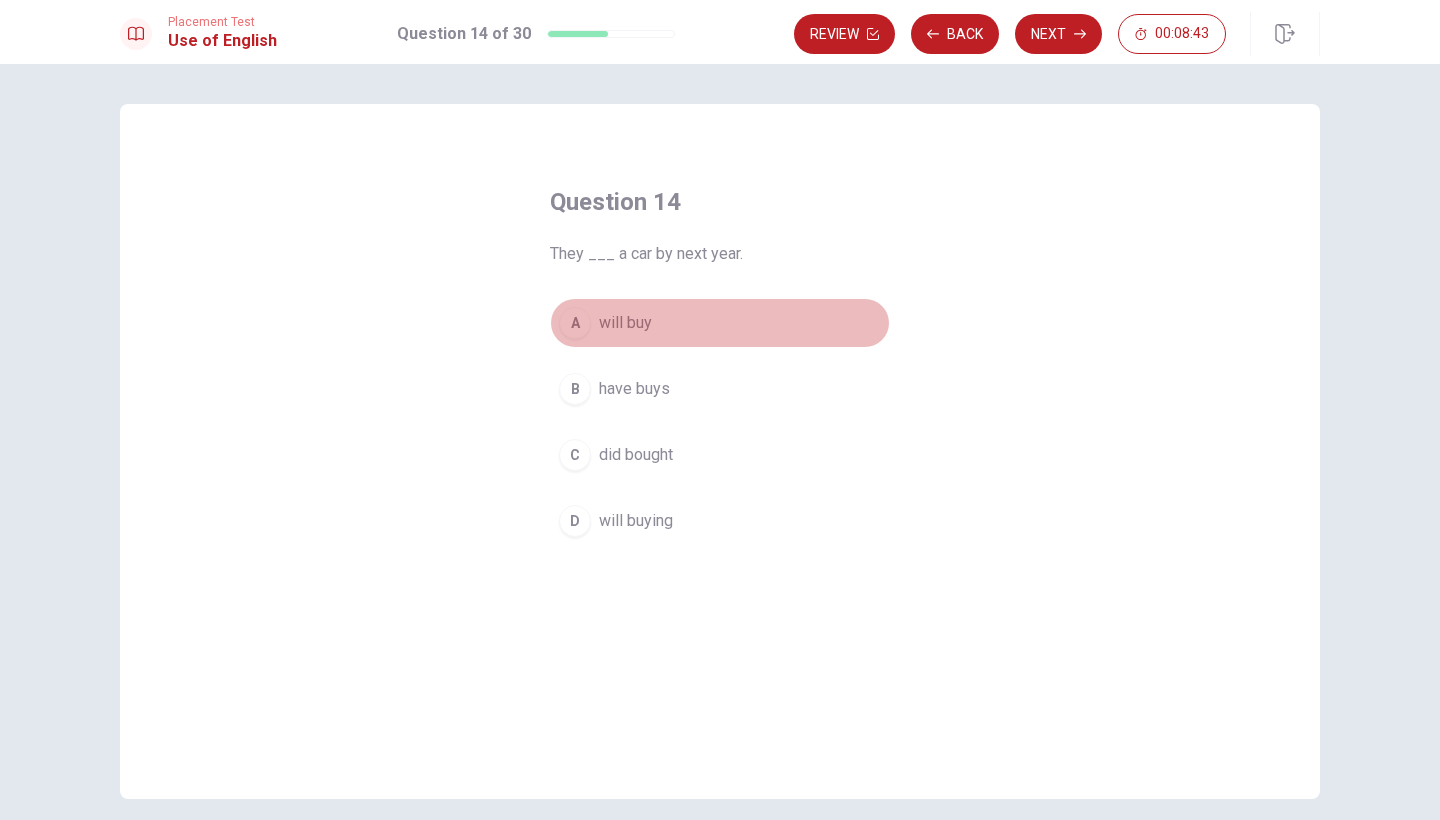 click on "A" at bounding box center (575, 323) 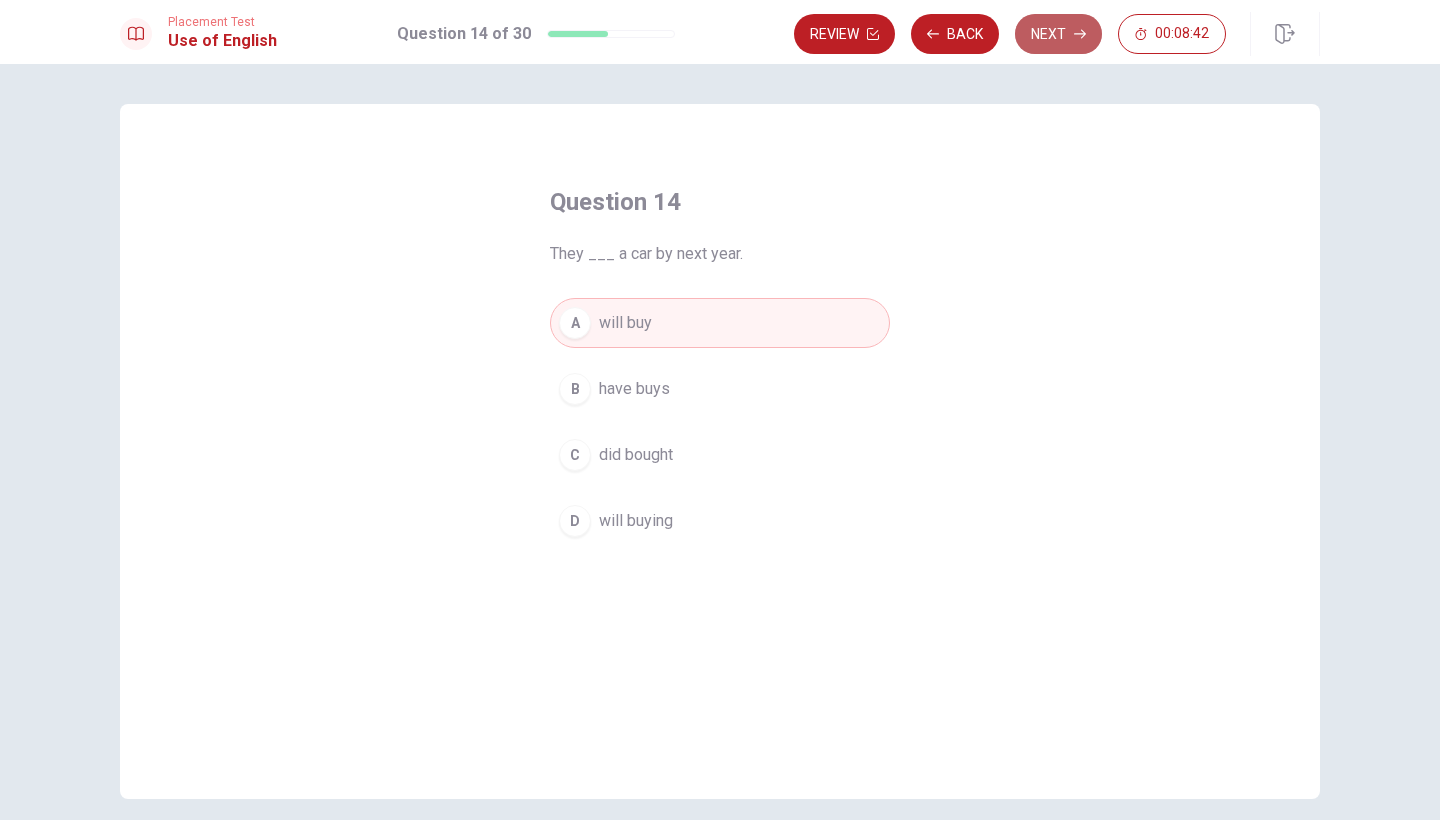 click on "Next" at bounding box center (1058, 34) 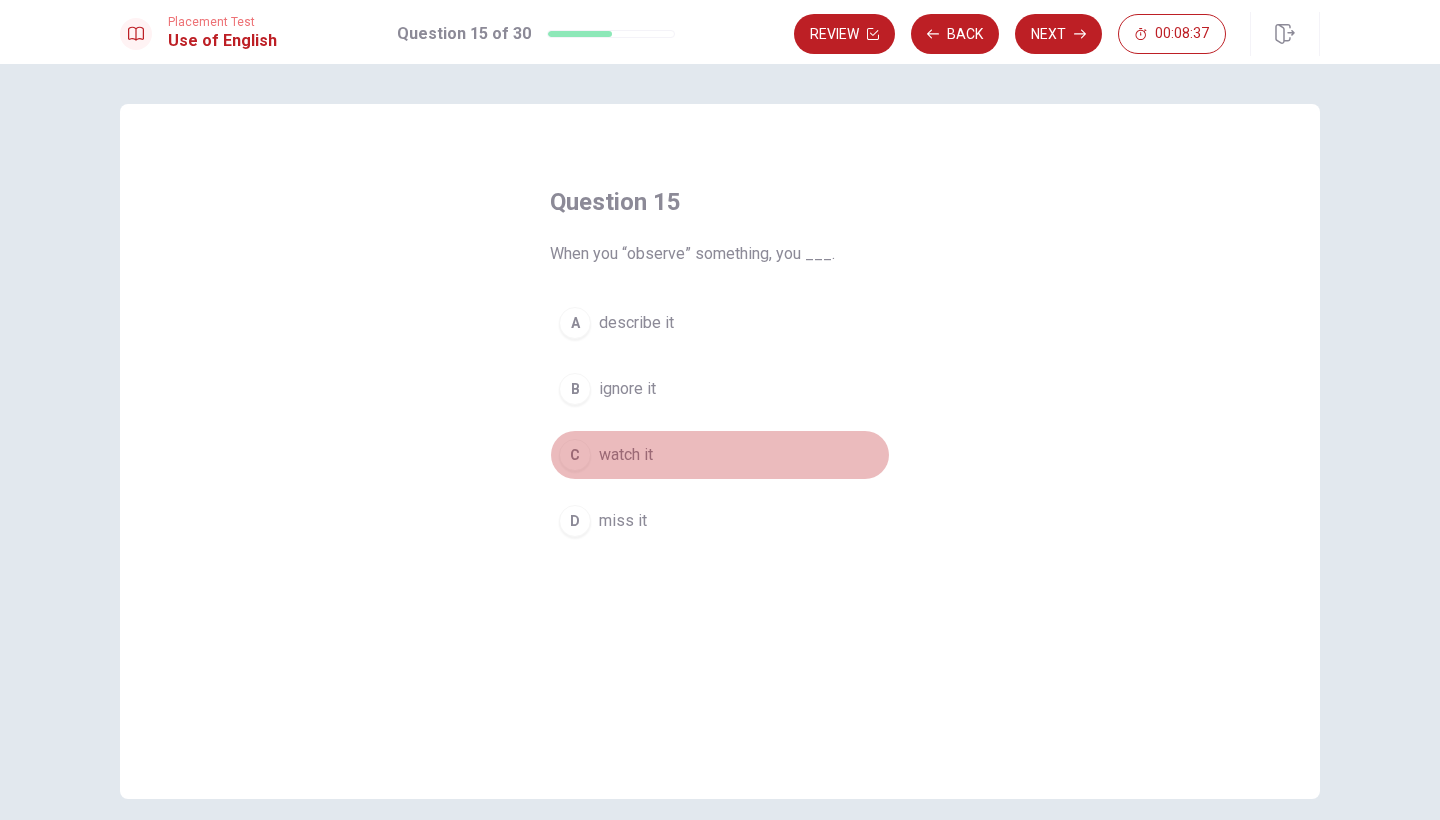 click on "C" at bounding box center [575, 455] 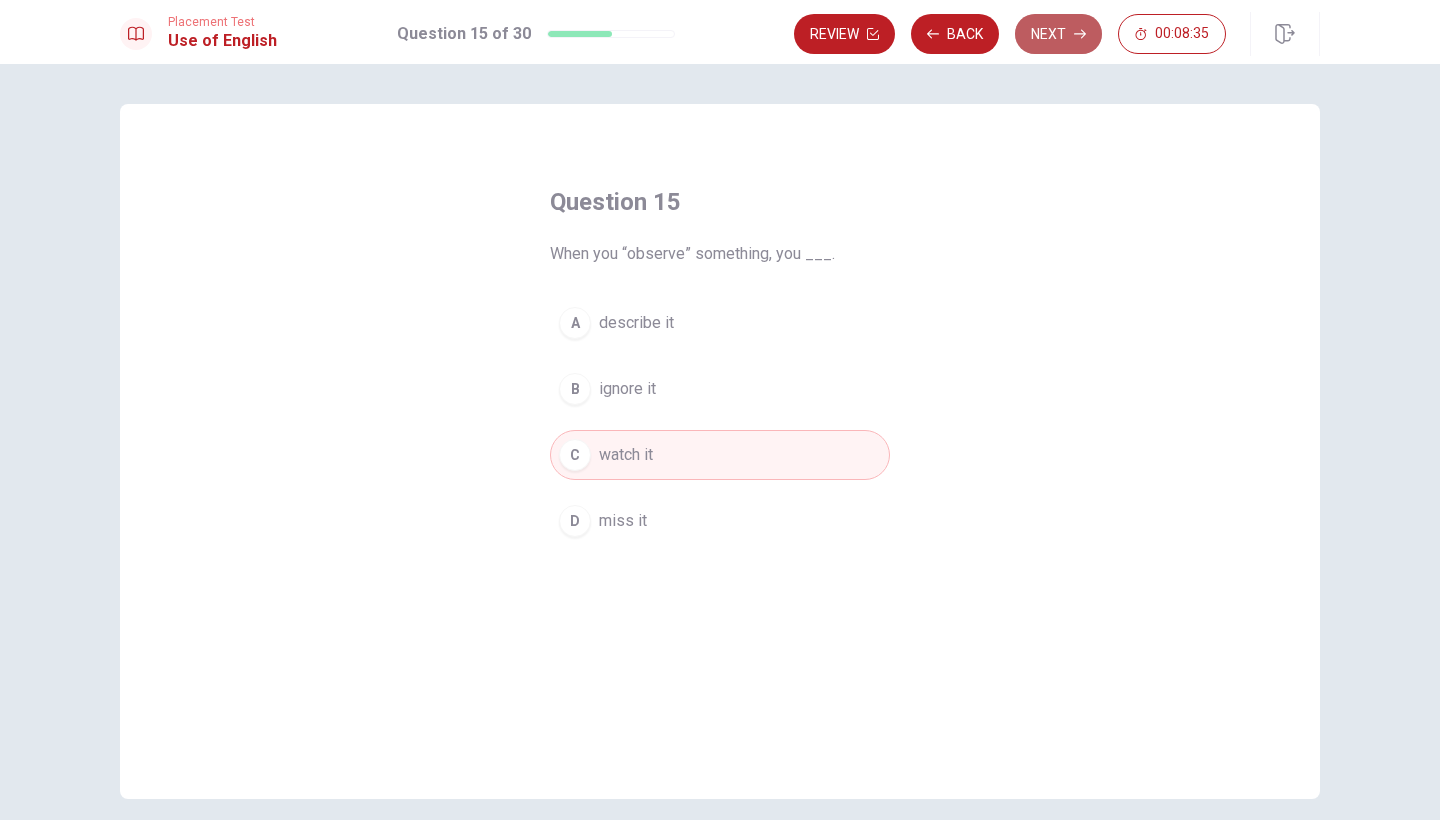 click on "Next" at bounding box center (1058, 34) 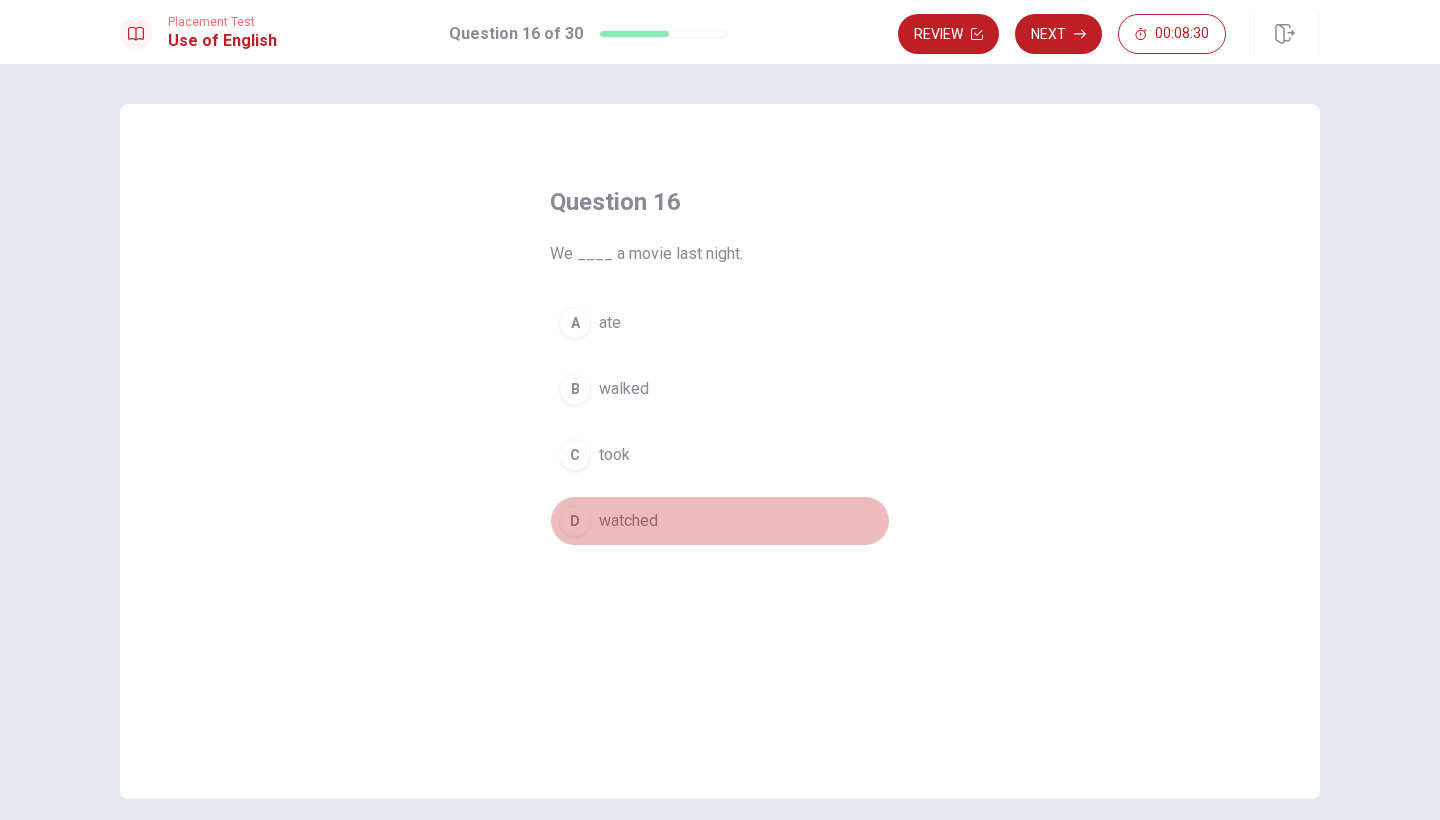 click on "D" at bounding box center [575, 521] 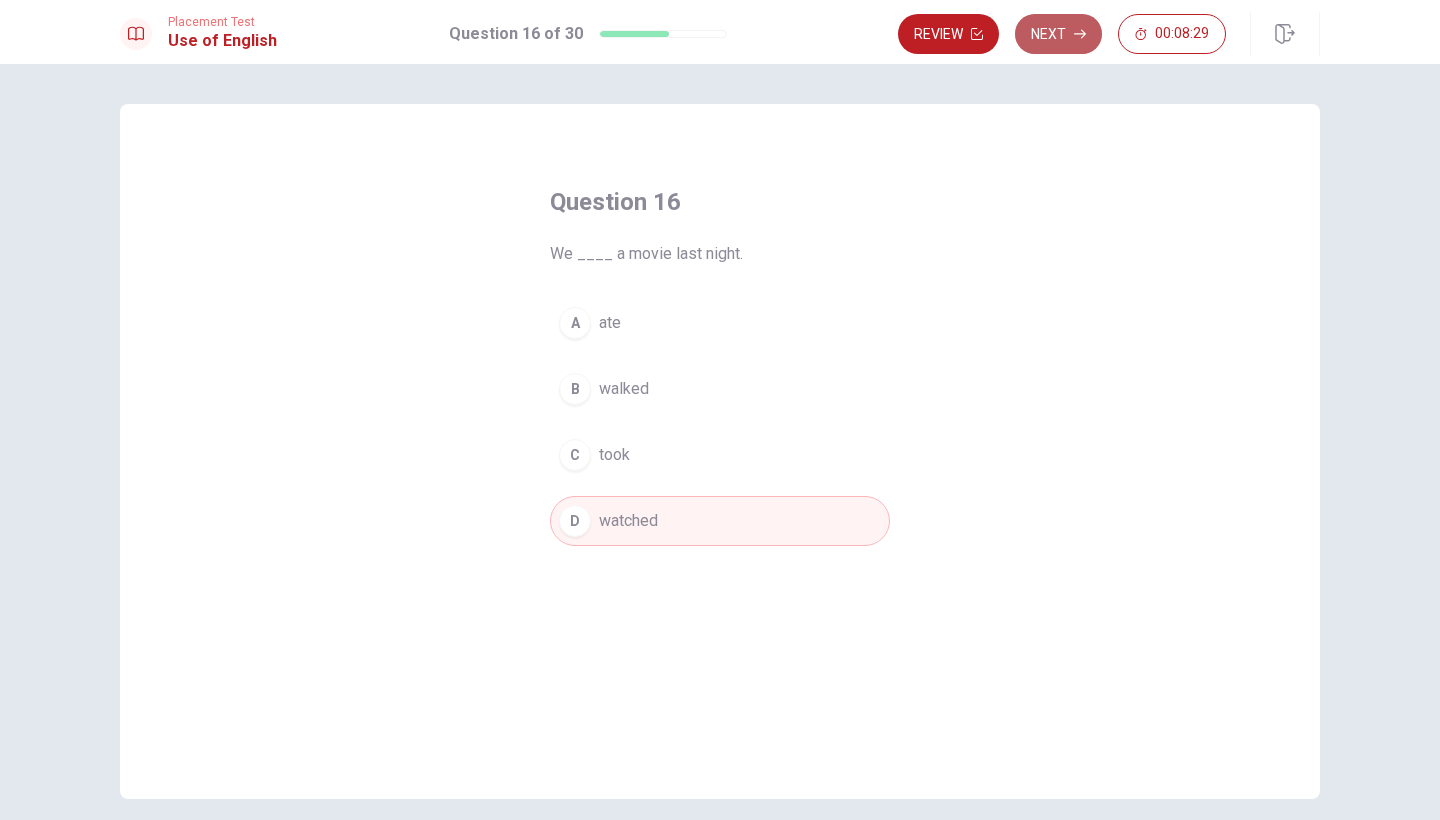 click on "Next" at bounding box center [1058, 34] 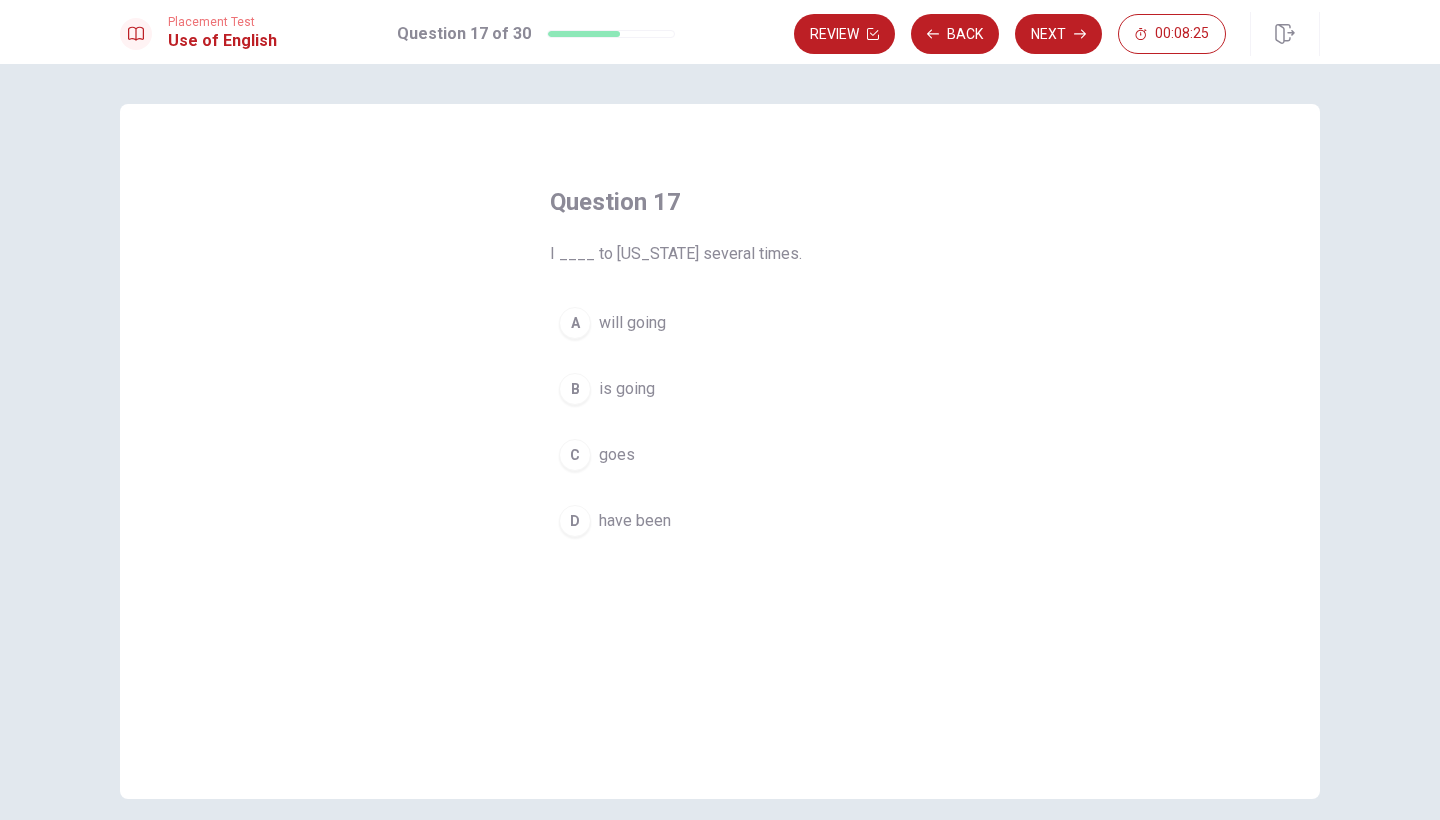 click on "D have been" at bounding box center [720, 521] 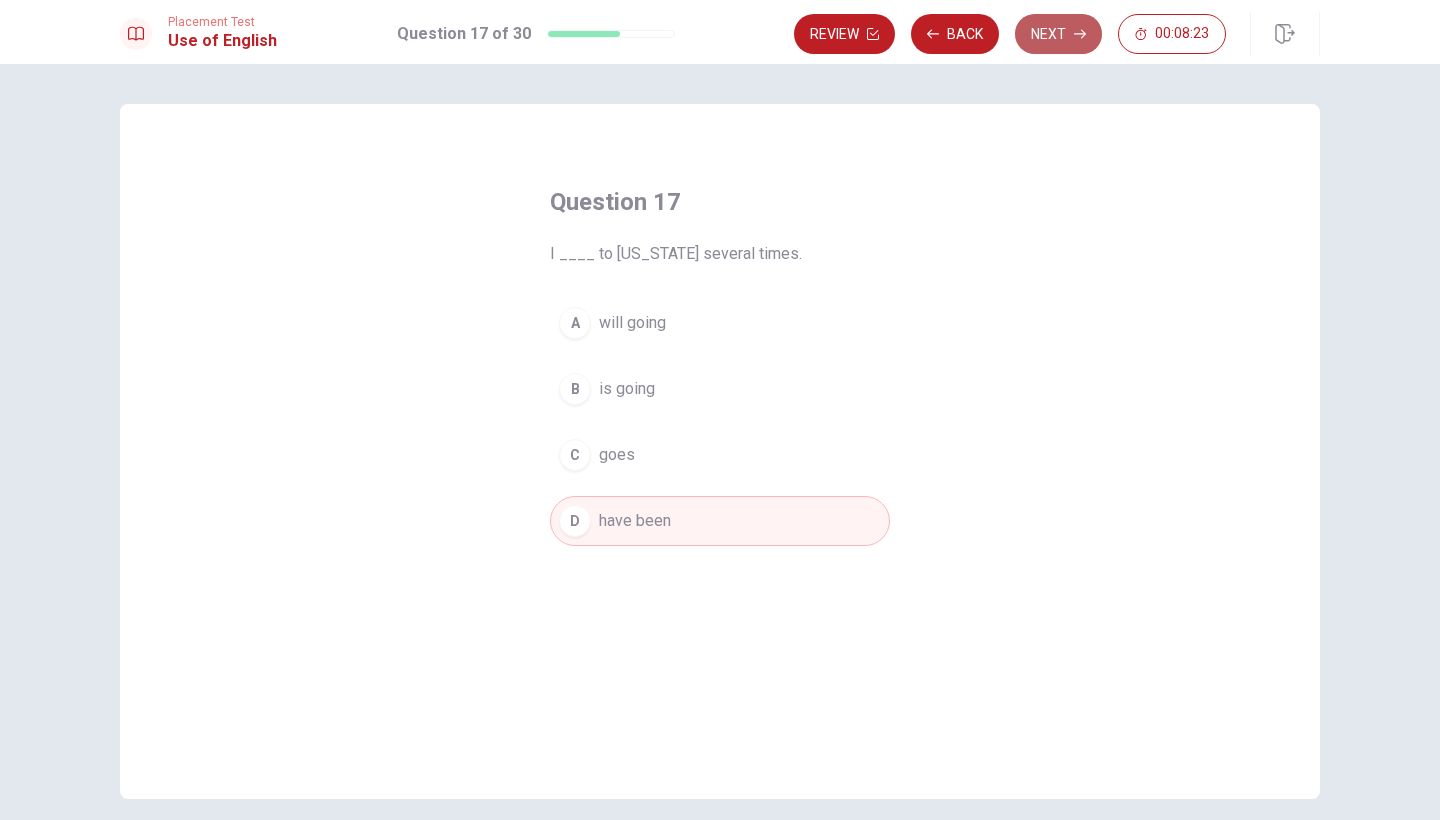 click on "Next" at bounding box center [1058, 34] 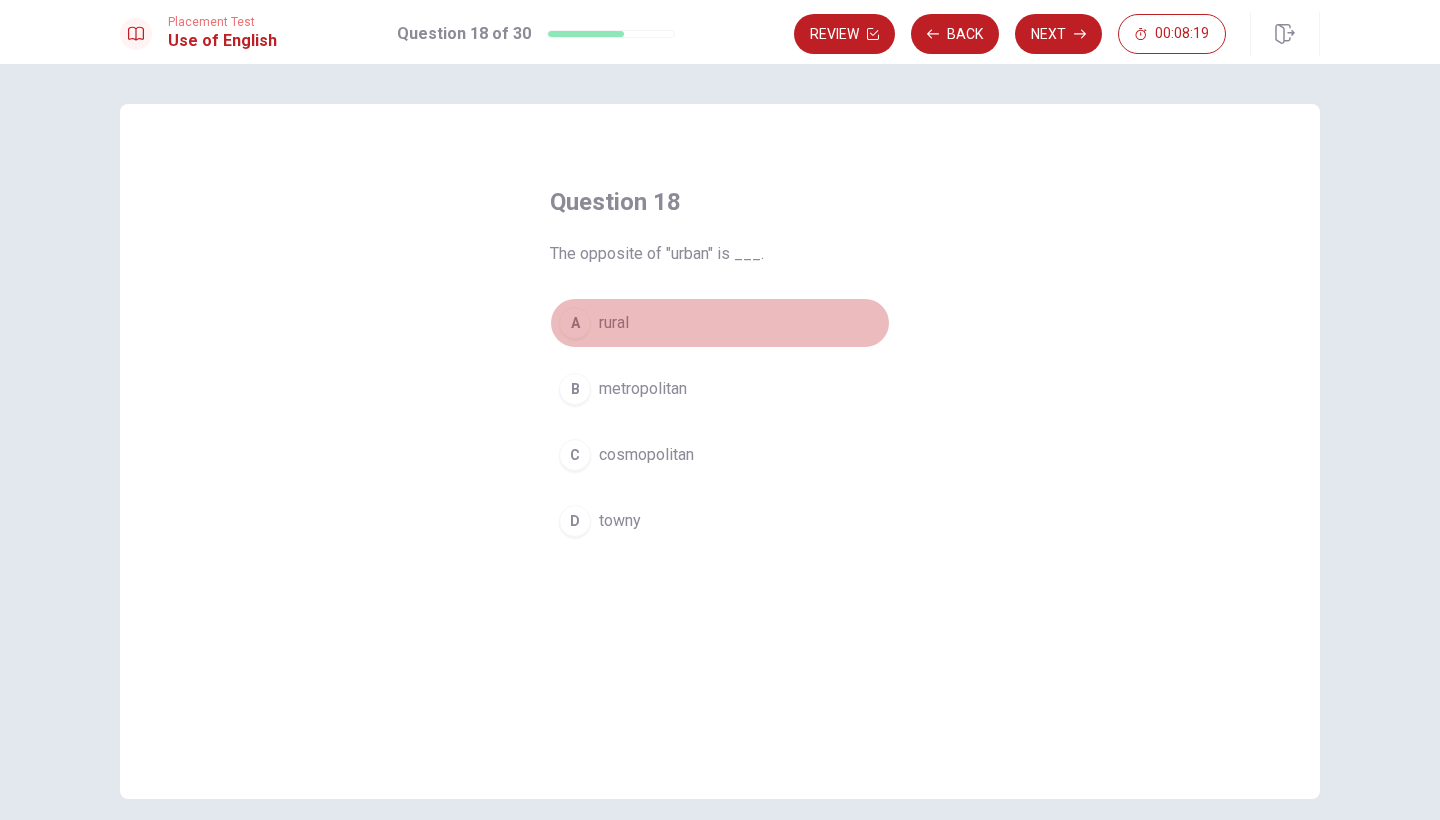 click on "A" at bounding box center (575, 323) 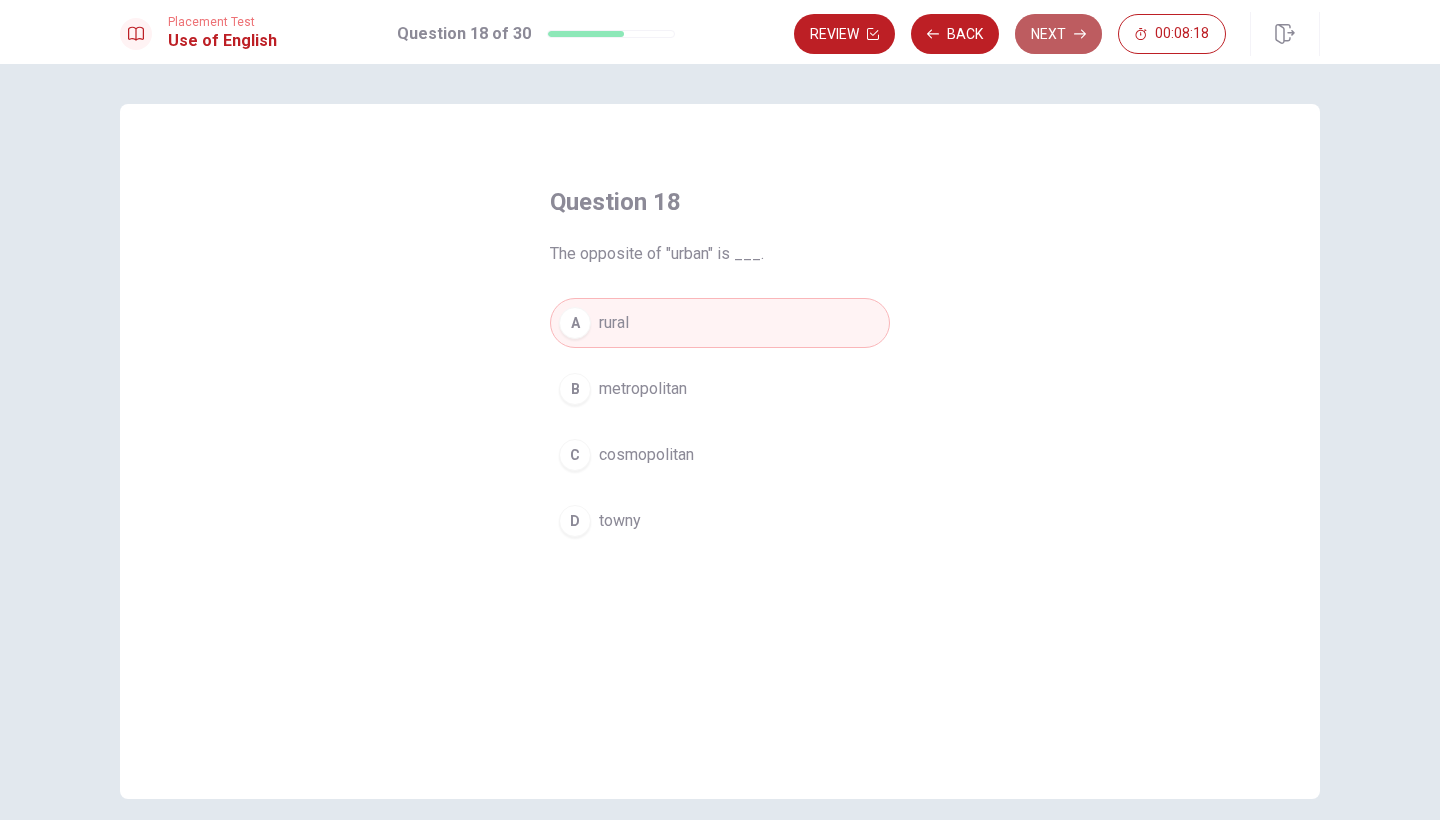 click on "Next" at bounding box center (1058, 34) 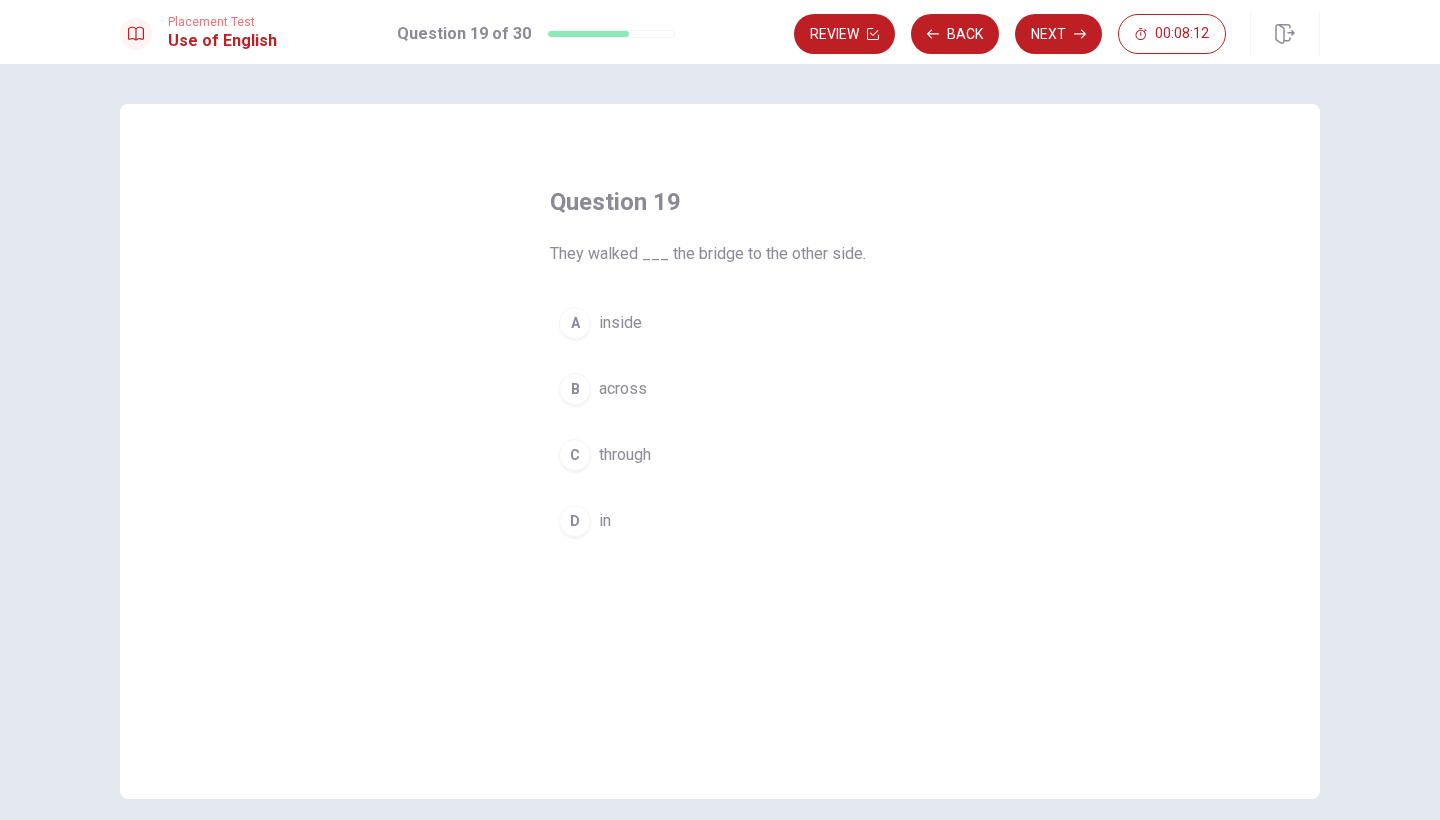 click on "B" at bounding box center (575, 389) 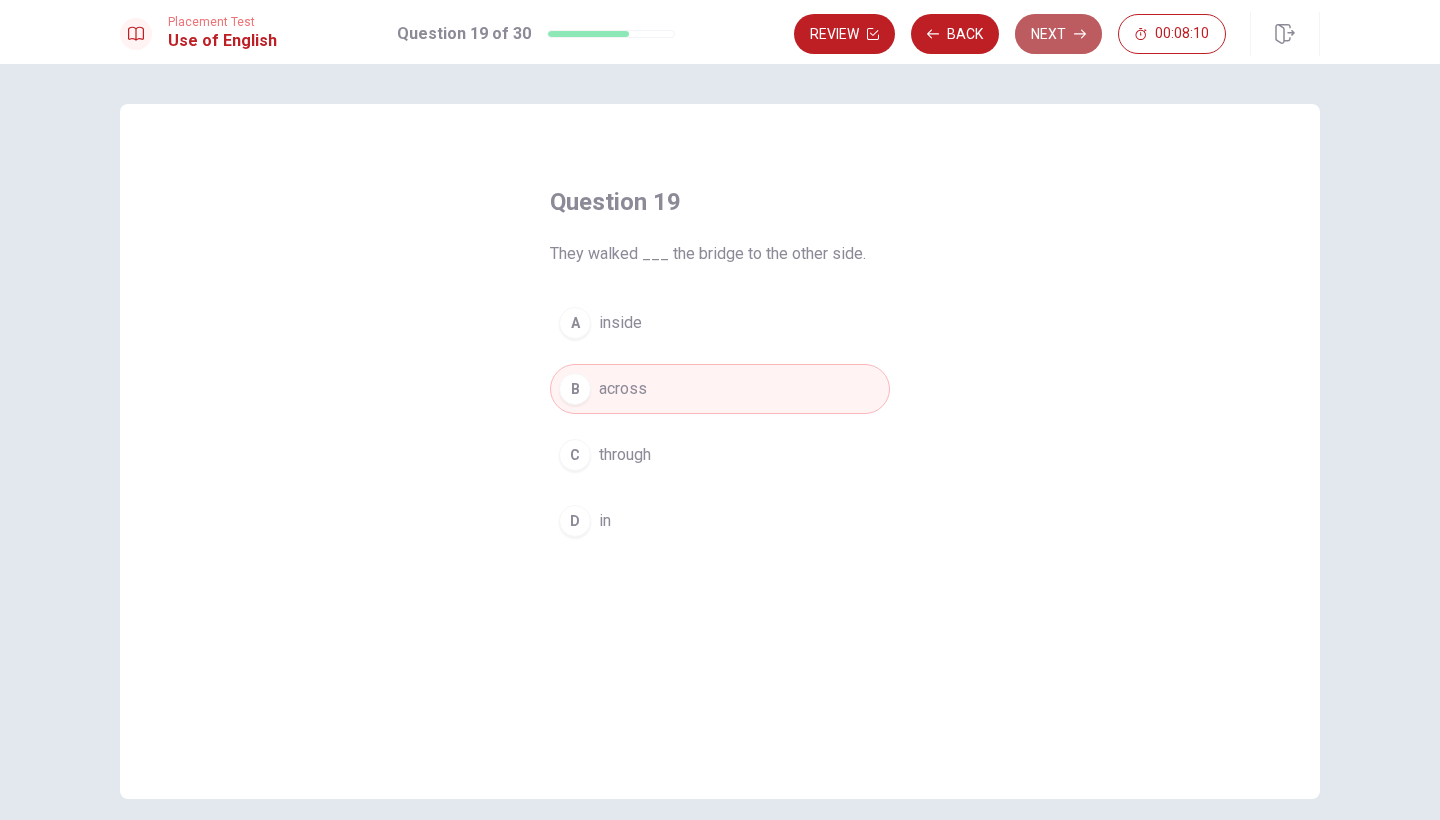 click on "Next" at bounding box center (1058, 34) 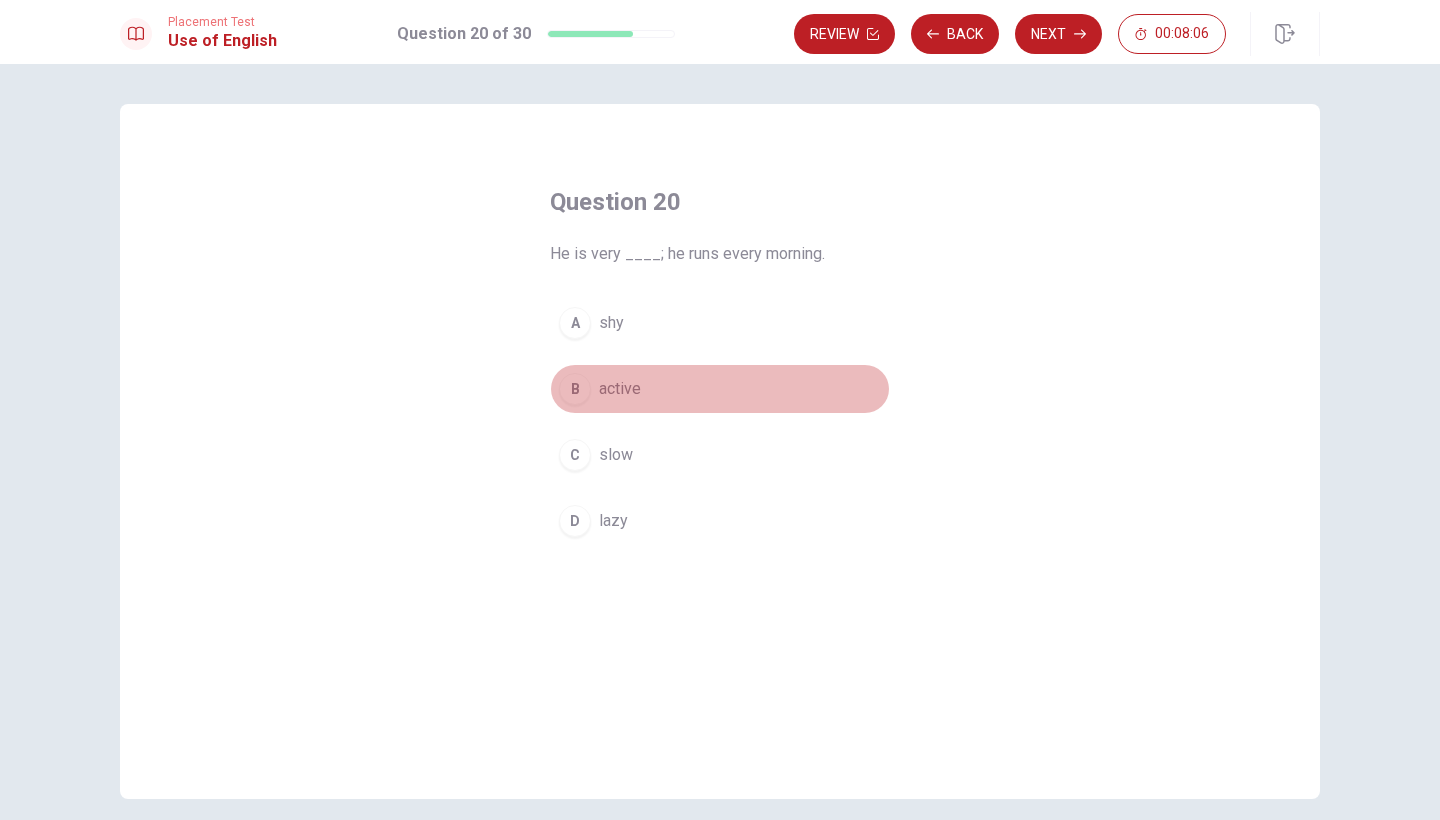 click on "B" at bounding box center [575, 389] 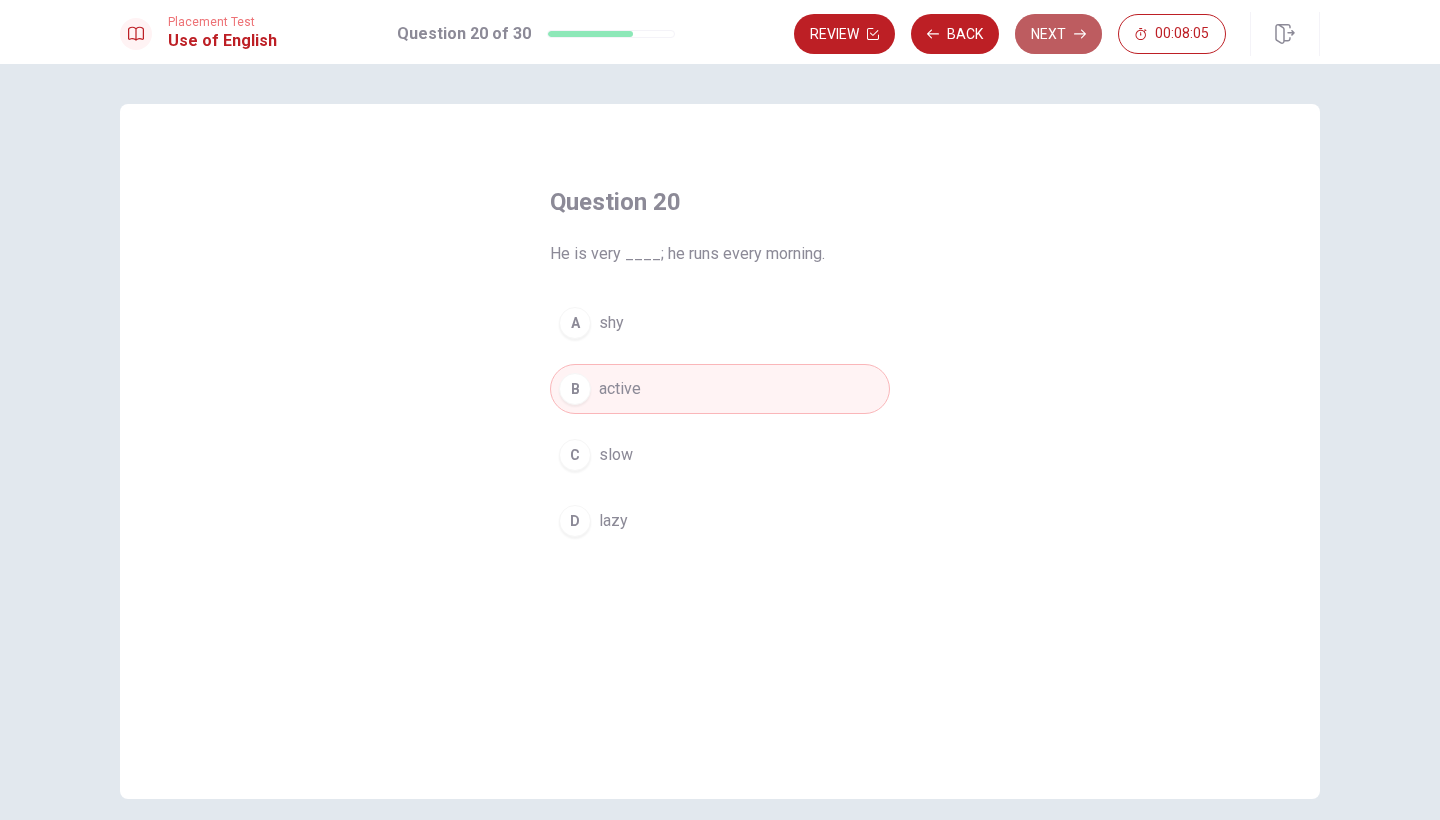 click on "Next" at bounding box center [1058, 34] 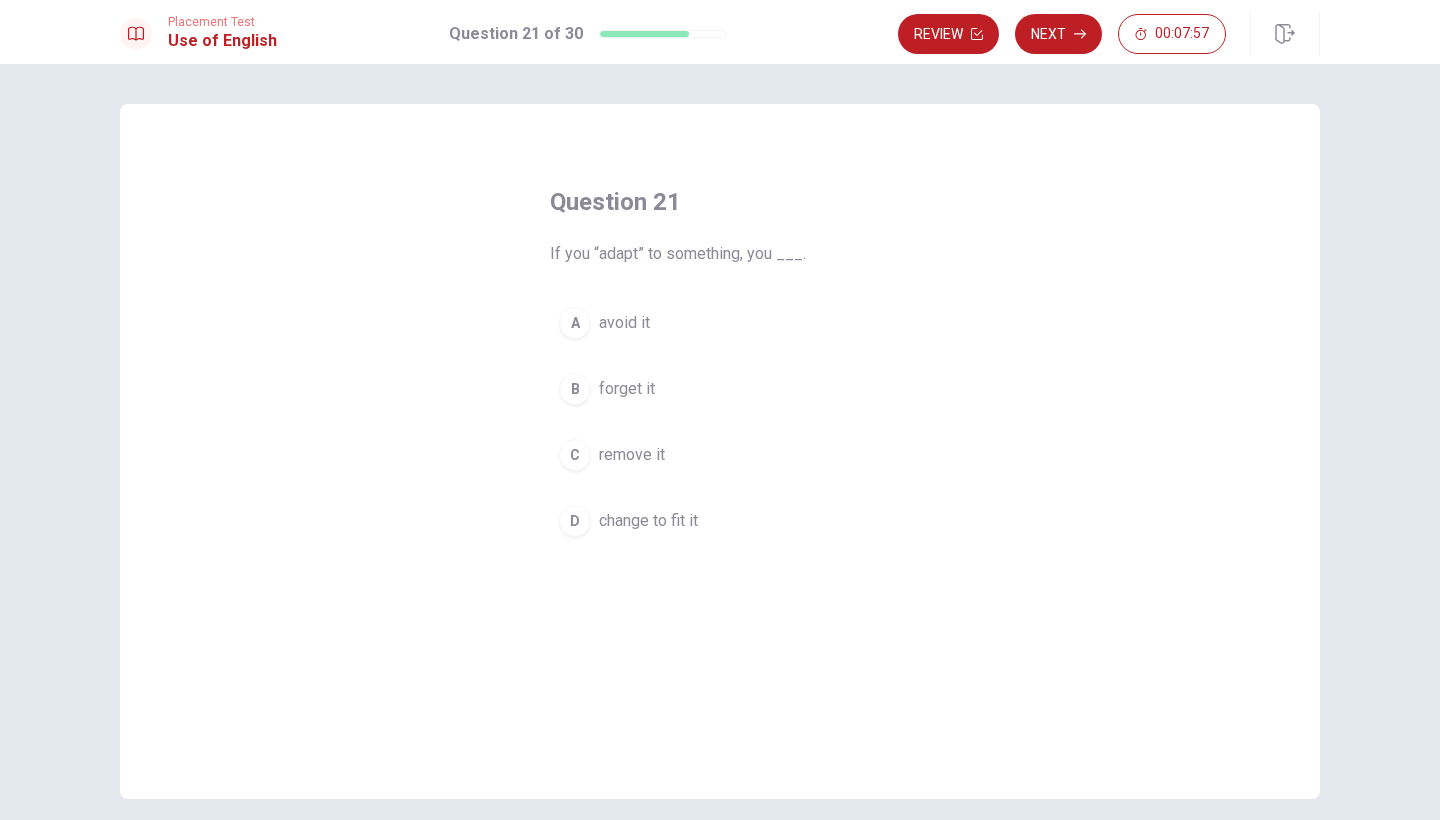 click on "D" at bounding box center (575, 521) 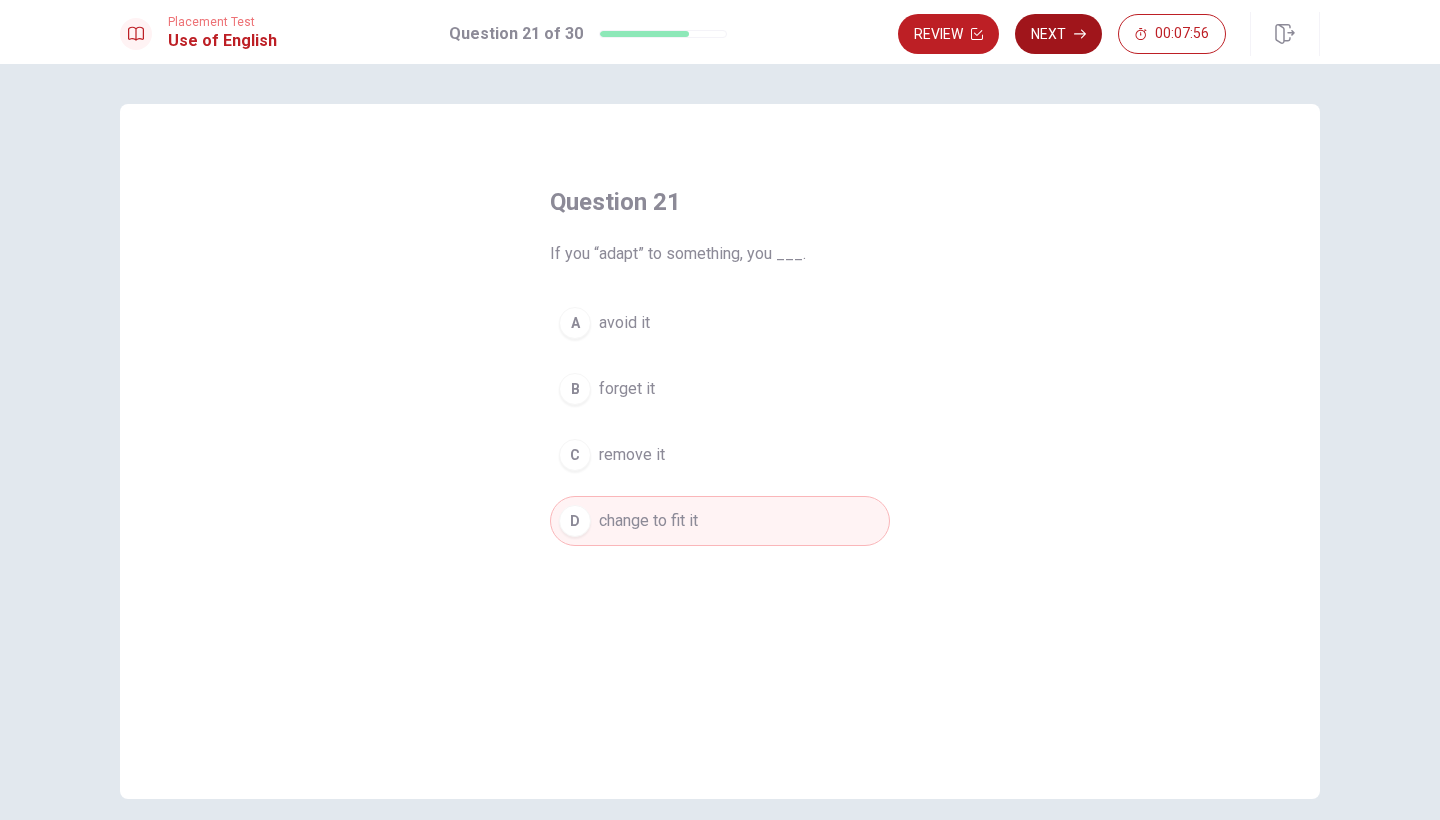 click on "Next" at bounding box center [1058, 34] 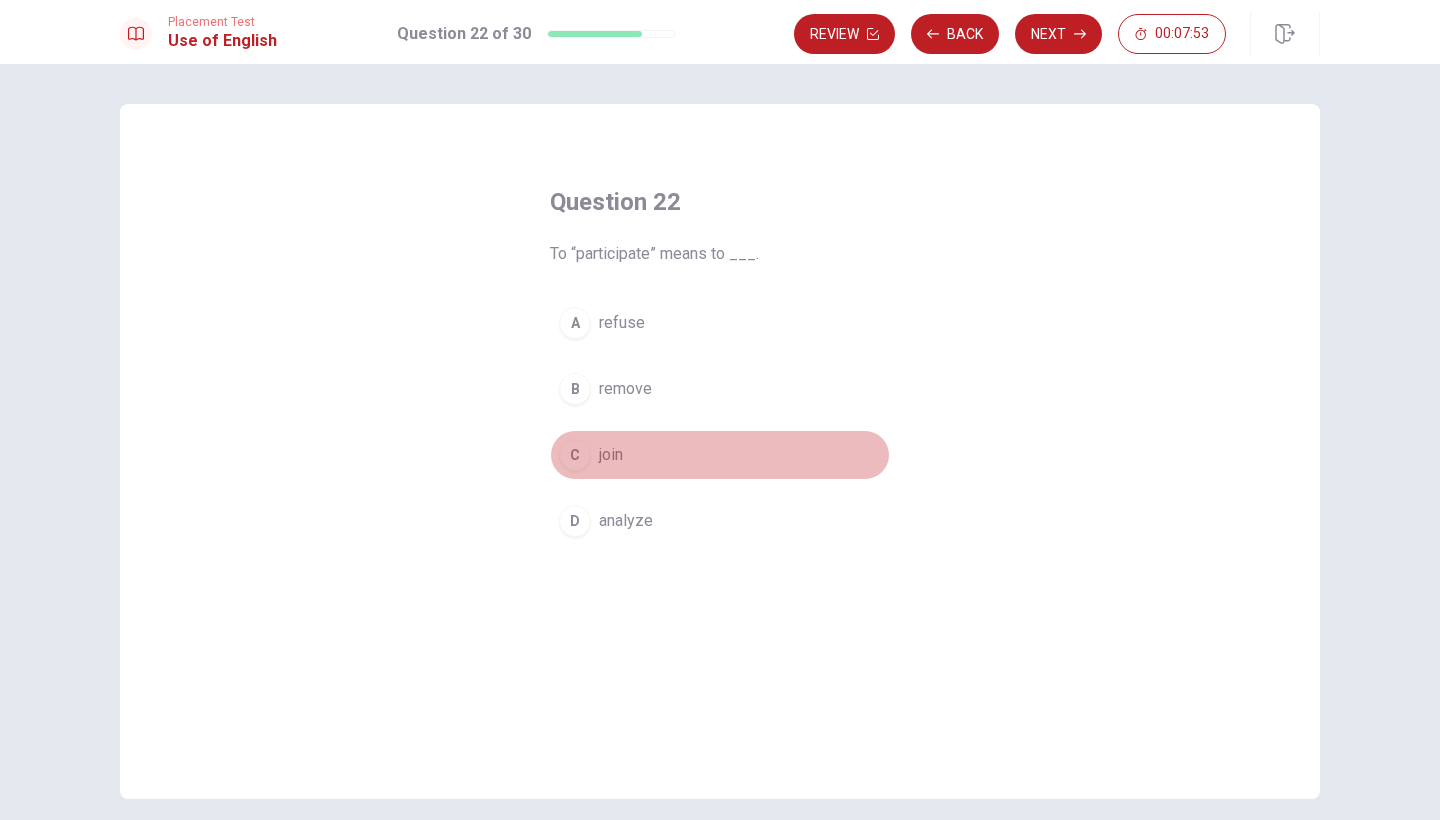 click on "C" at bounding box center [575, 455] 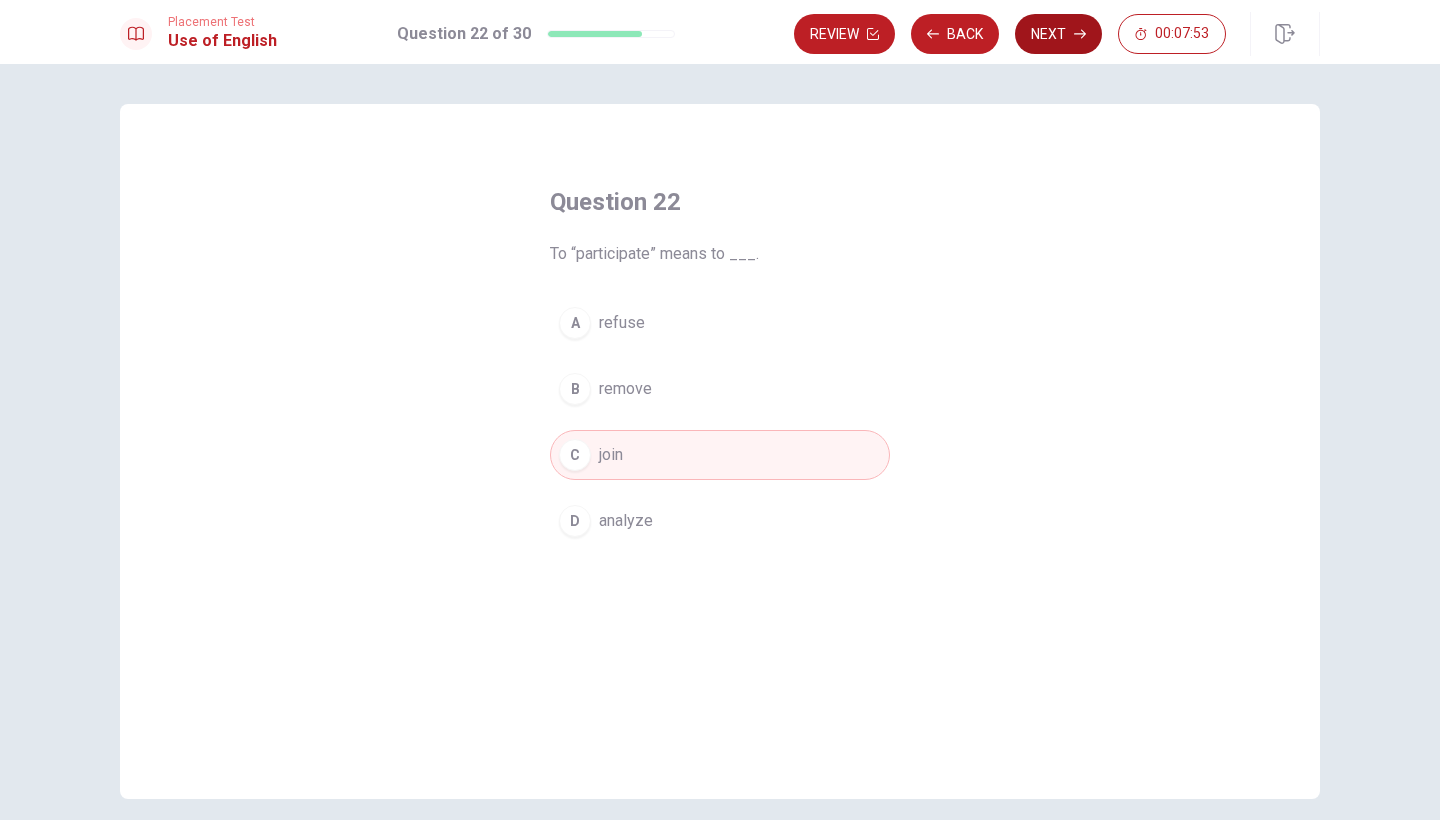 click on "Next" at bounding box center [1058, 34] 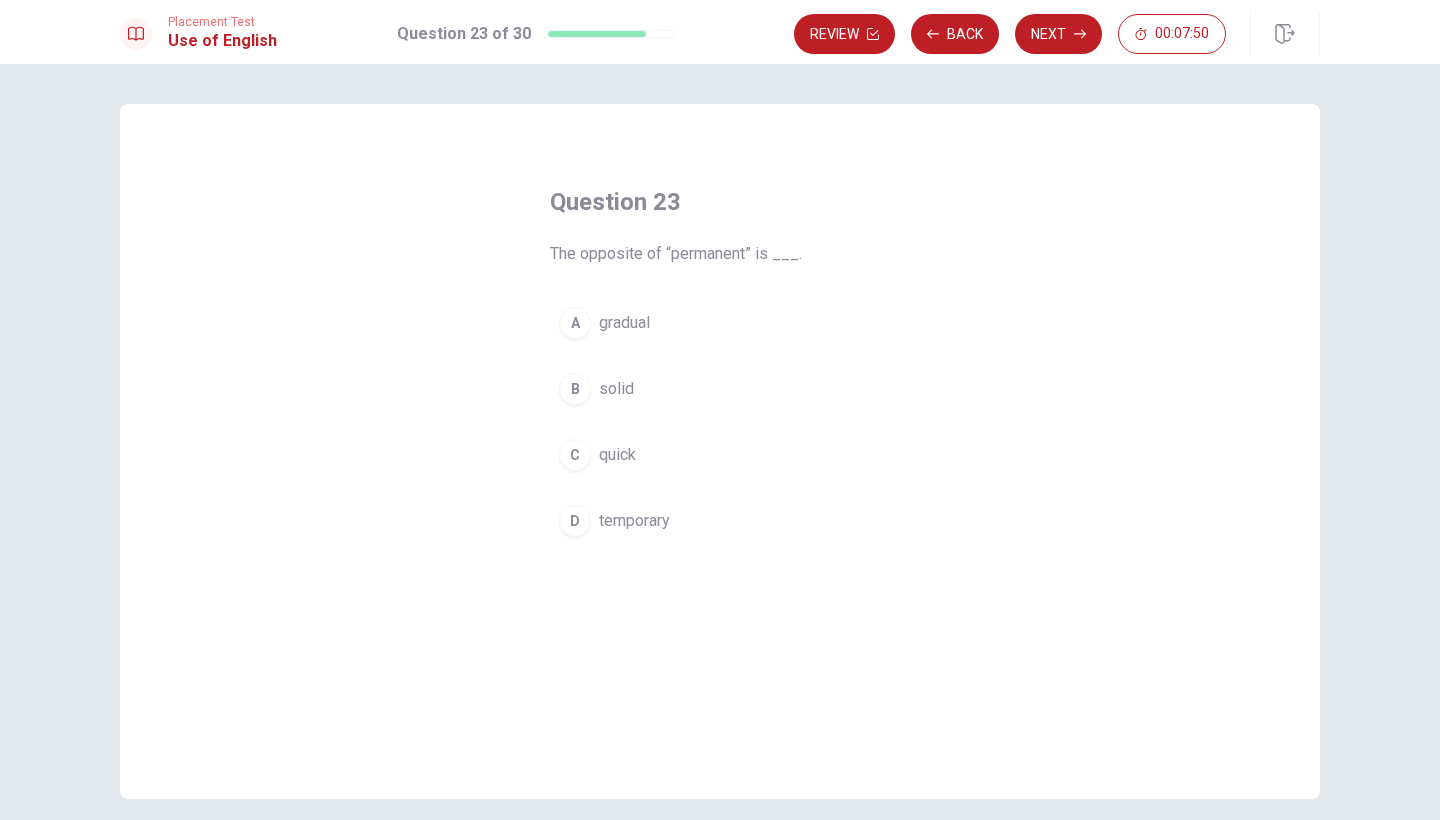 click on "D temporary" at bounding box center [720, 521] 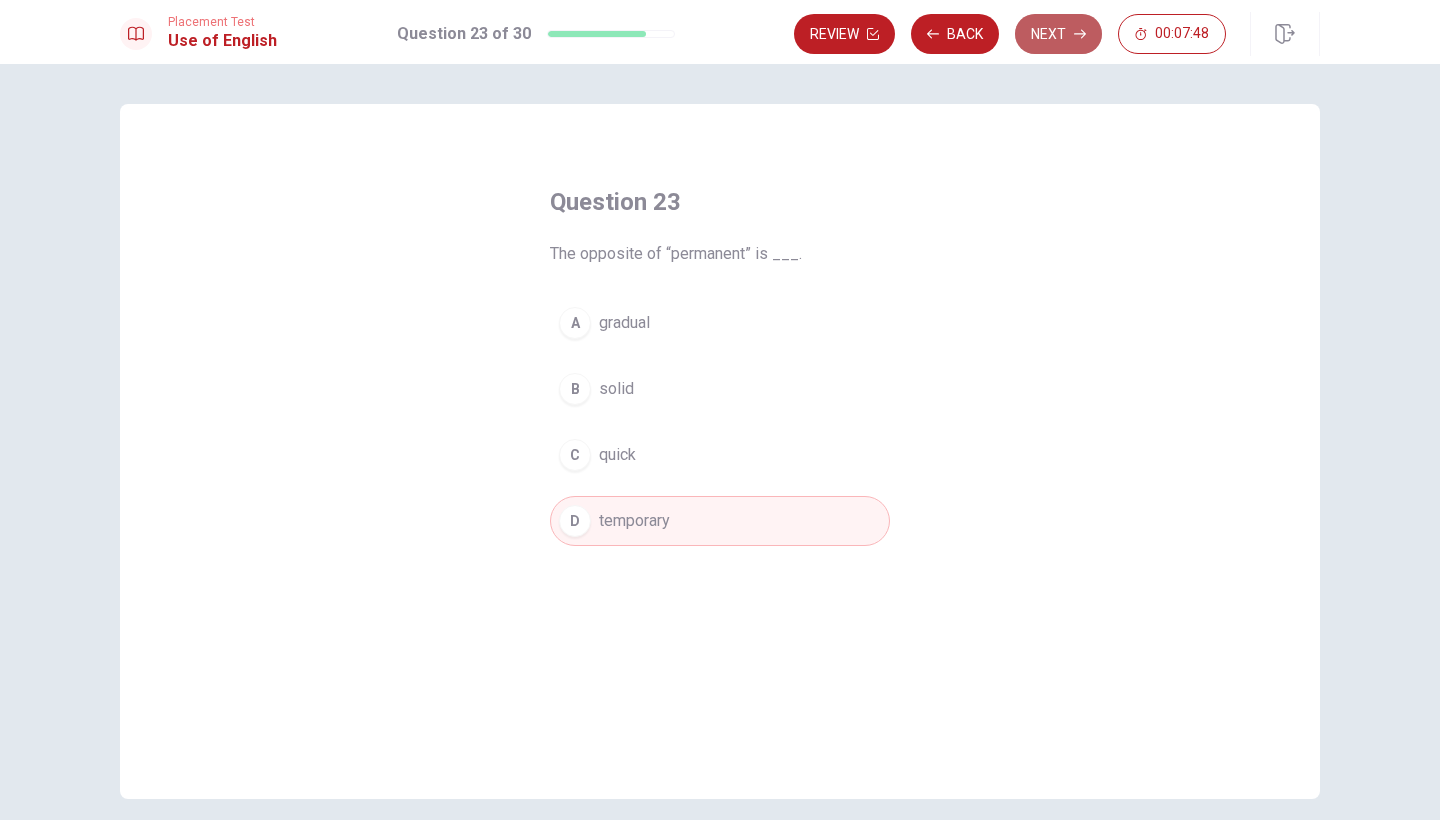 click on "Next" at bounding box center (1058, 34) 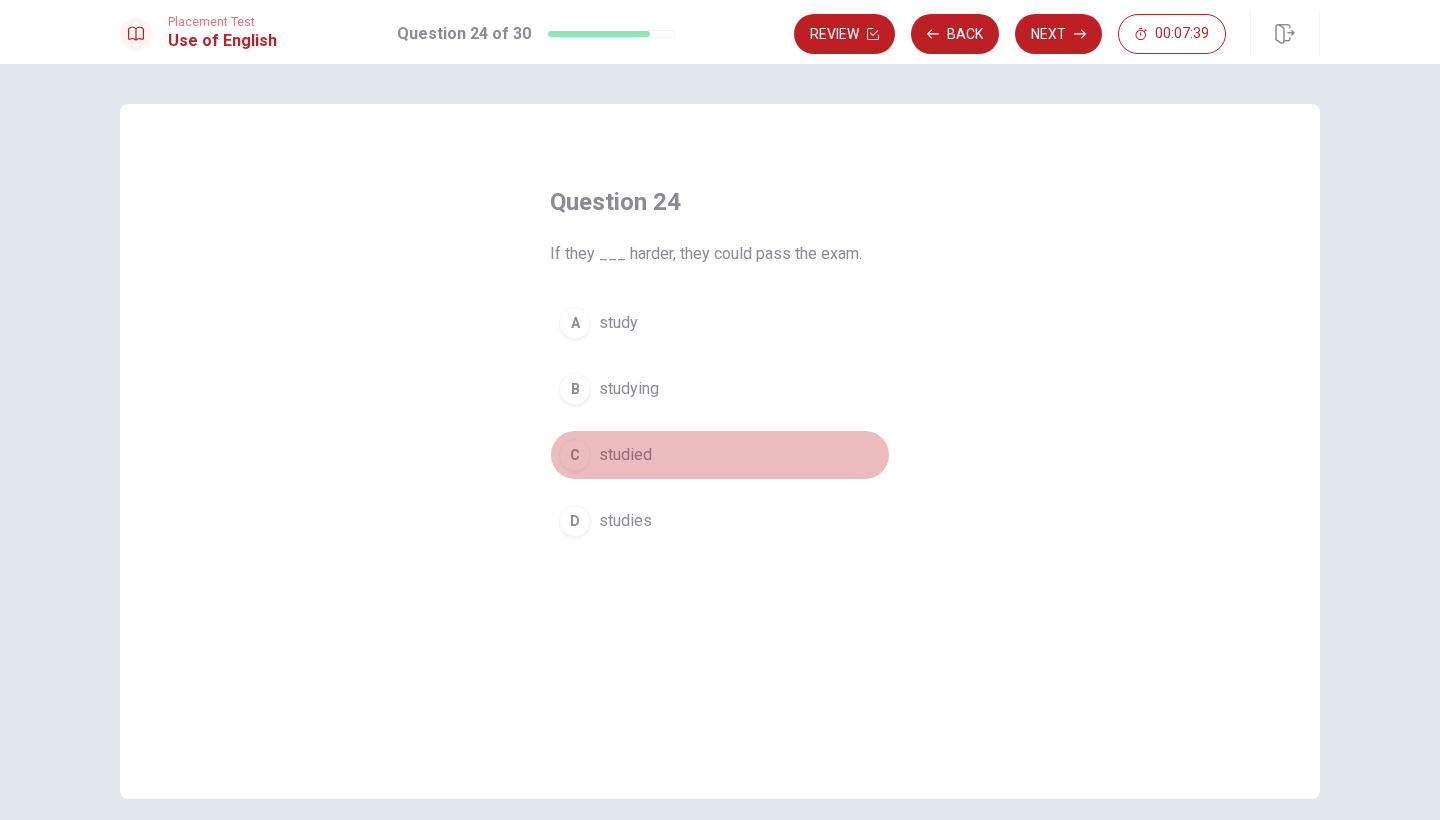 click on "C" at bounding box center [575, 455] 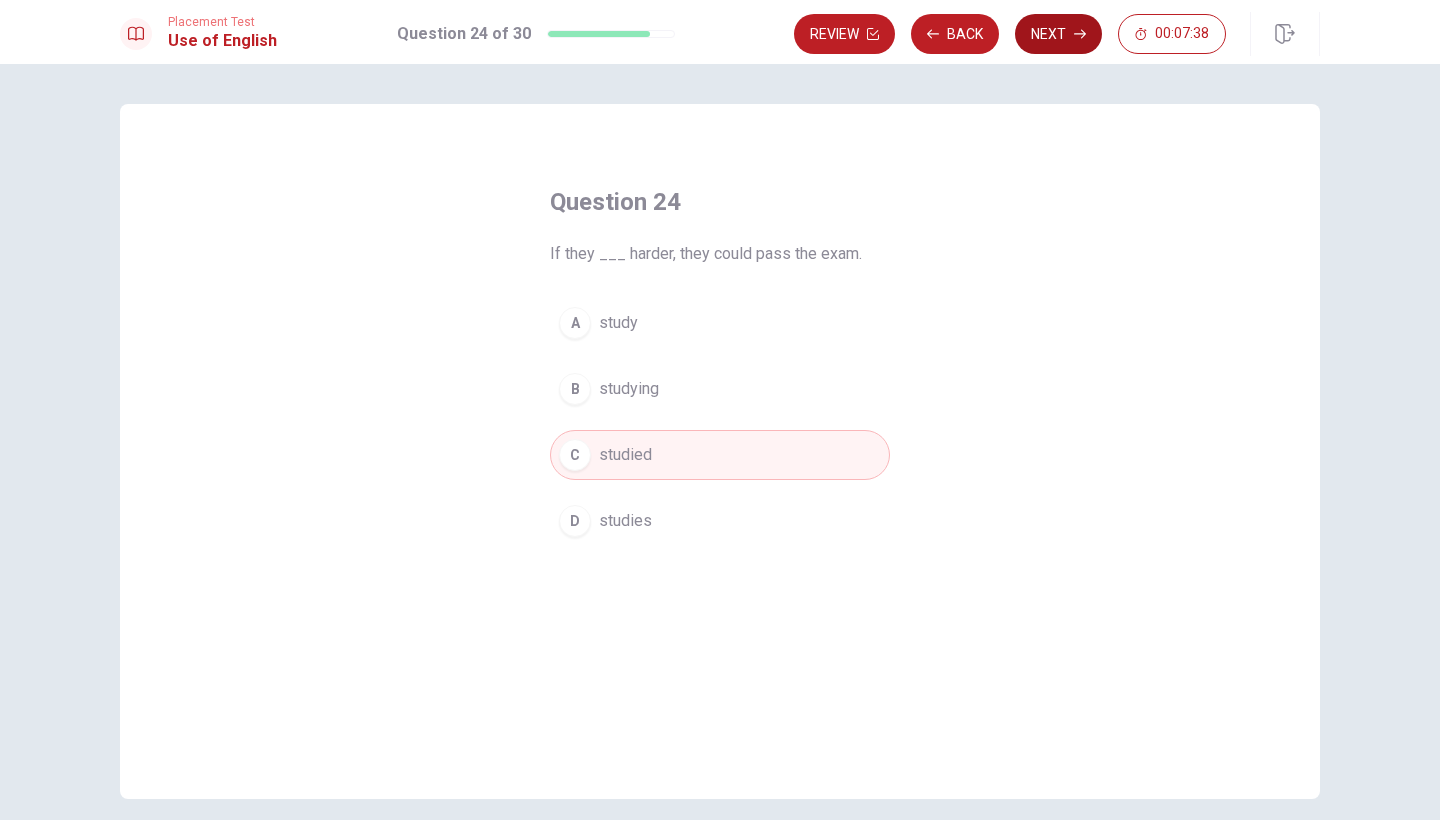 click on "Next" at bounding box center [1058, 34] 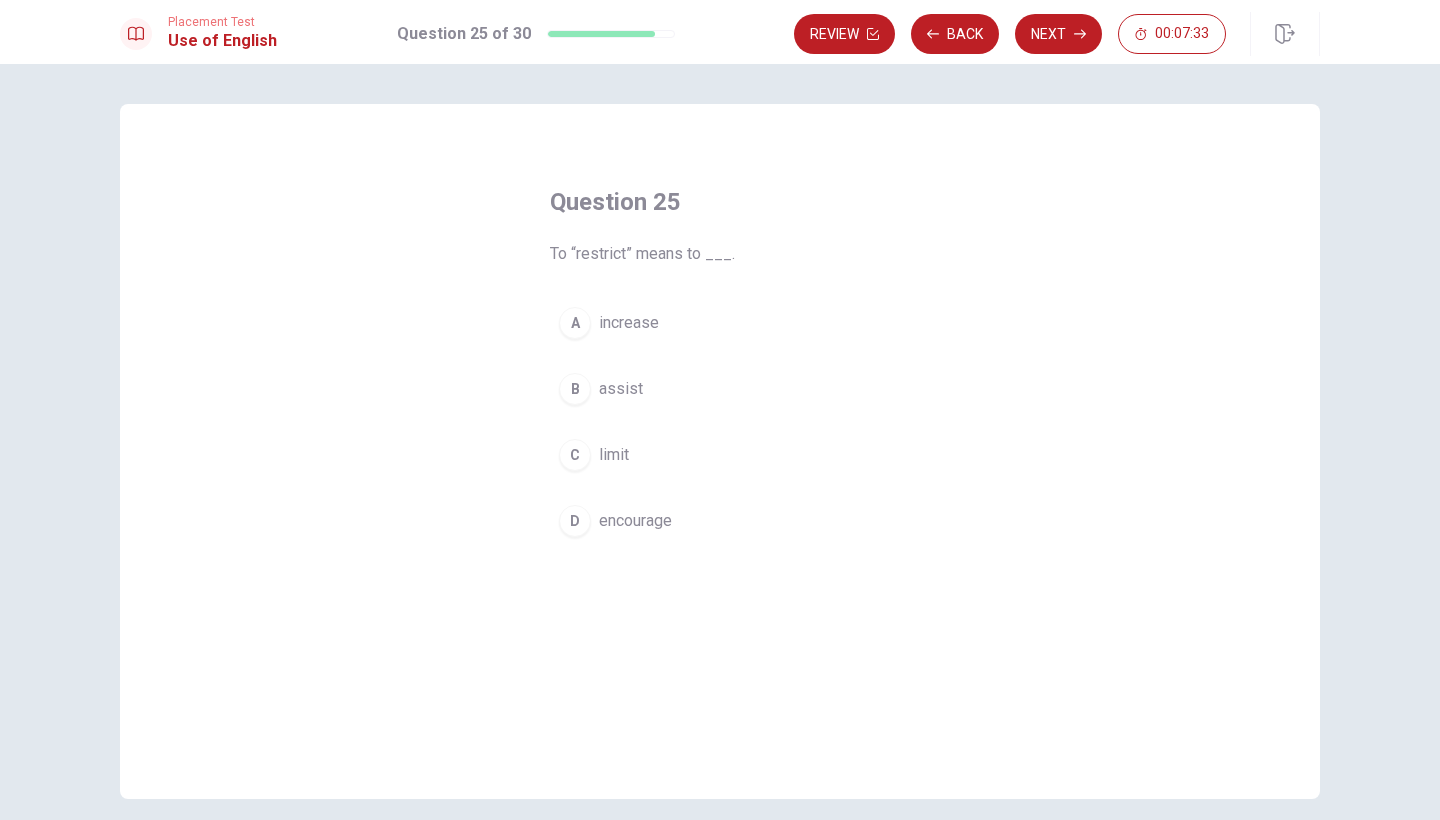 click on "A increase B assist C limit D encourage" at bounding box center (720, 422) 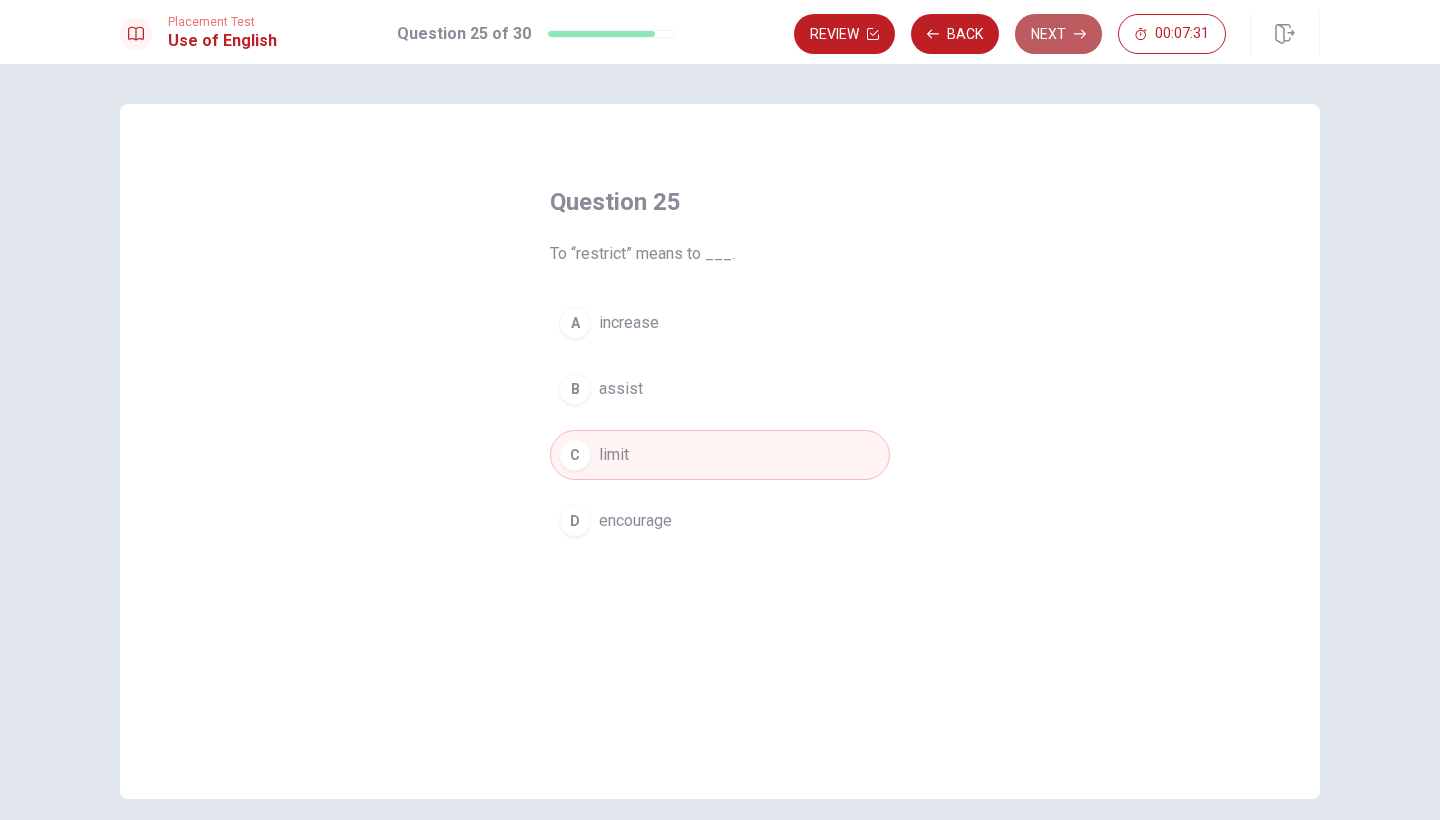 click on "Next" at bounding box center [1058, 34] 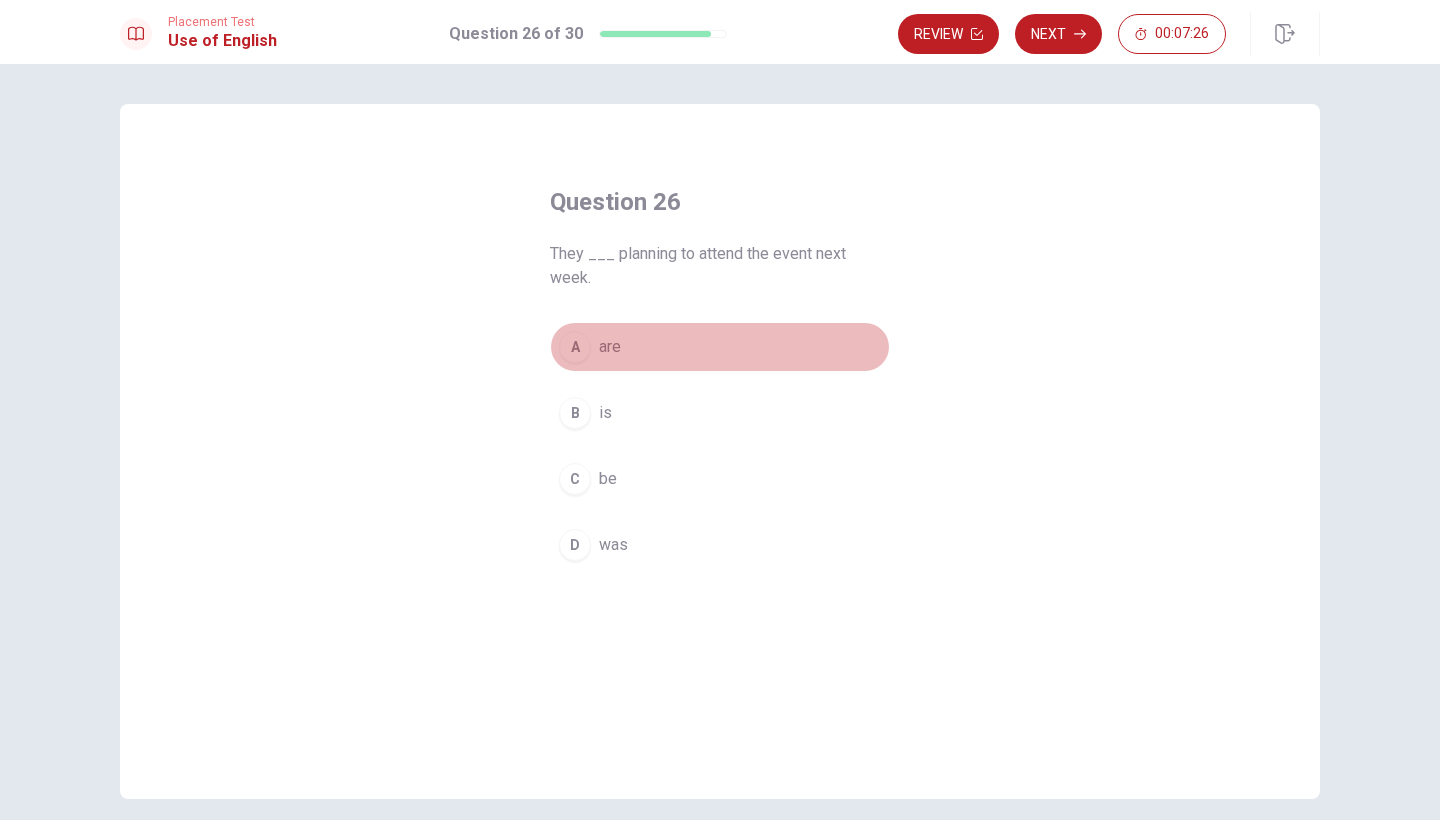 click on "A" at bounding box center (575, 347) 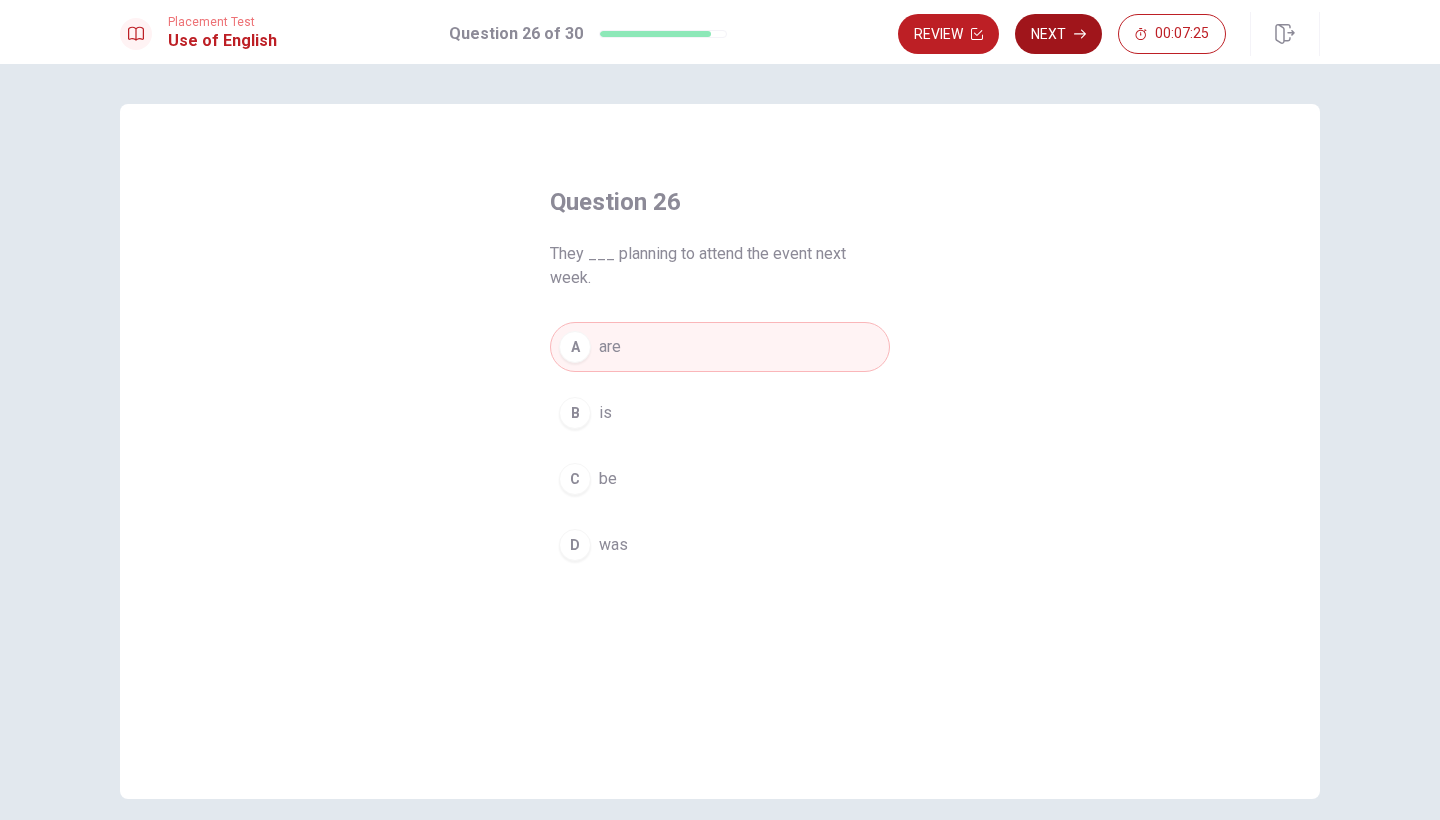 click on "Next" at bounding box center (1058, 34) 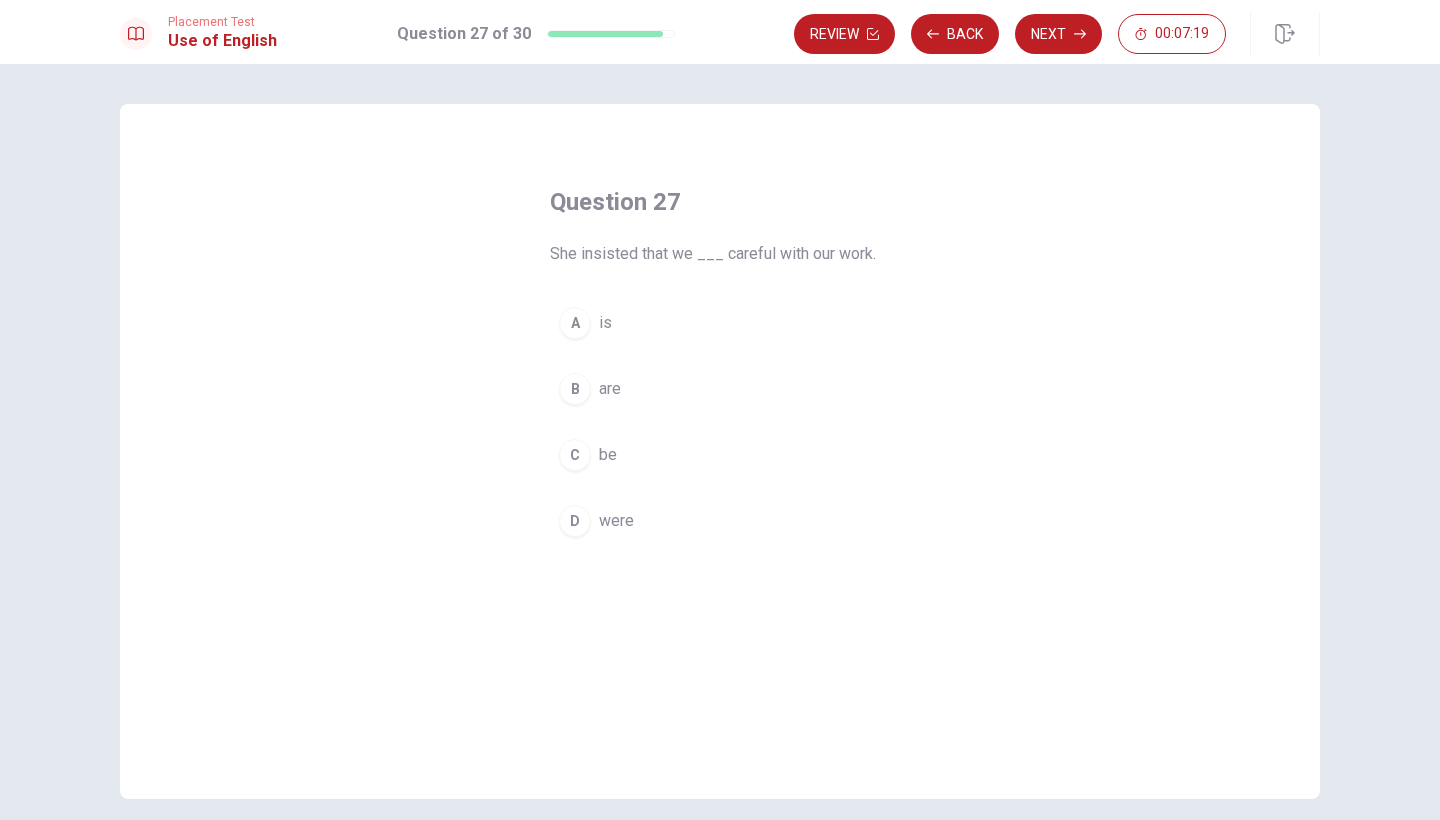 click on "D" at bounding box center (575, 521) 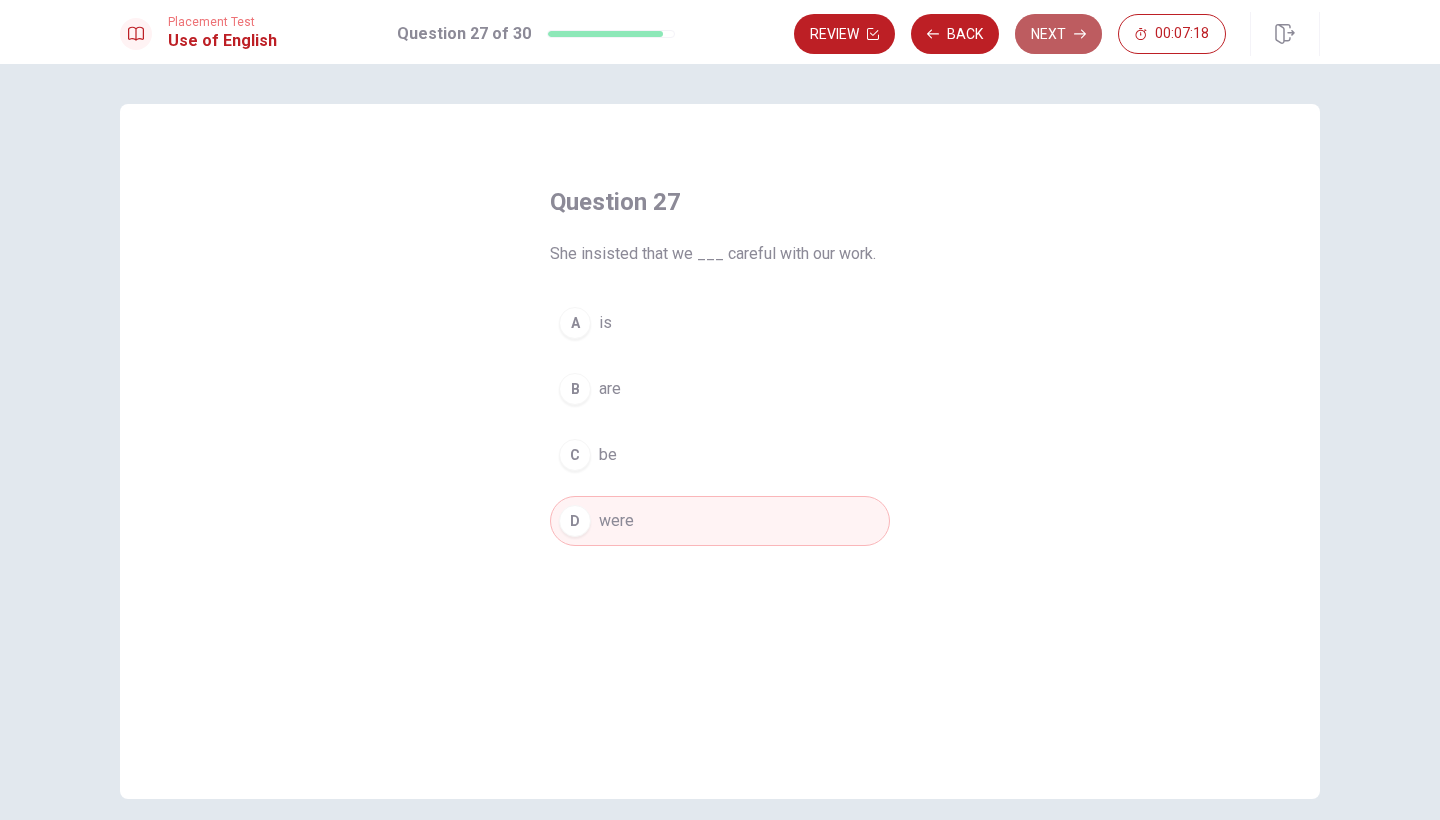 click on "Next" at bounding box center [1058, 34] 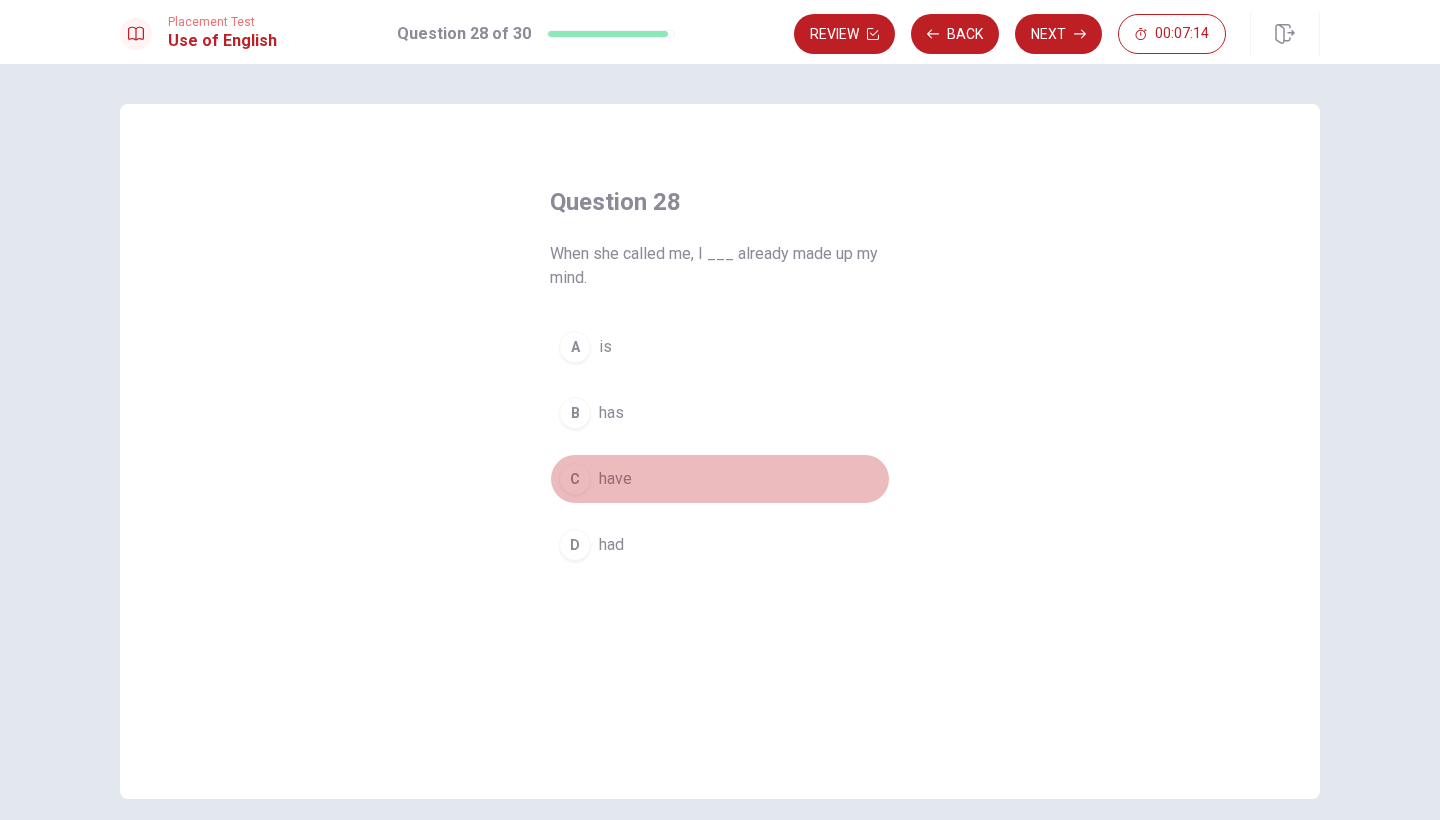 click on "C" at bounding box center (575, 479) 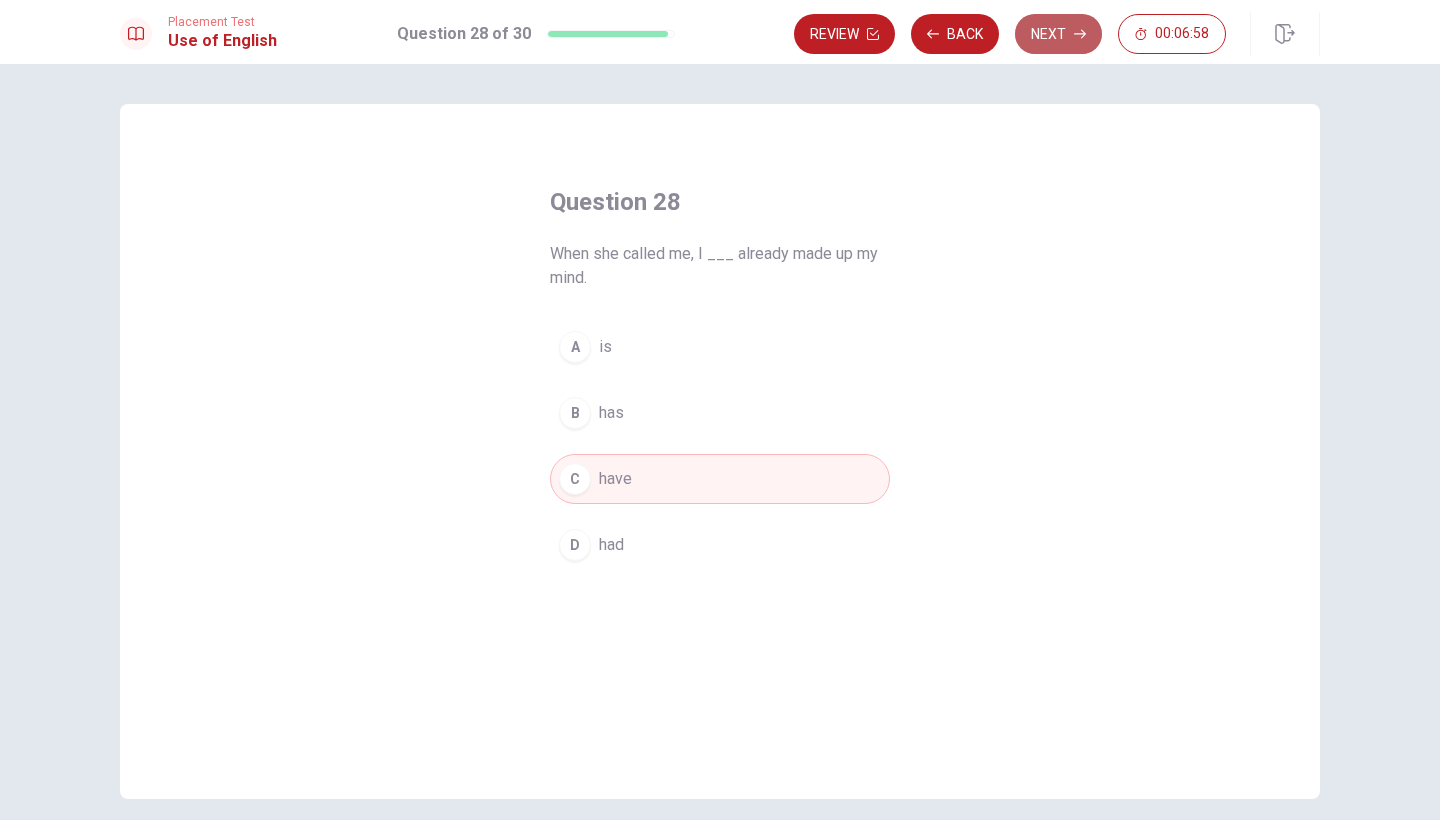 click on "Next" at bounding box center (1058, 34) 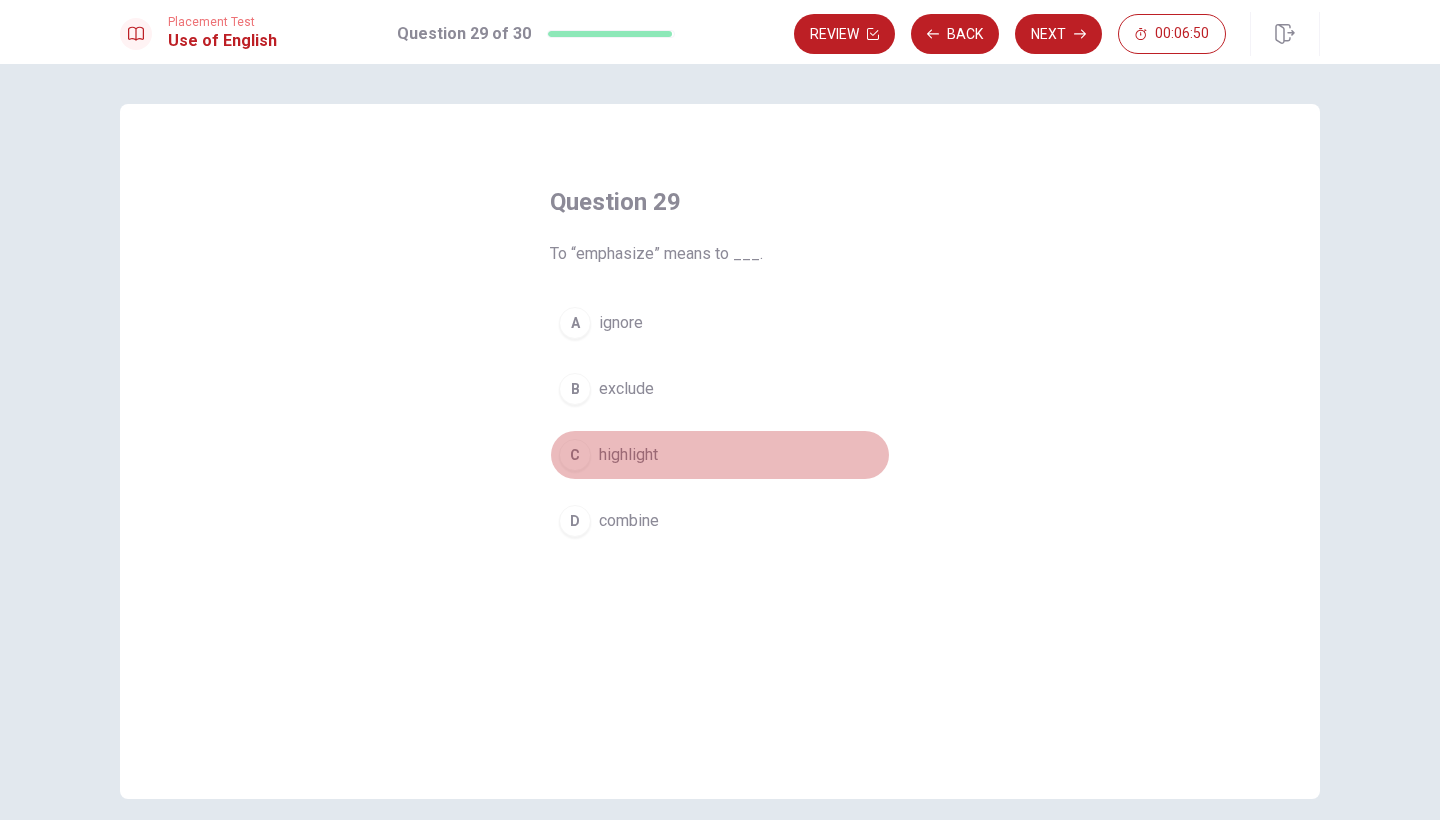 click on "C" at bounding box center (575, 455) 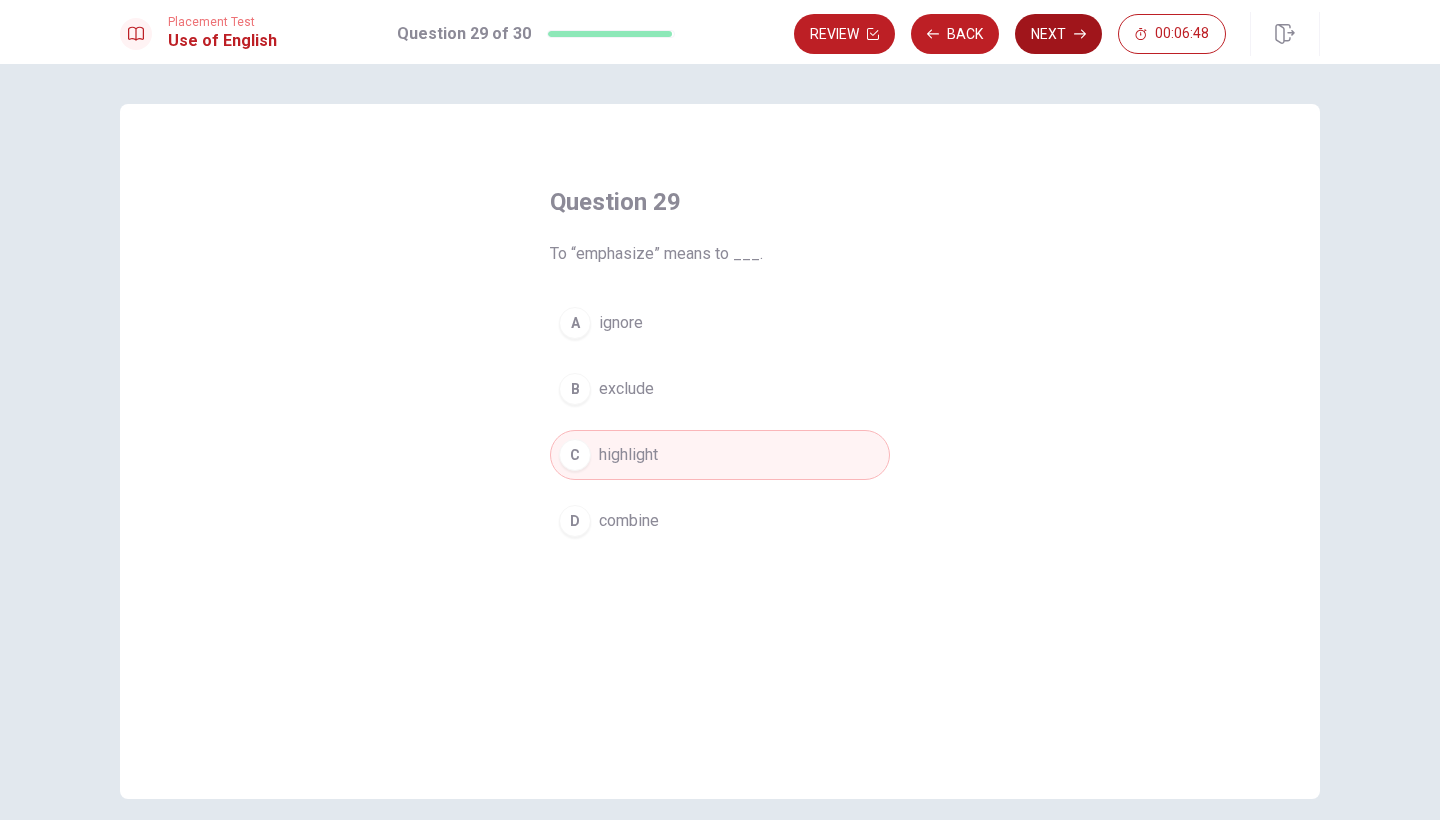 click on "Next" at bounding box center (1058, 34) 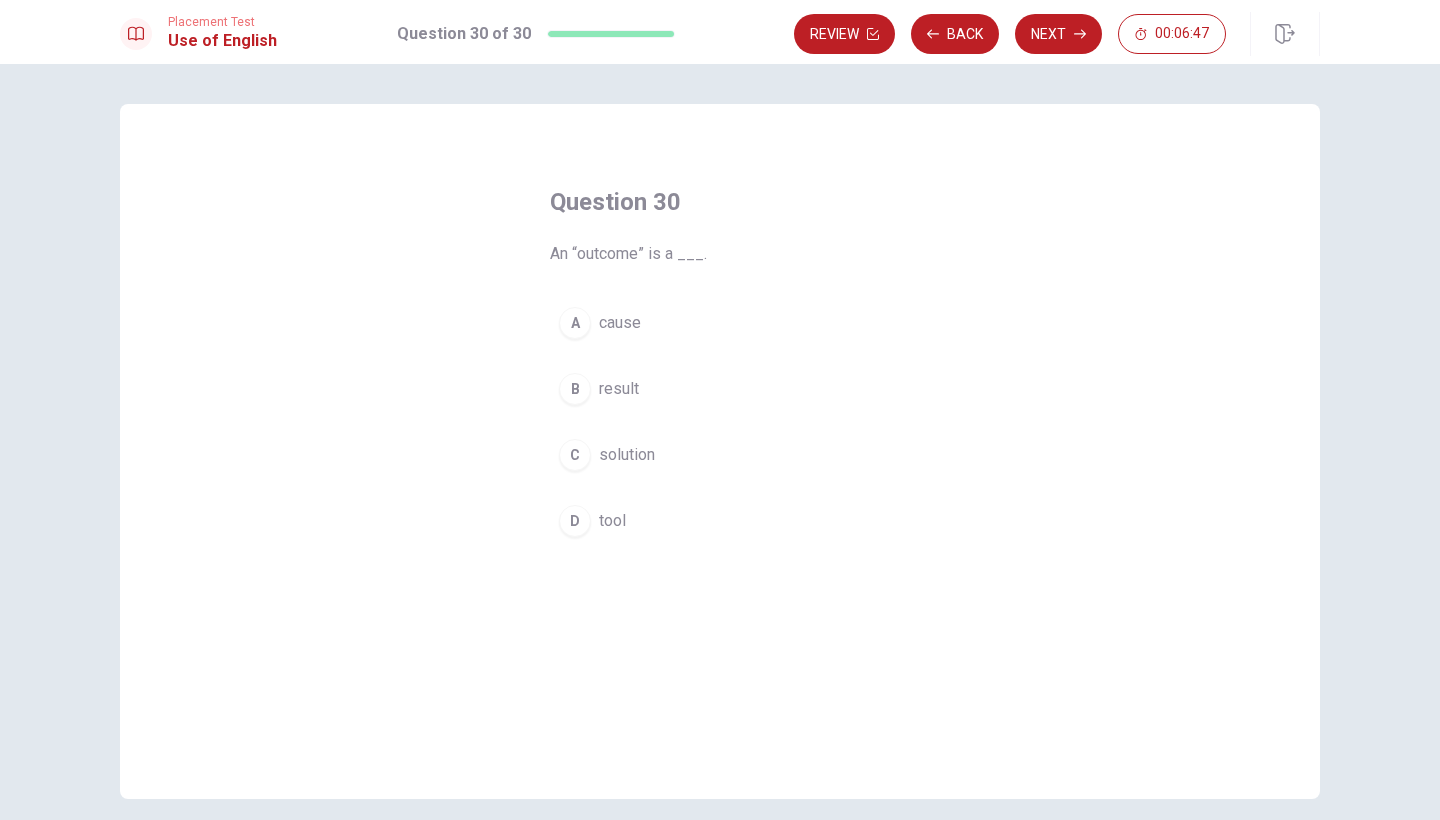 click on "B" at bounding box center [575, 389] 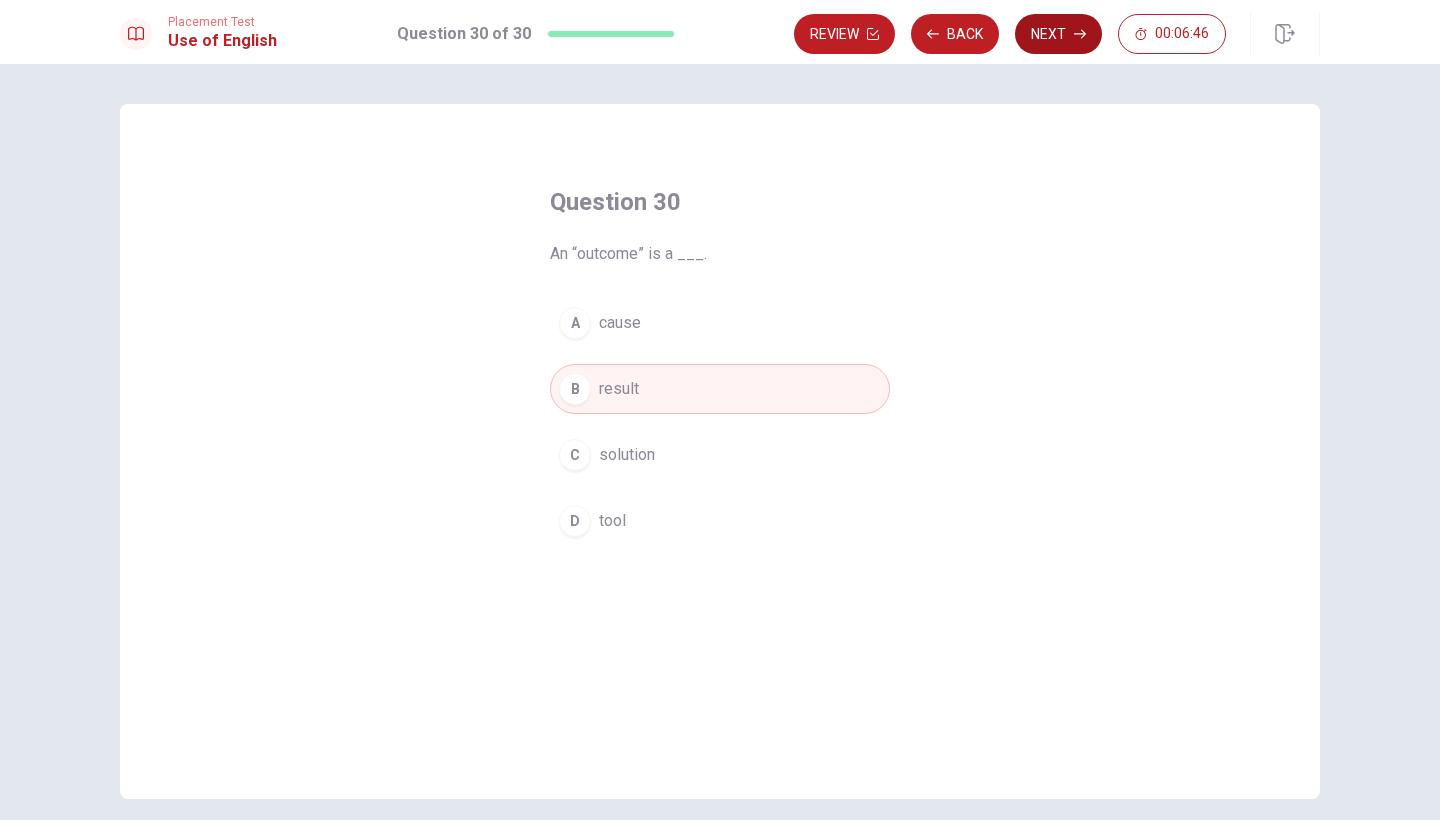 click on "Next" at bounding box center (1058, 34) 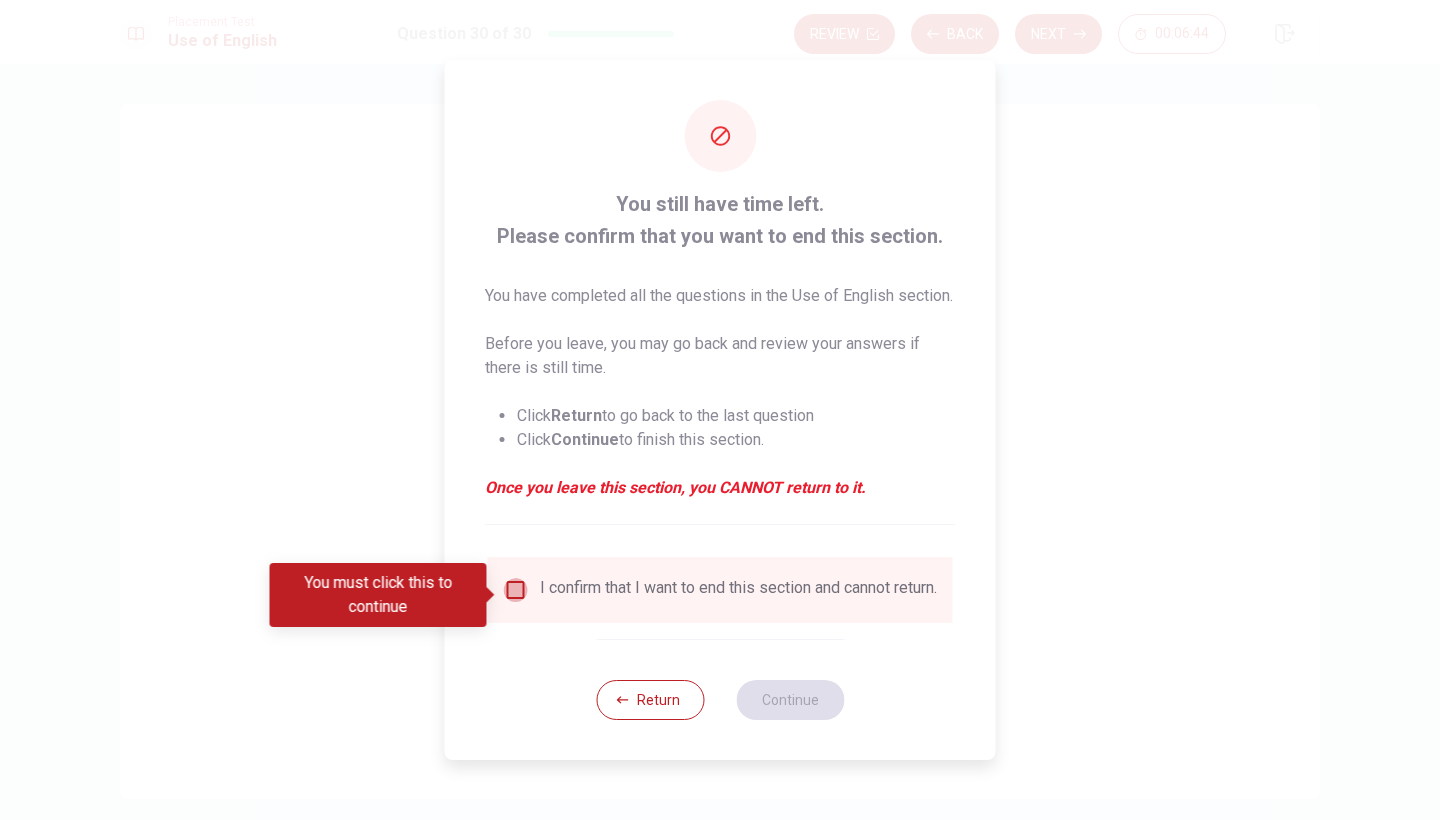 click at bounding box center [516, 590] 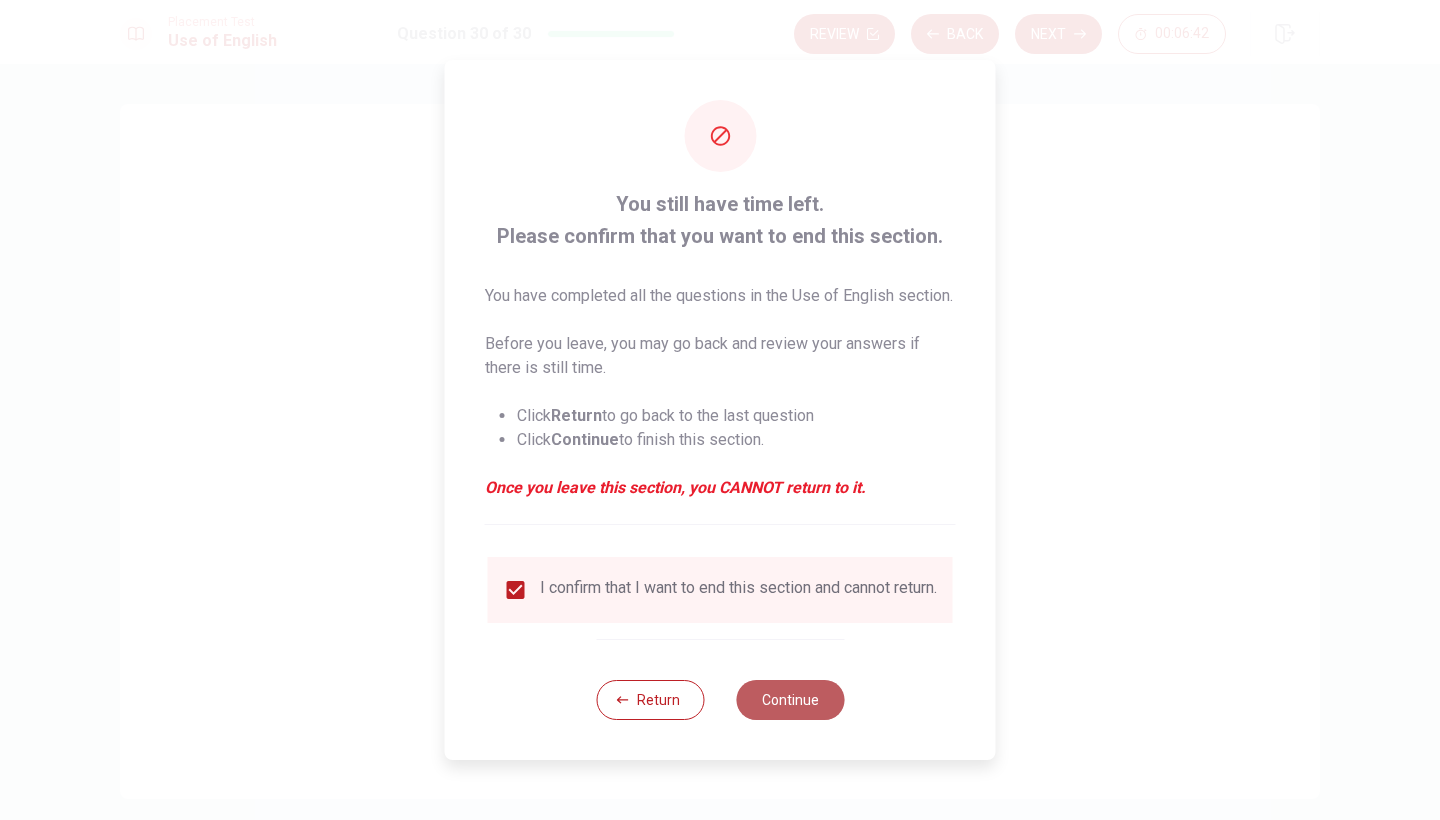 click on "Continue" at bounding box center (790, 700) 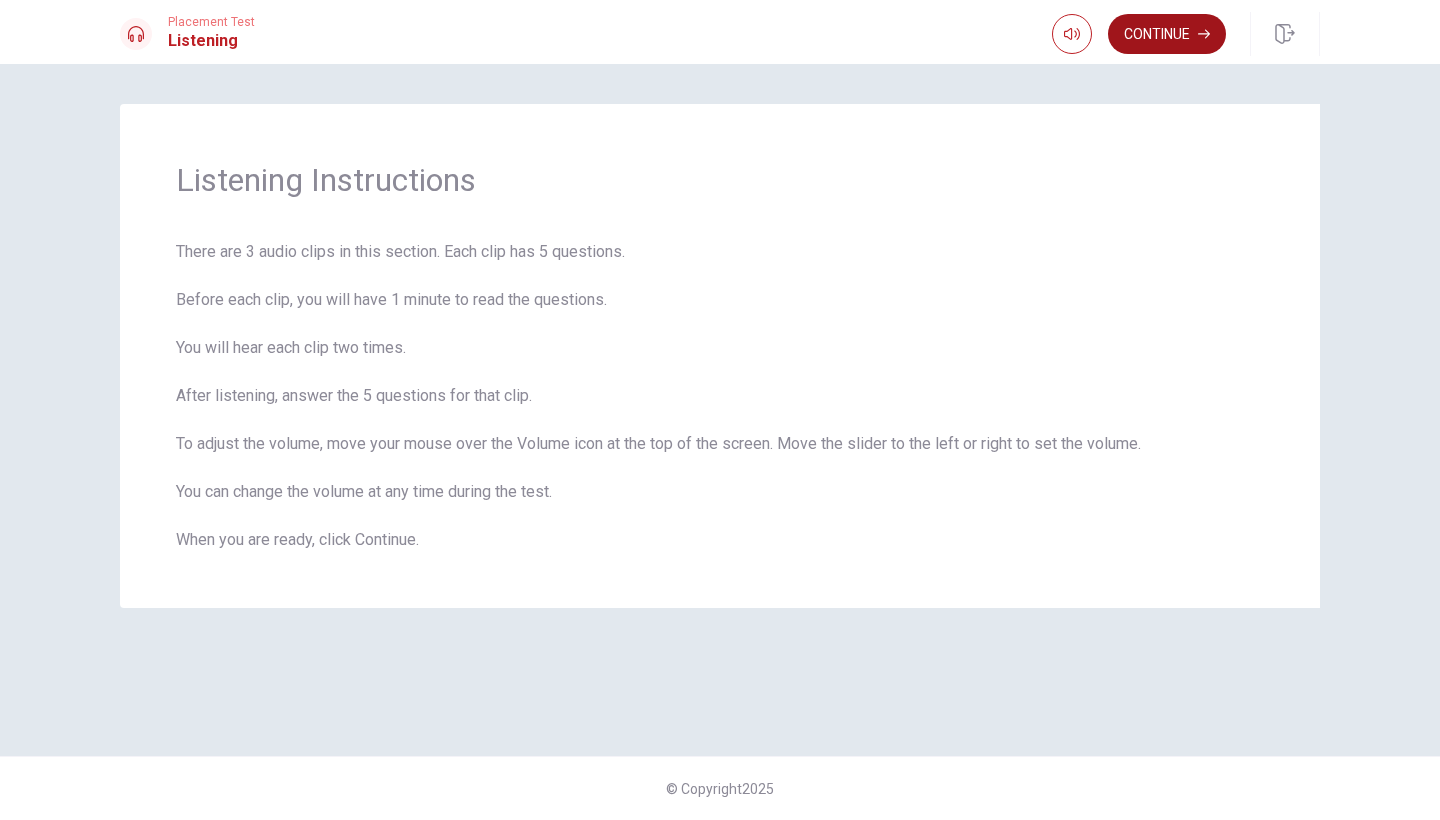 click on "Continue" at bounding box center (1167, 34) 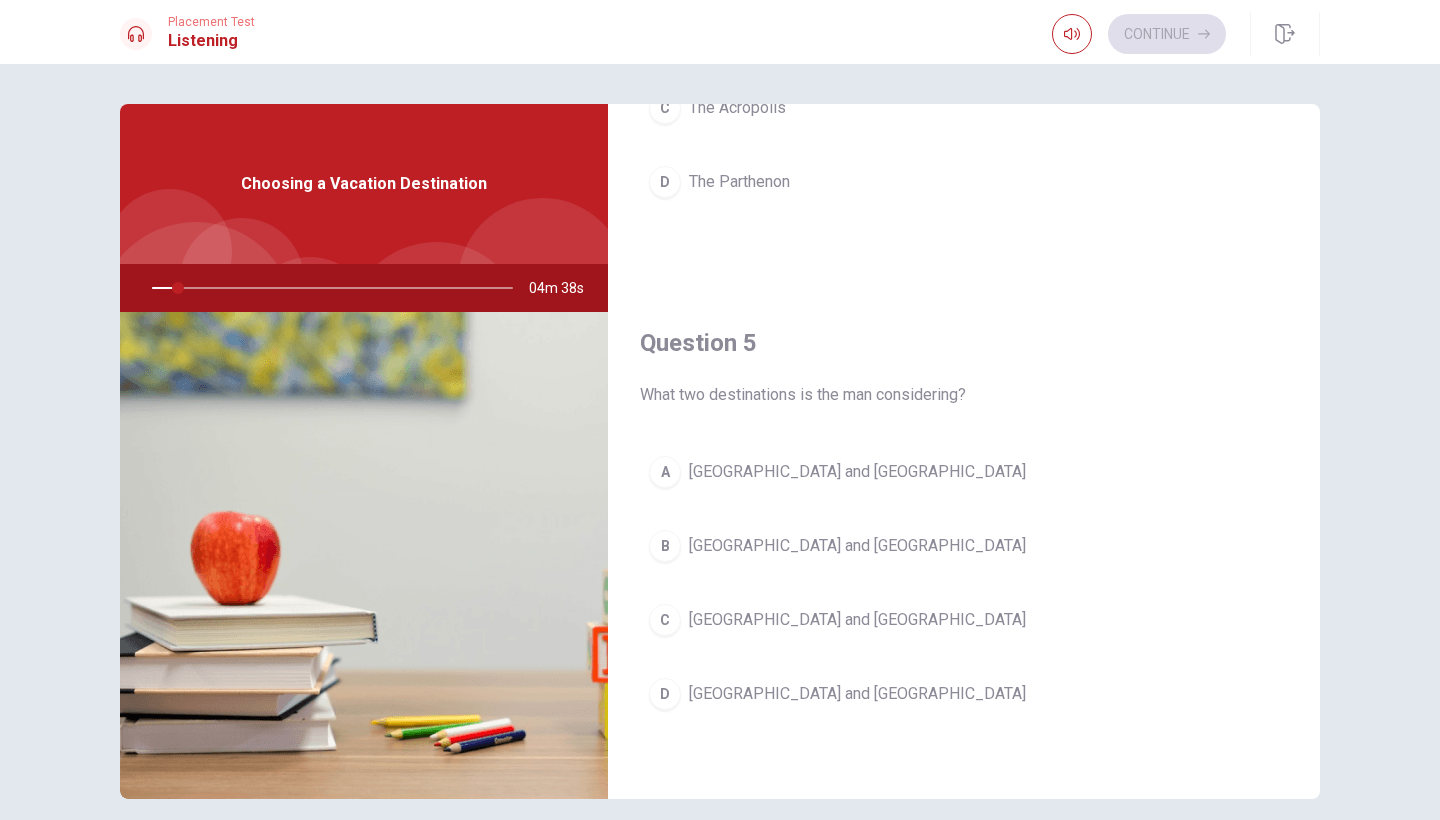 scroll, scrollTop: 1865, scrollLeft: 0, axis: vertical 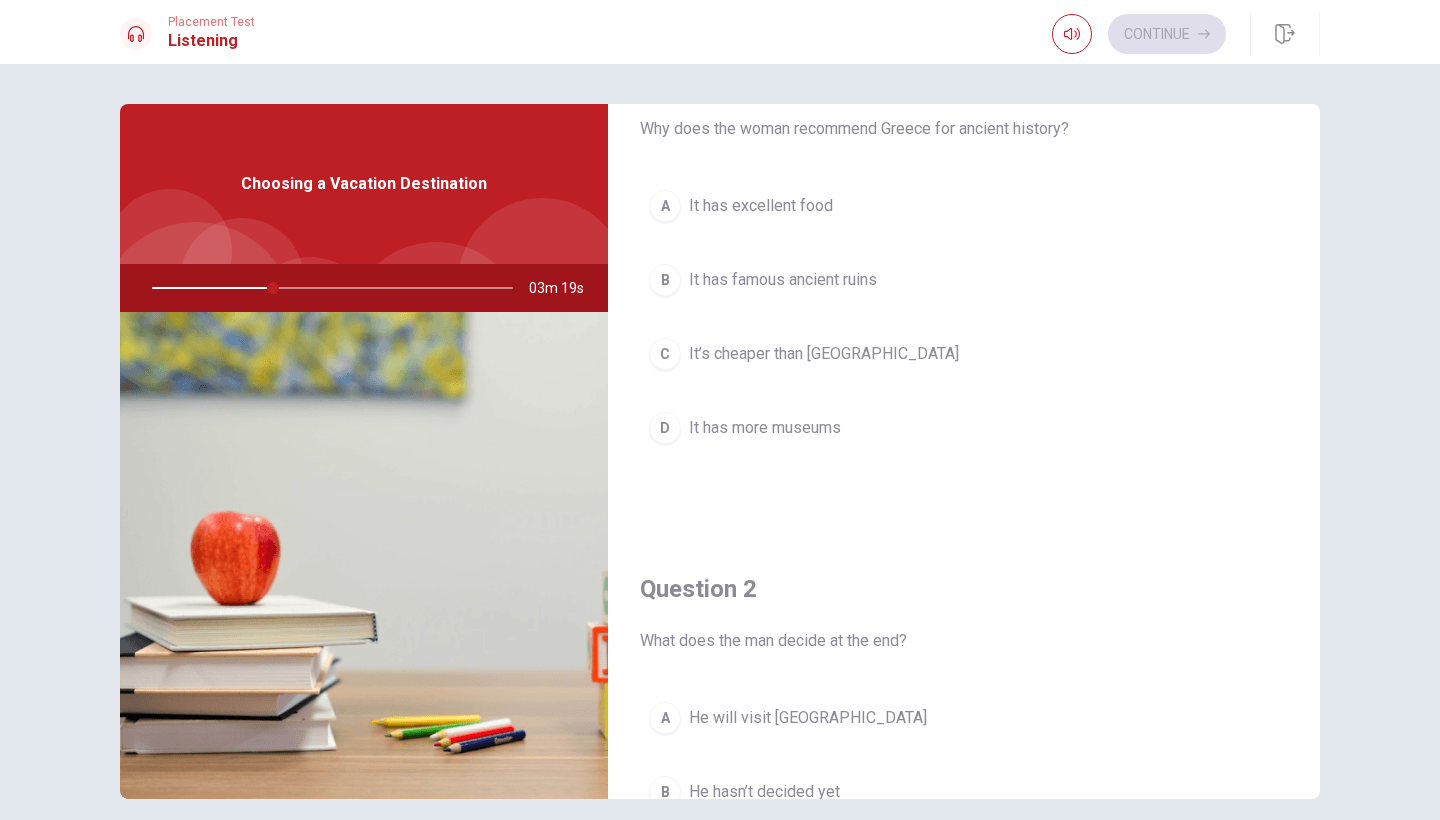 click on "B" at bounding box center (665, 280) 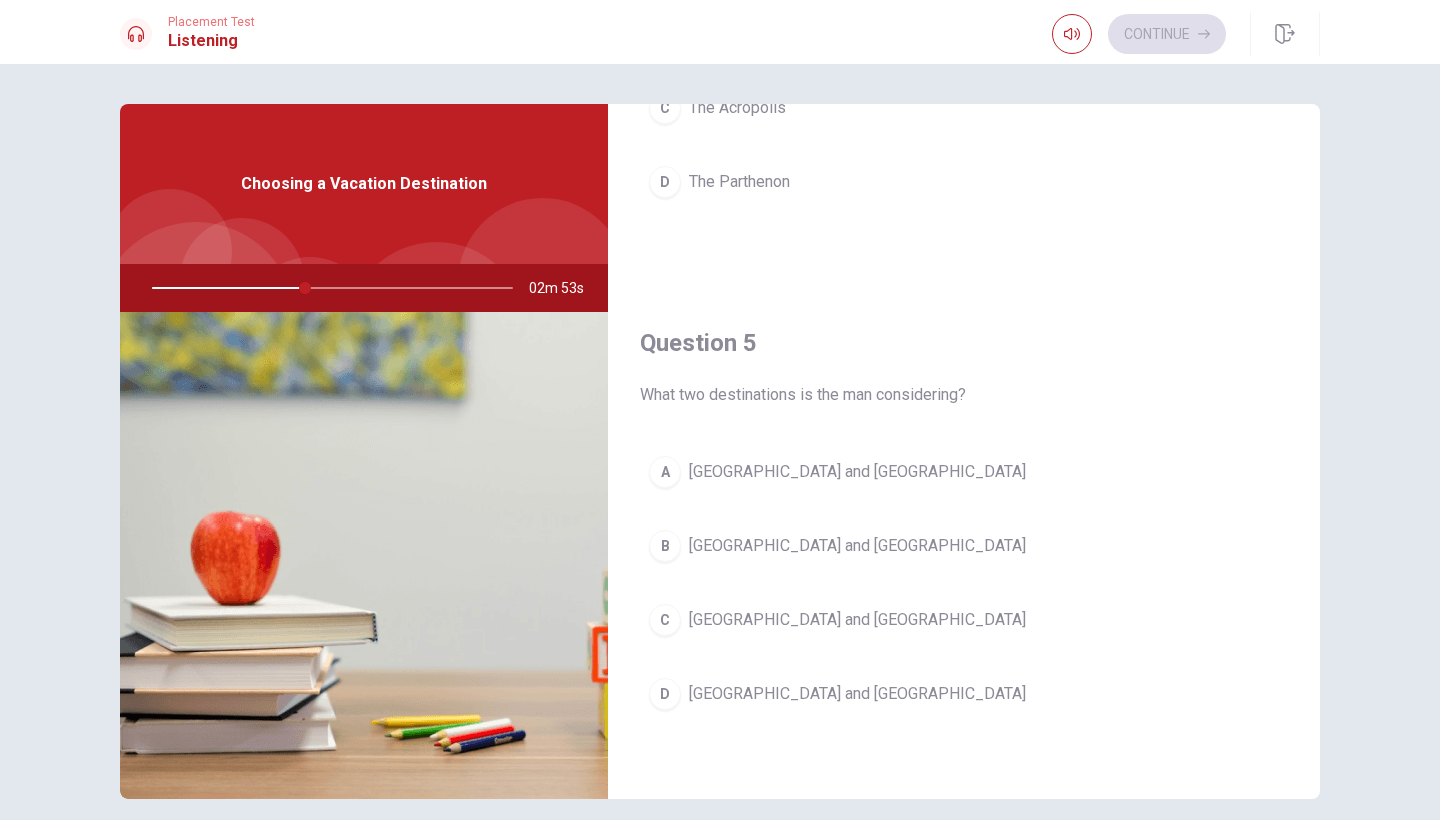 scroll, scrollTop: 1865, scrollLeft: 0, axis: vertical 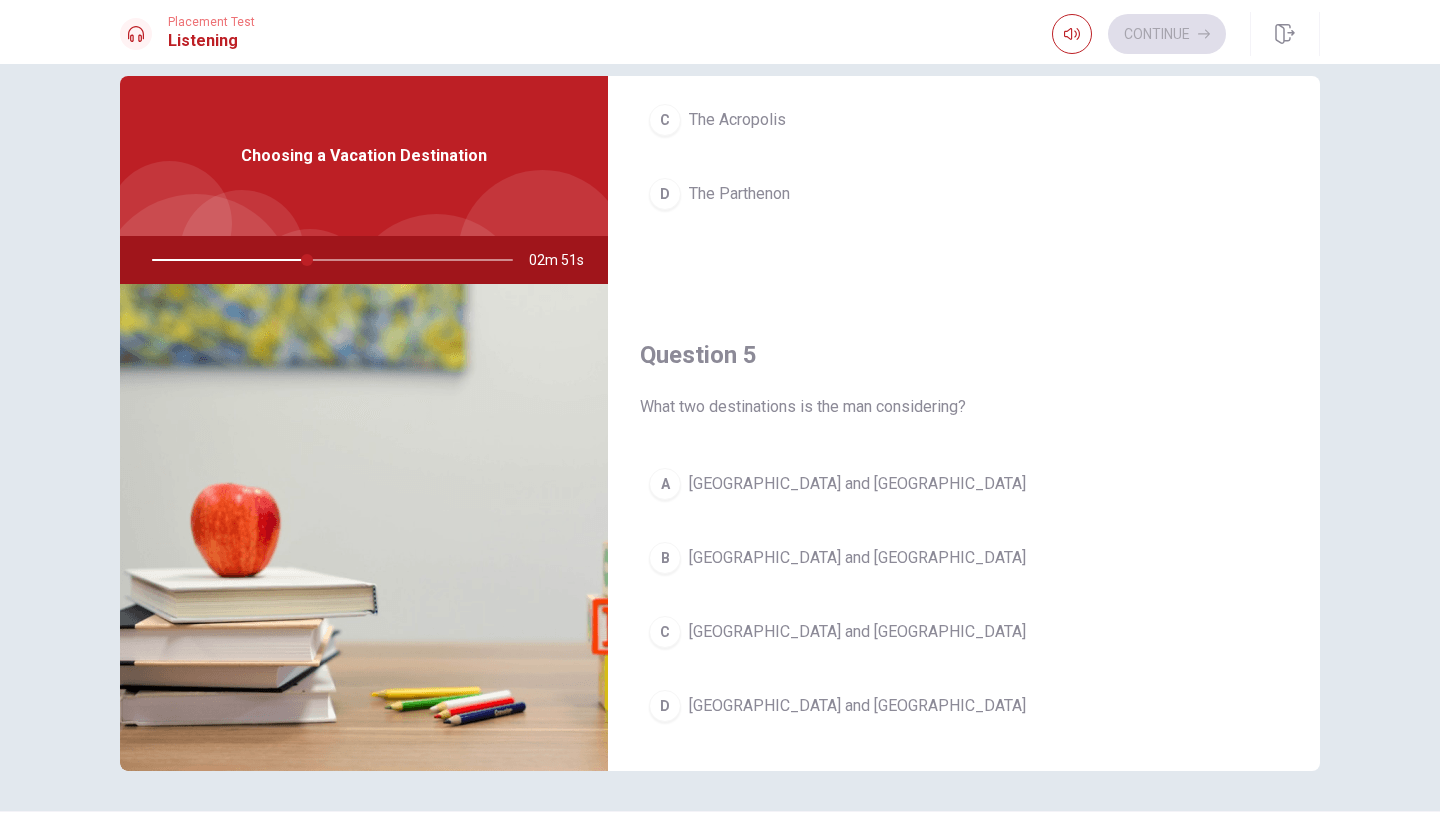 click on "A" at bounding box center [665, 484] 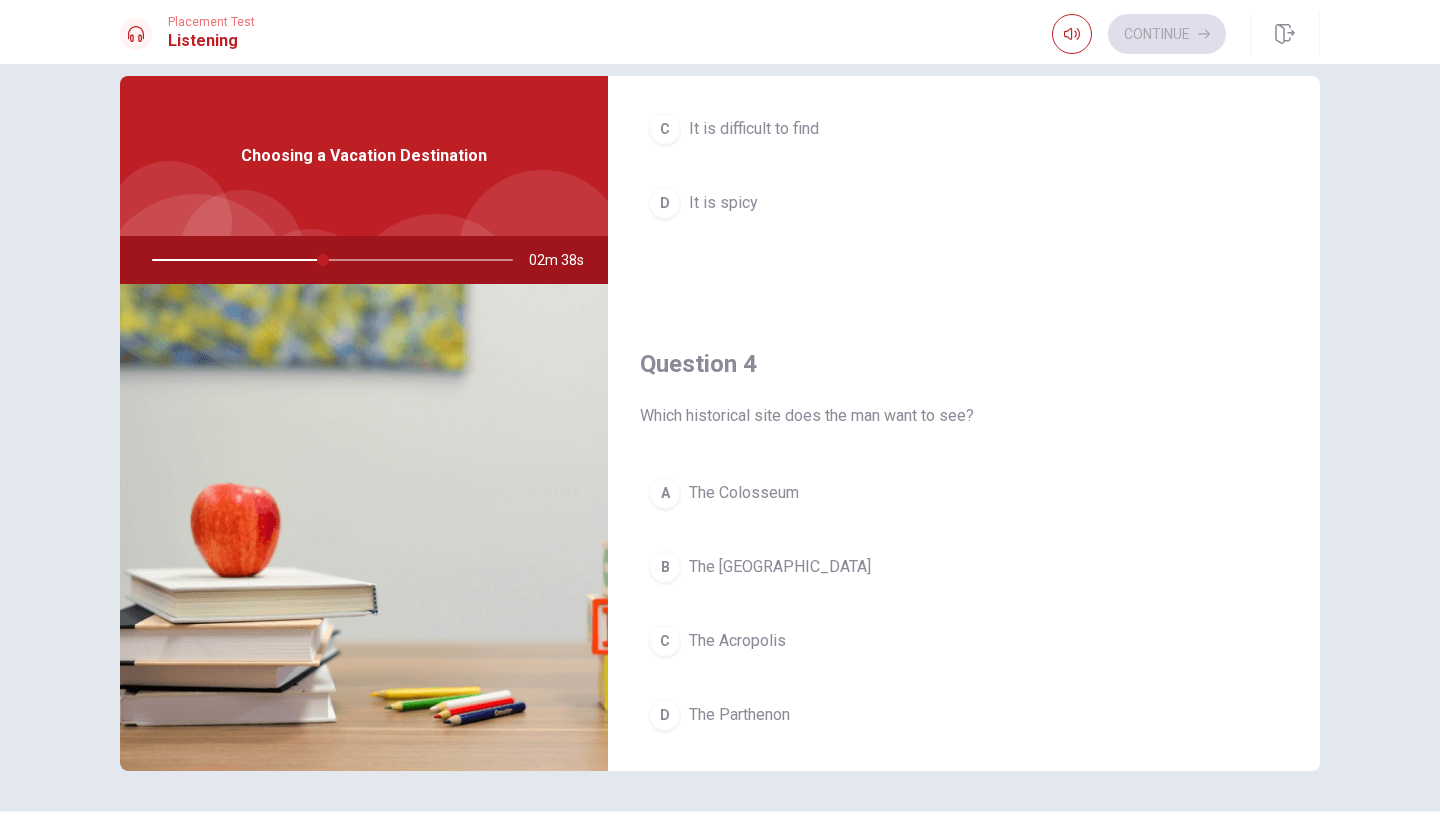 scroll, scrollTop: 1311, scrollLeft: 0, axis: vertical 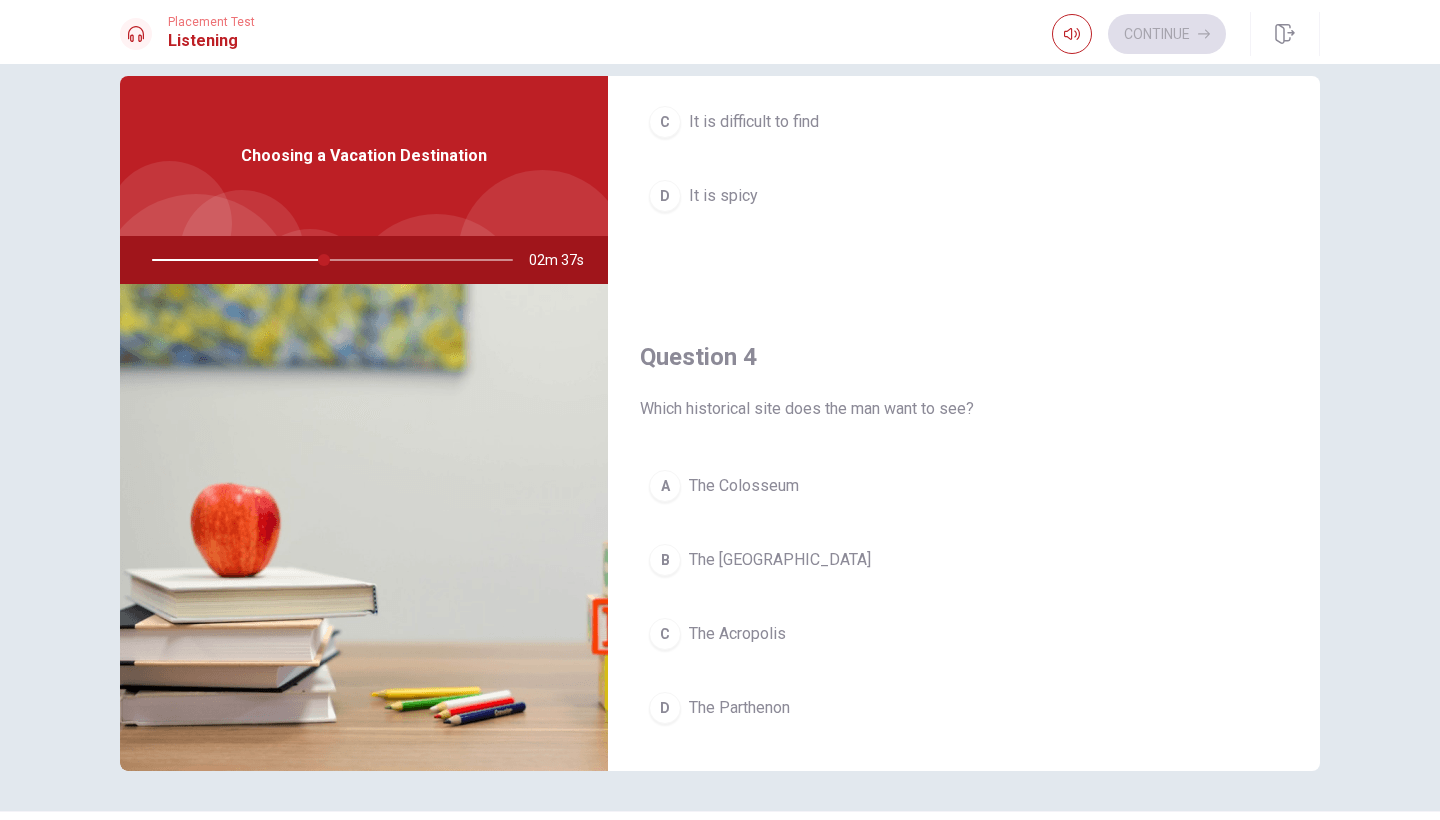 click on "D The Parthenon" at bounding box center (964, 708) 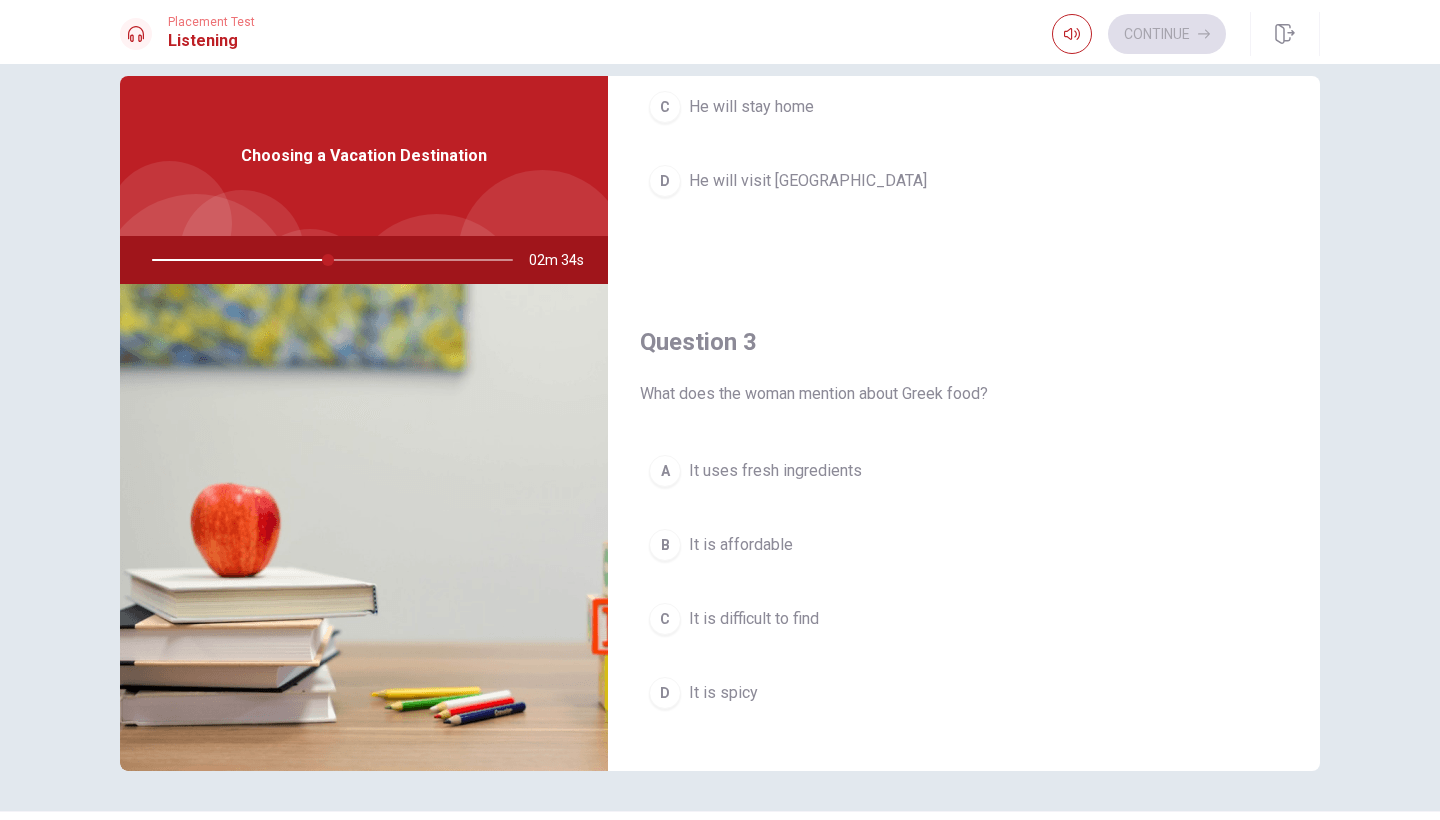 scroll, scrollTop: 816, scrollLeft: 0, axis: vertical 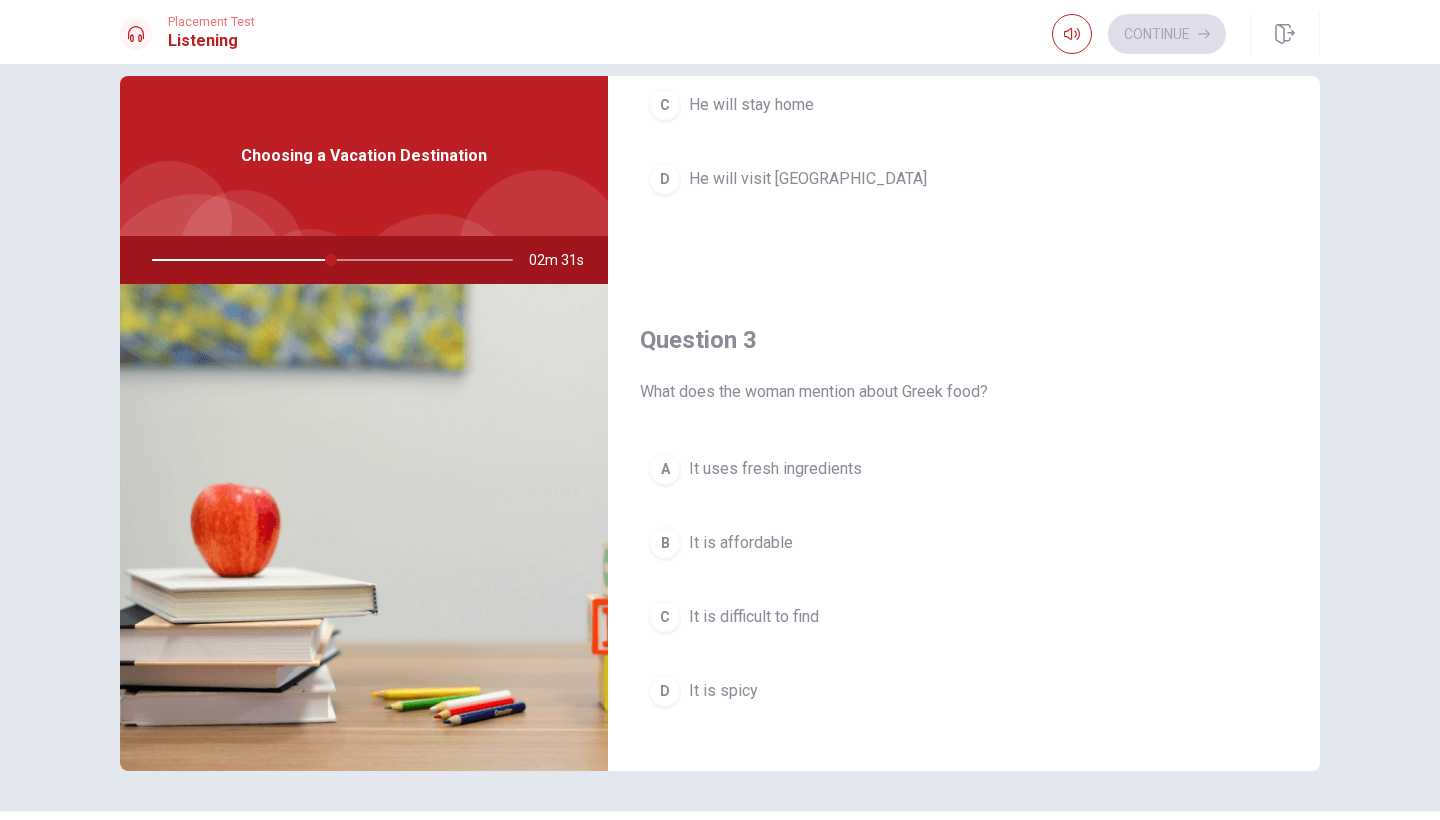 click on "A" at bounding box center (665, 469) 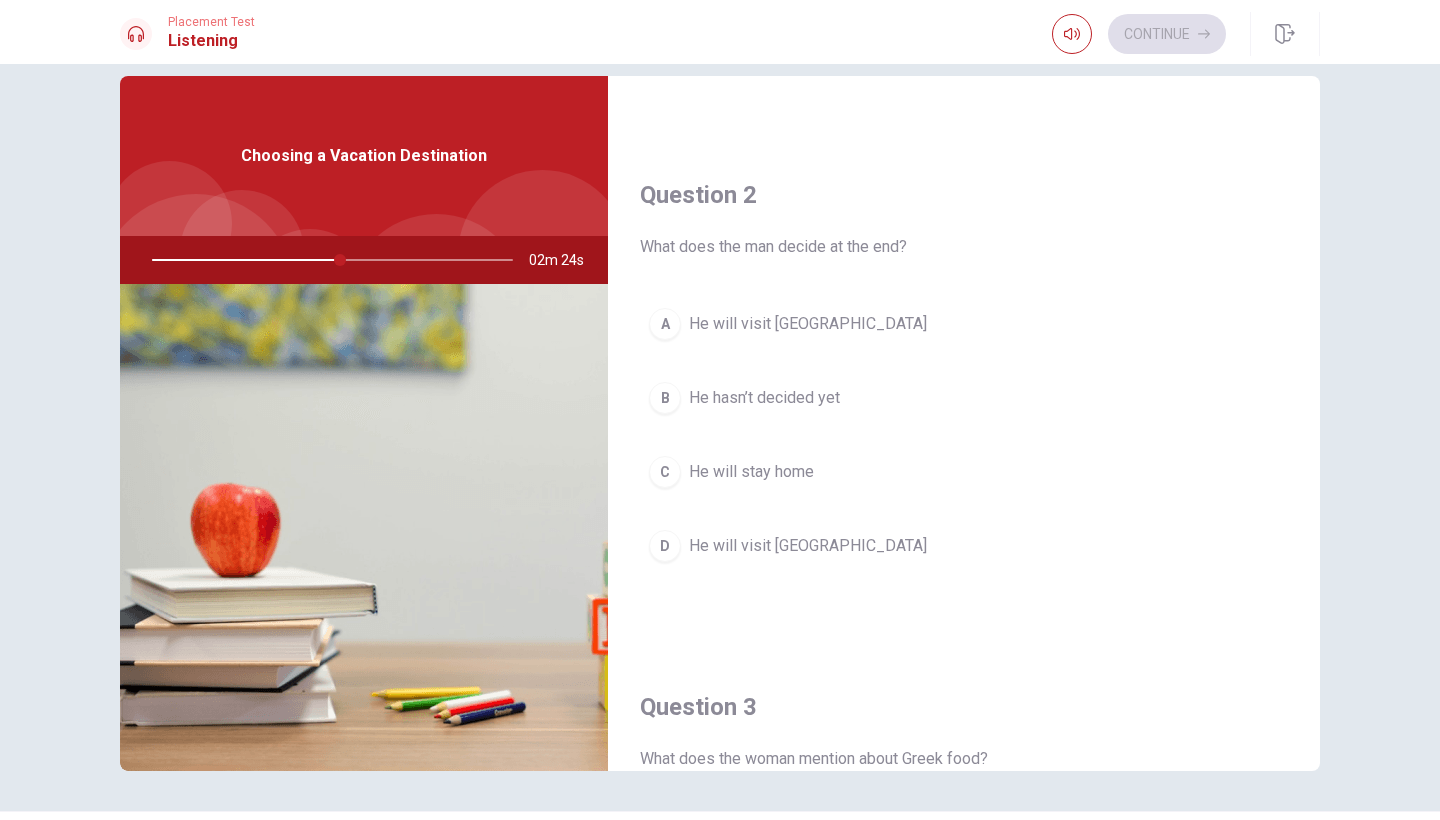 scroll, scrollTop: 422, scrollLeft: 0, axis: vertical 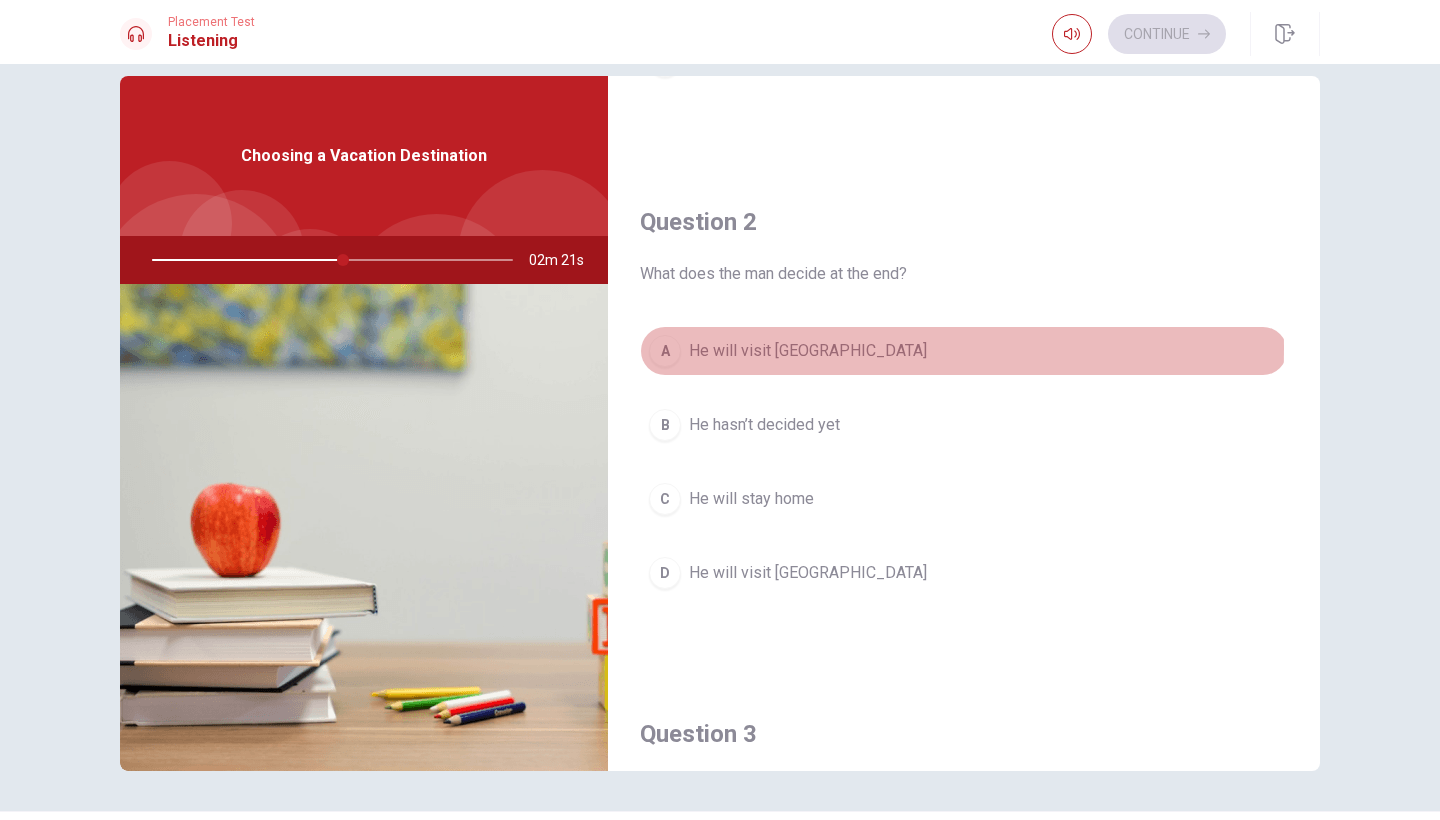 click on "He will visit [GEOGRAPHIC_DATA]" at bounding box center [808, 351] 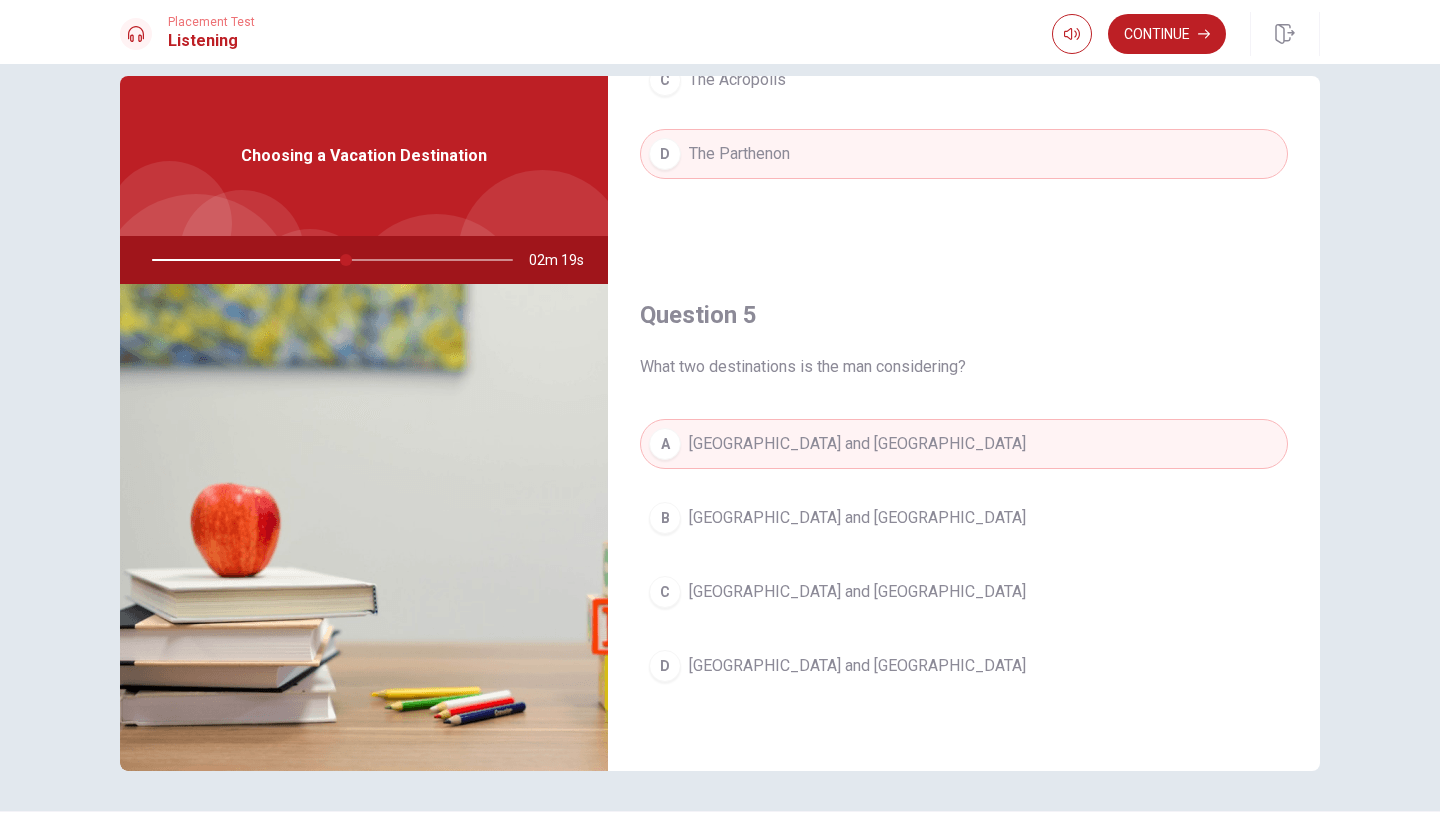 scroll, scrollTop: 1865, scrollLeft: 0, axis: vertical 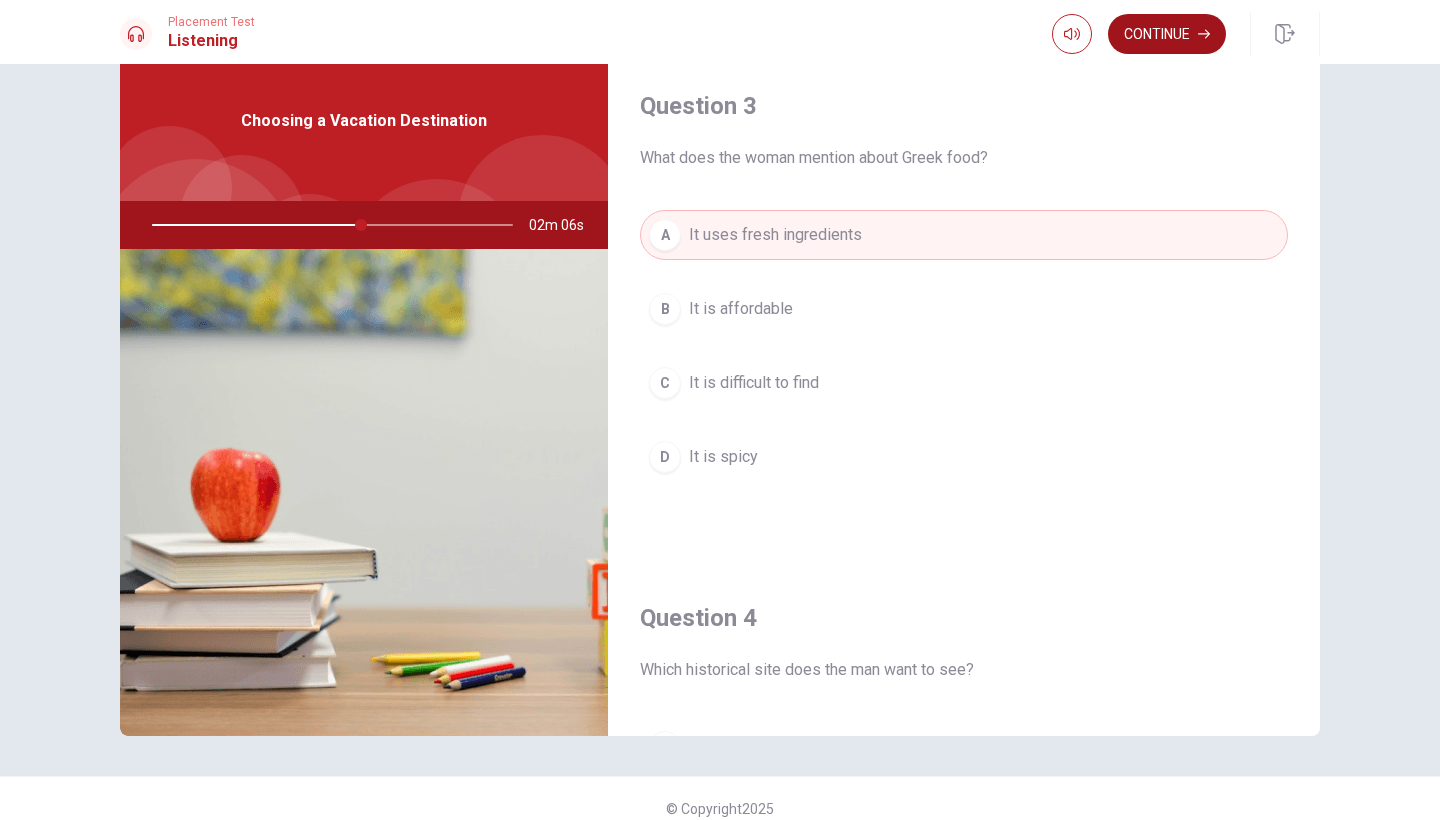 click on "Continue" at bounding box center (1167, 34) 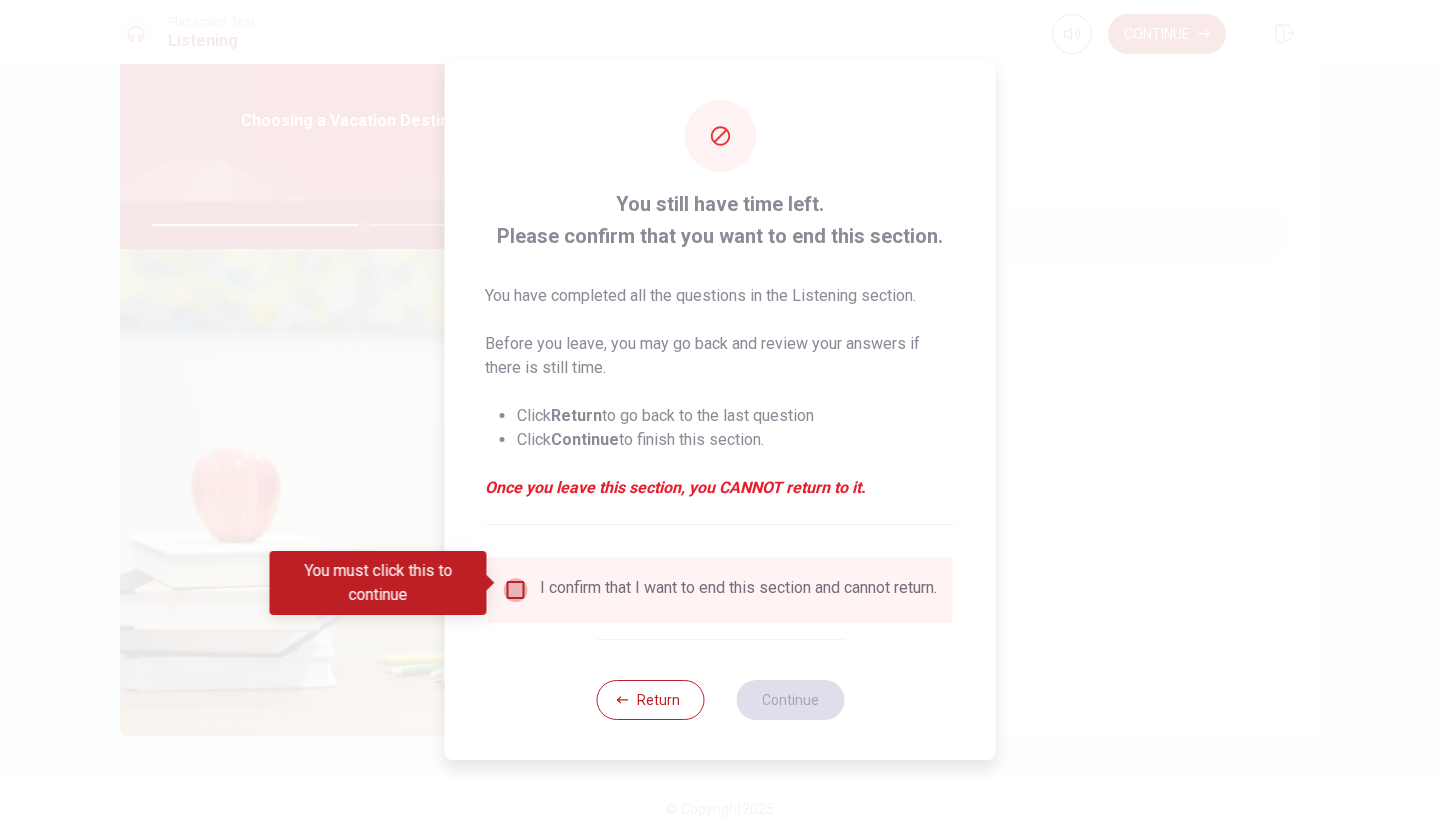 click at bounding box center (516, 590) 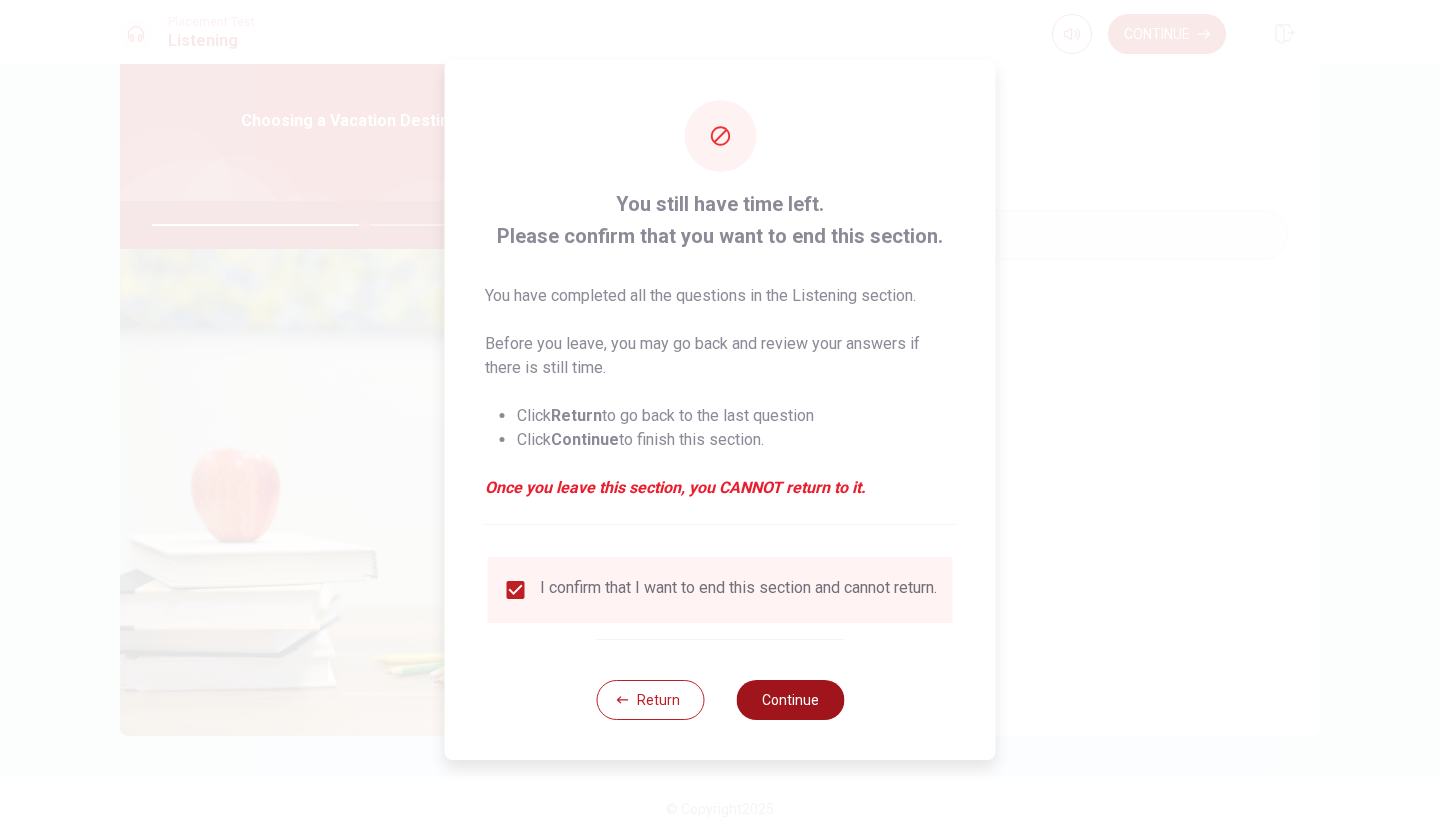 click on "Continue" at bounding box center [790, 700] 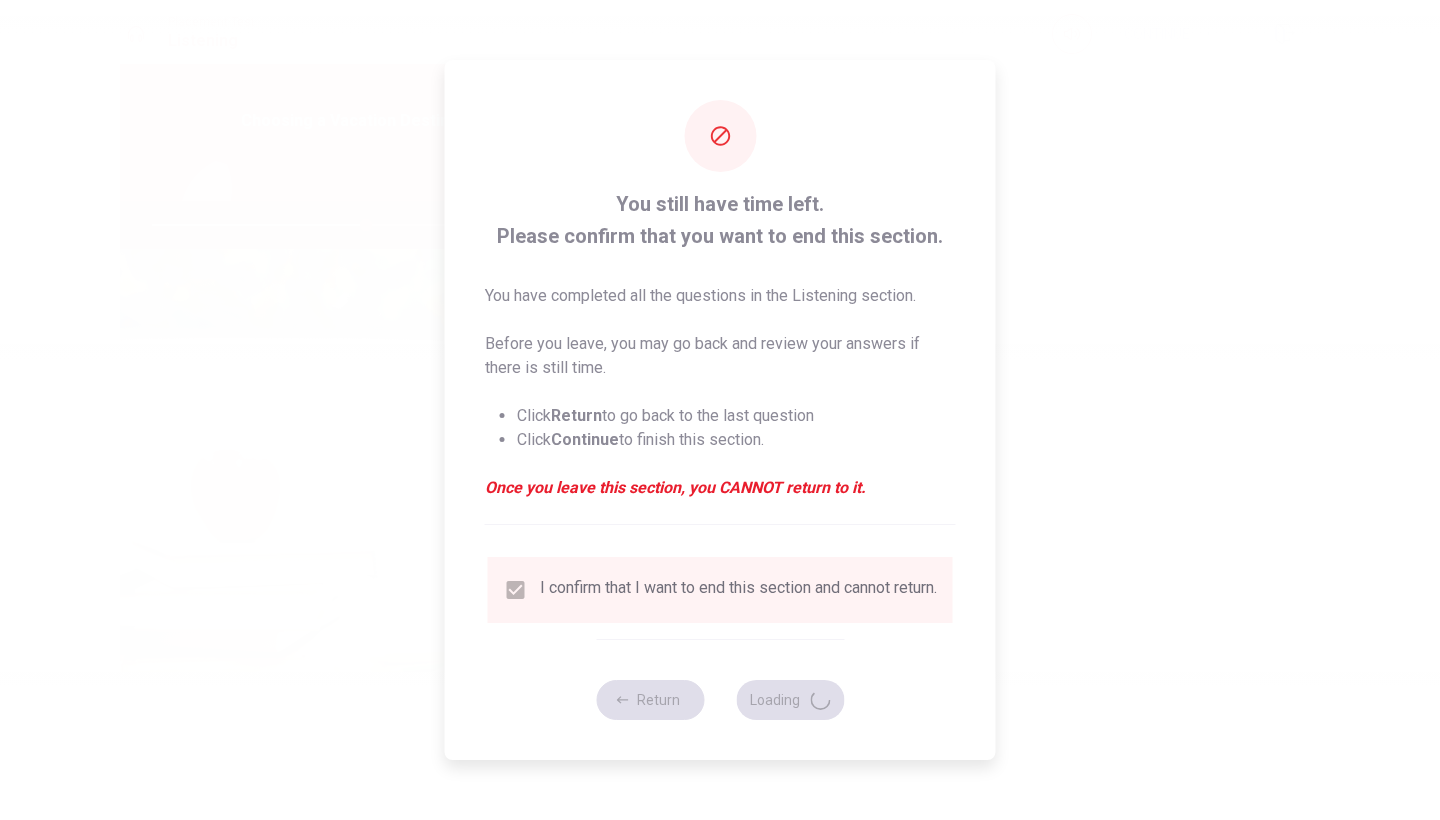 type on "60" 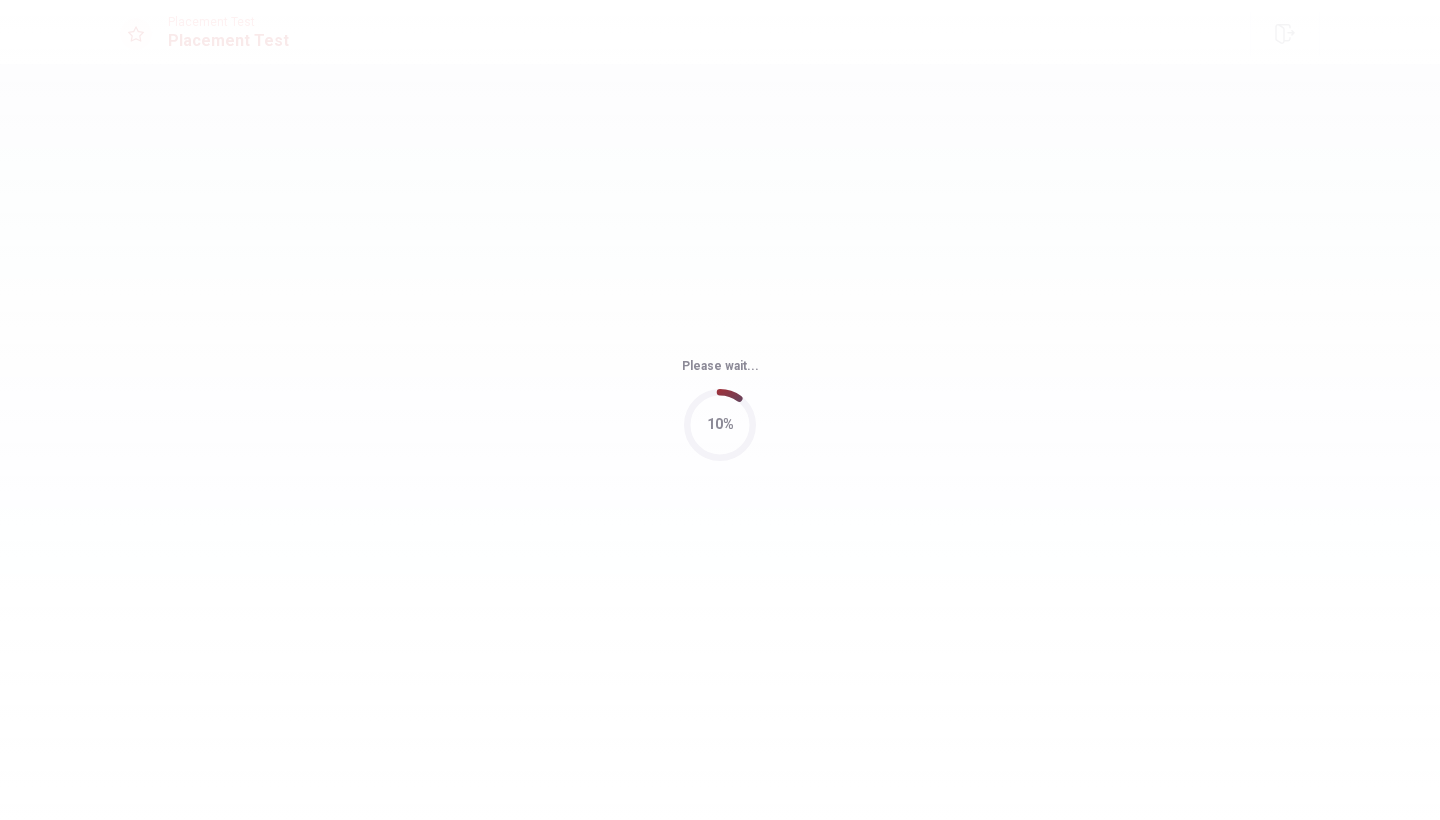 scroll, scrollTop: 0, scrollLeft: 0, axis: both 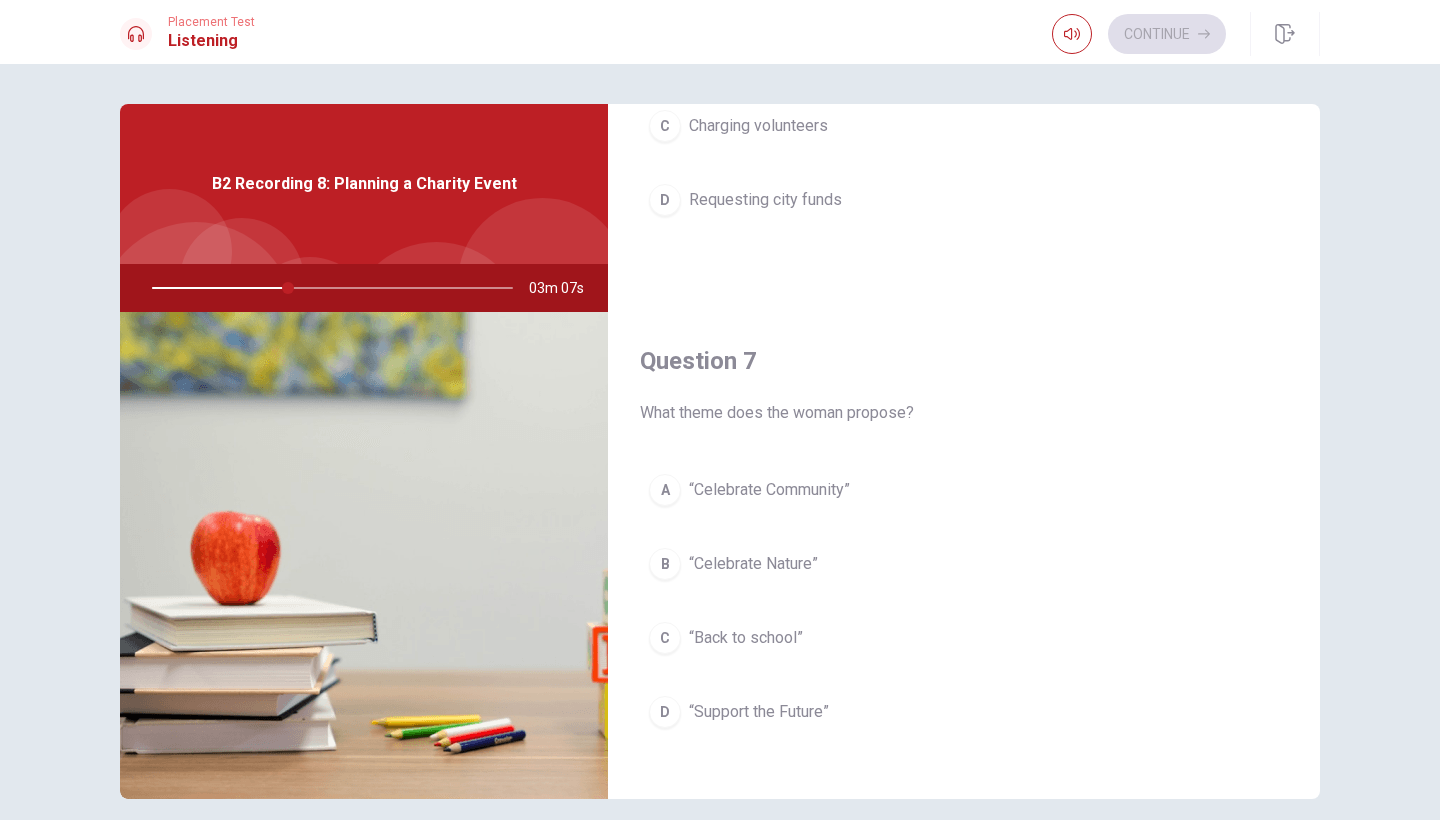 click on "A" at bounding box center (665, 490) 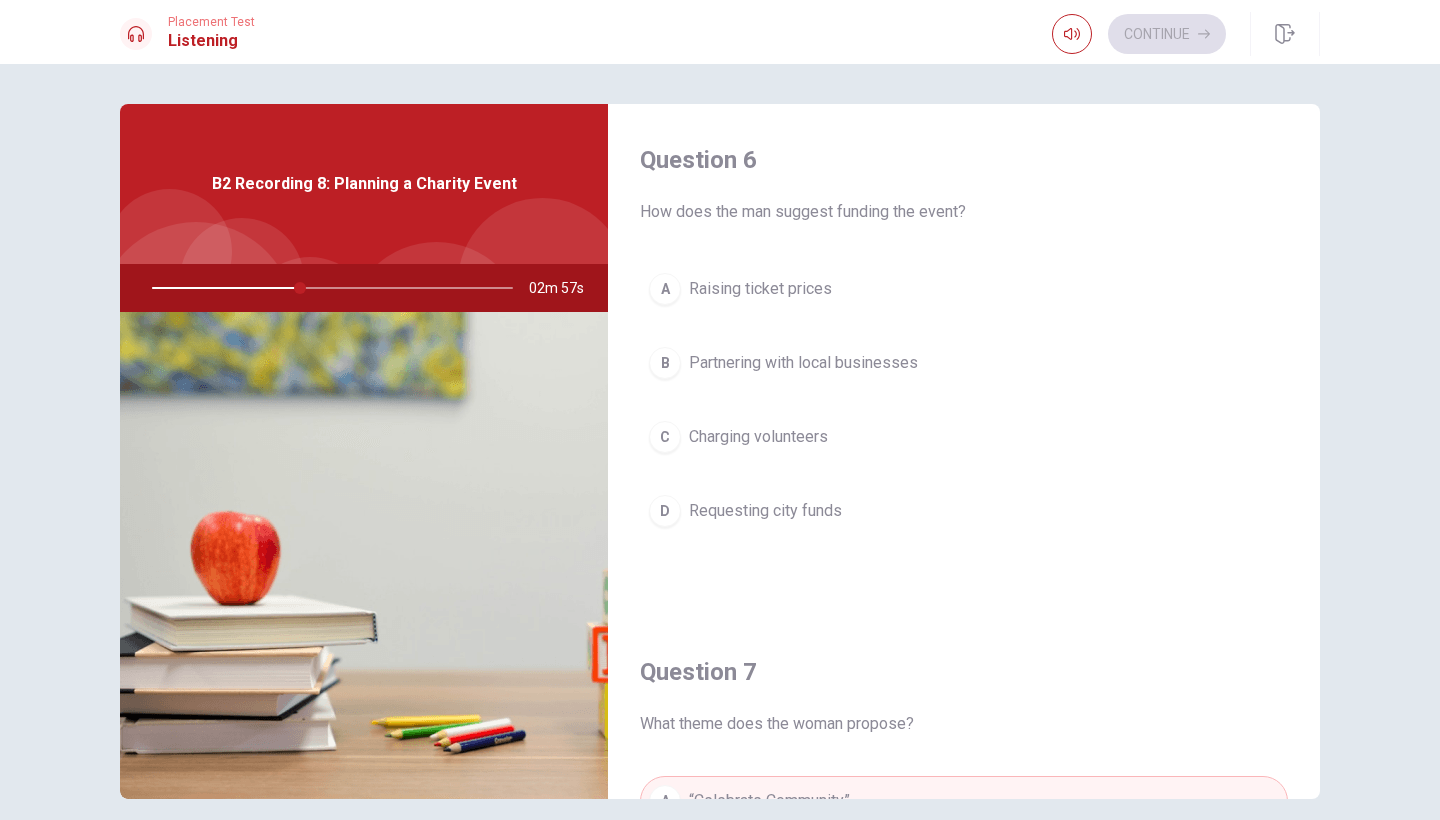 scroll, scrollTop: 0, scrollLeft: 0, axis: both 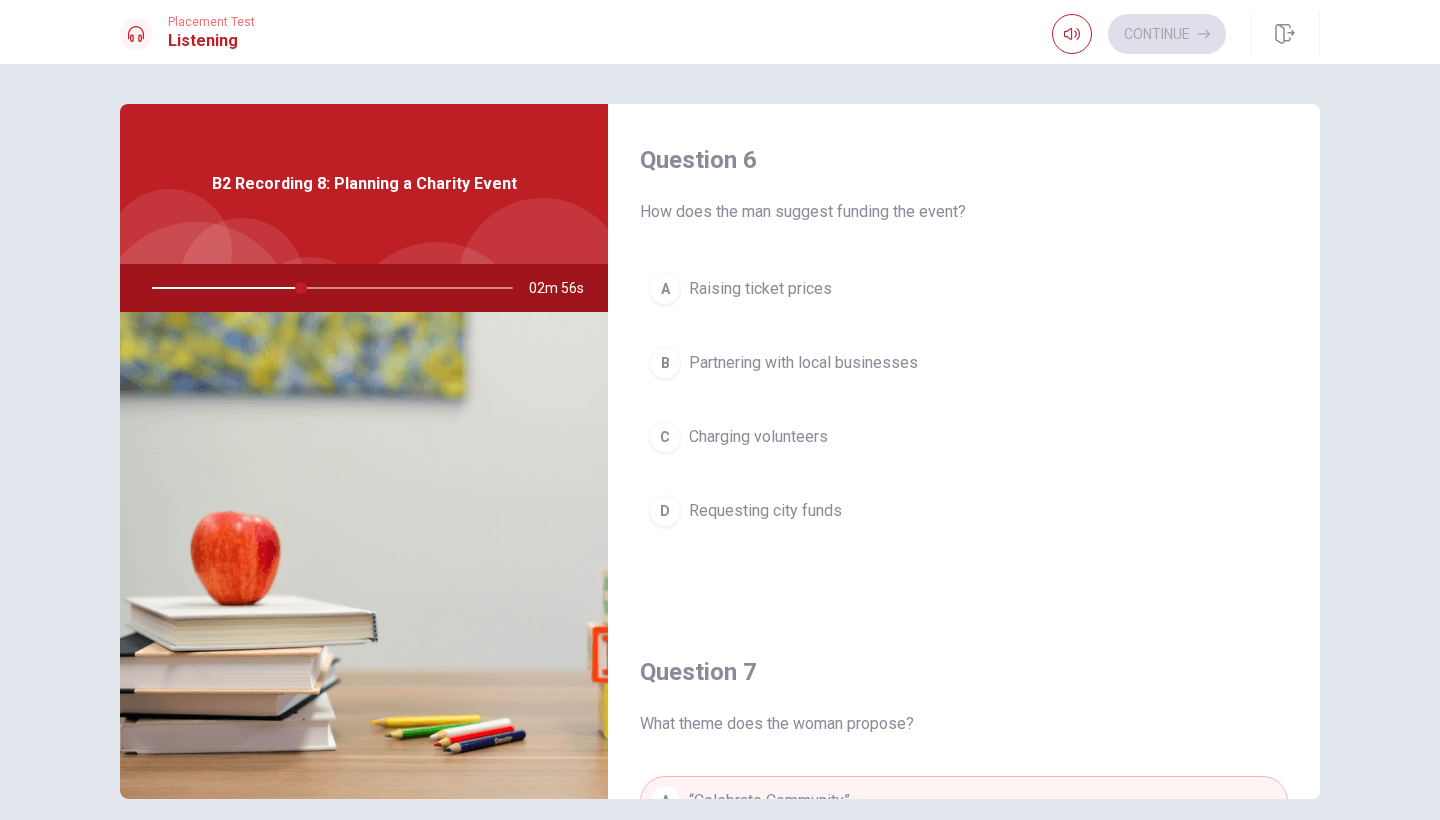 click on "Partnering with local businesses" at bounding box center (803, 363) 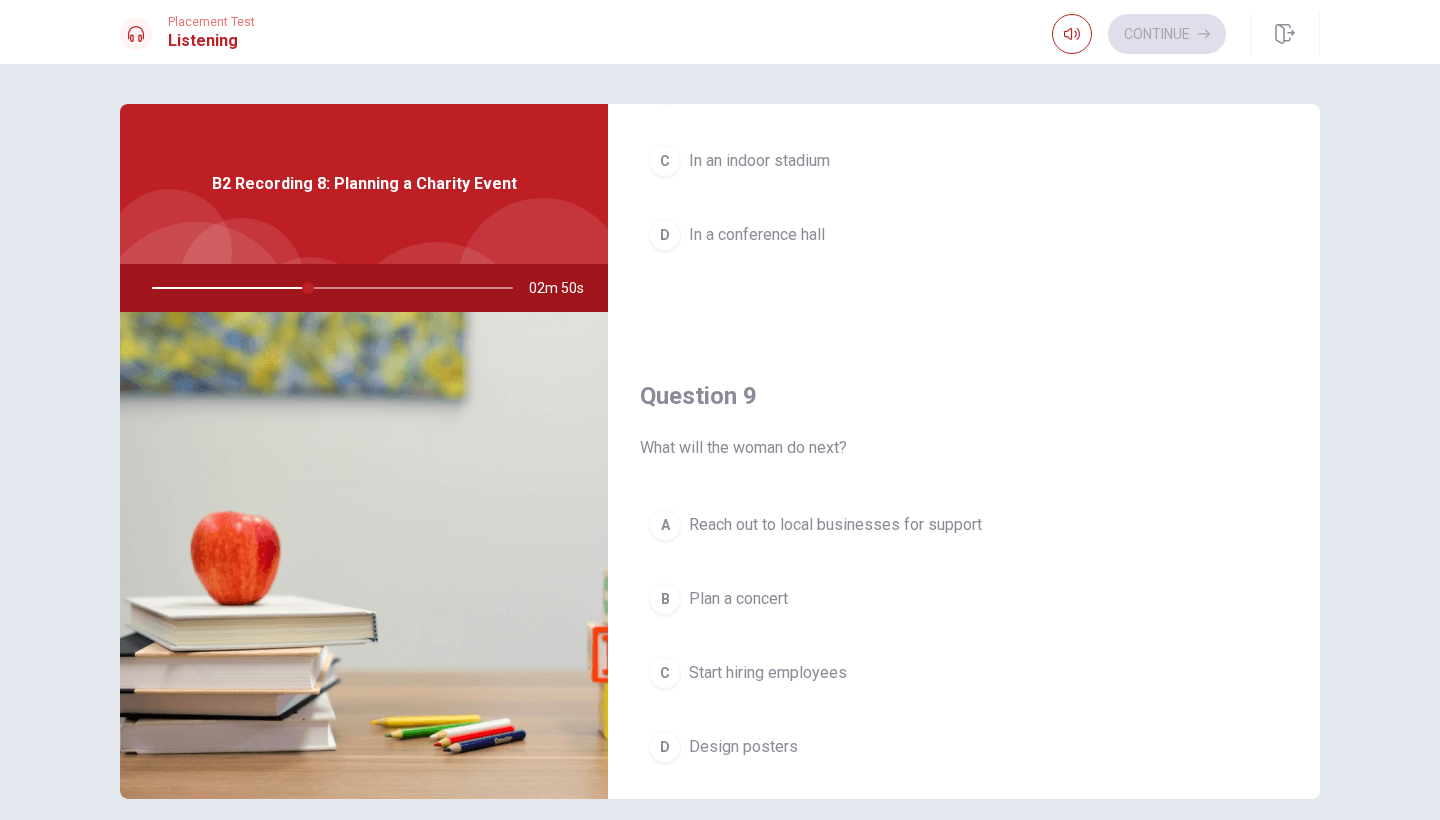 scroll, scrollTop: 1301, scrollLeft: 0, axis: vertical 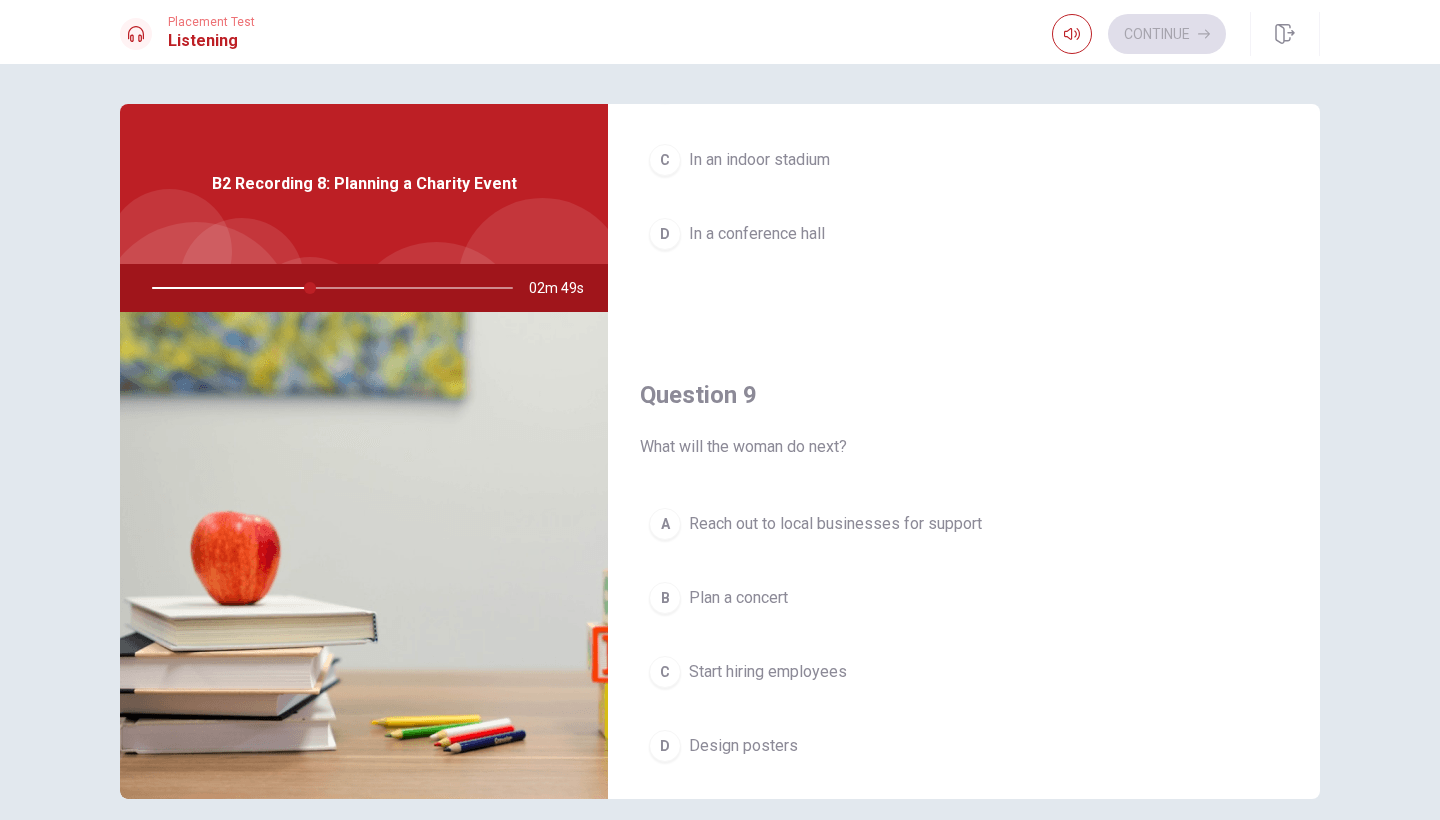click on "Reach out to local businesses for support" at bounding box center [835, 524] 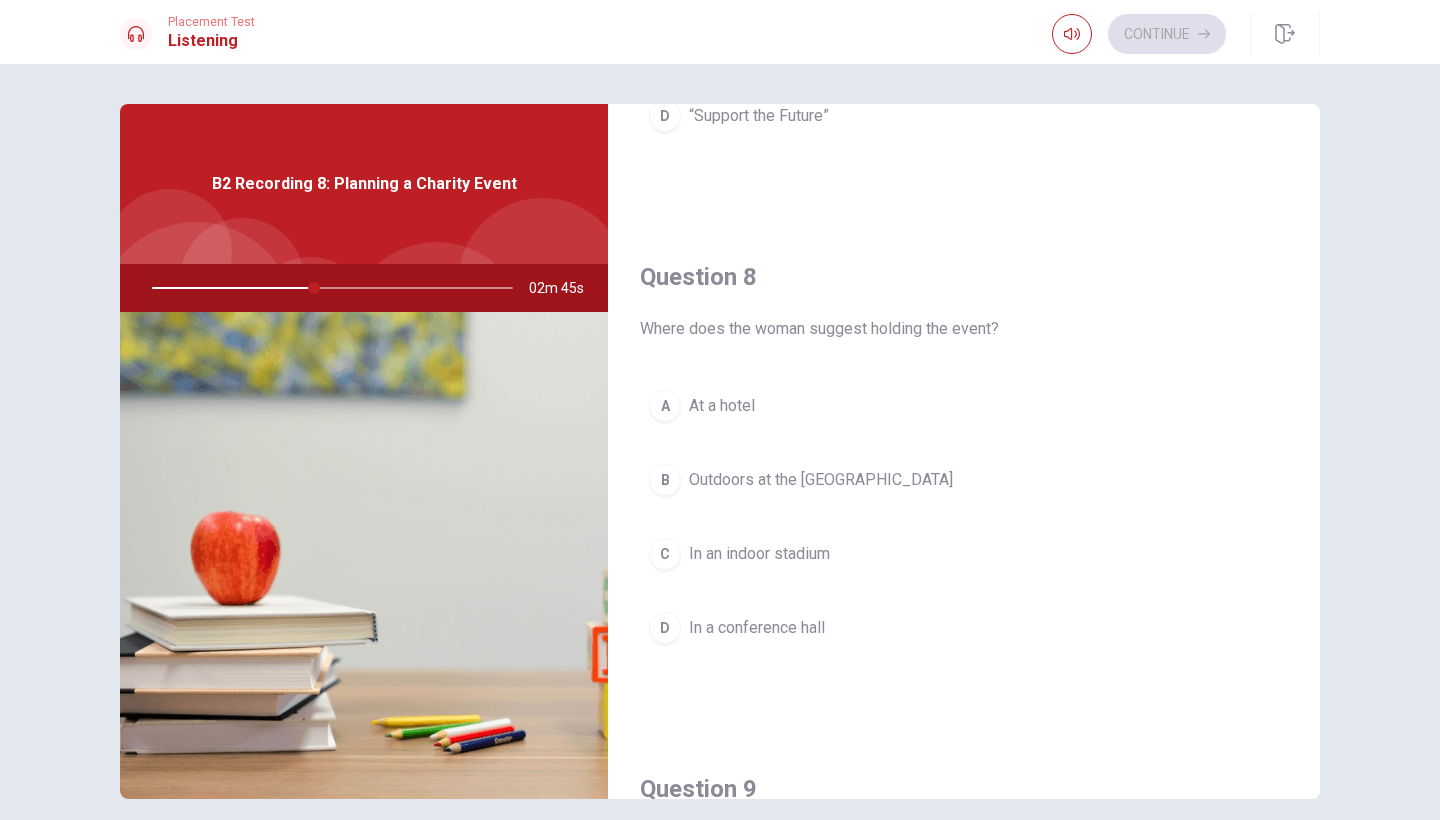 scroll, scrollTop: 899, scrollLeft: 0, axis: vertical 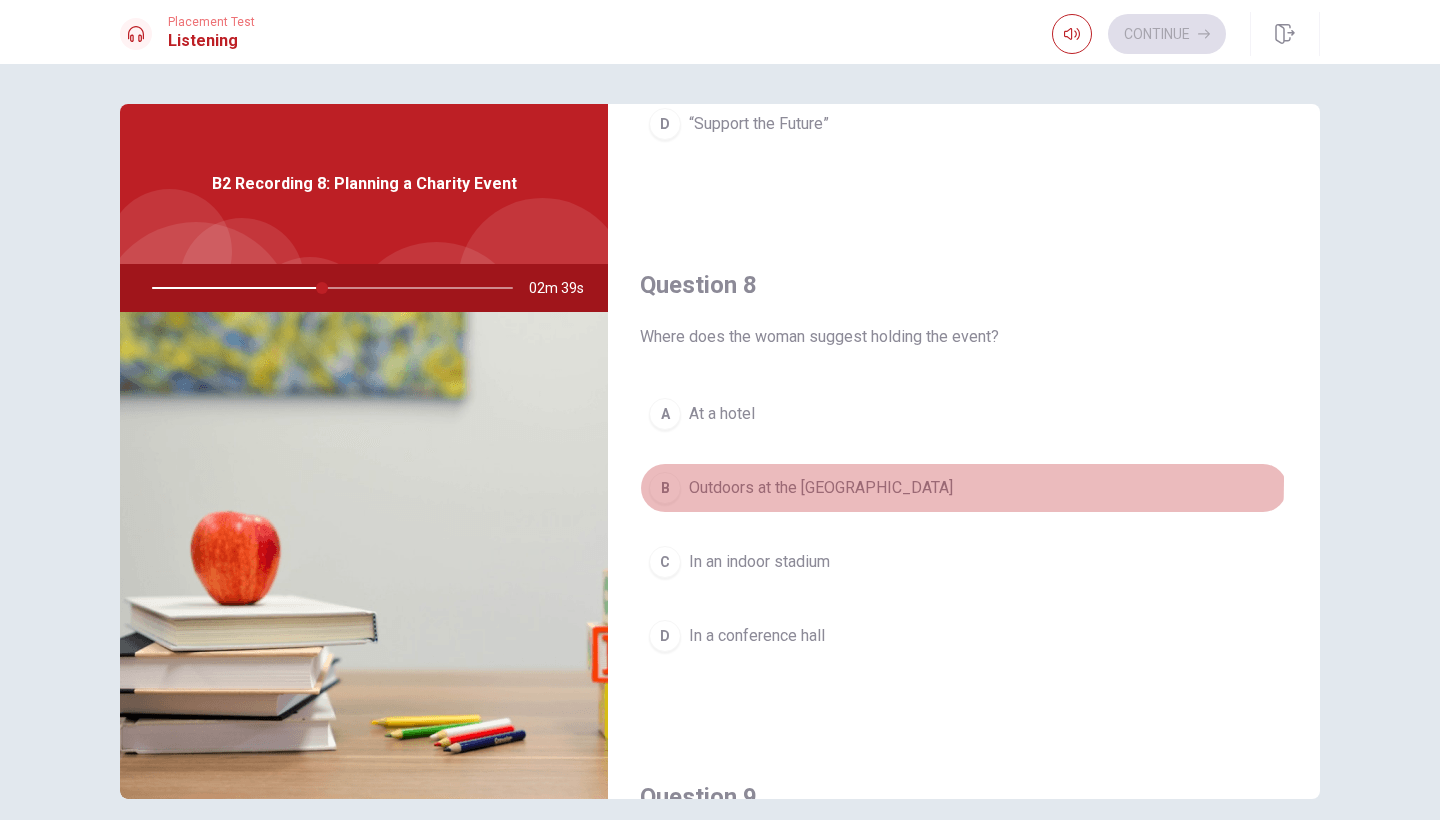 click on "Outdoors at the [GEOGRAPHIC_DATA]" at bounding box center [821, 488] 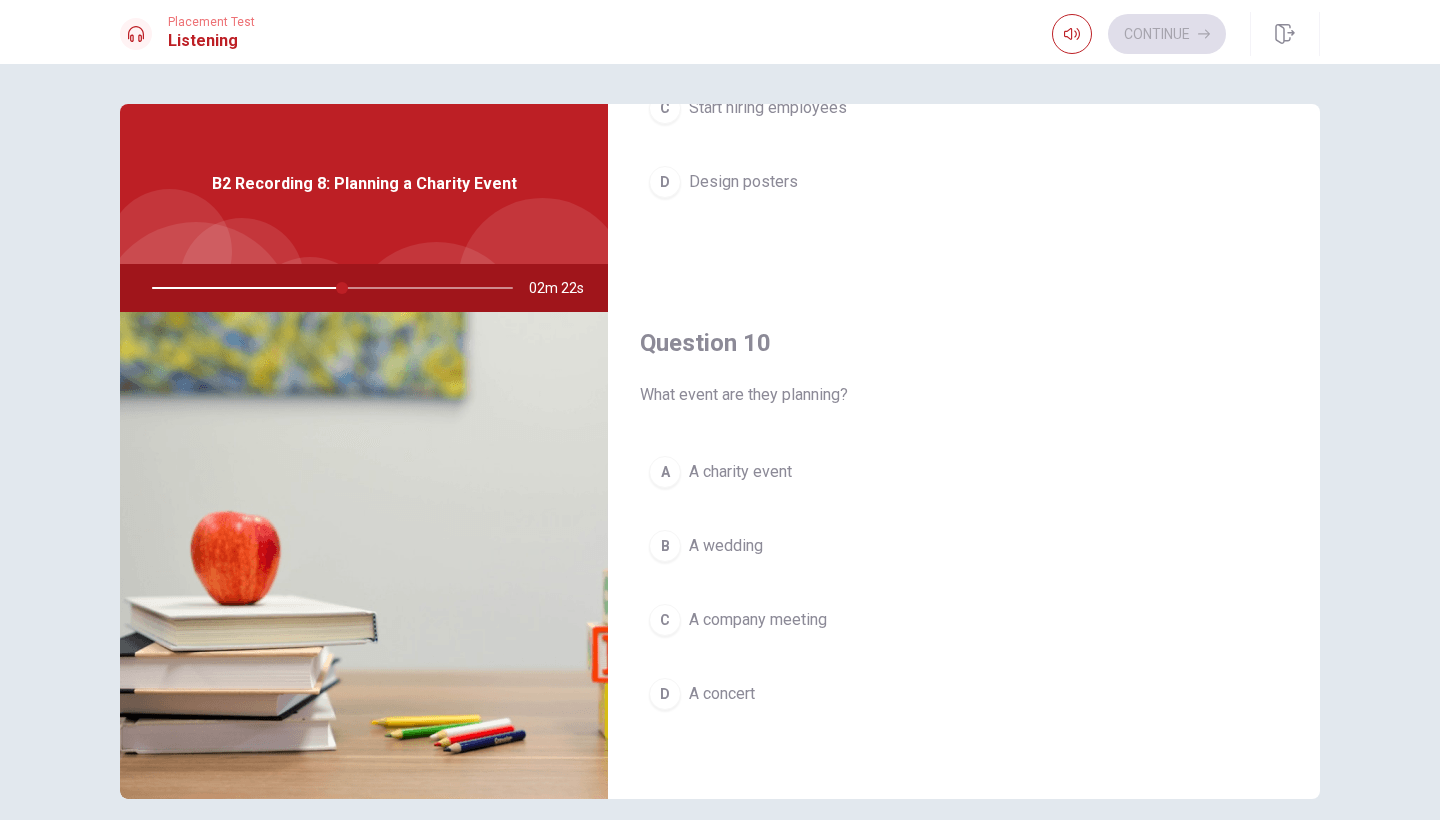 scroll, scrollTop: 1865, scrollLeft: 0, axis: vertical 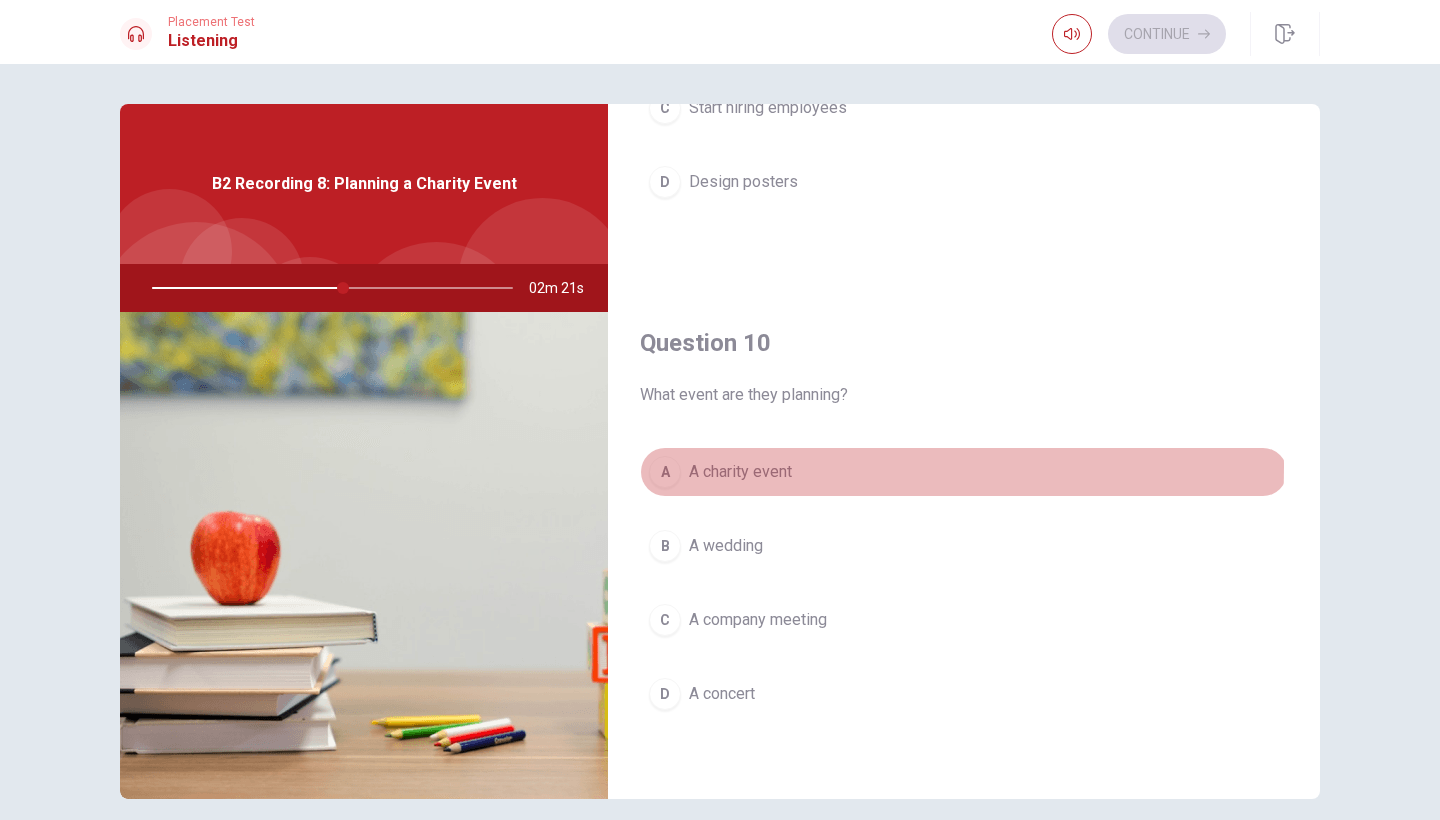 click on "A charity event" at bounding box center [740, 472] 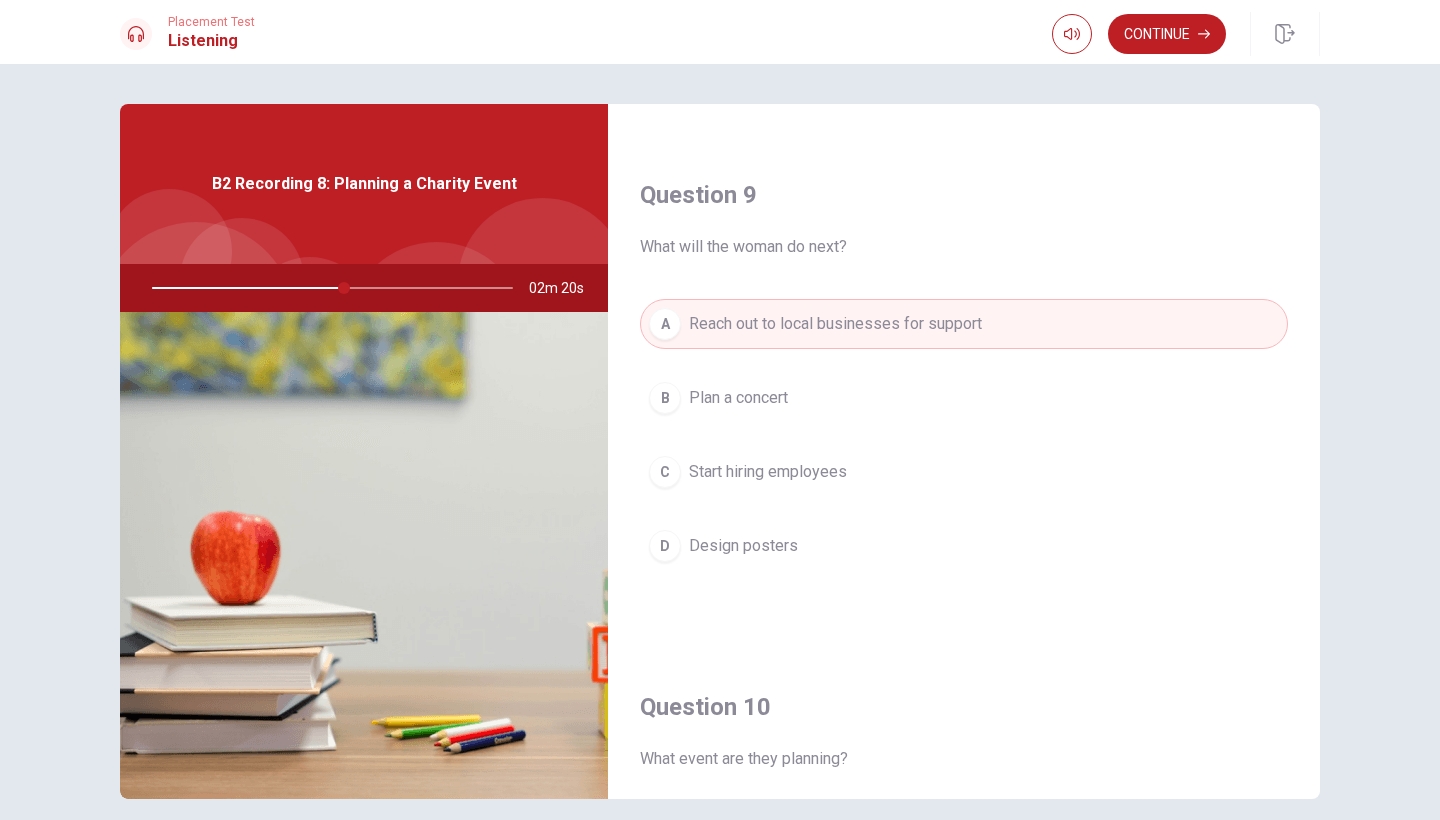 scroll, scrollTop: 1486, scrollLeft: 0, axis: vertical 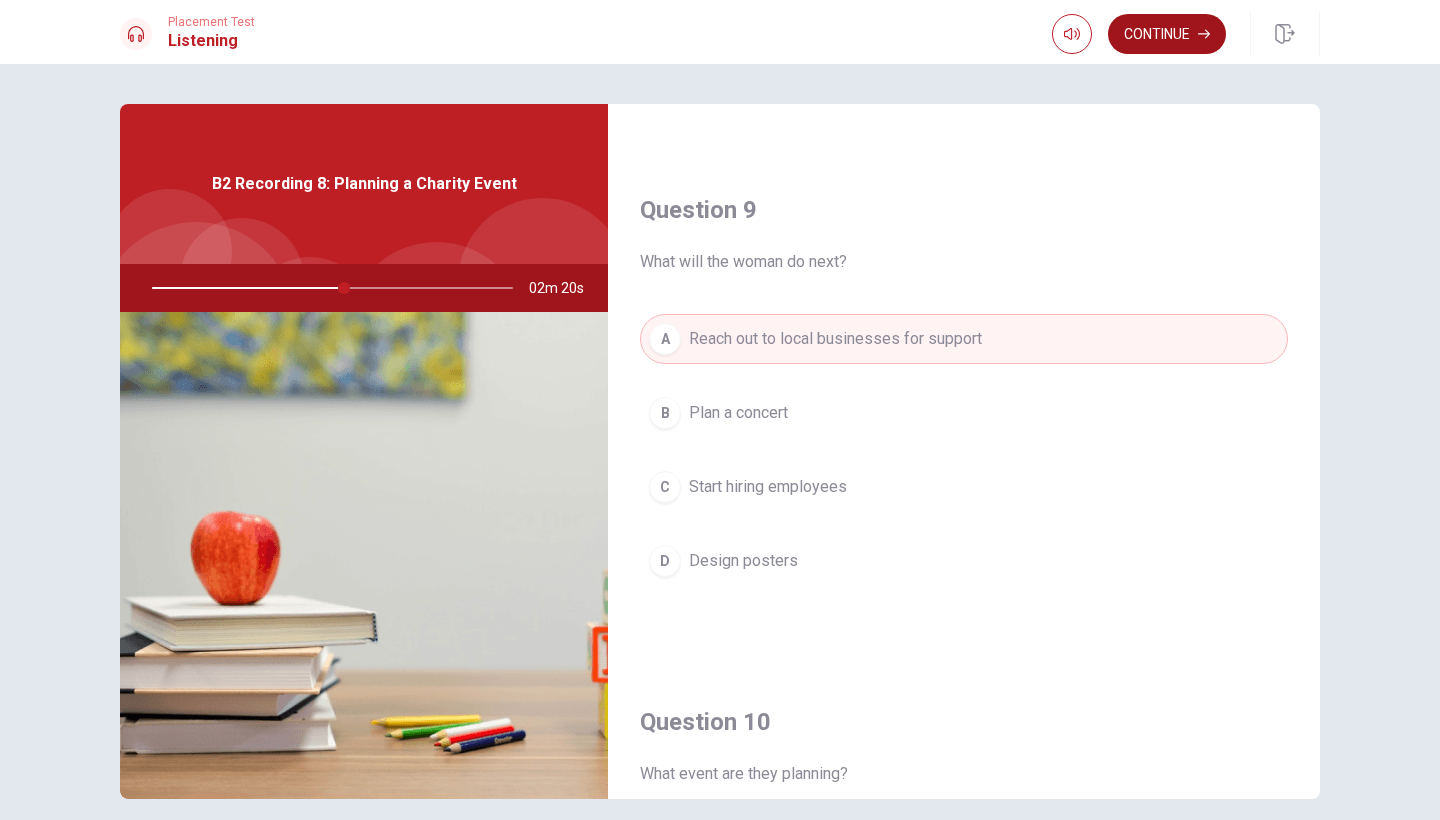click on "Continue" at bounding box center [1167, 34] 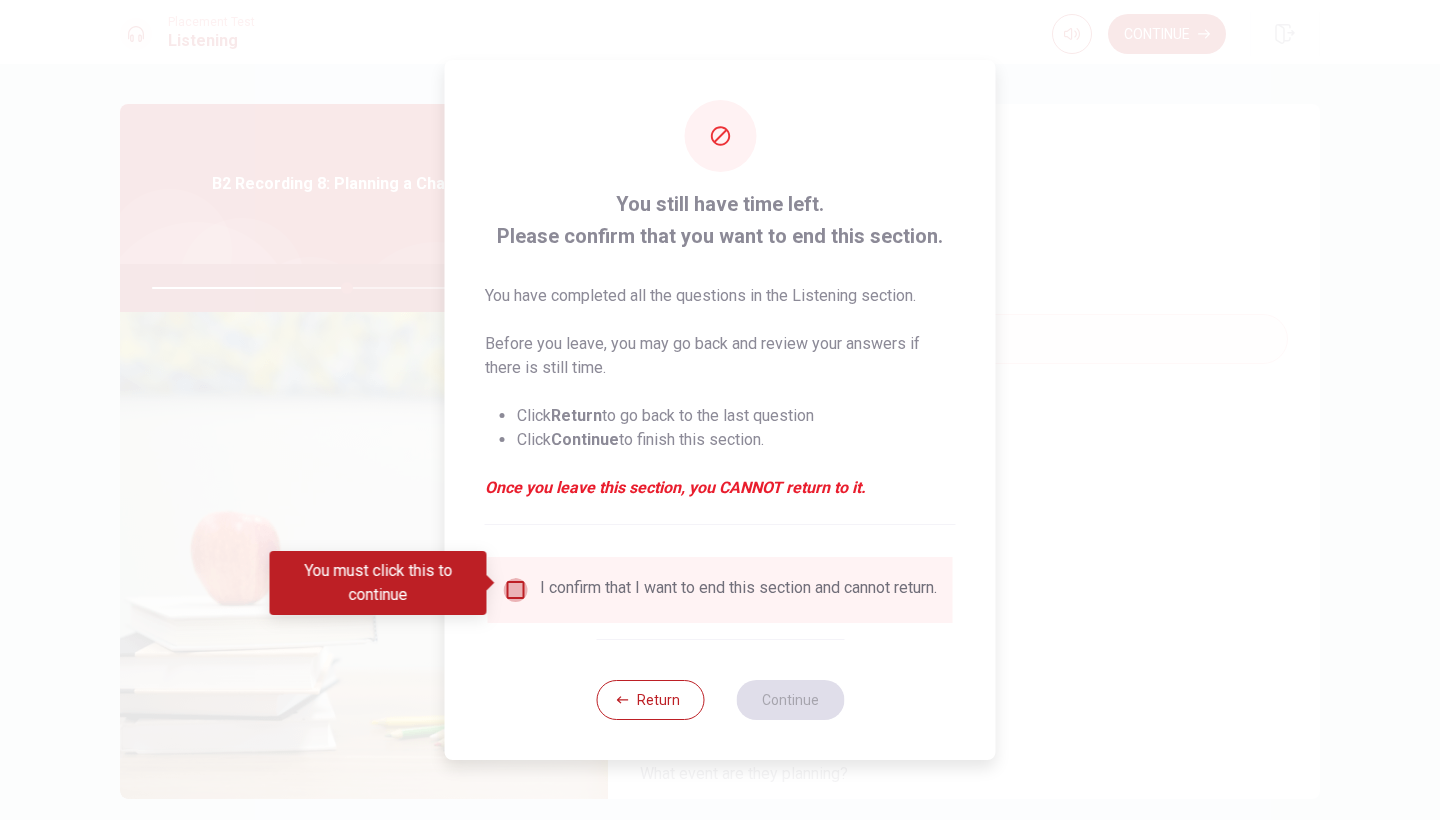 click at bounding box center (516, 590) 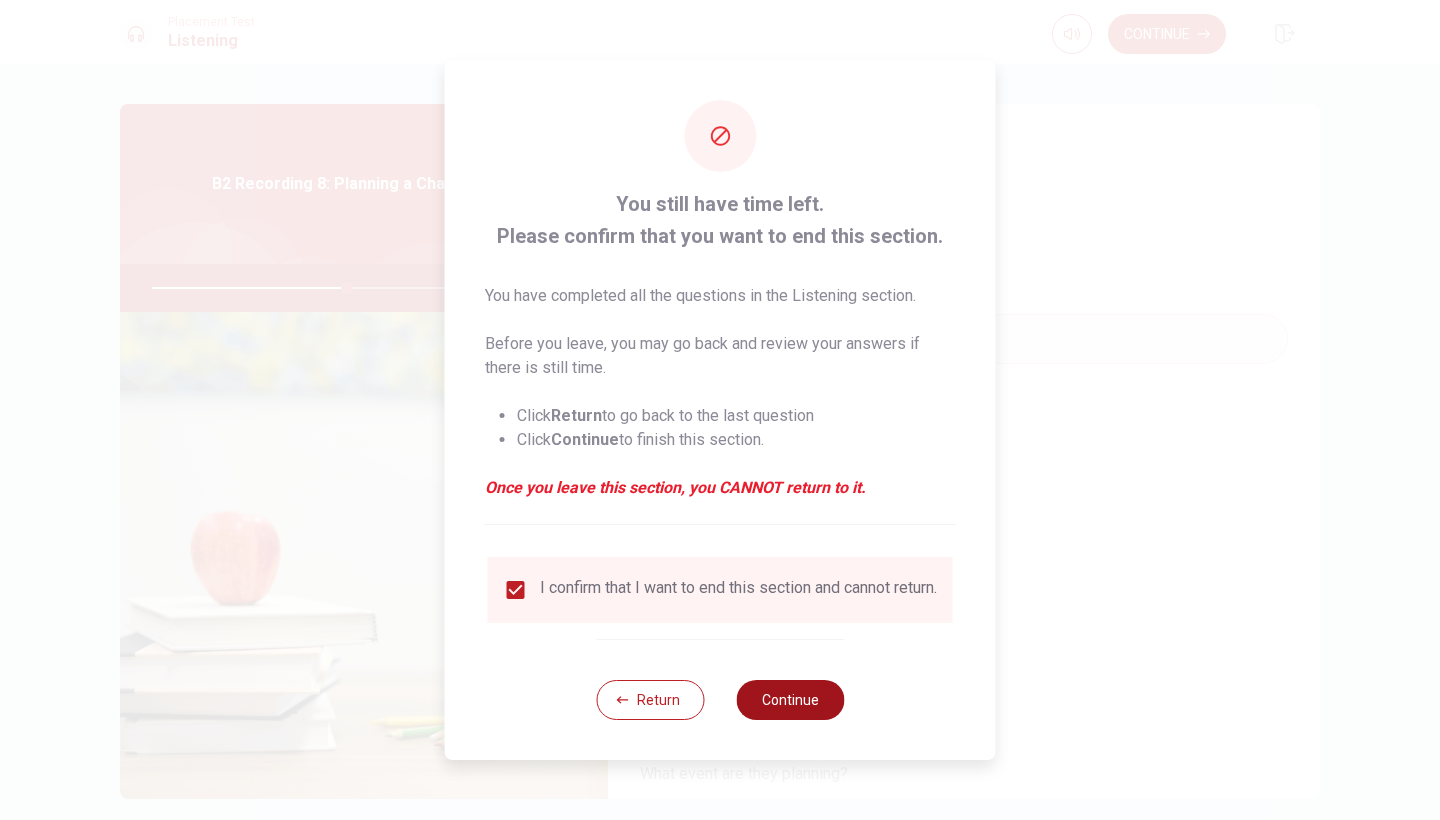 click on "Continue" at bounding box center (790, 700) 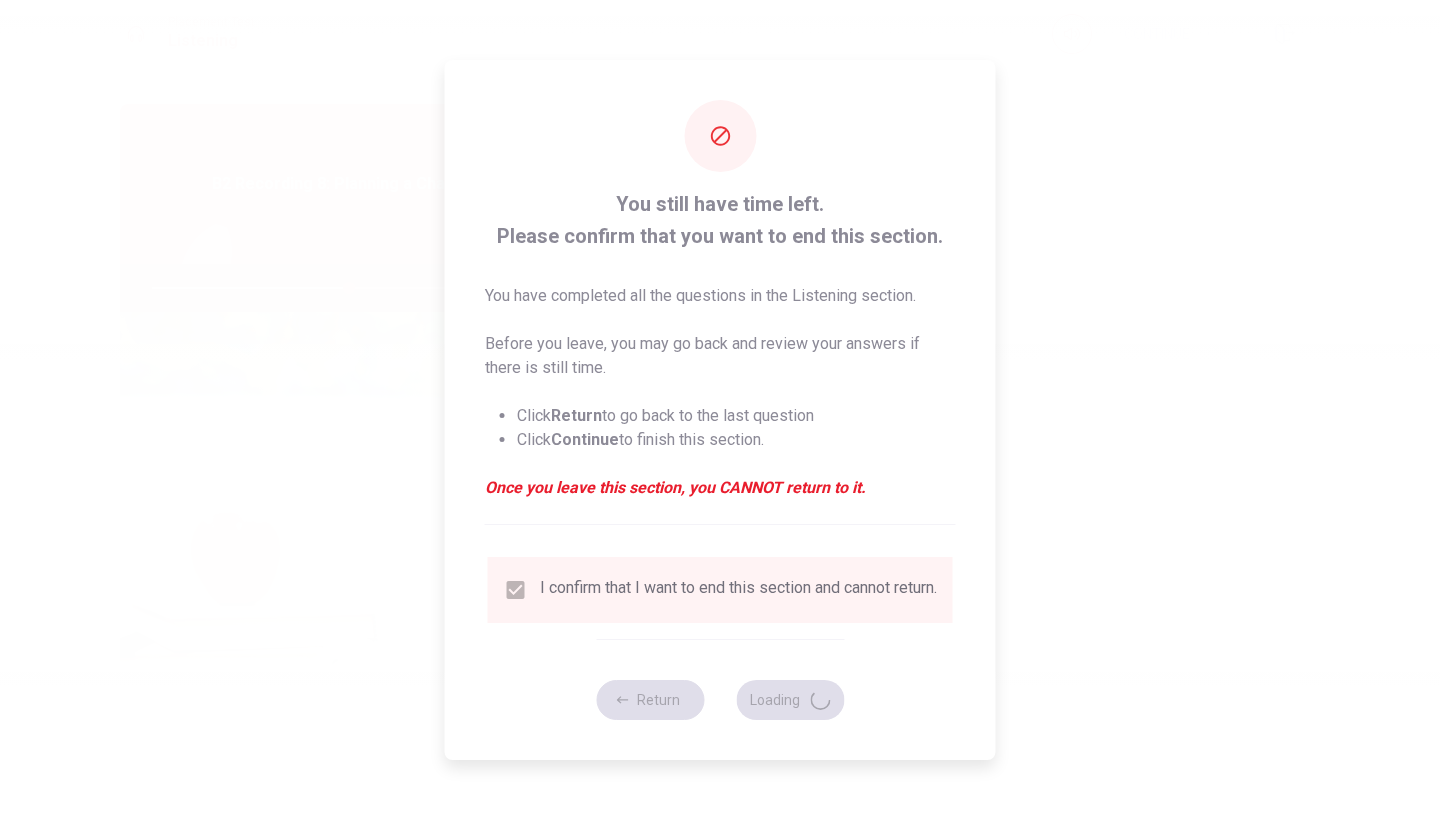 type on "55" 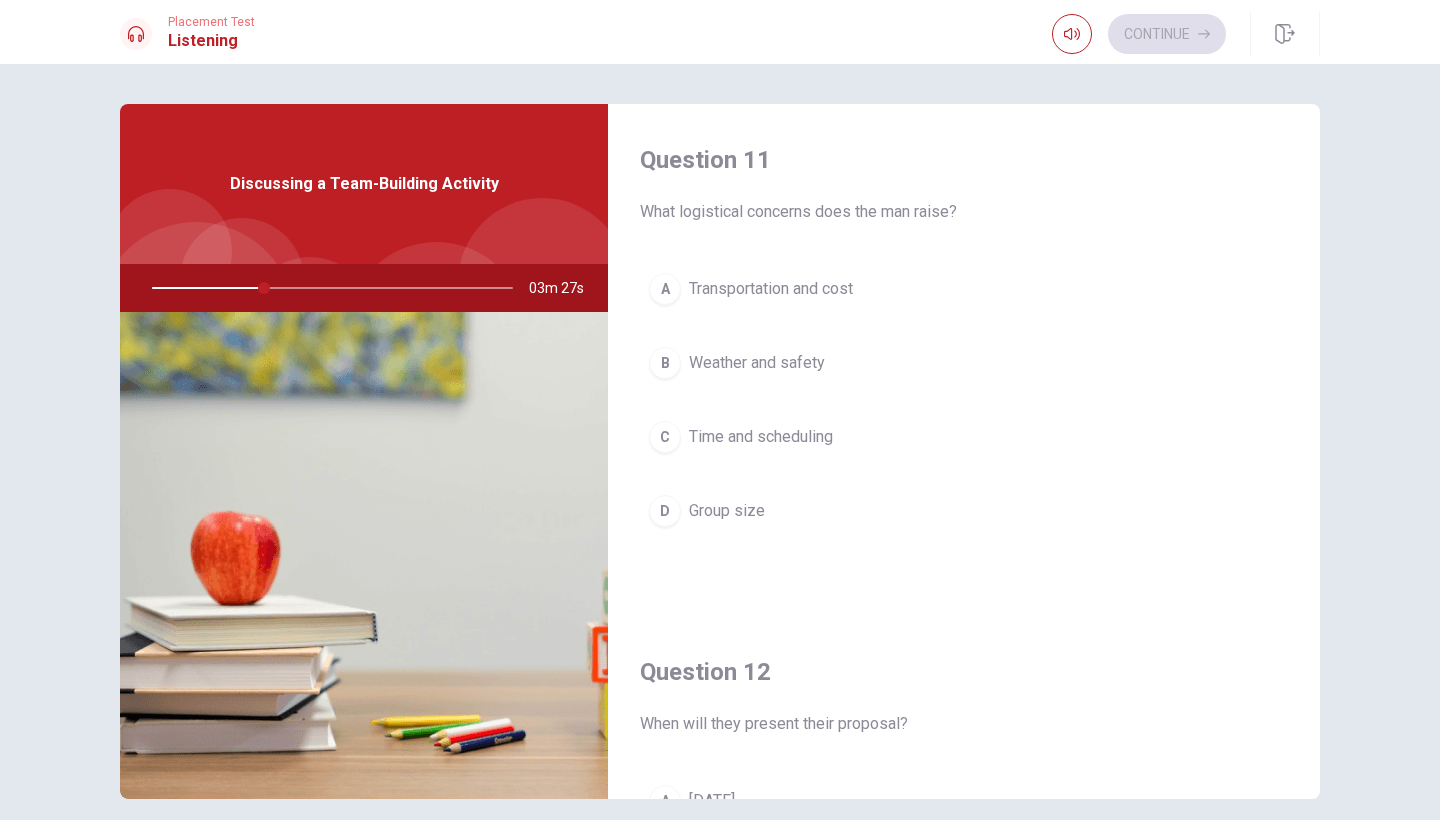 scroll, scrollTop: 0, scrollLeft: 0, axis: both 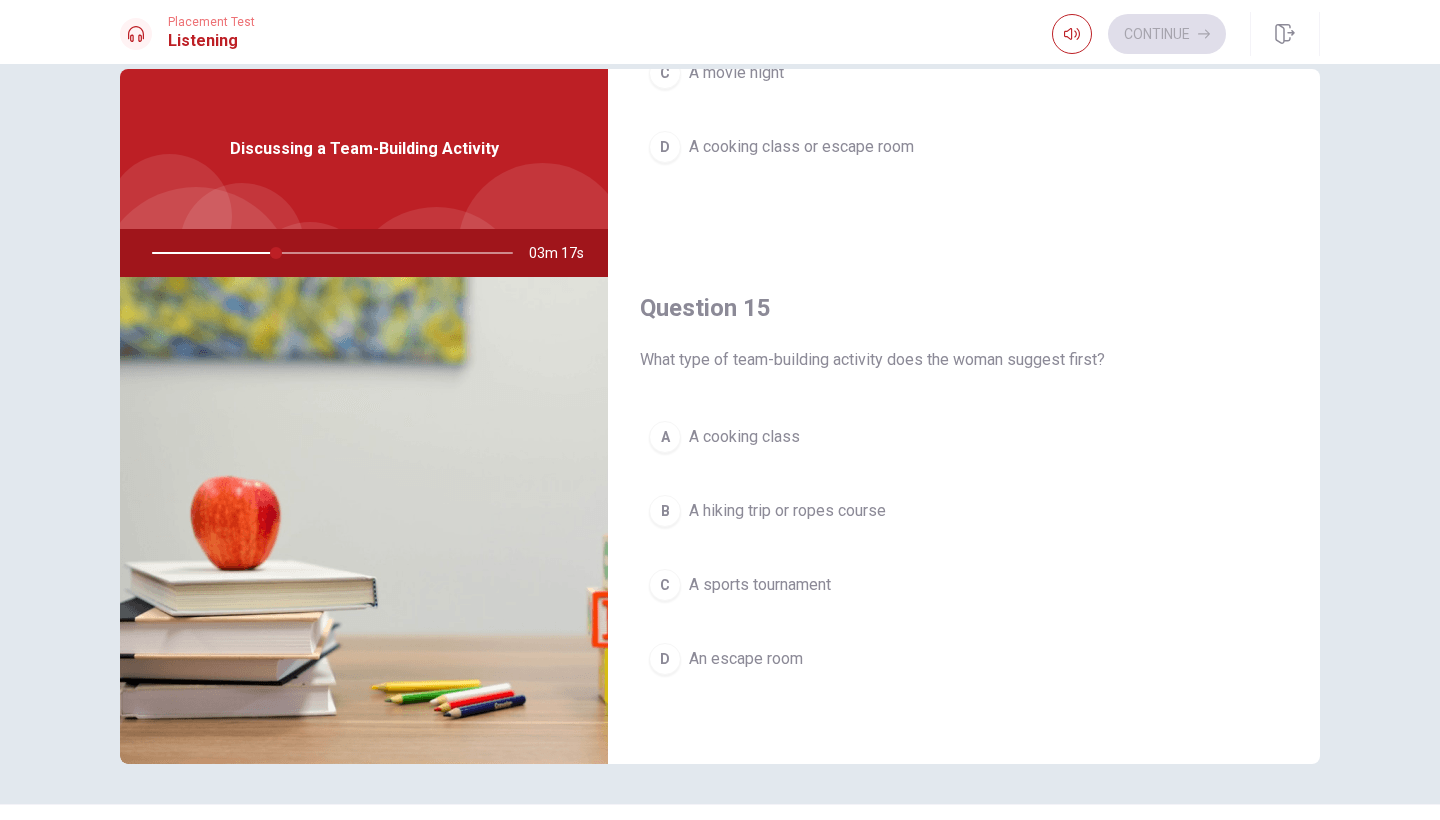click on "A hiking trip or ropes course" at bounding box center (787, 511) 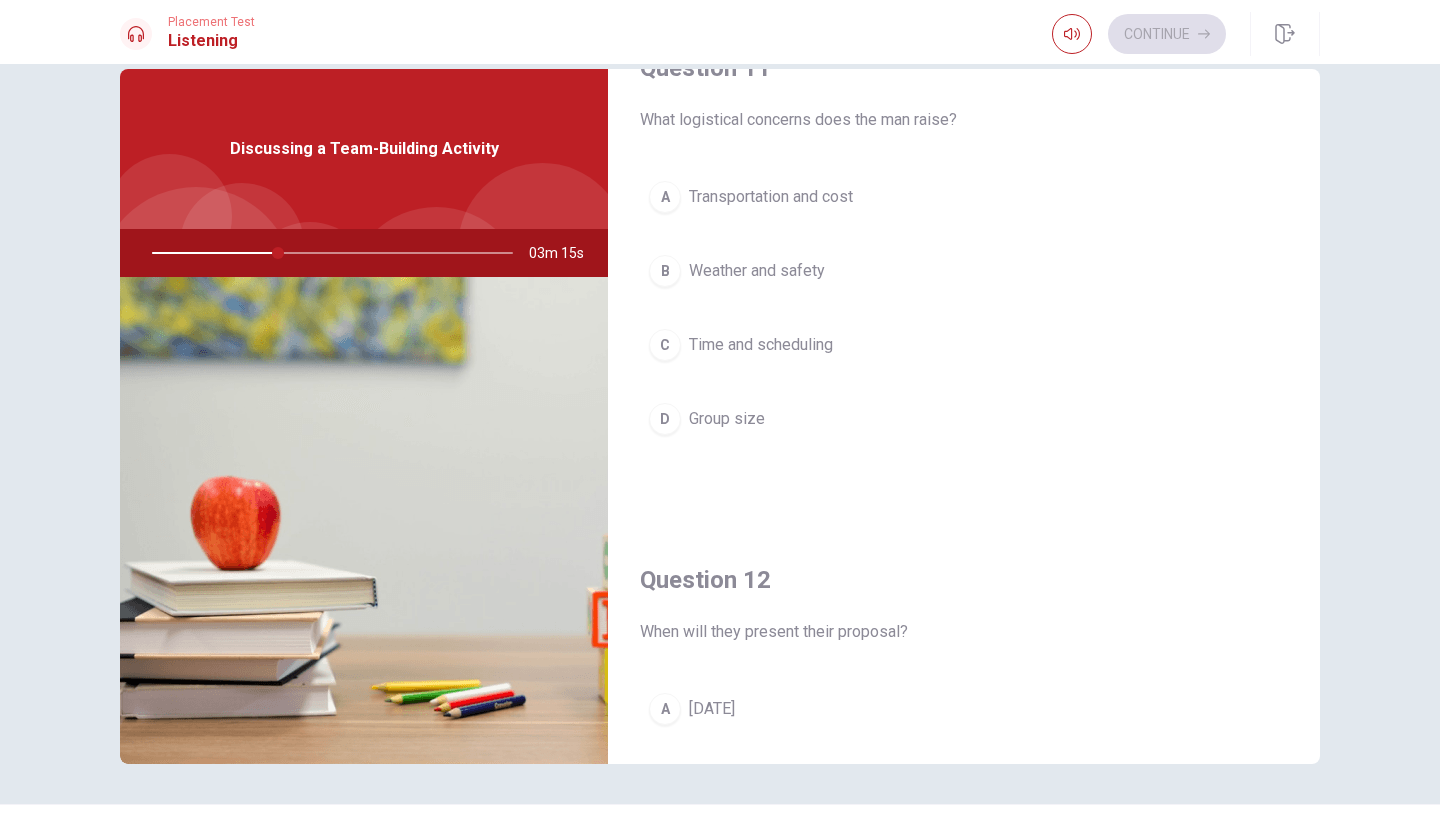scroll, scrollTop: 0, scrollLeft: 0, axis: both 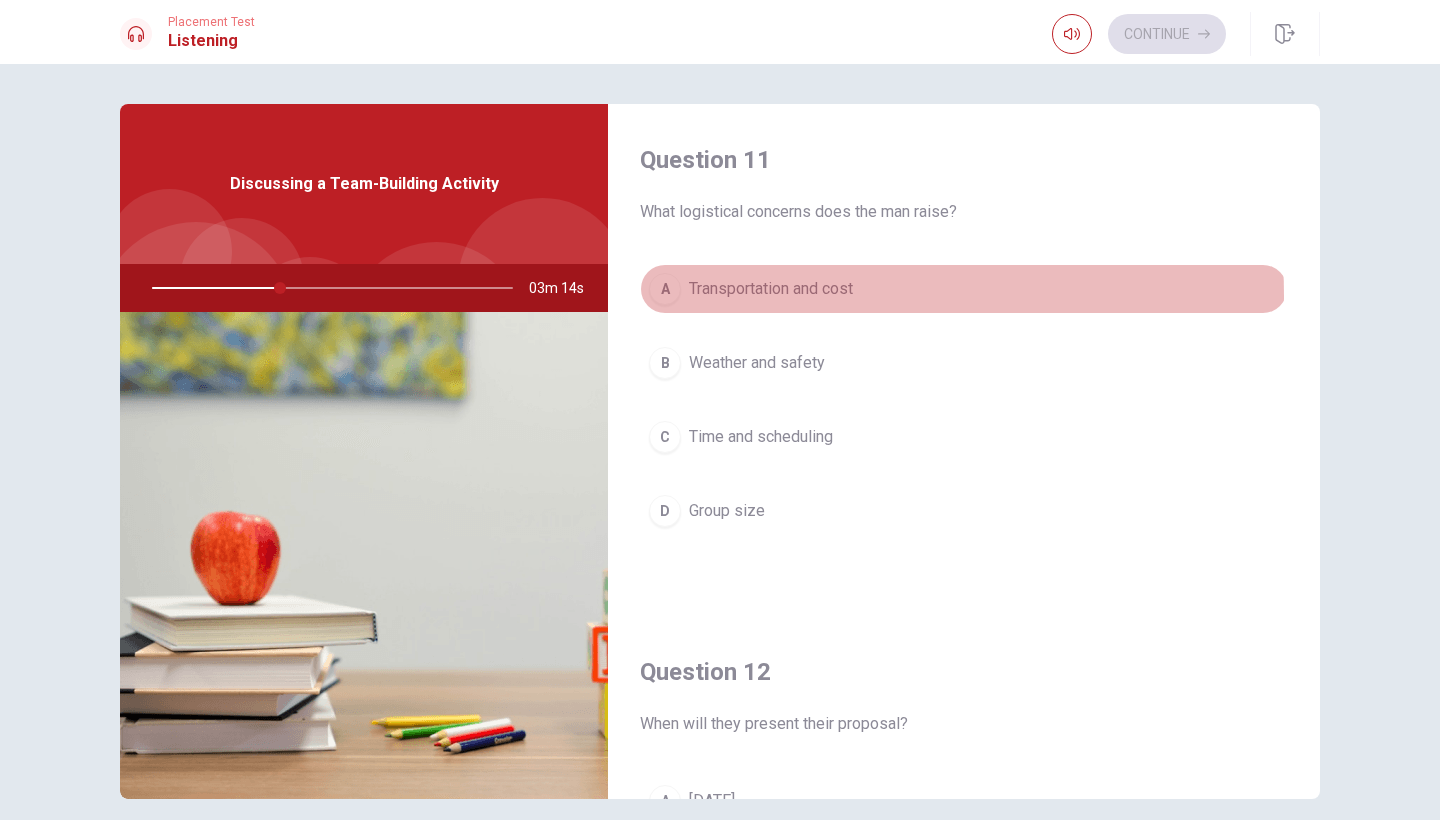 click on "Transportation and cost" at bounding box center [771, 289] 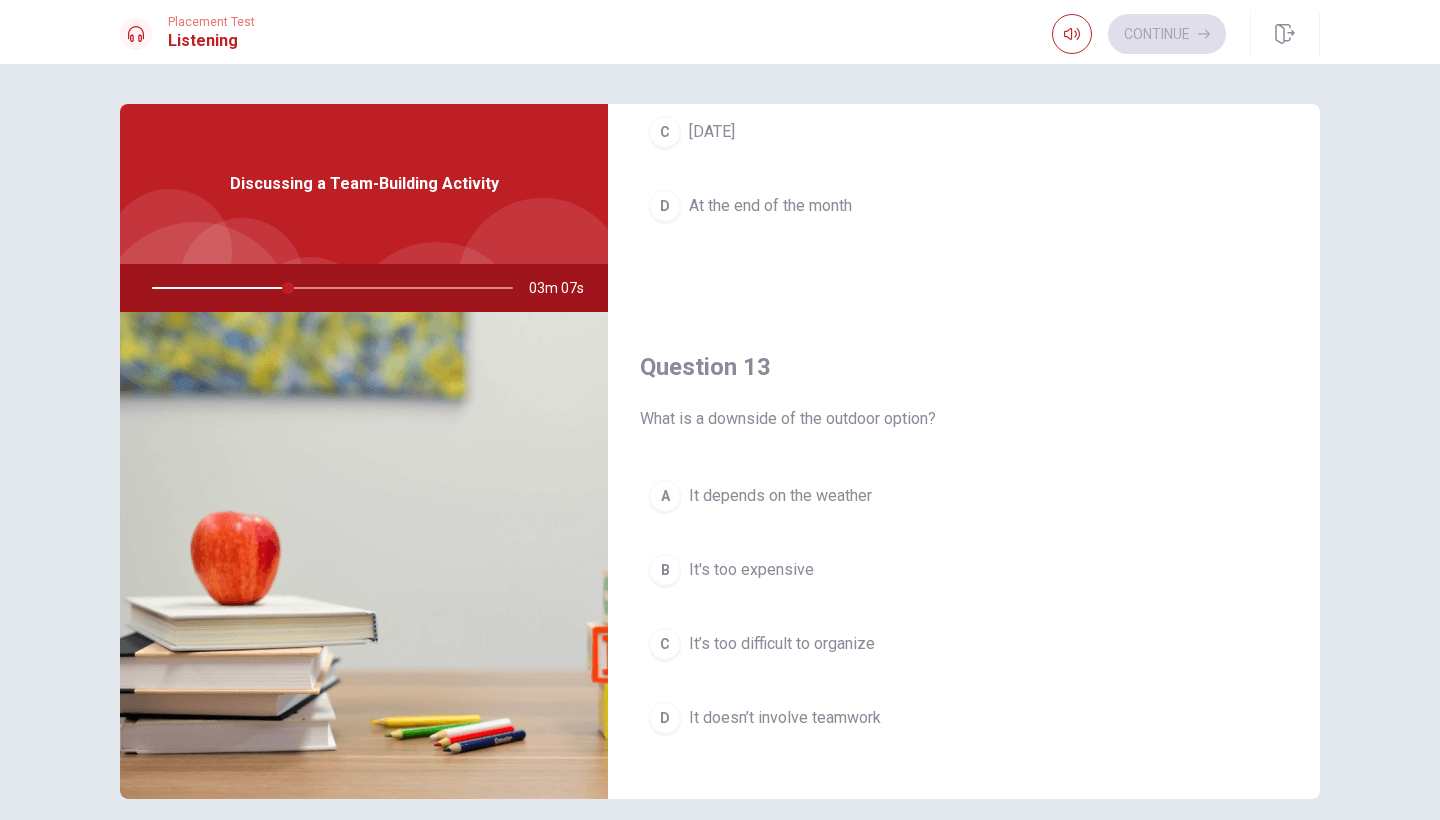 scroll, scrollTop: 813, scrollLeft: 0, axis: vertical 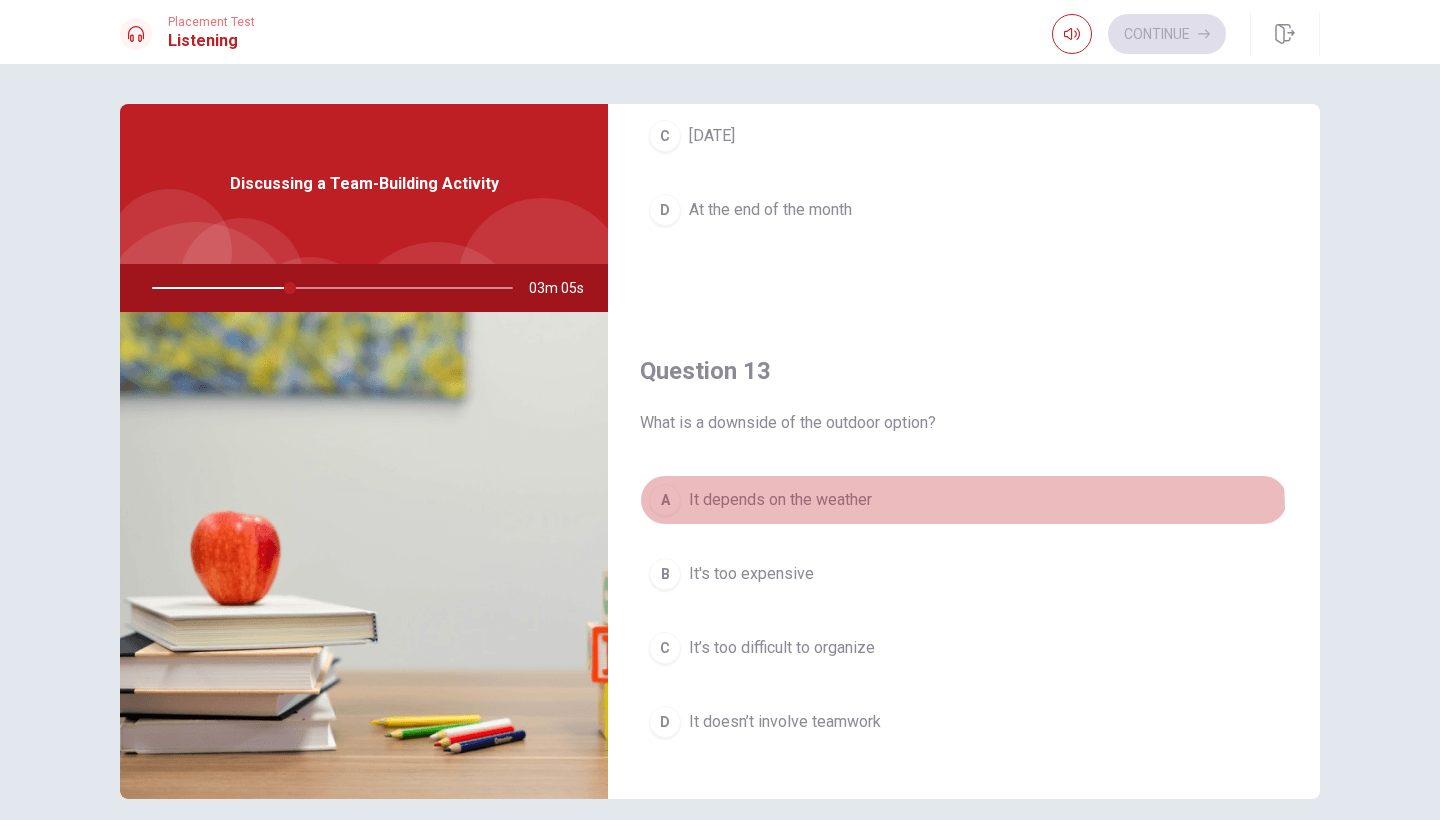 click on "A It depends on the weather" at bounding box center (964, 500) 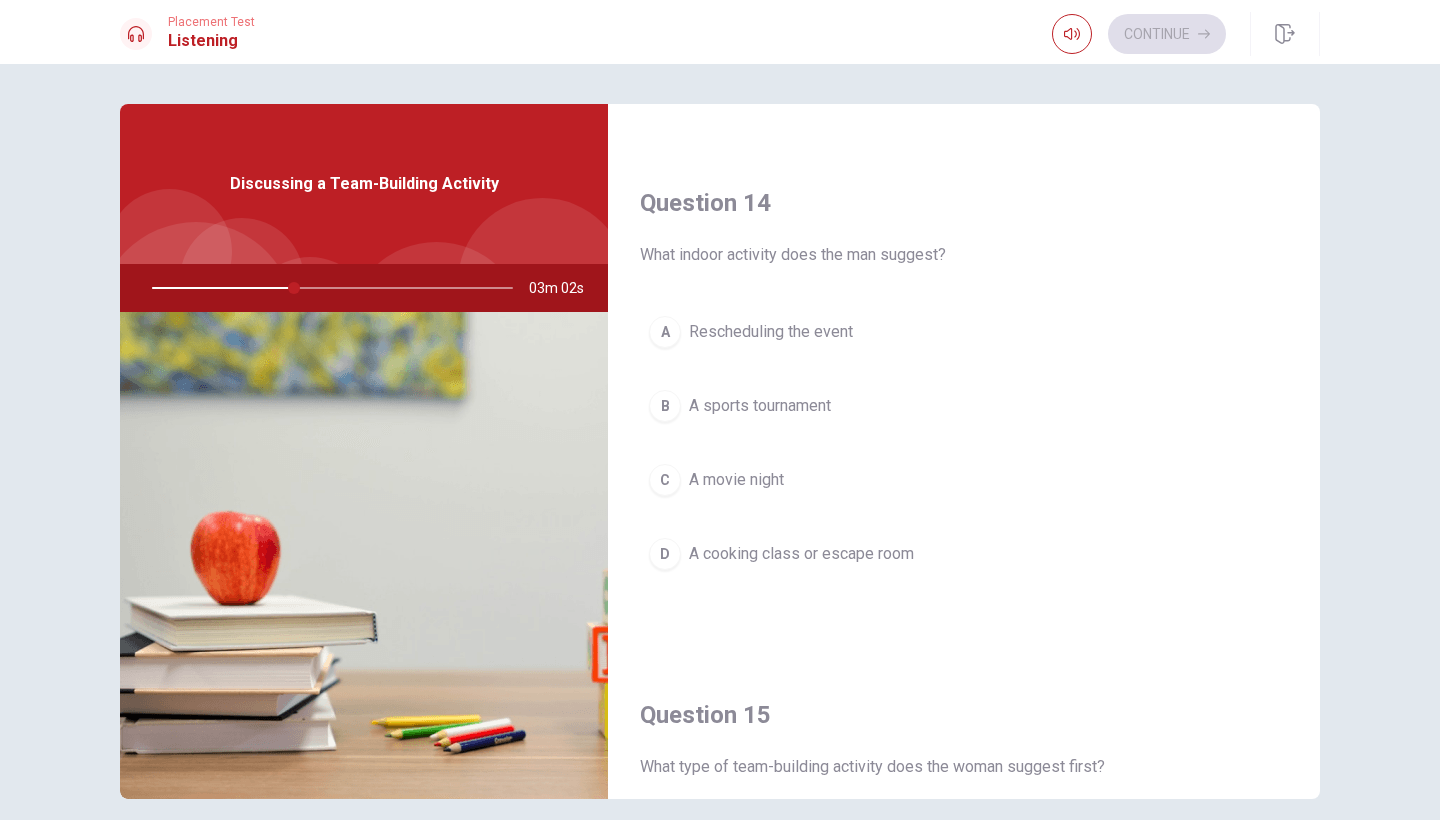 scroll, scrollTop: 1495, scrollLeft: 0, axis: vertical 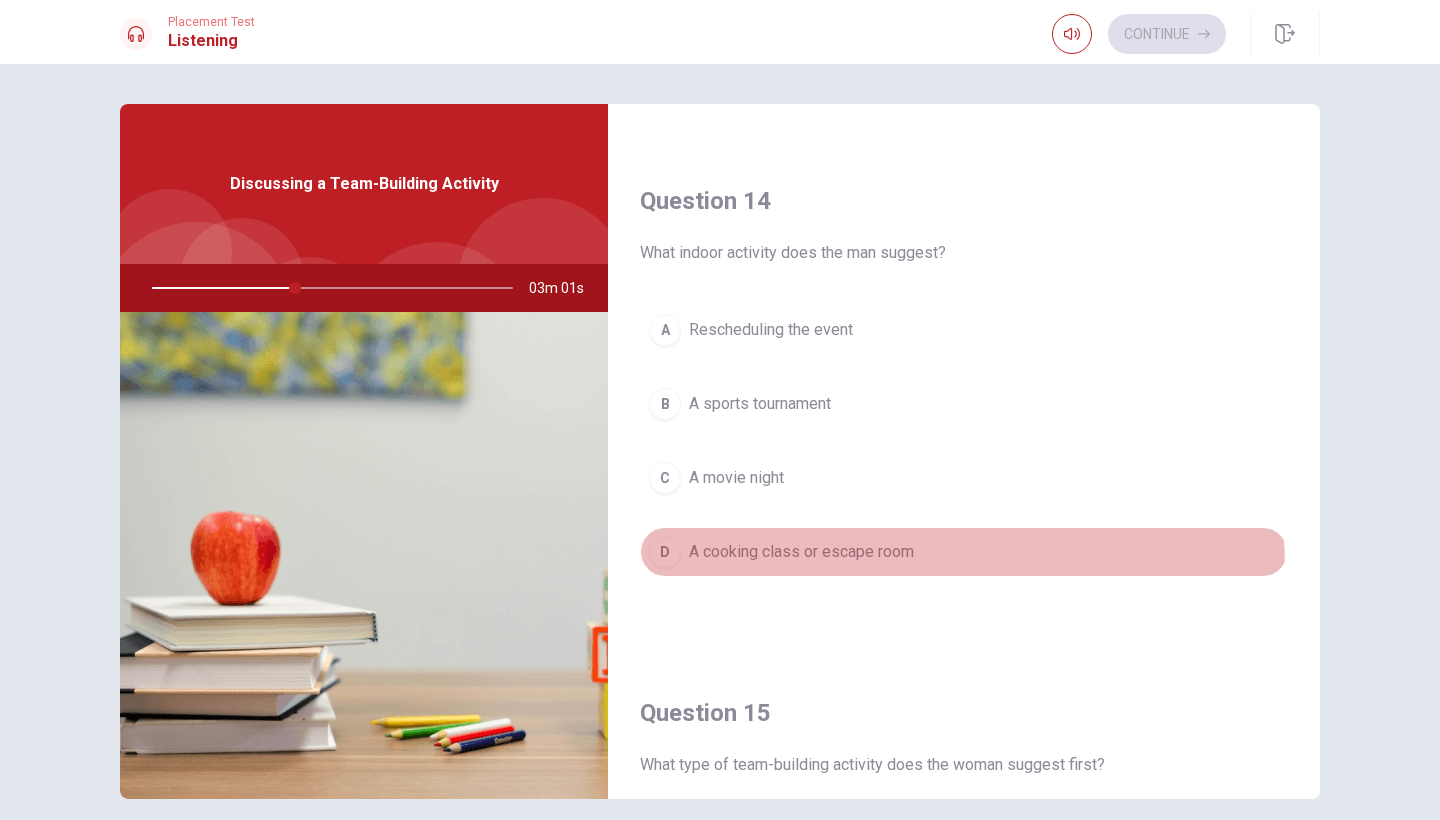 click on "D A cooking class or escape room" at bounding box center (964, 552) 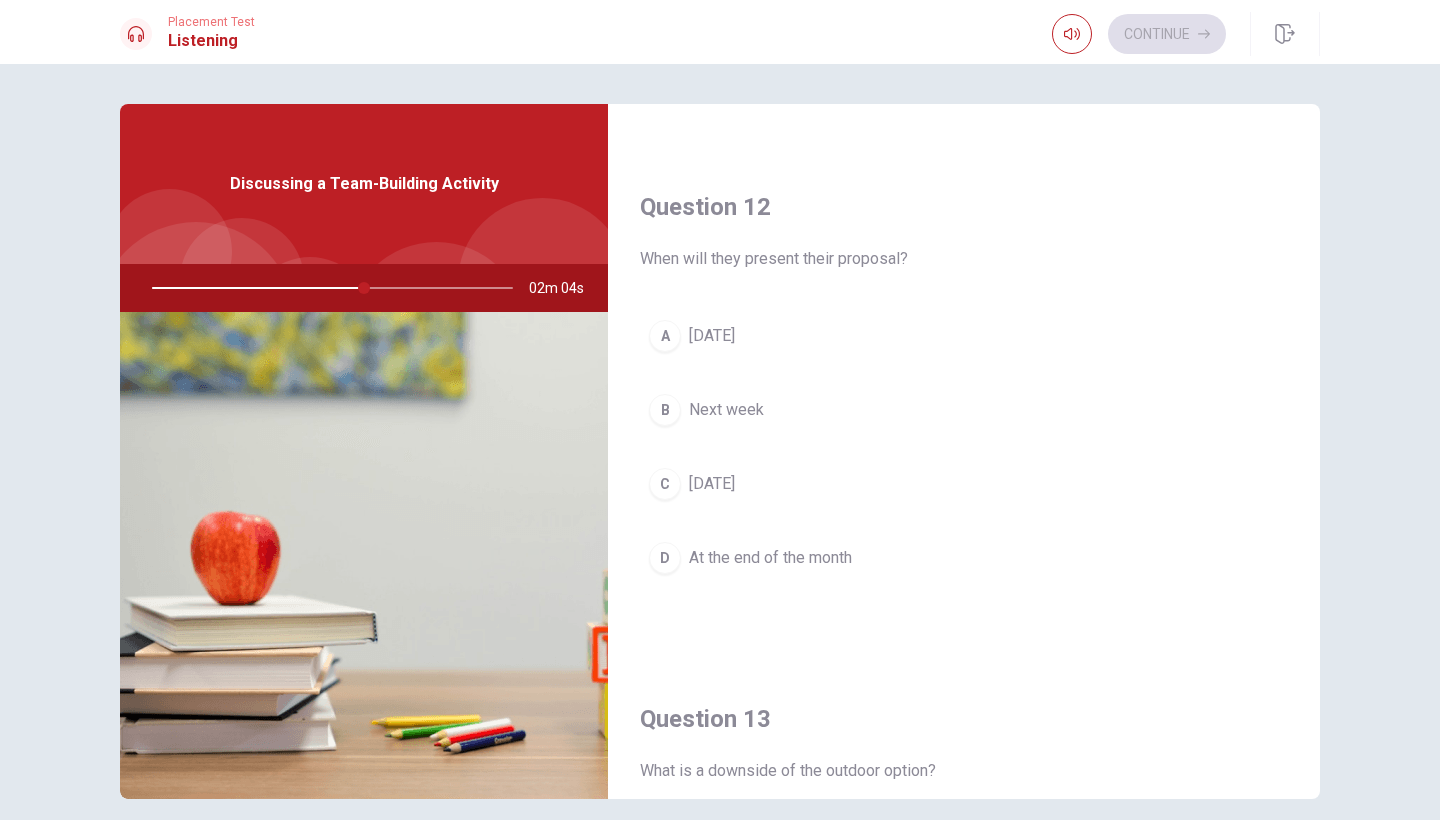 scroll, scrollTop: 460, scrollLeft: 0, axis: vertical 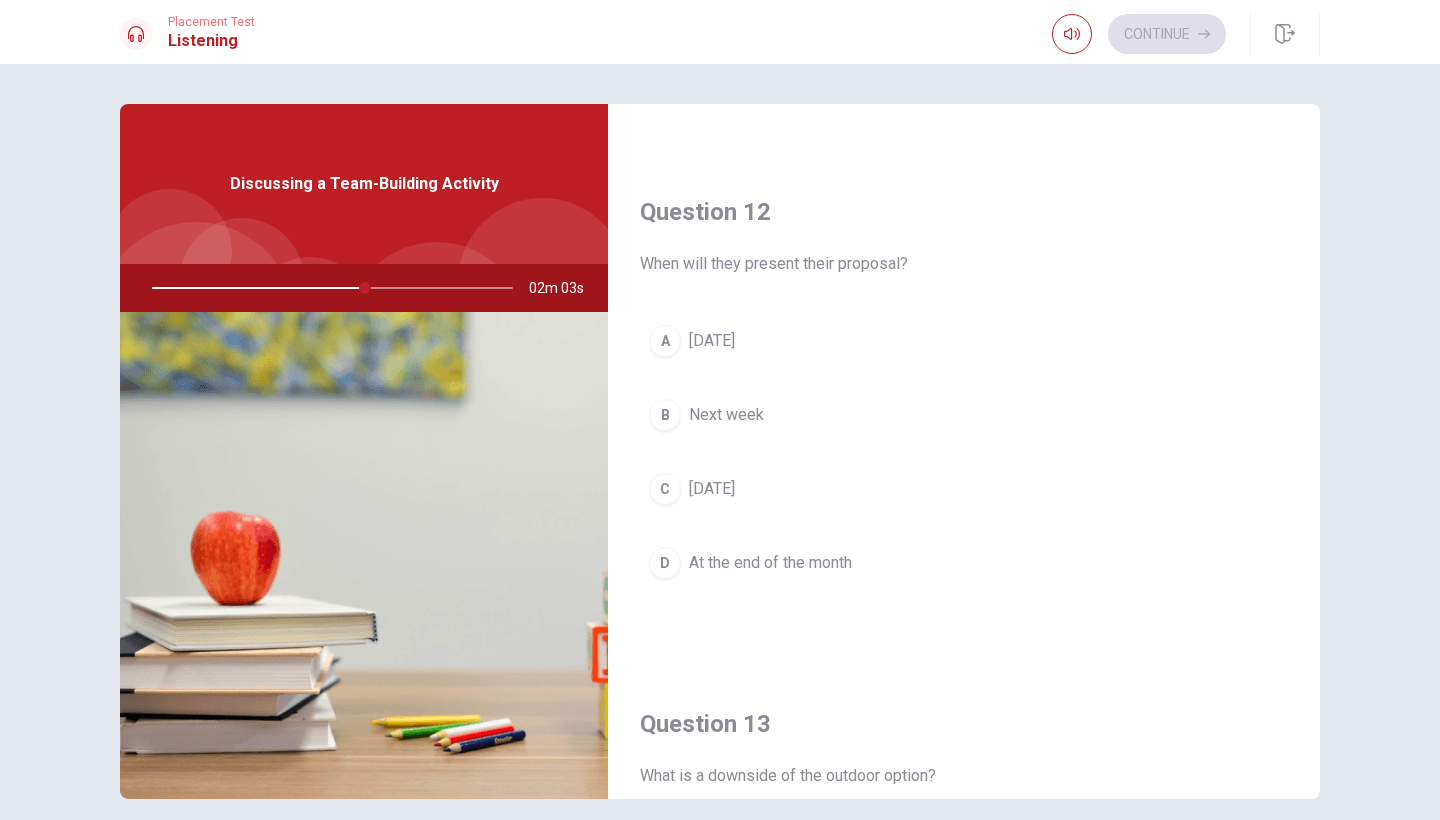 click on "[DATE]" at bounding box center [712, 341] 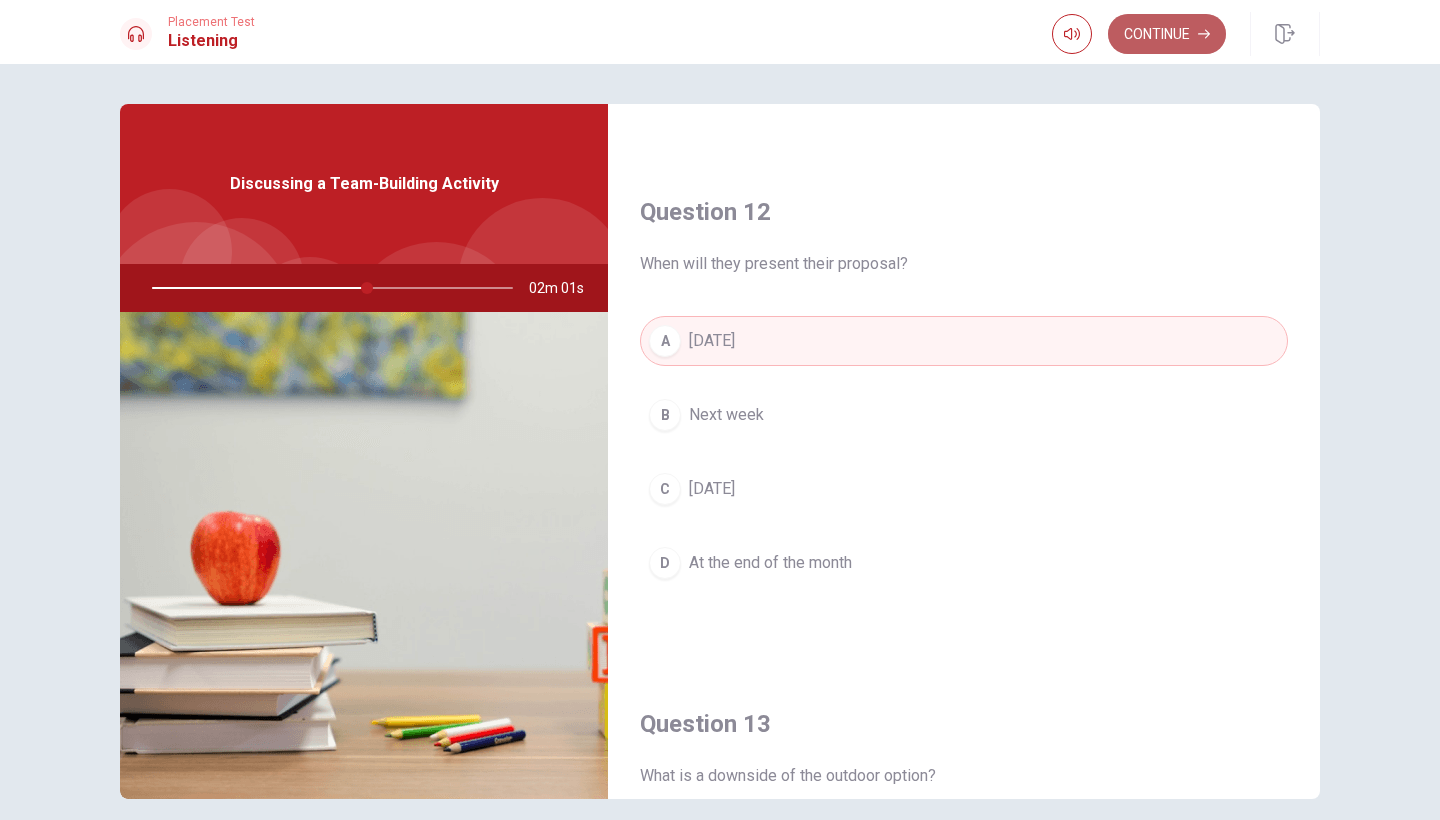 click on "Continue" at bounding box center (1167, 34) 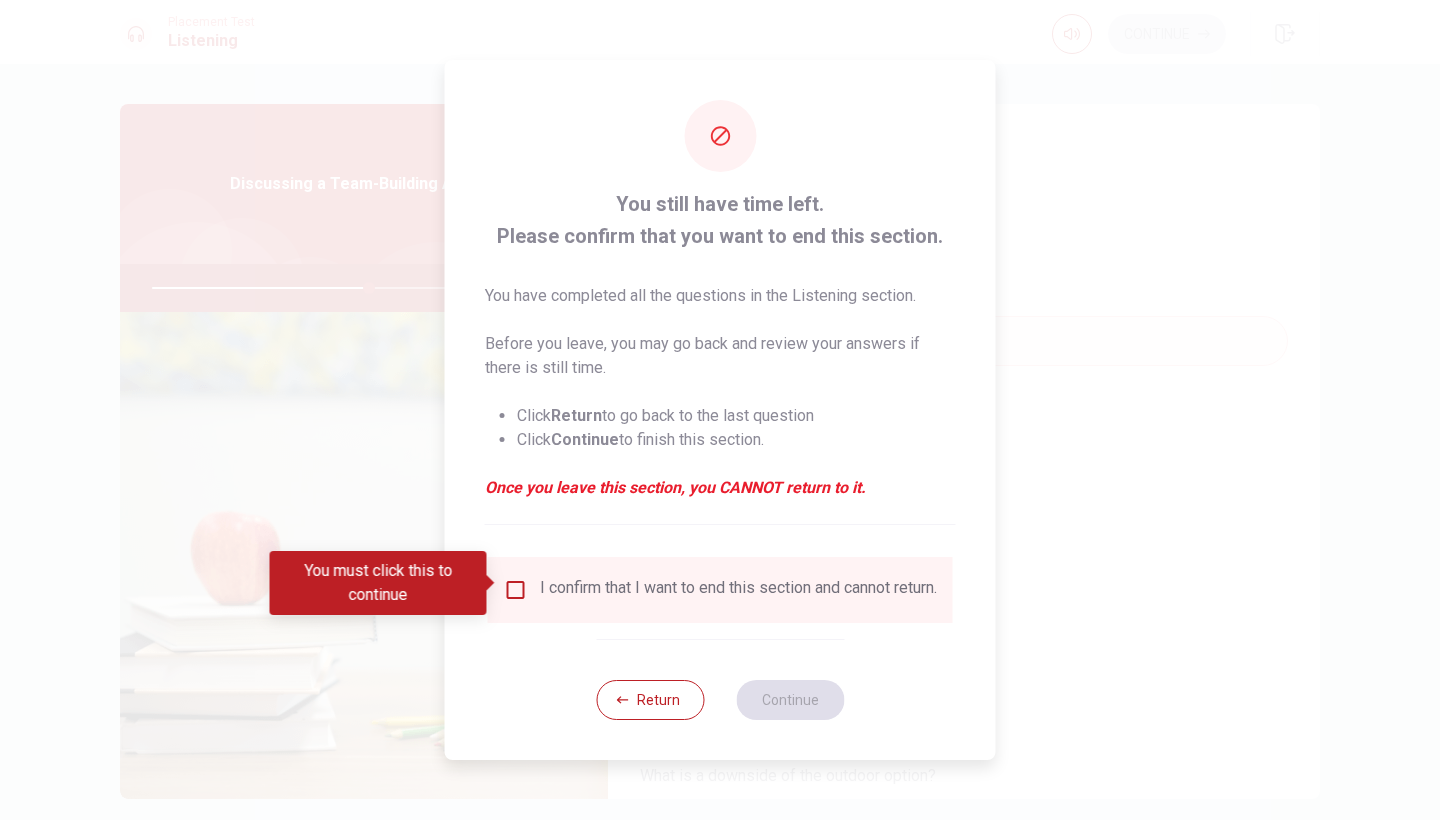 click on "I confirm that I want to end this section and cannot return." at bounding box center [738, 590] 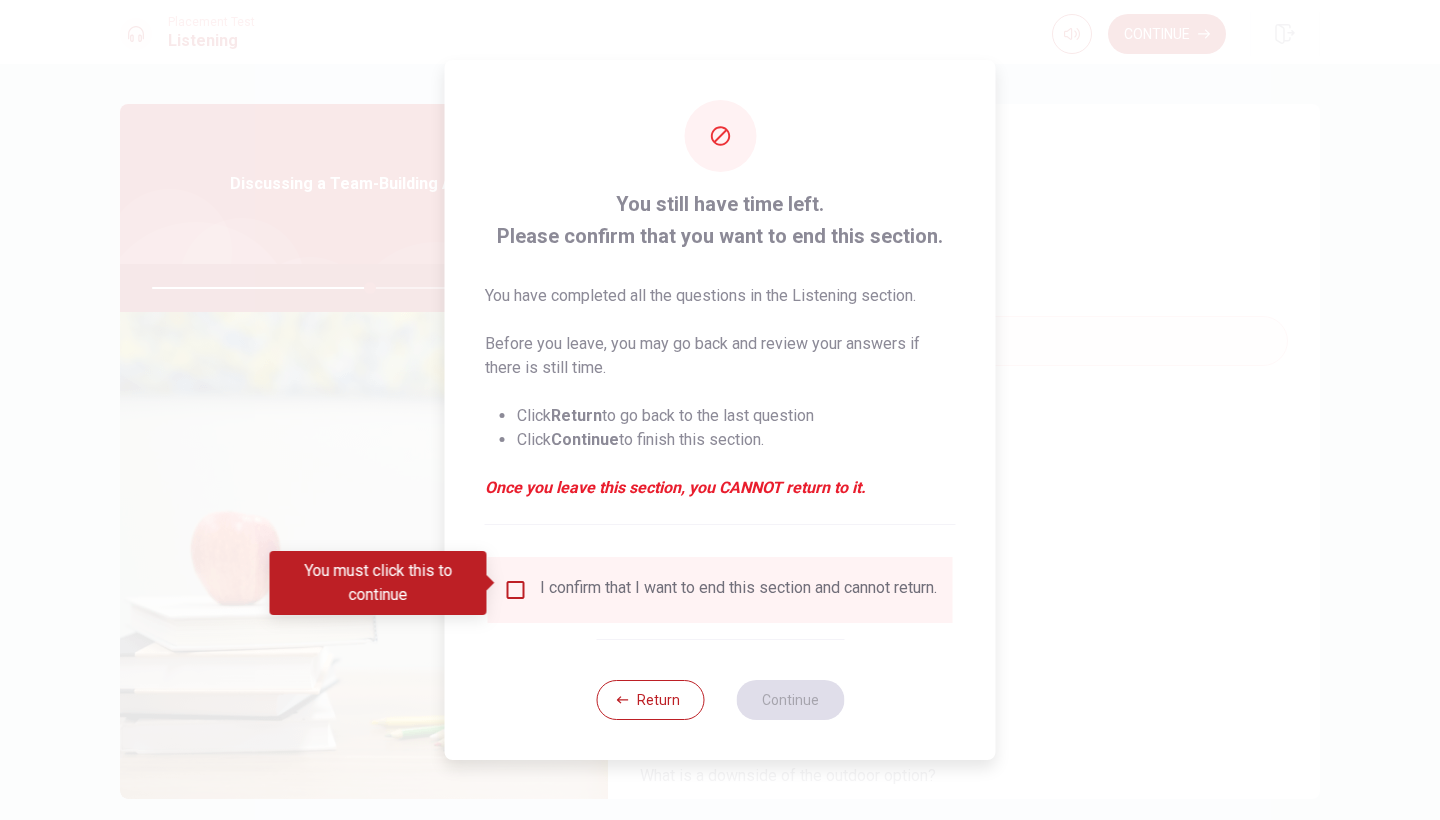 click at bounding box center (516, 590) 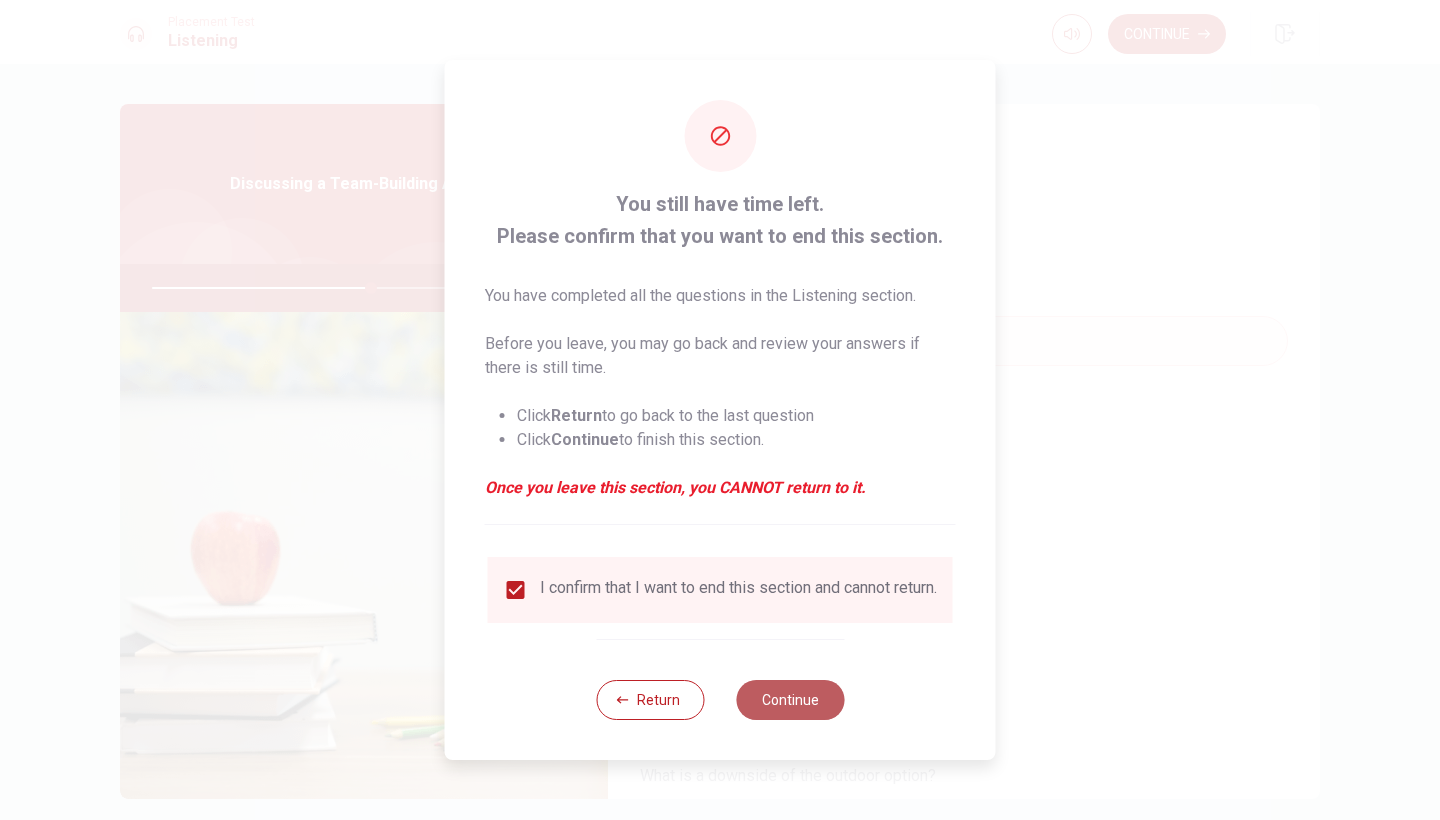 click on "Continue" at bounding box center [790, 700] 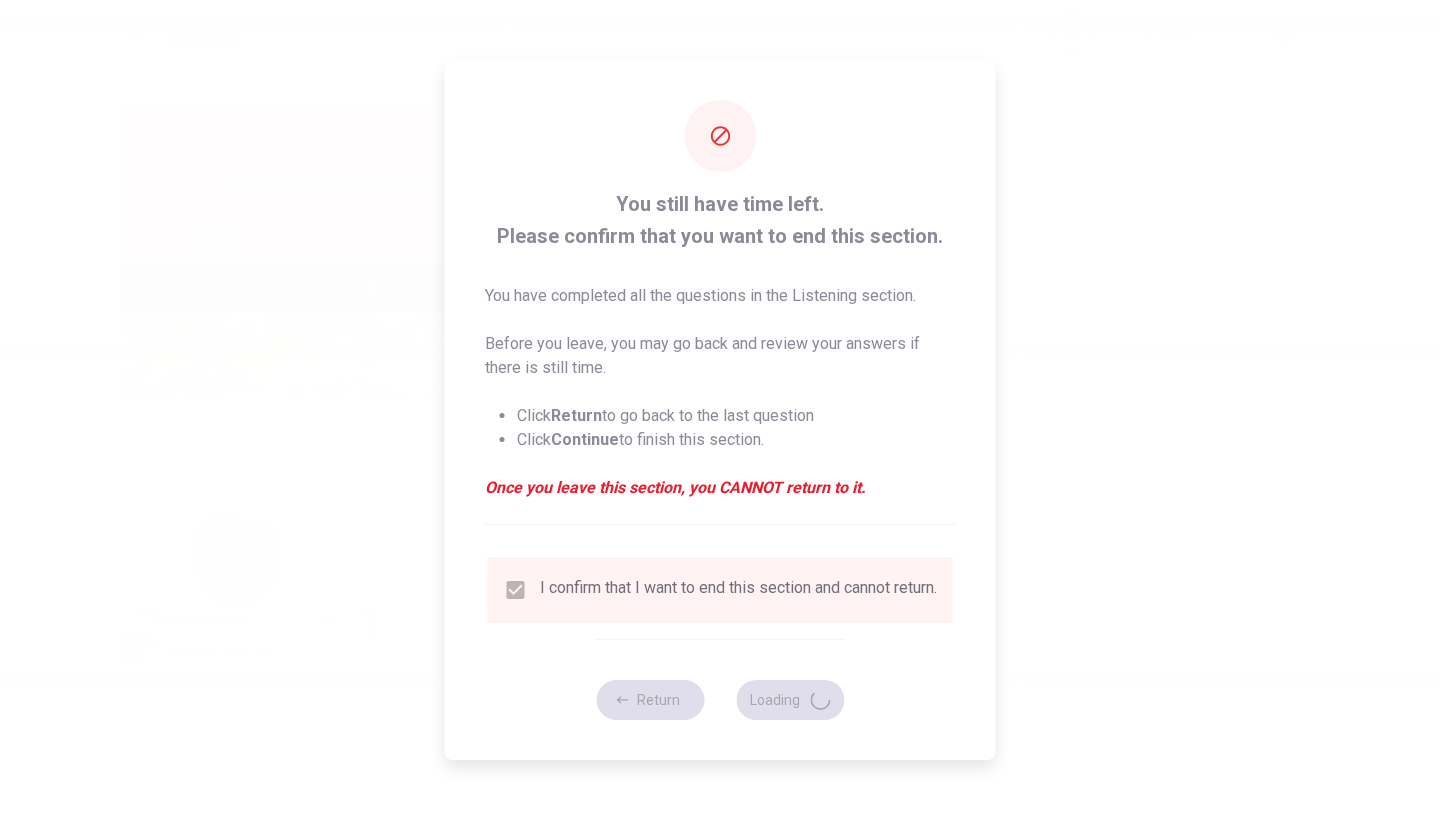 type on "61" 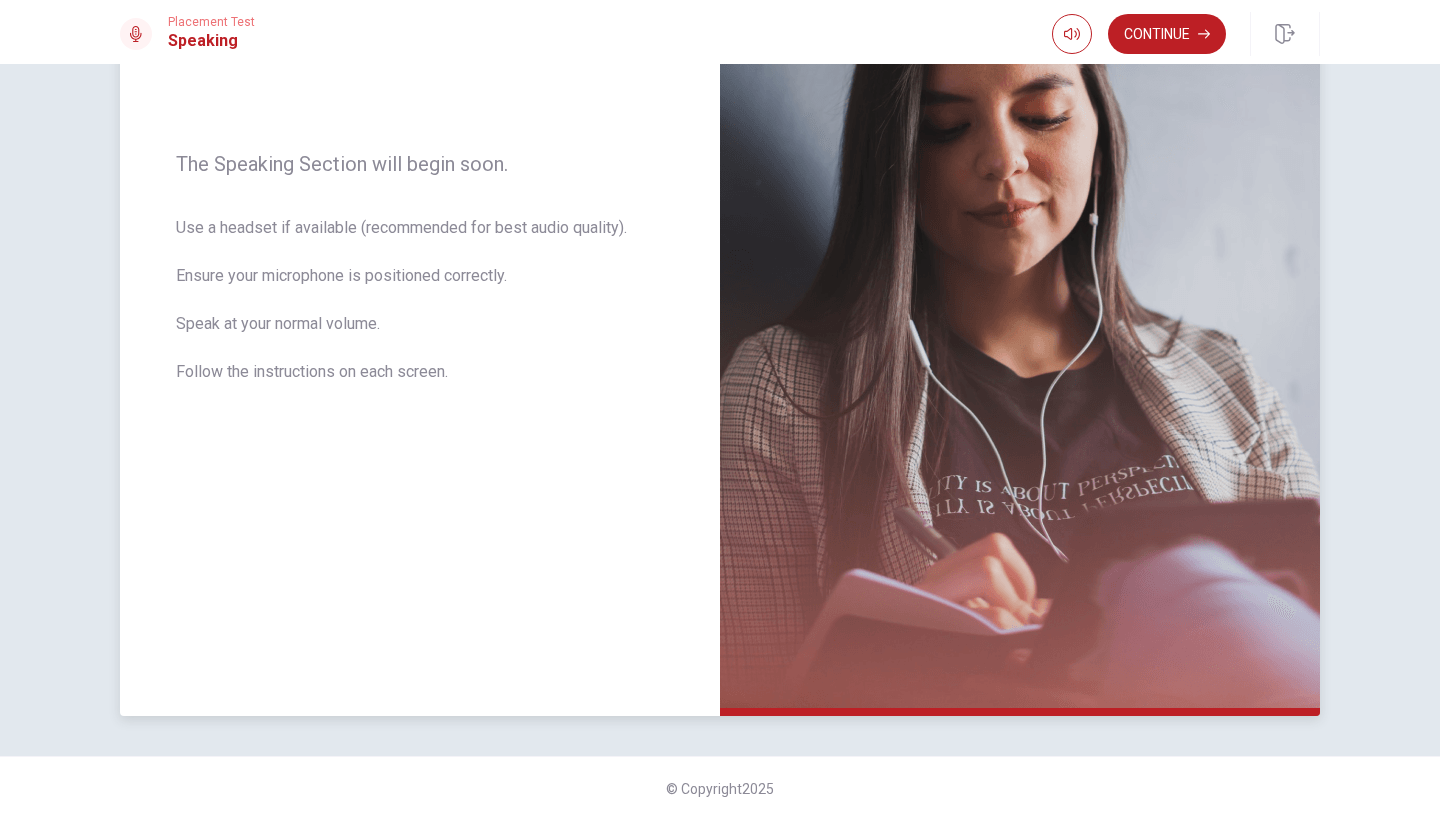 scroll, scrollTop: 260, scrollLeft: 0, axis: vertical 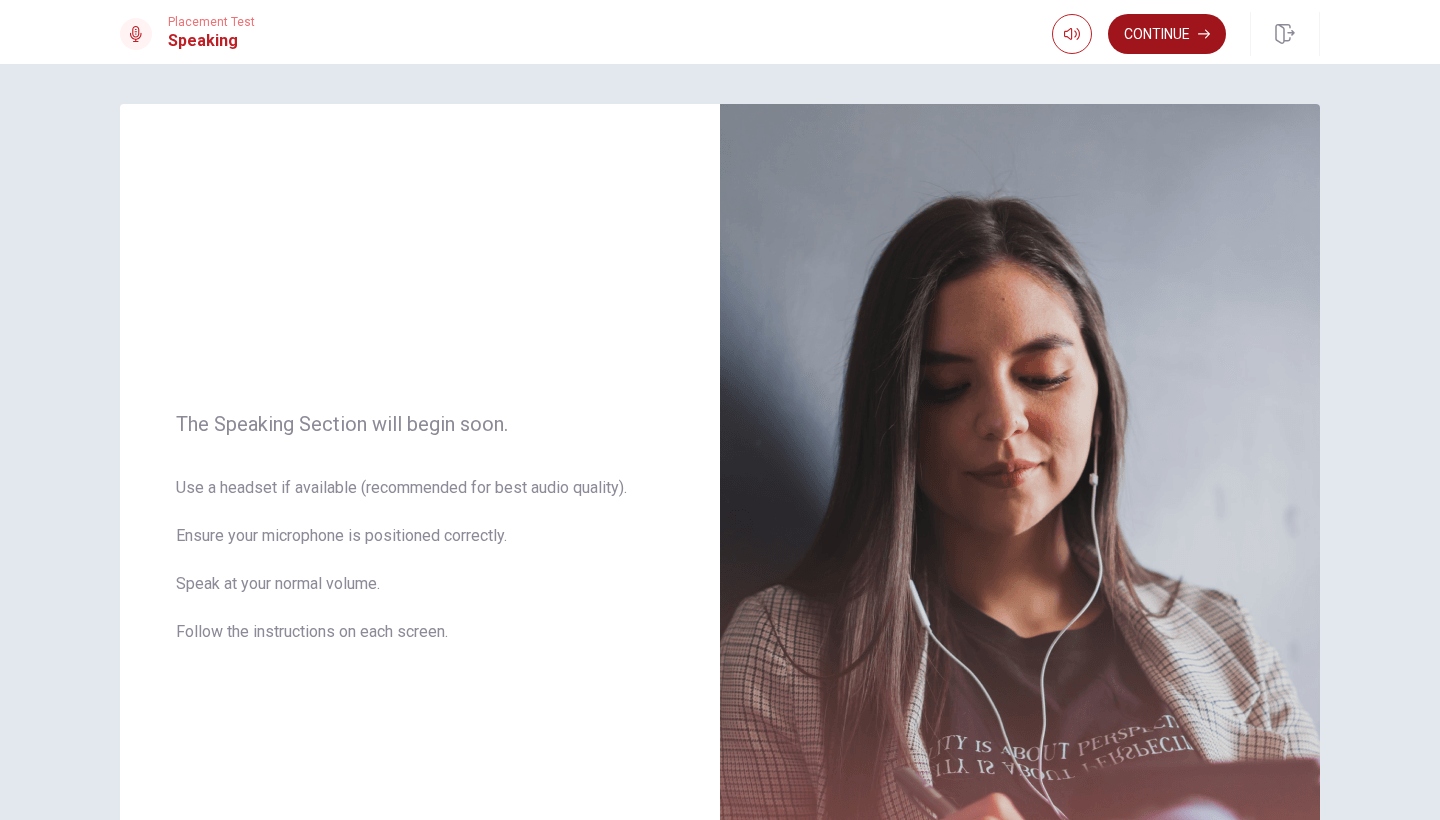 click on "Continue" at bounding box center [1167, 34] 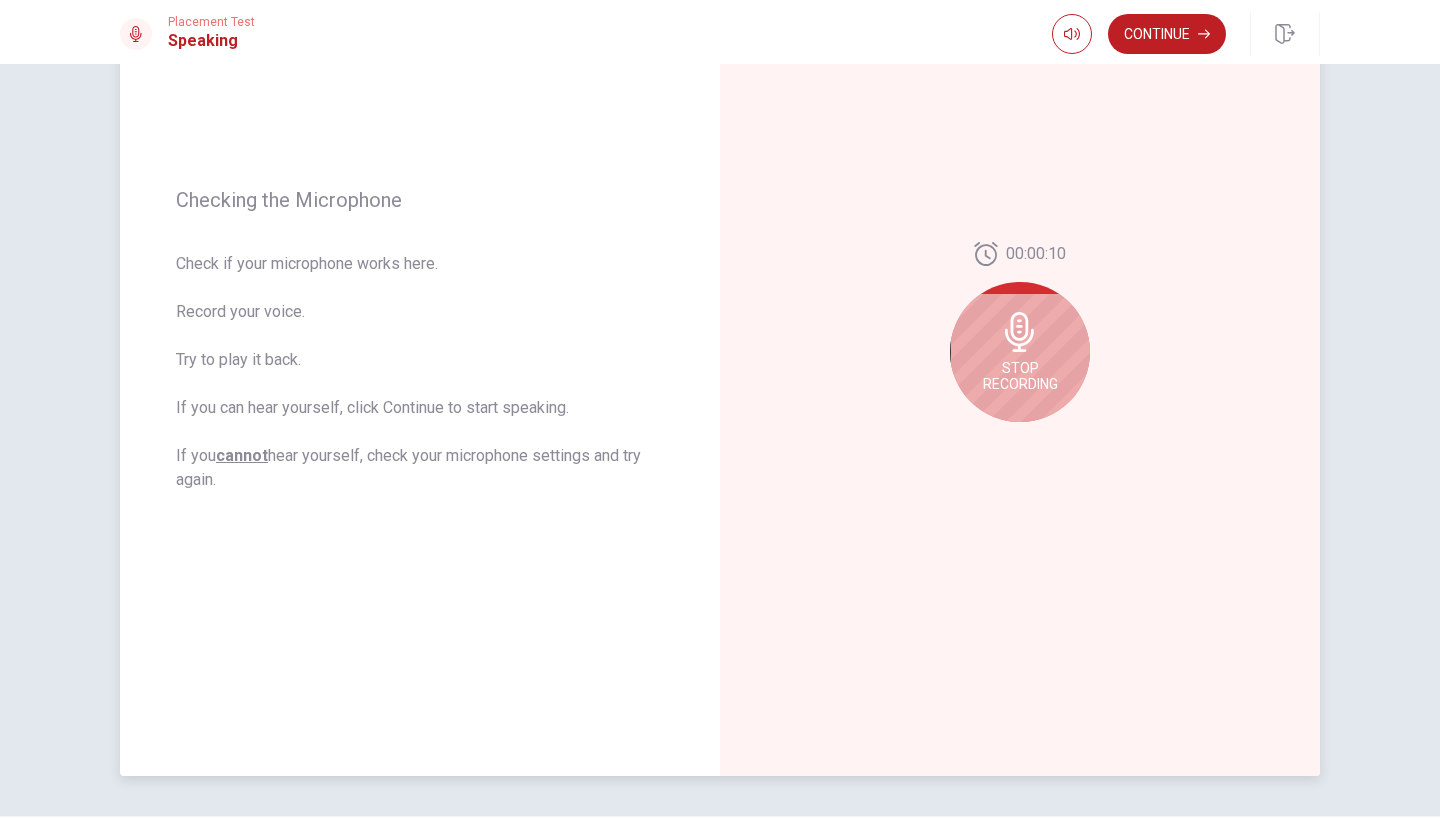 scroll, scrollTop: 220, scrollLeft: 0, axis: vertical 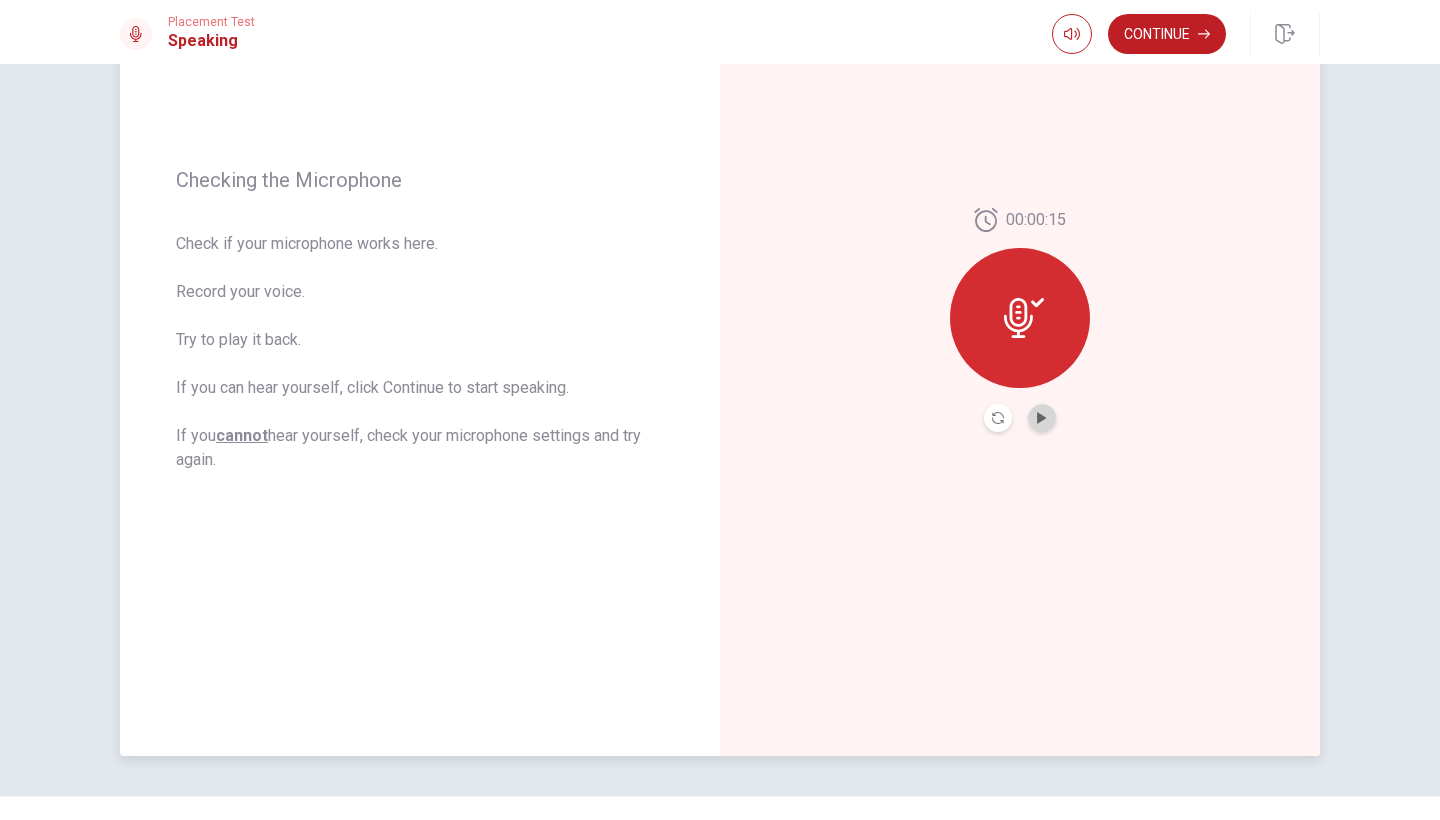 click at bounding box center [1042, 418] 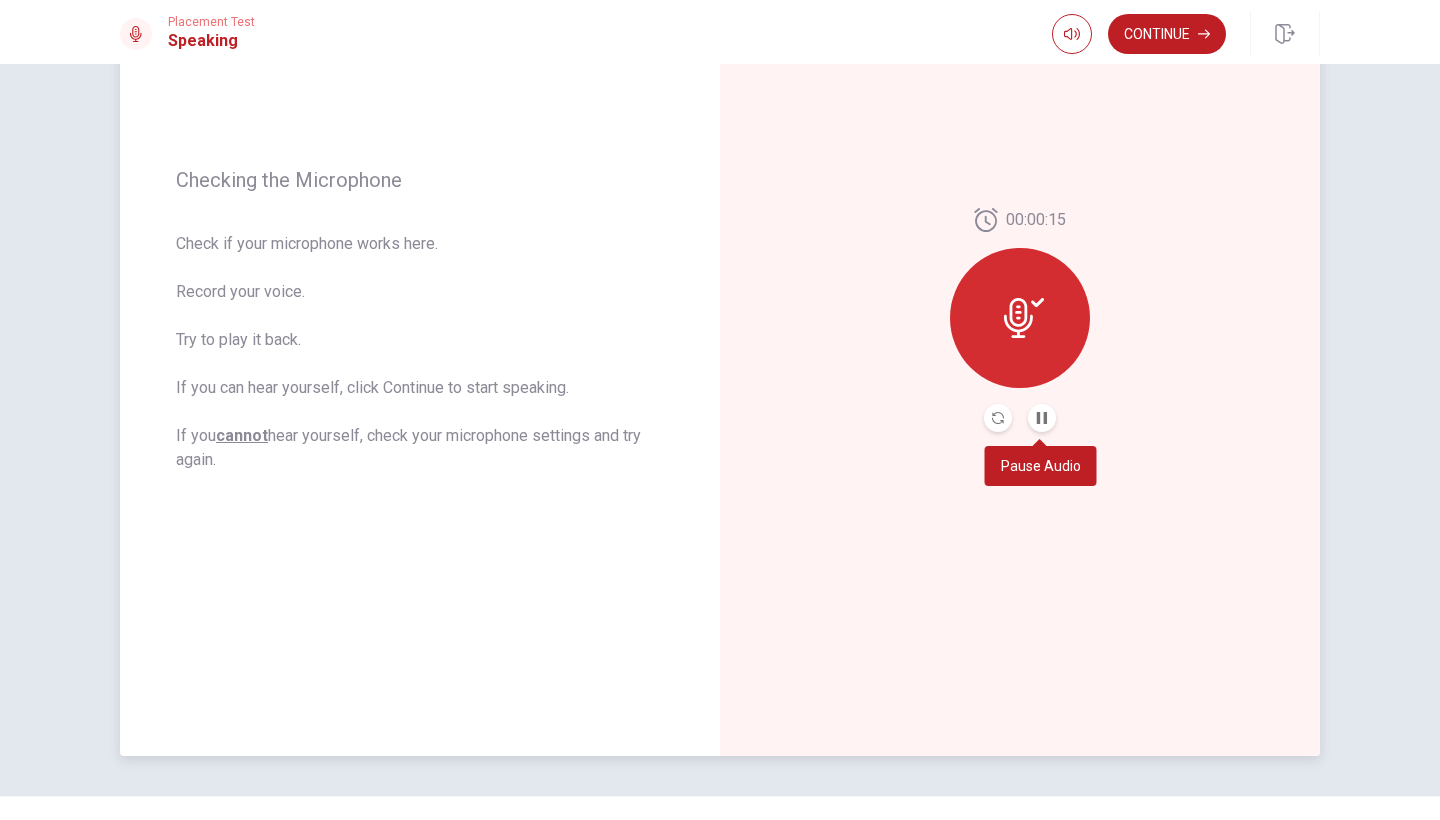 click at bounding box center (1042, 418) 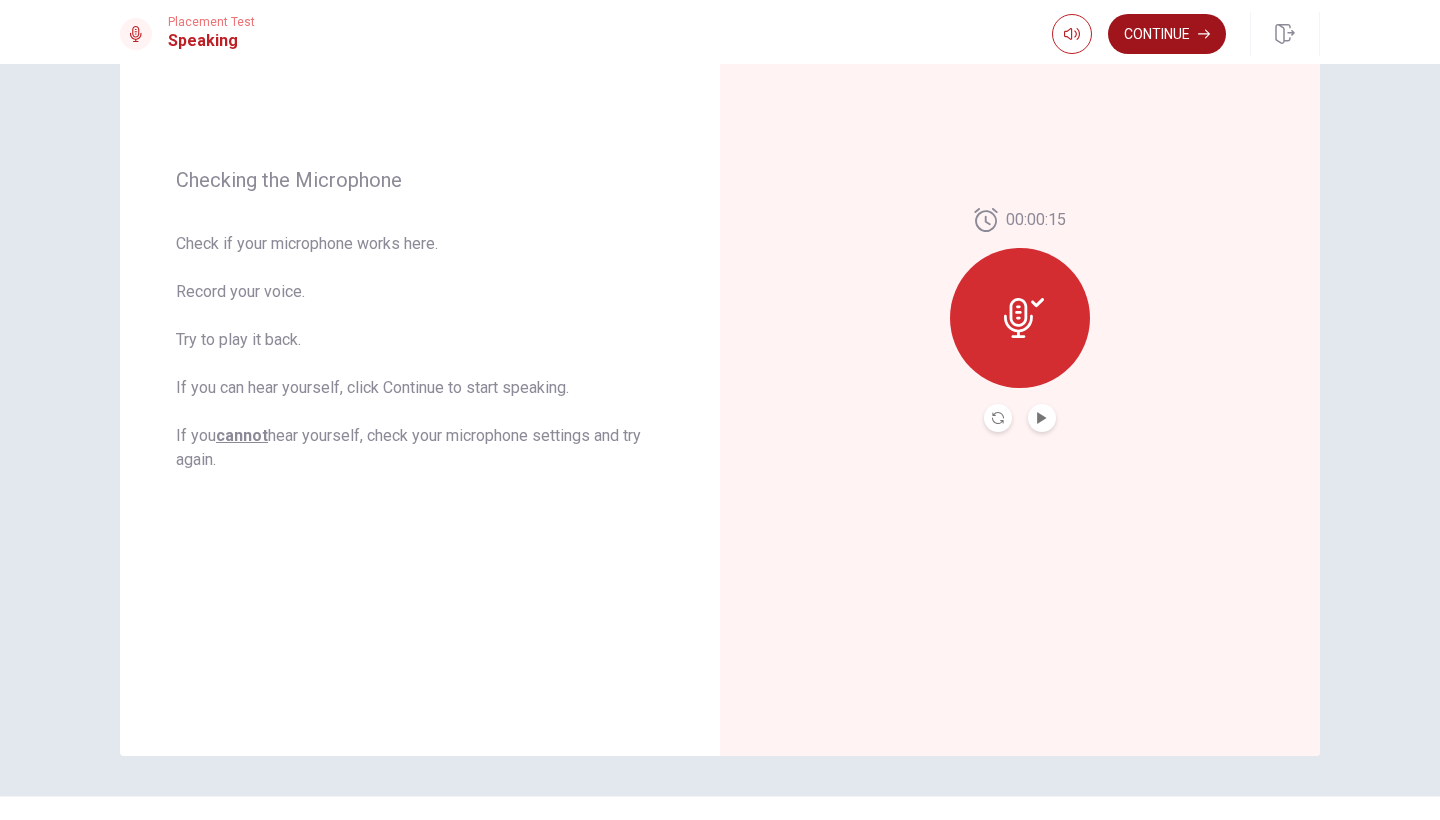 click on "Continue" at bounding box center (1167, 34) 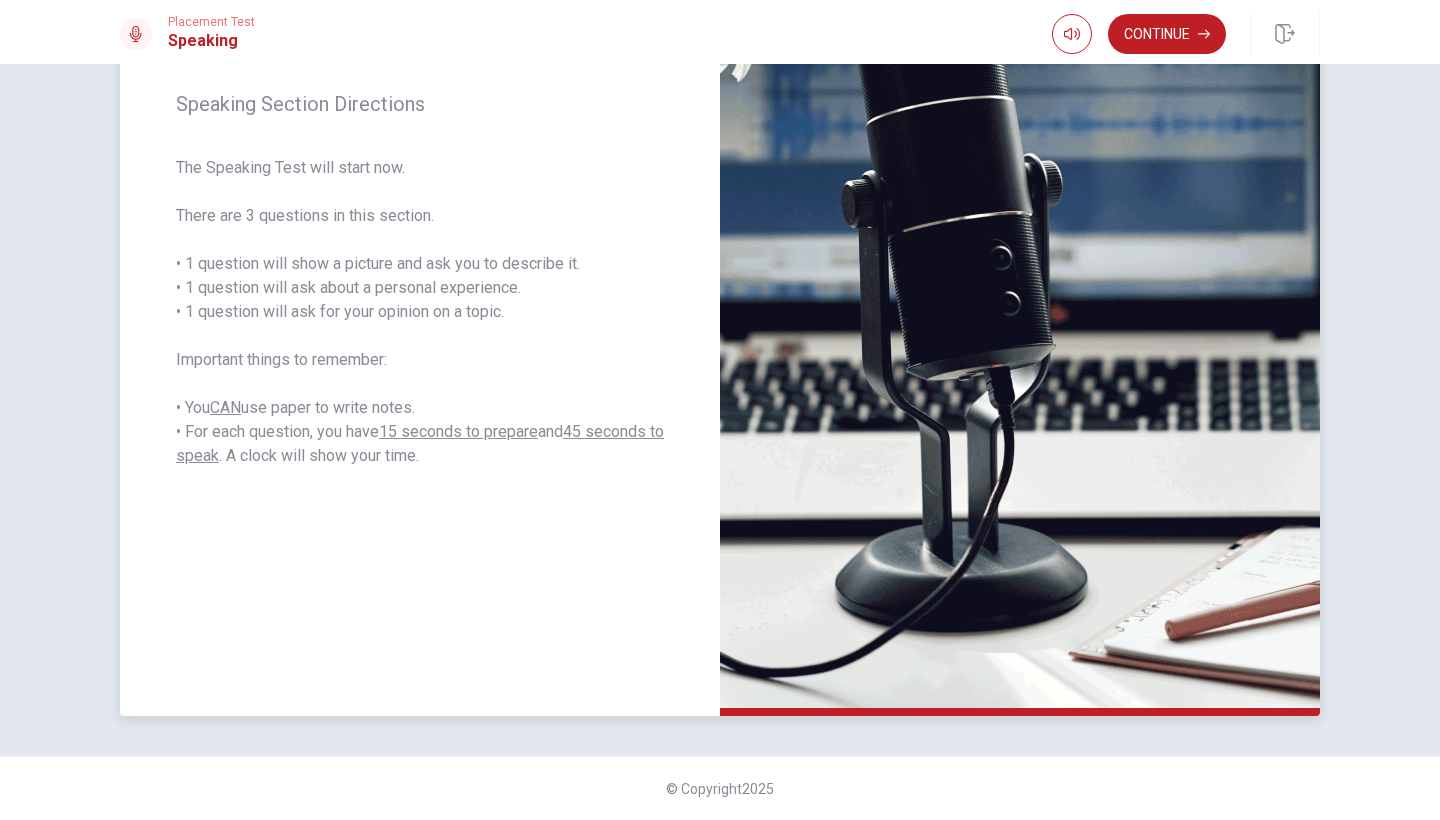 scroll, scrollTop: 260, scrollLeft: 0, axis: vertical 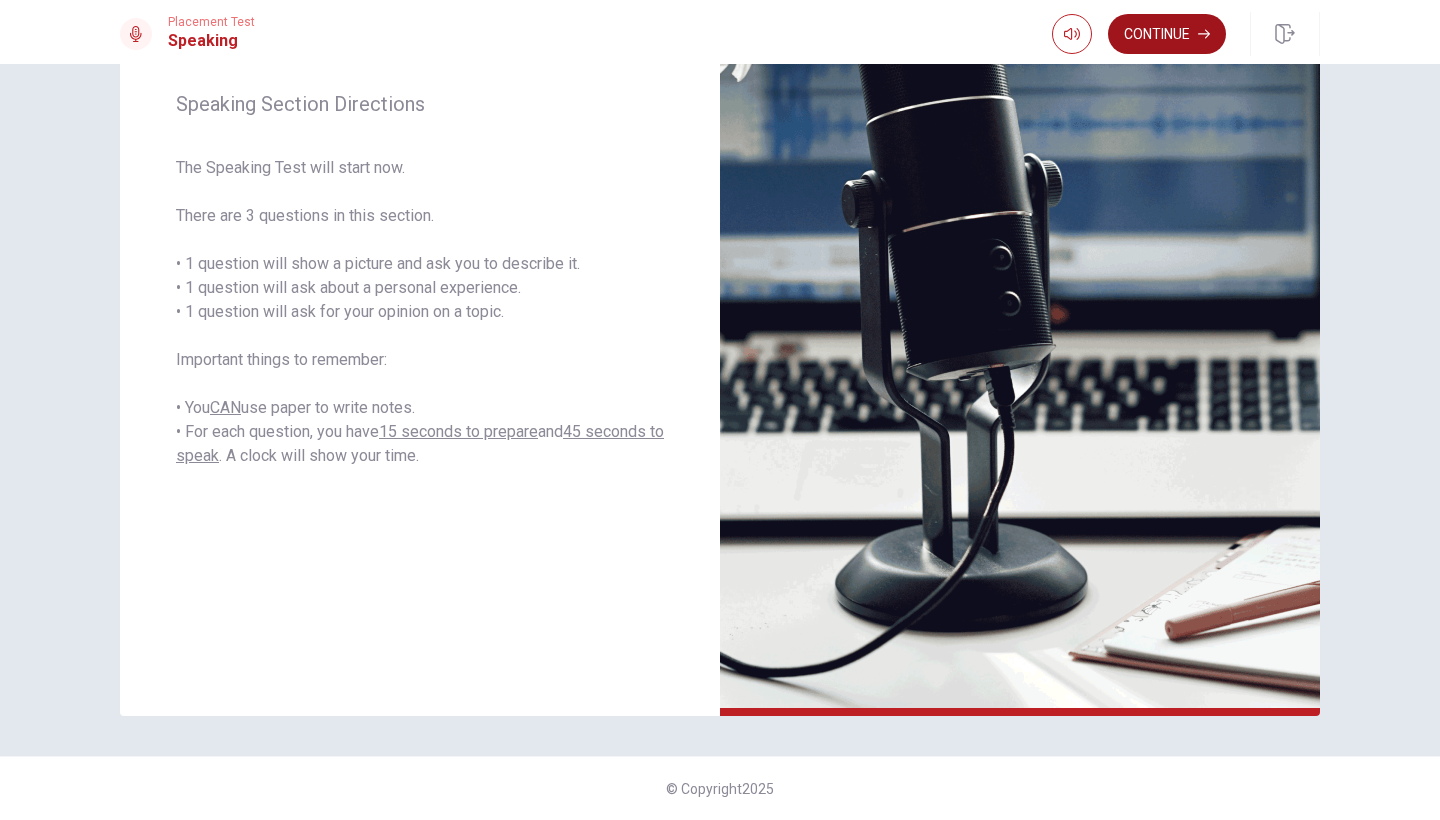 click on "Continue" at bounding box center (1167, 34) 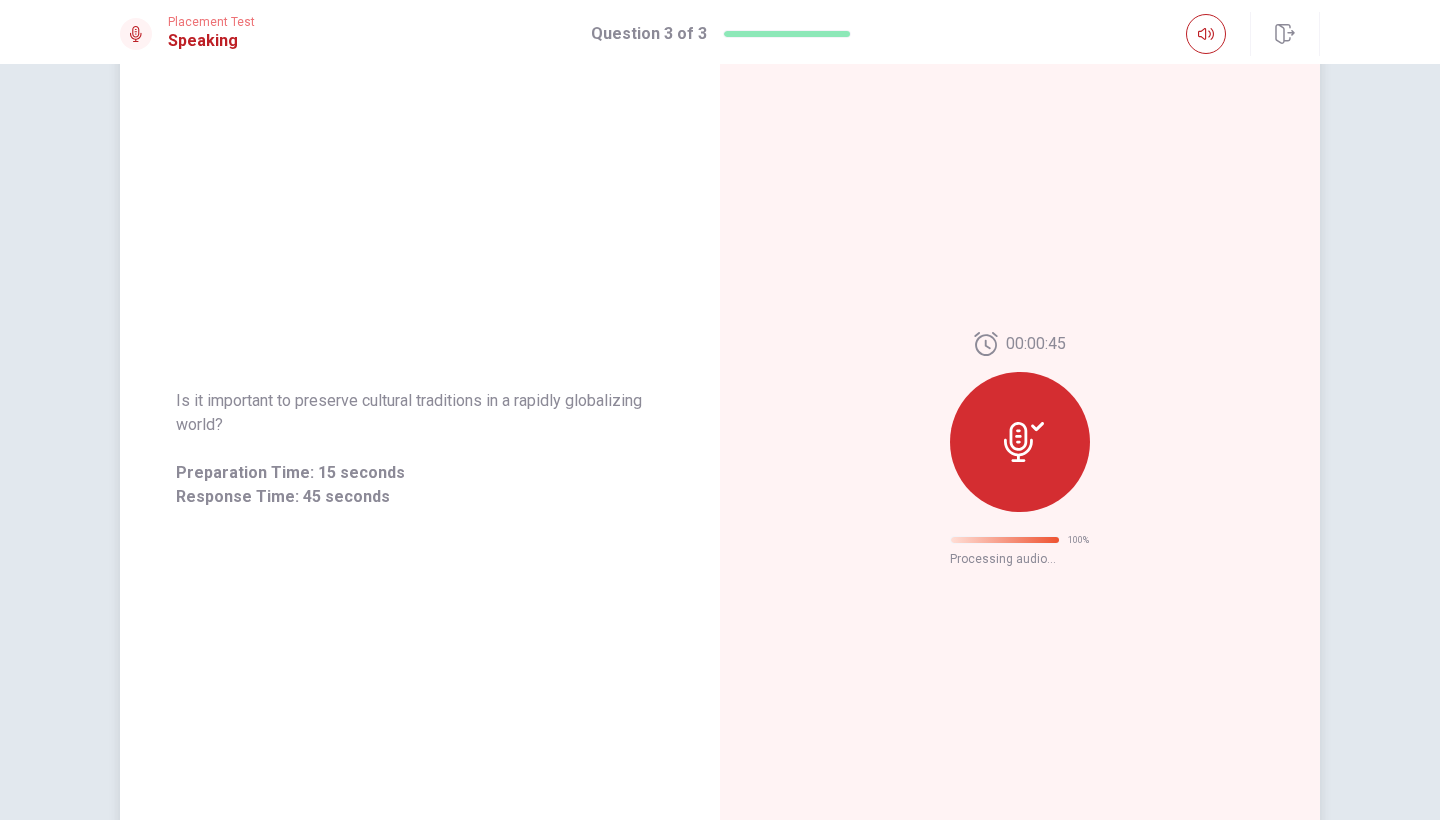 scroll, scrollTop: 0, scrollLeft: 0, axis: both 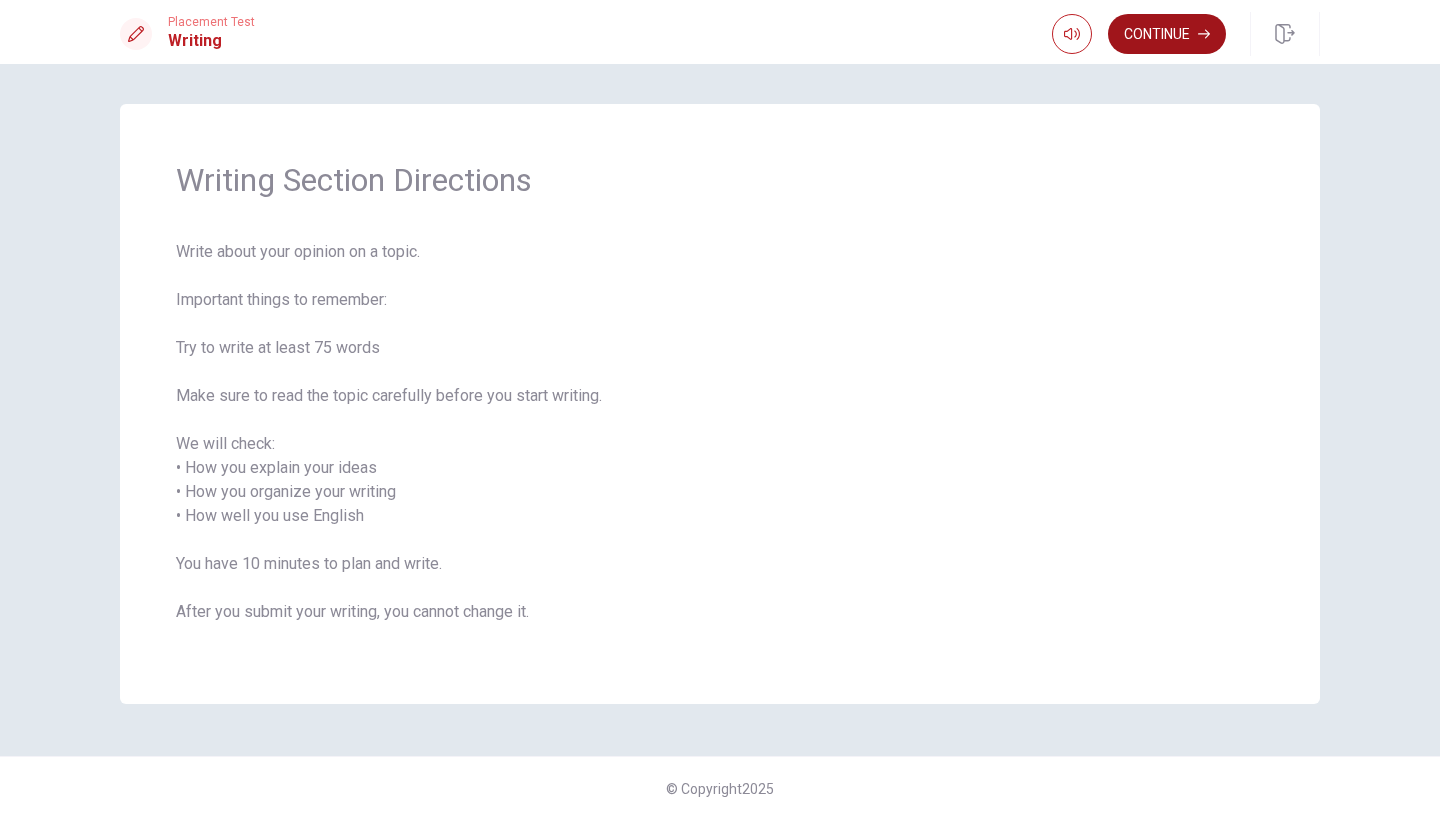 click on "Continue" at bounding box center [1167, 34] 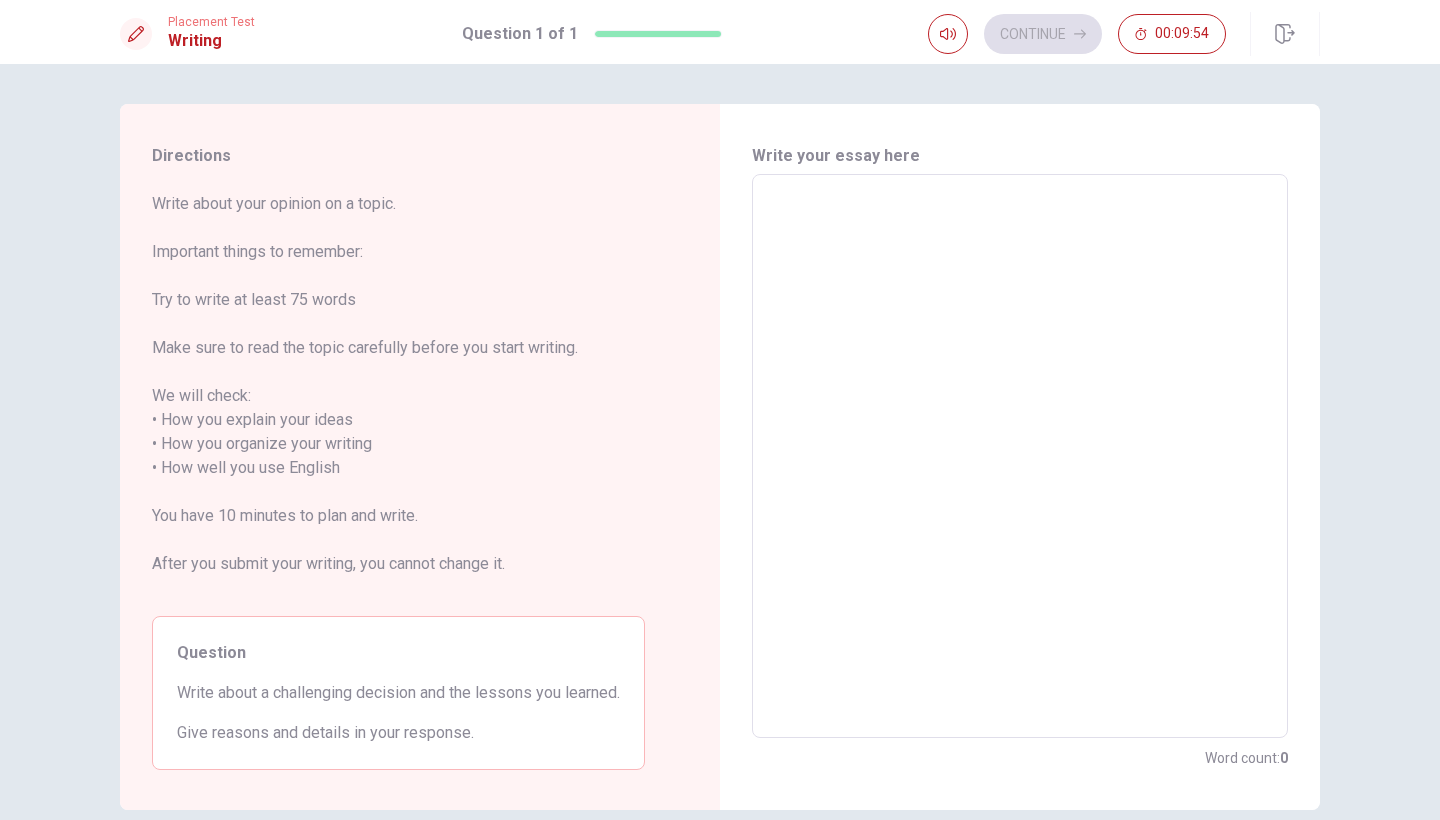click at bounding box center [1020, 456] 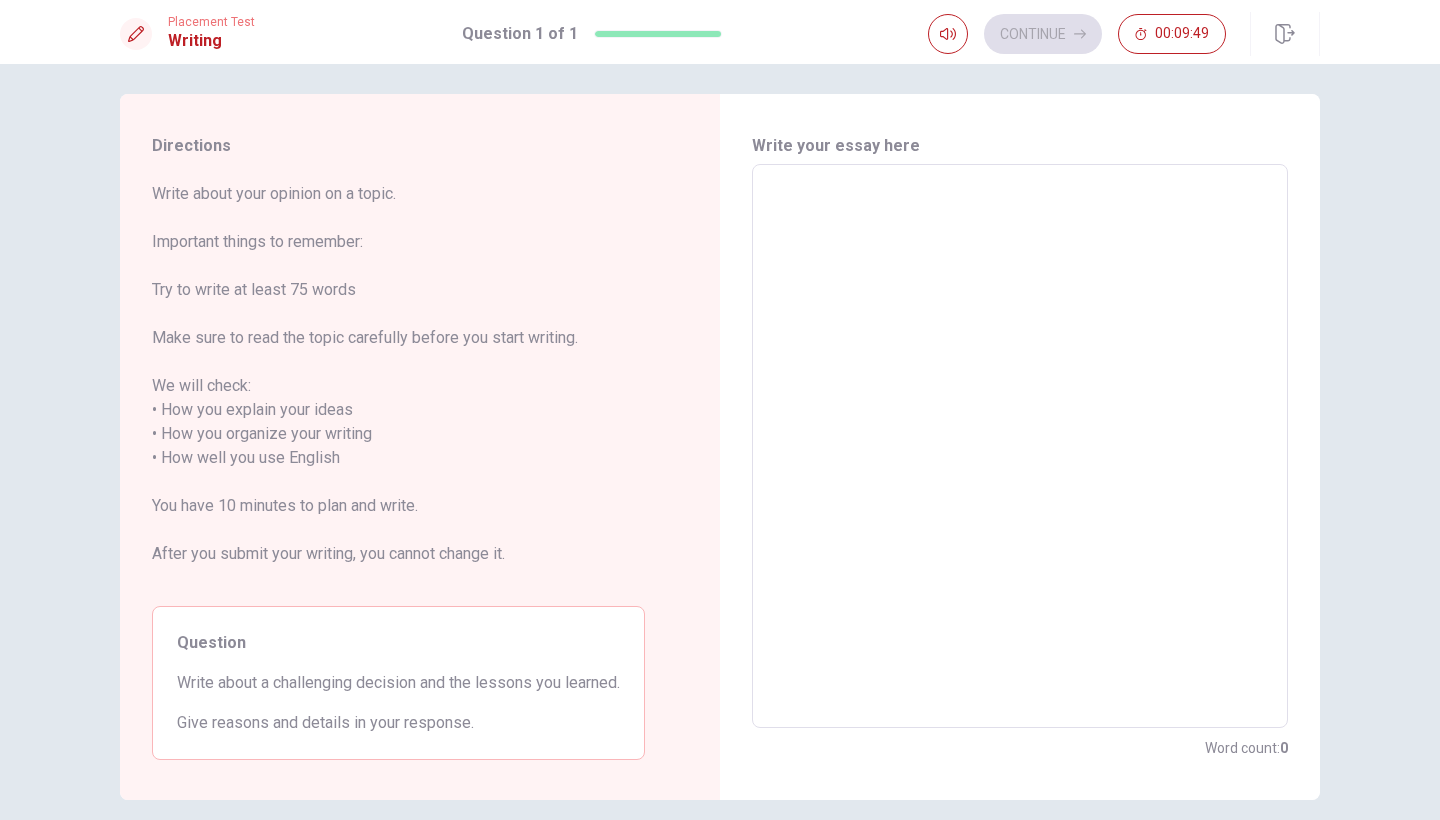 scroll, scrollTop: 4, scrollLeft: 0, axis: vertical 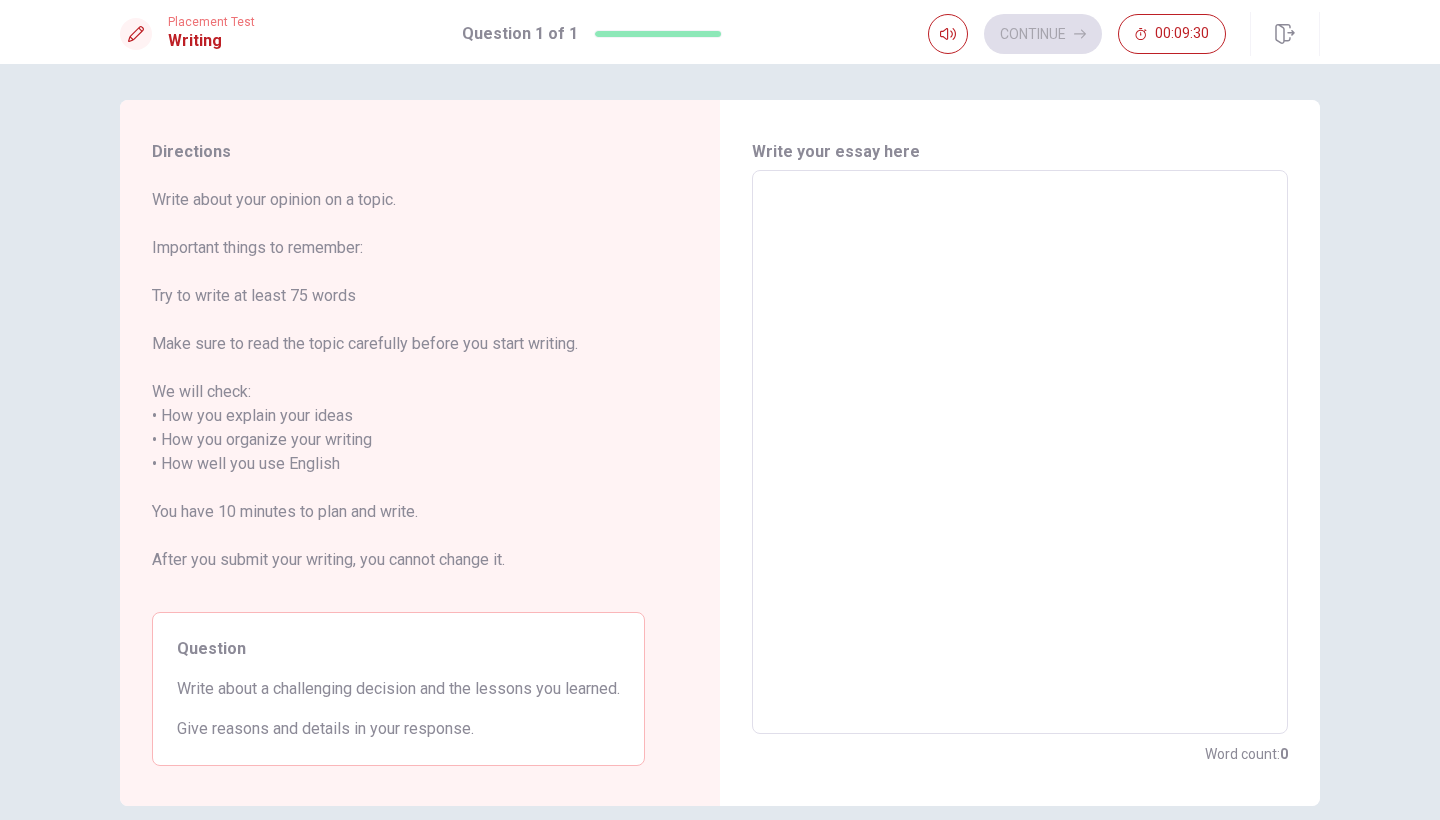 type on "M" 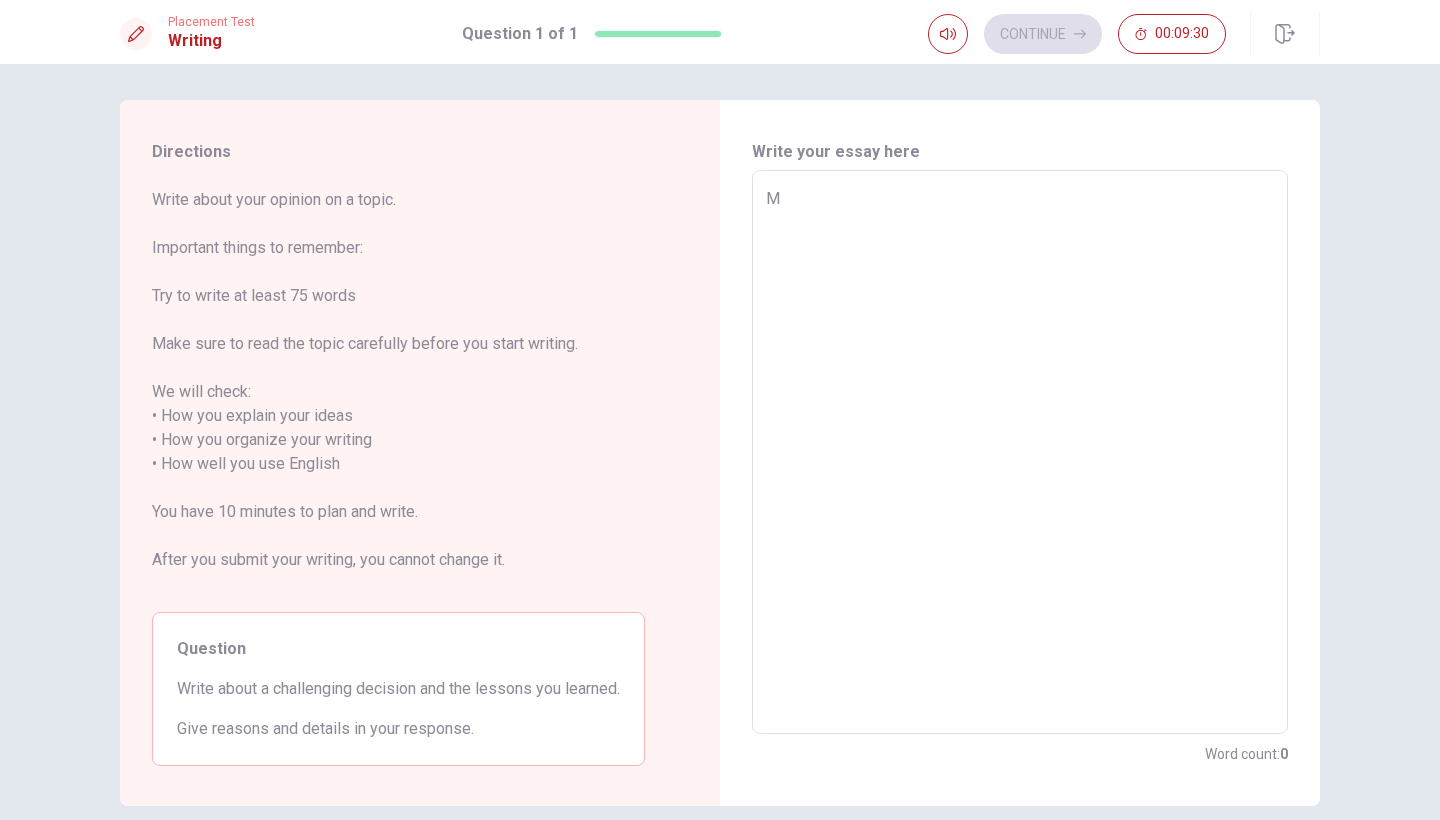 type on "x" 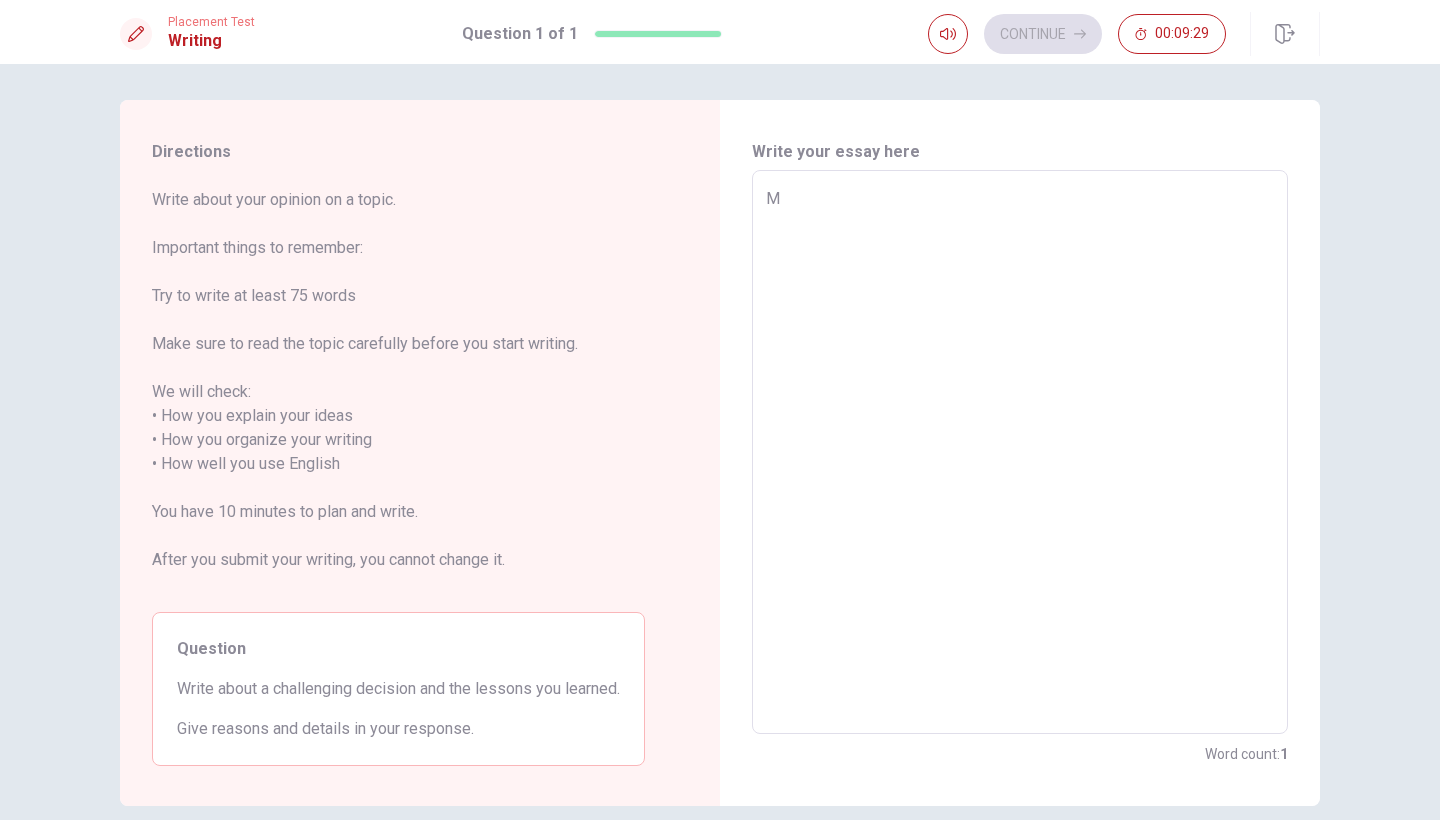 type on "My" 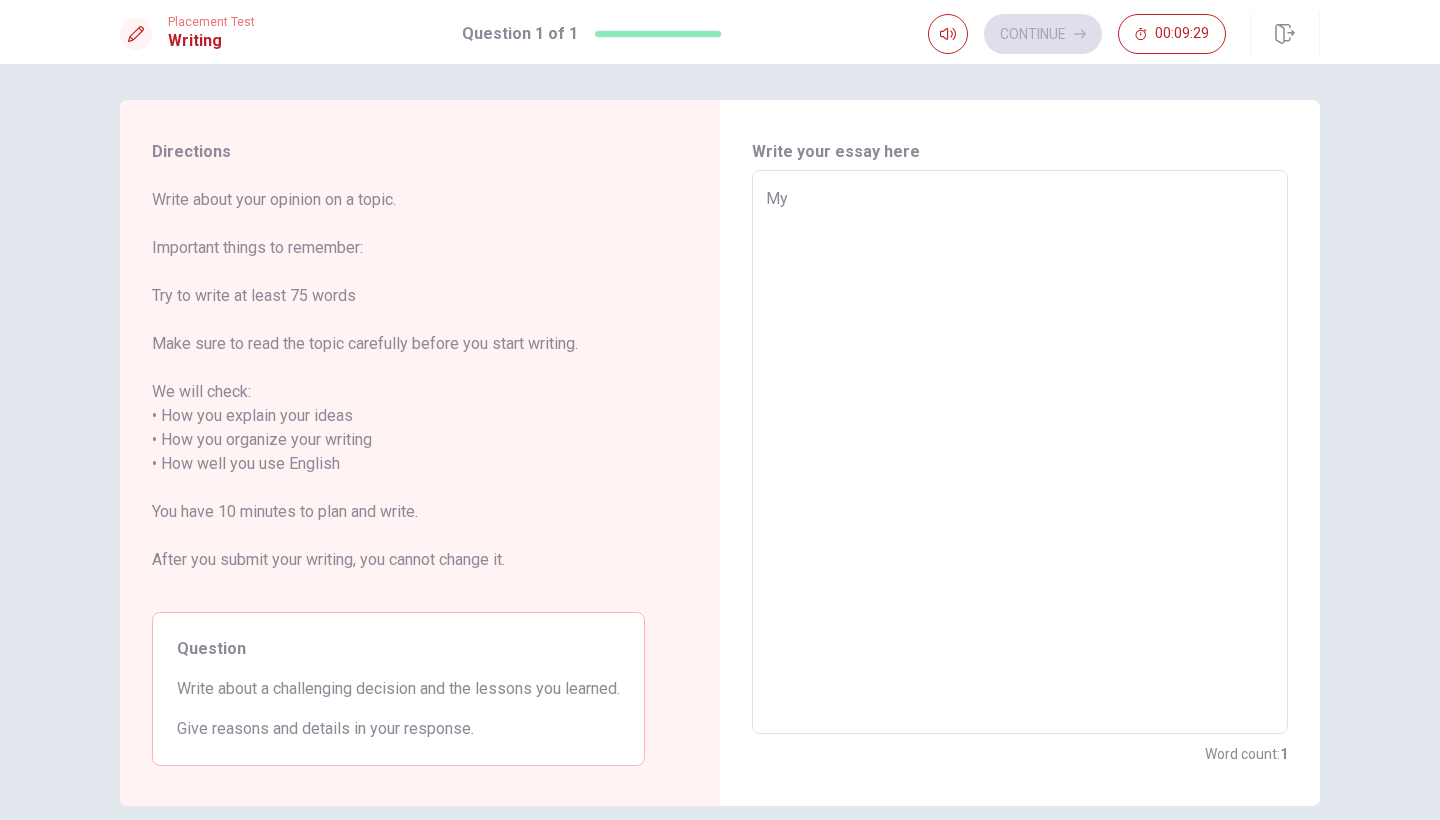 type on "x" 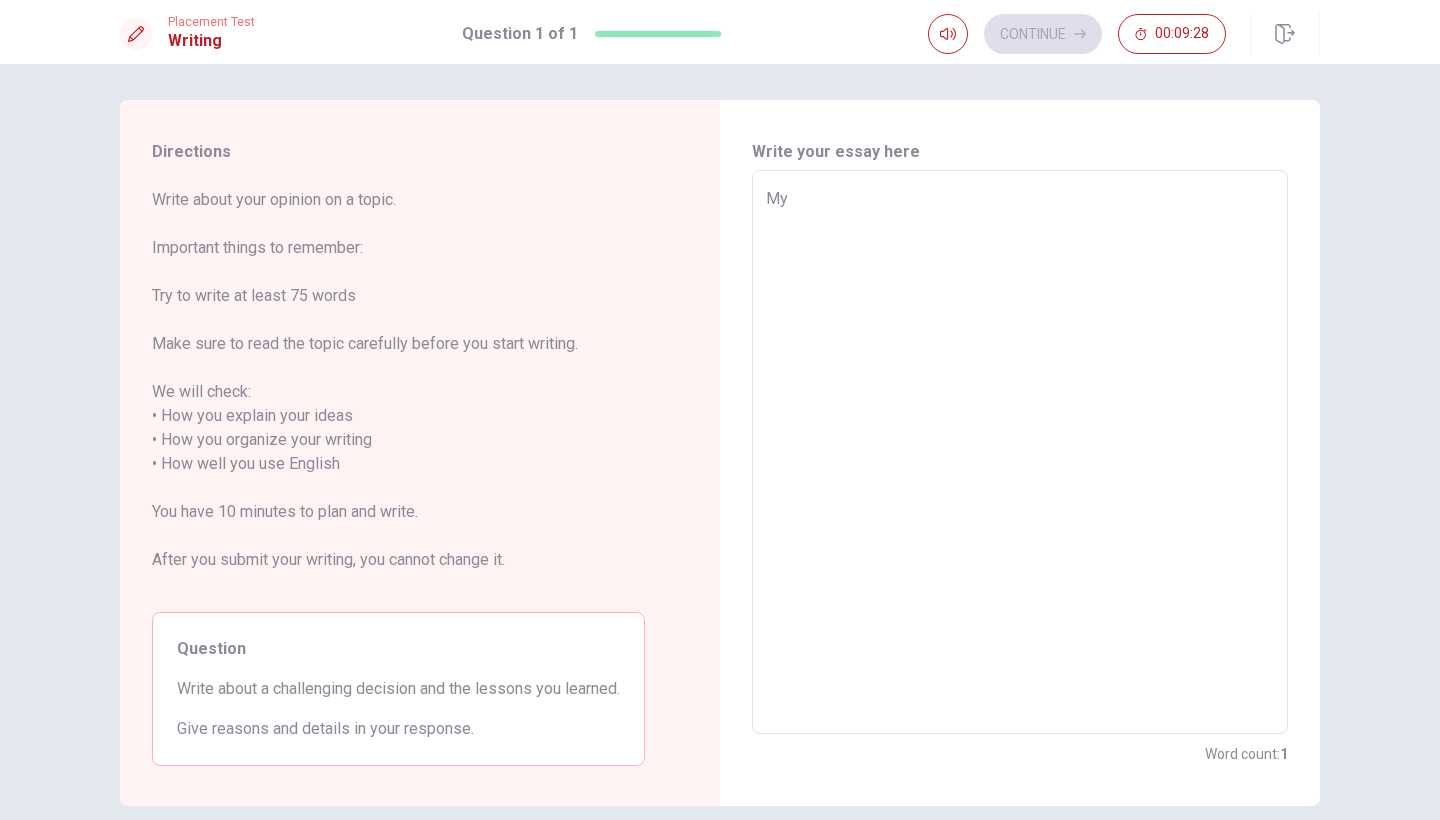 type on "My c" 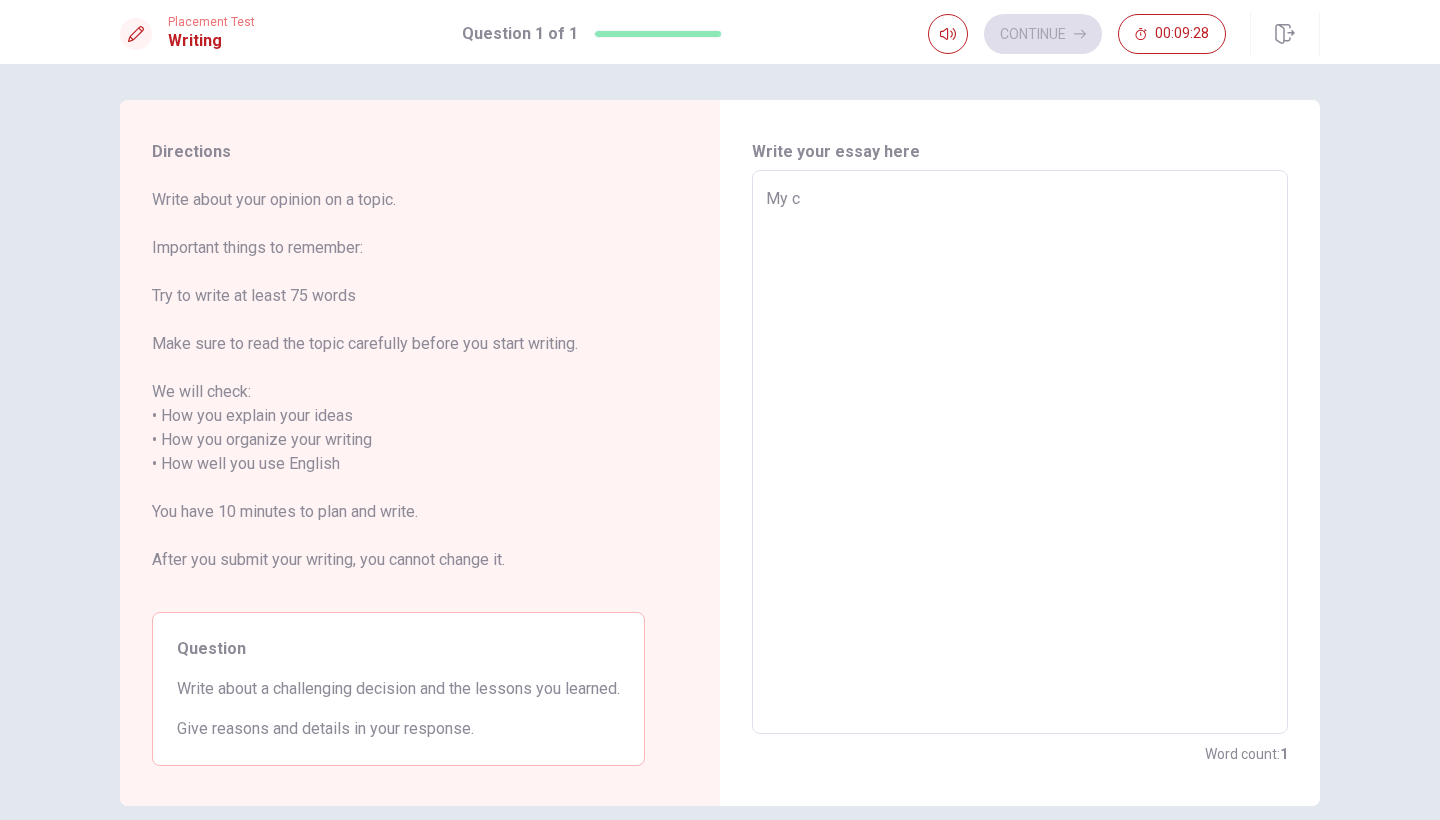 type on "x" 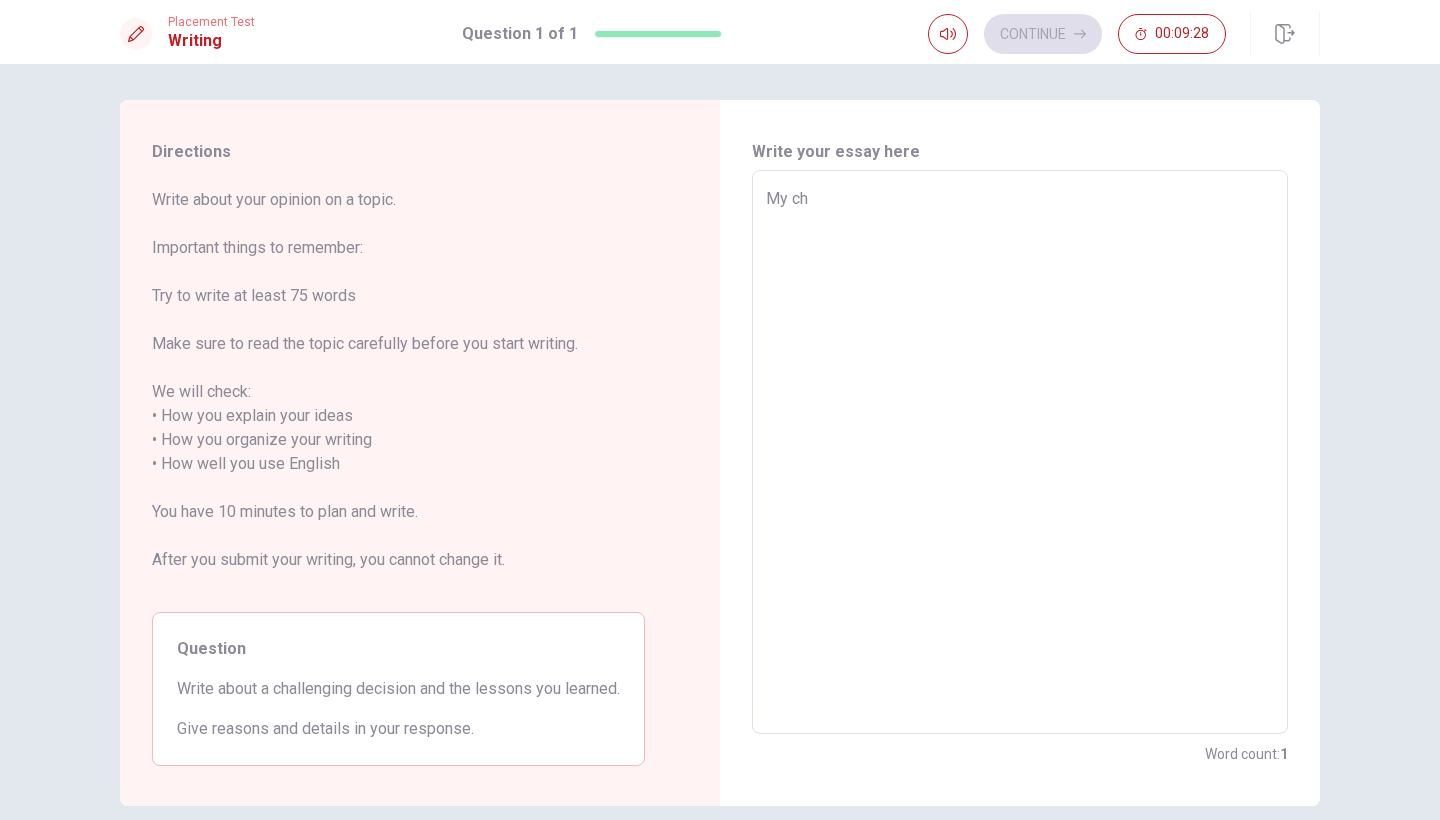 type on "x" 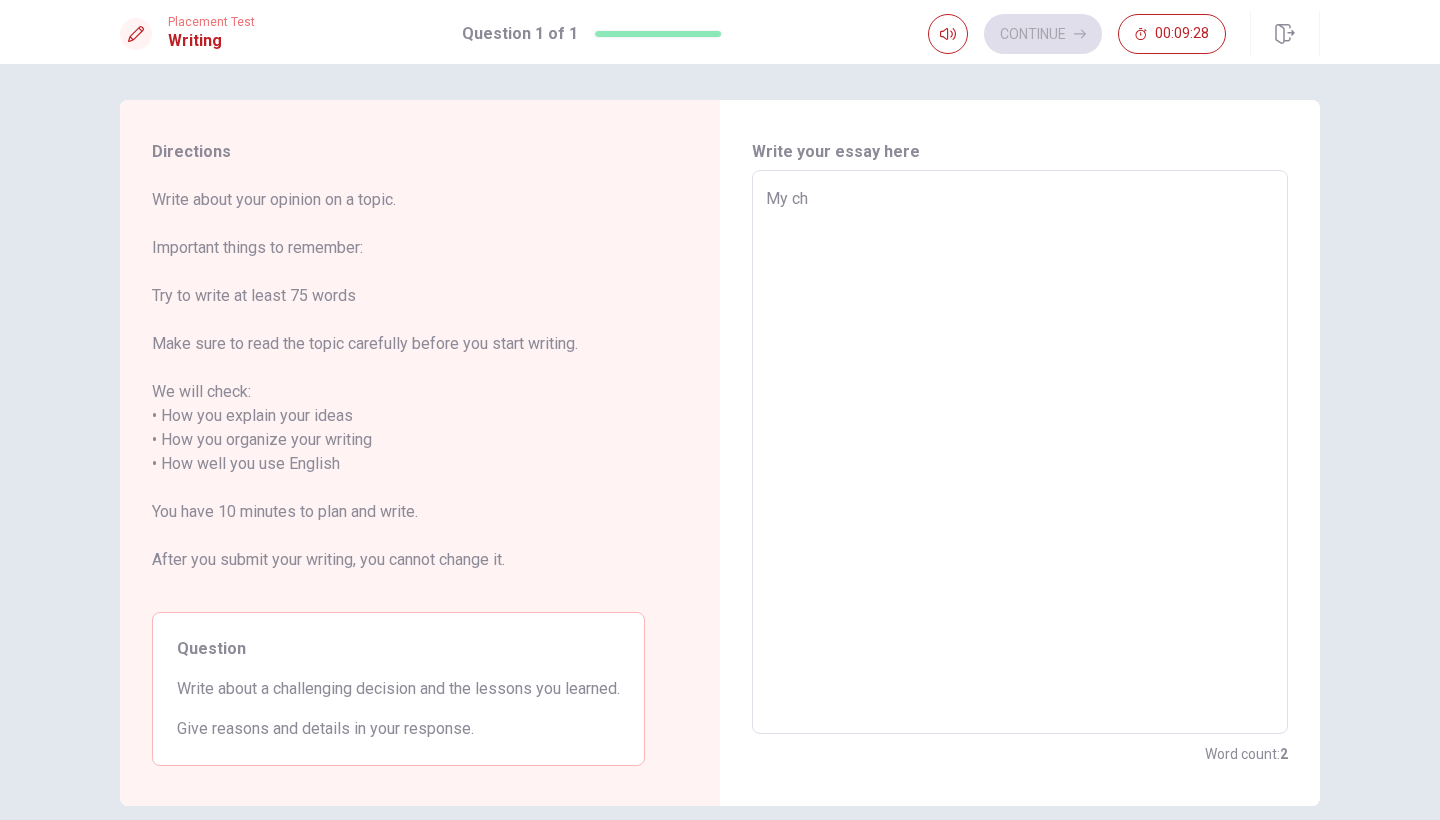 type on "My cha" 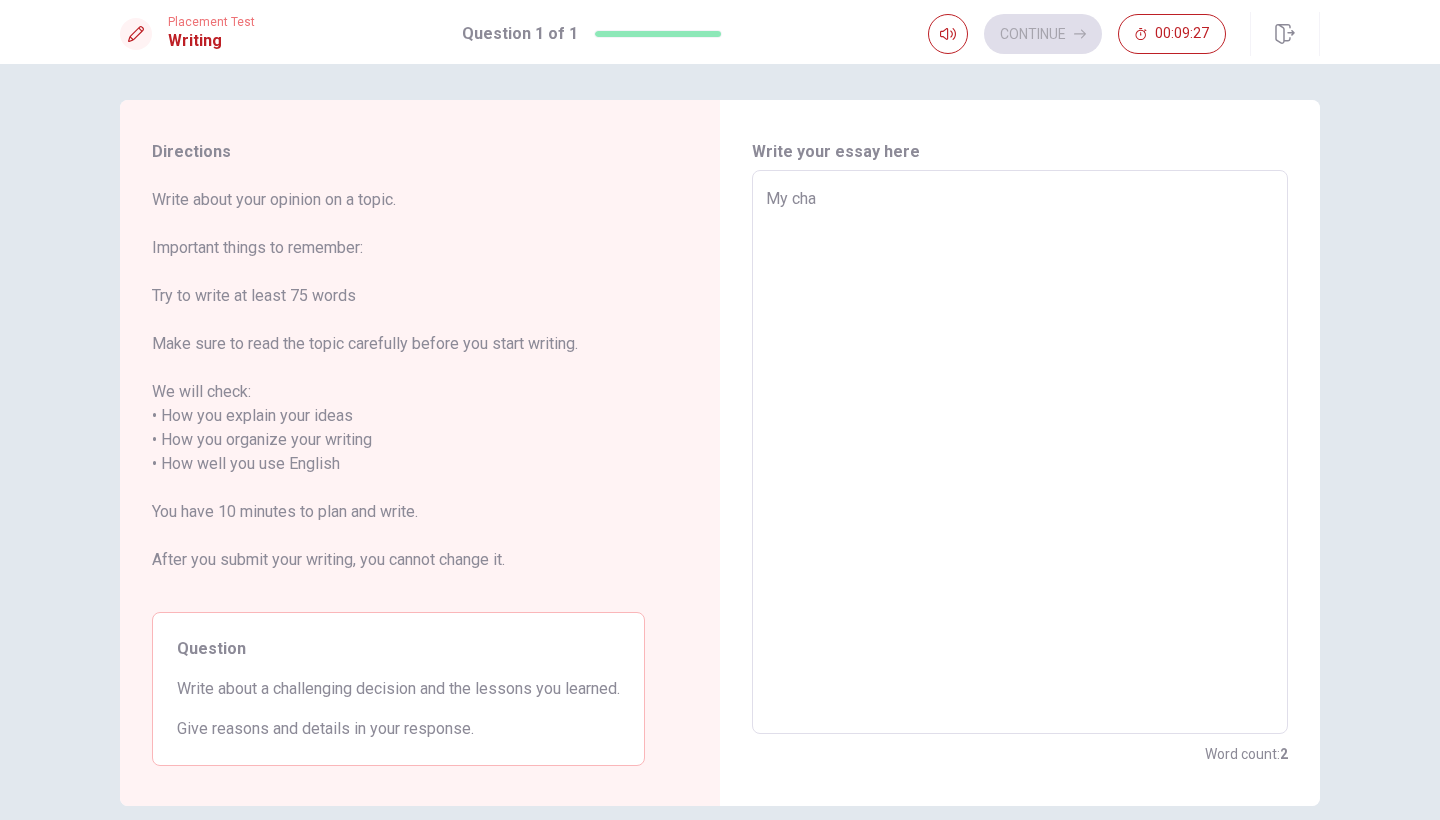 type on "x" 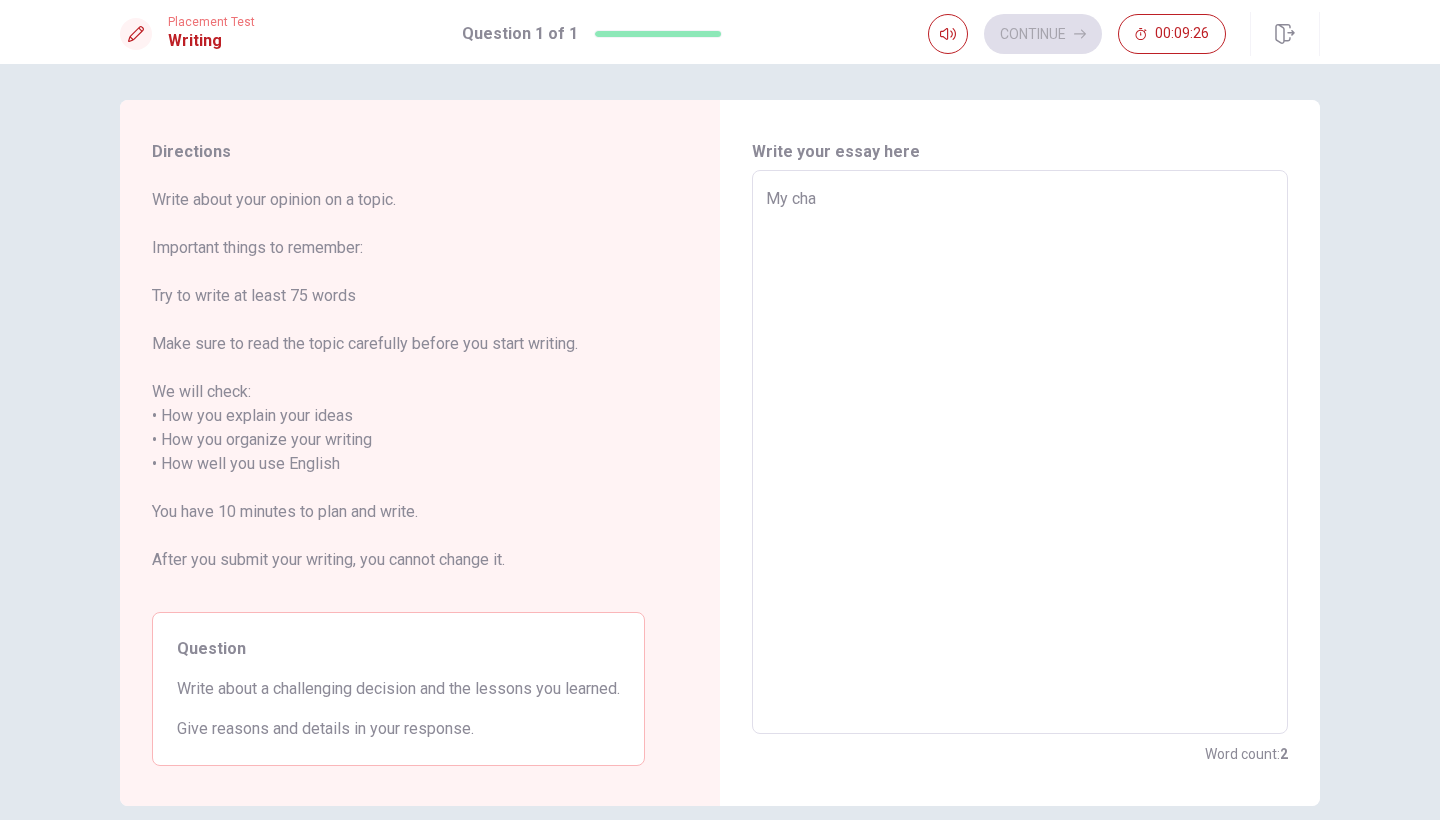 type on "My chal" 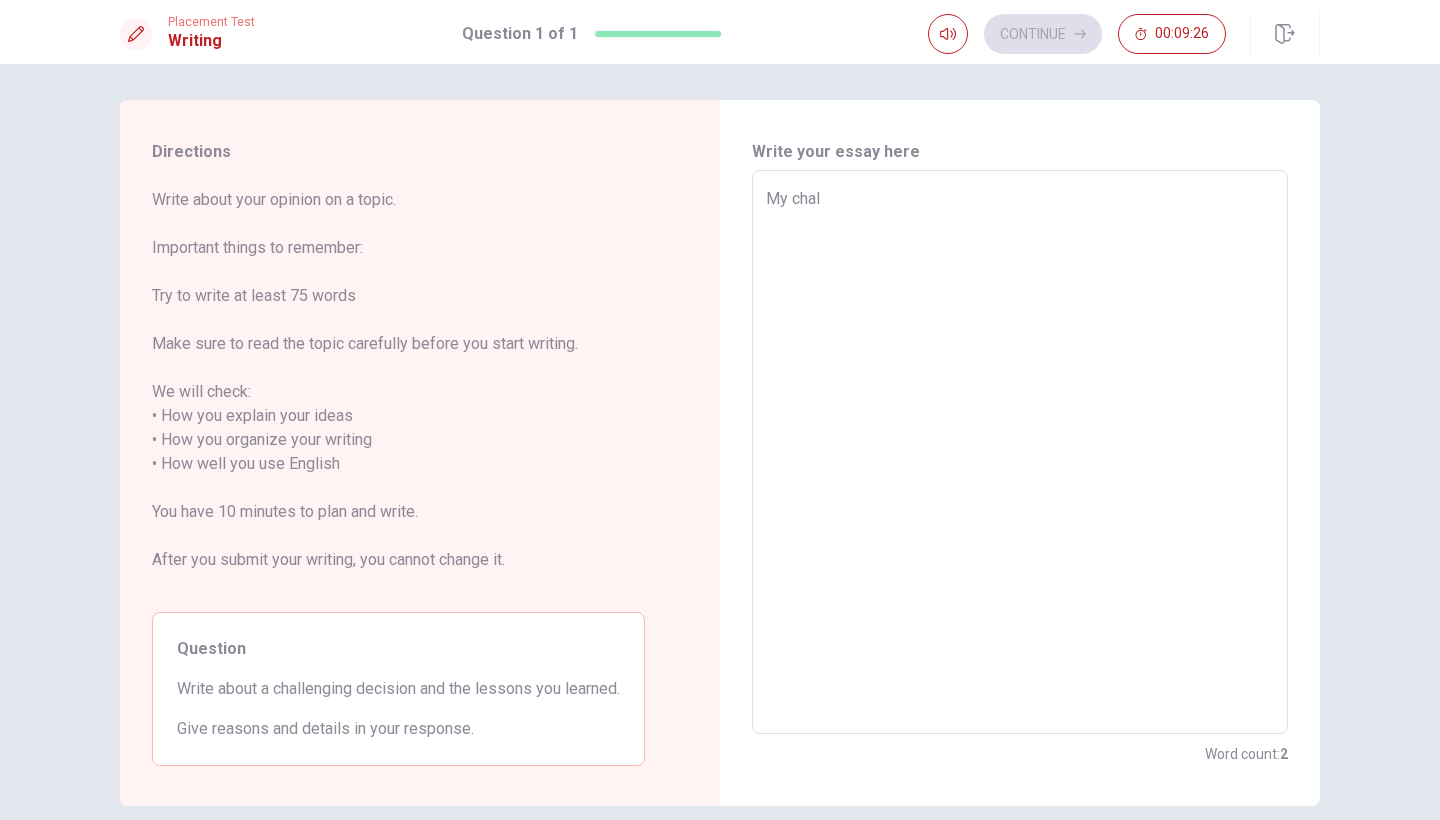 type on "x" 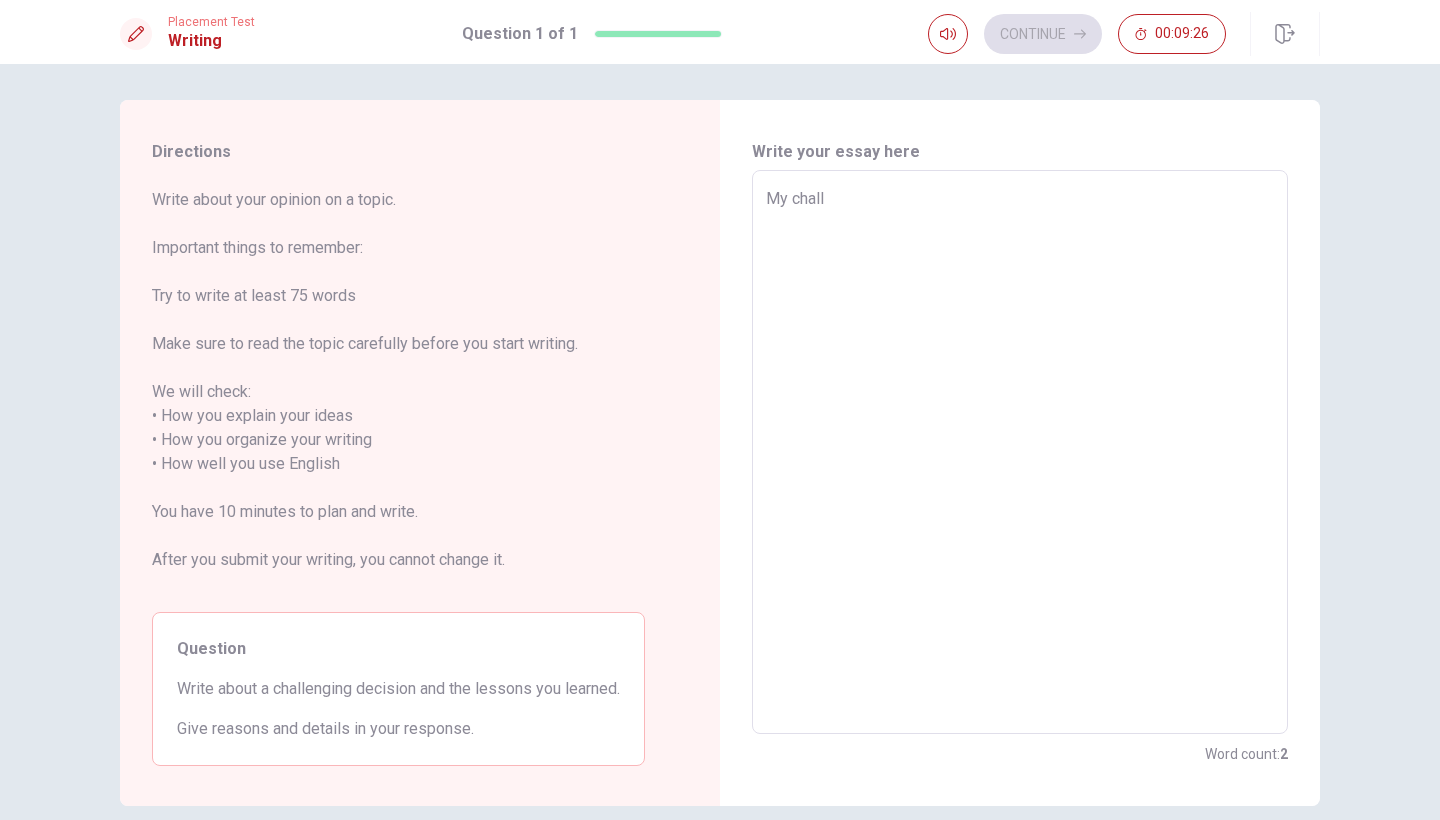 type on "x" 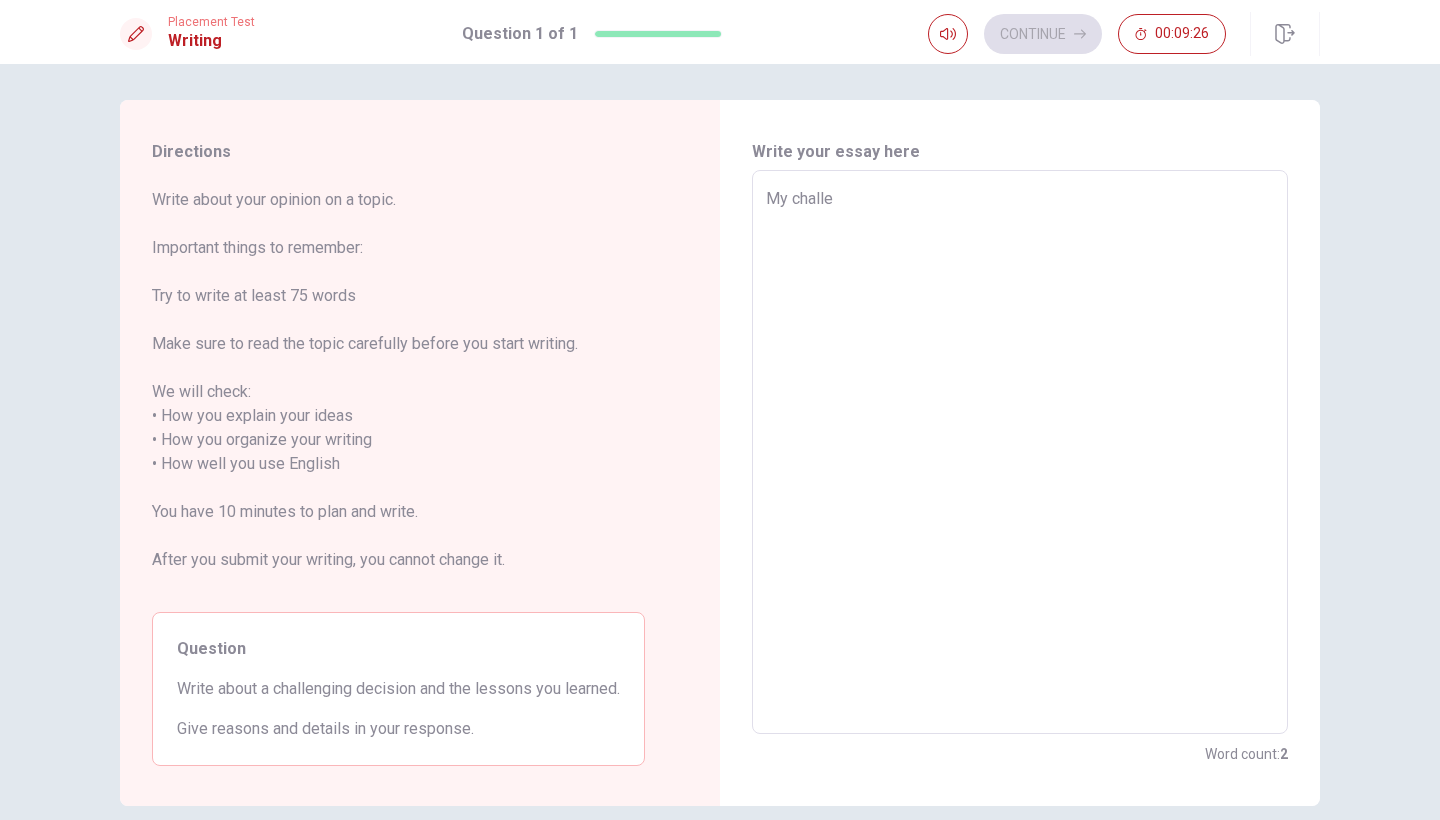 type on "x" 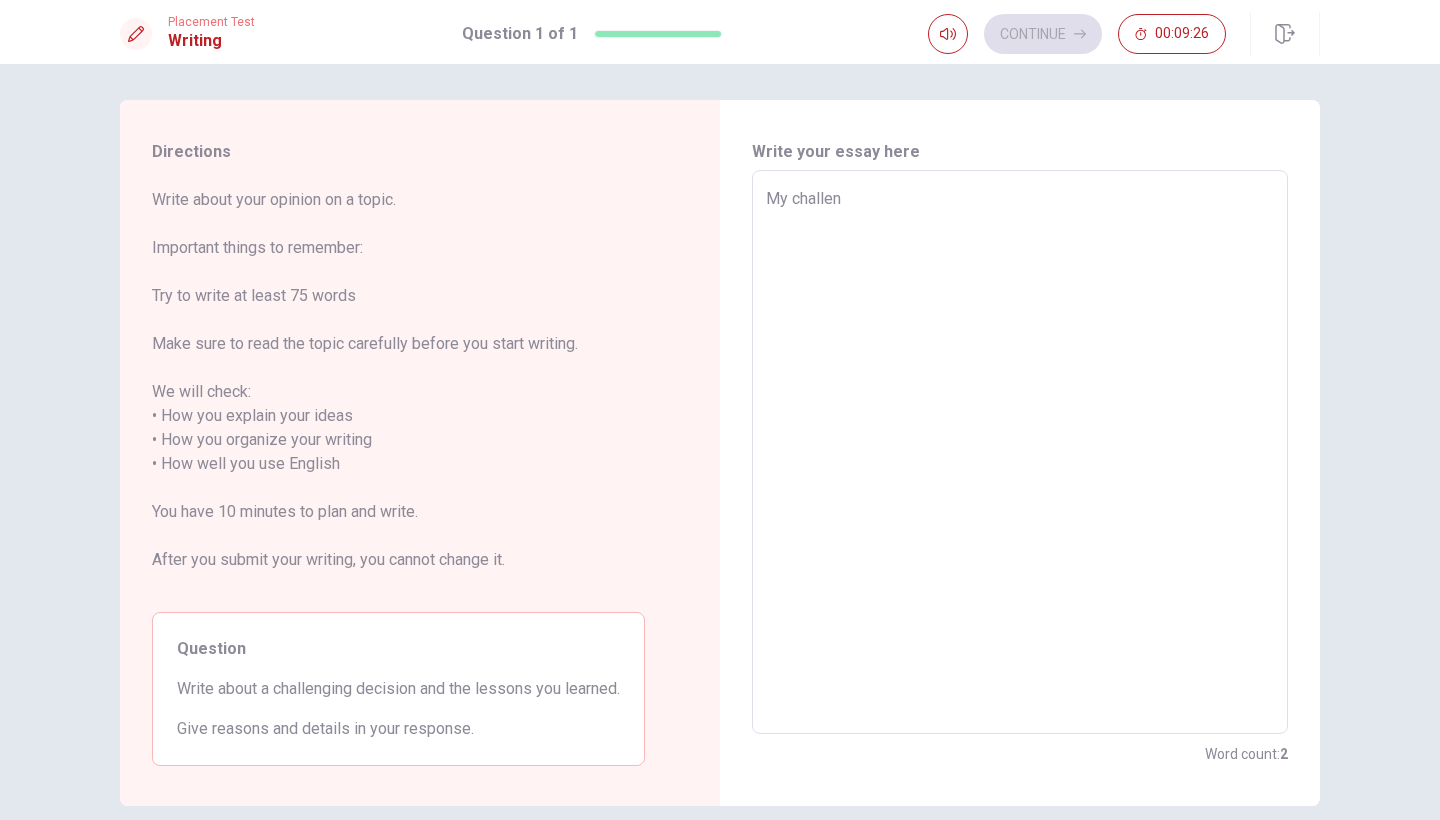 type on "x" 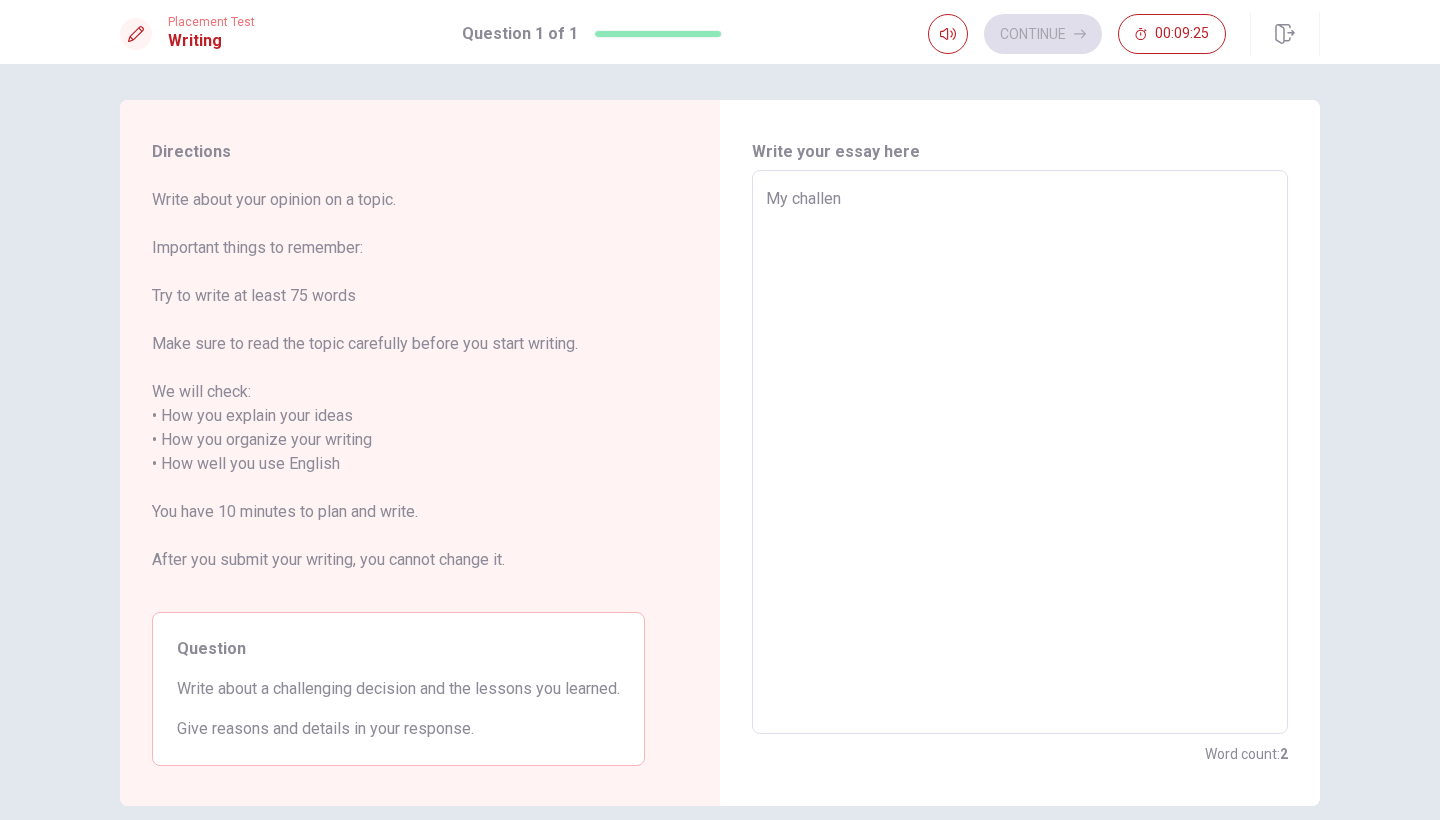 type on "My challeng" 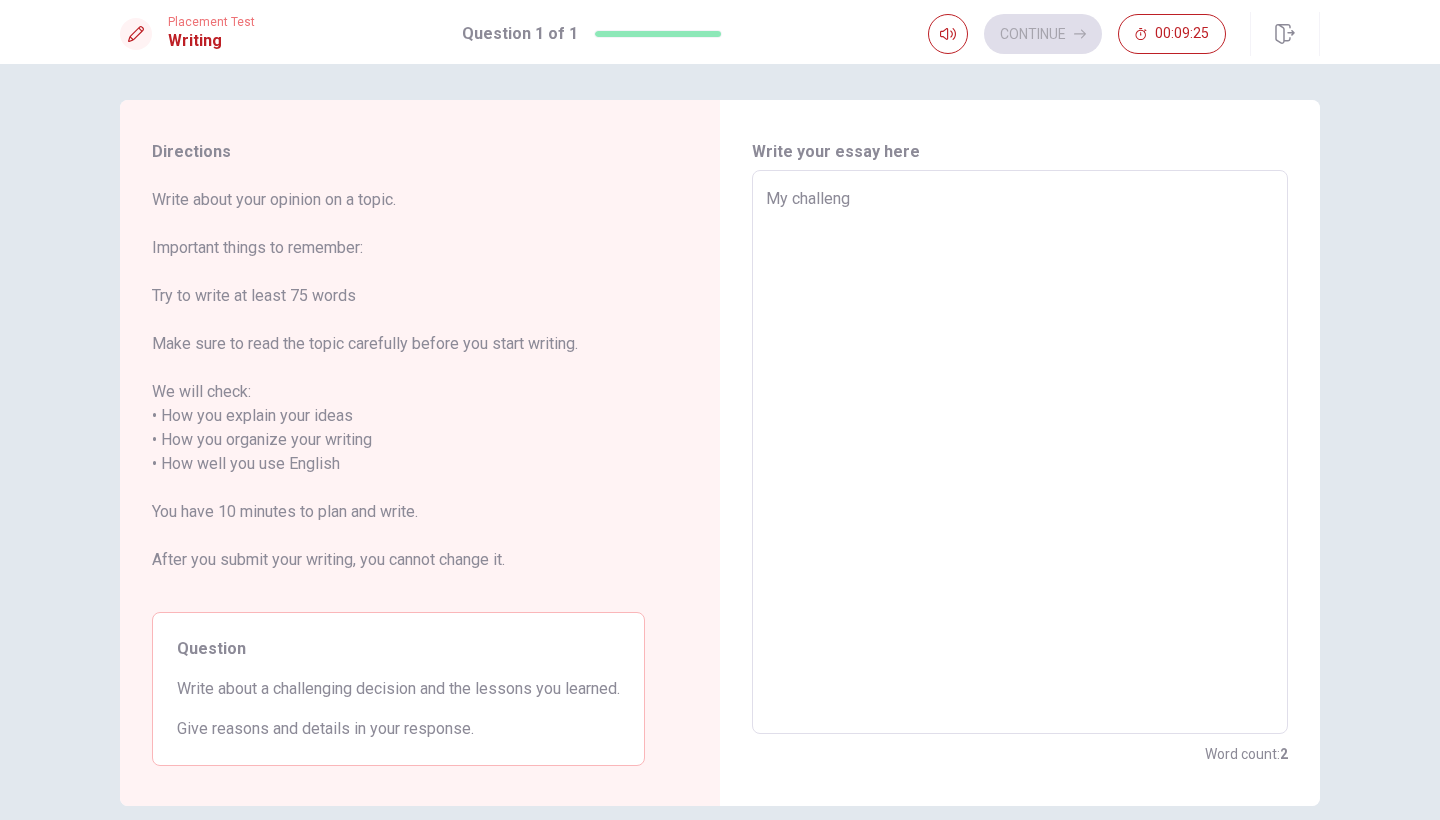 type on "x" 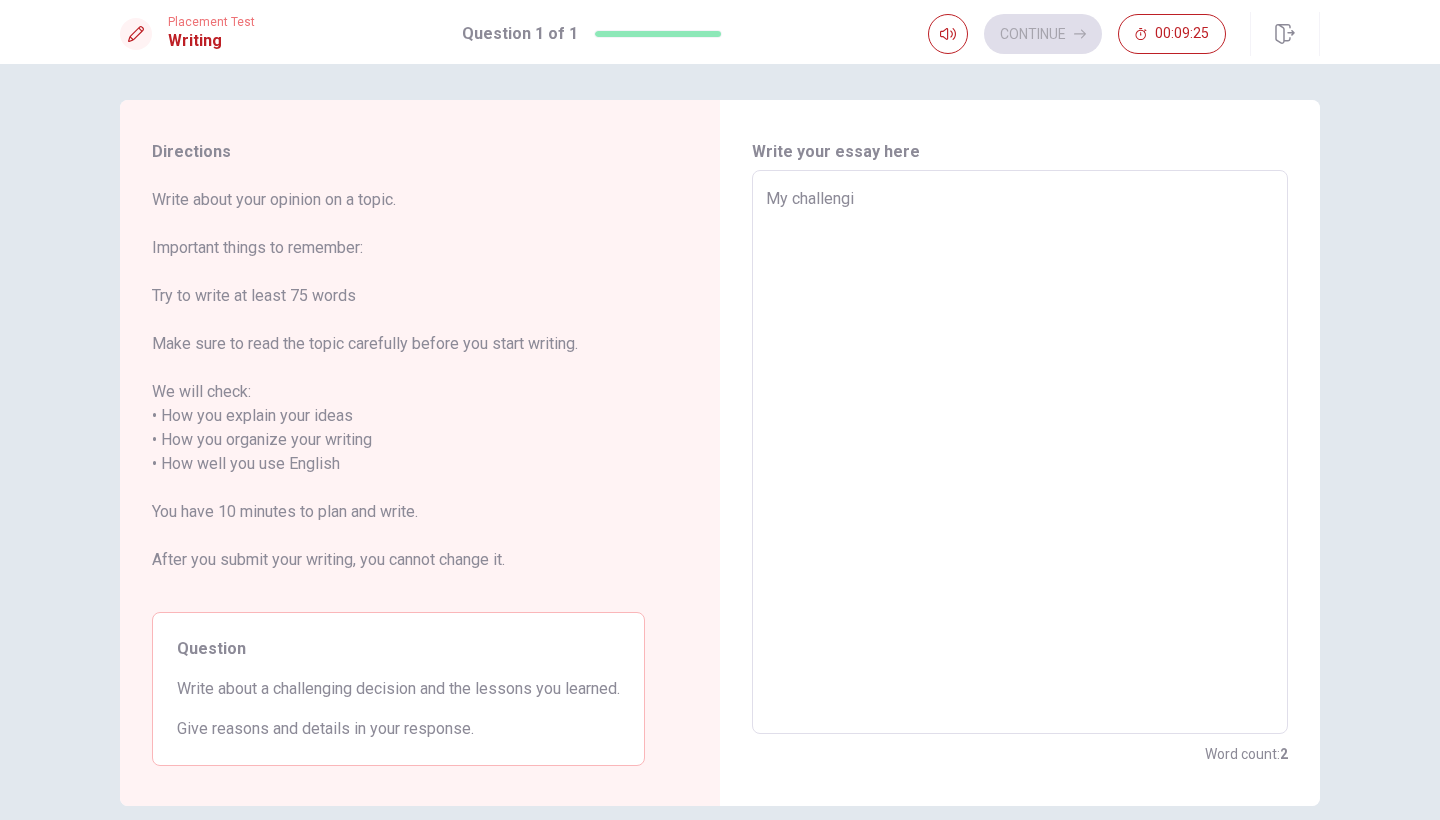 type on "x" 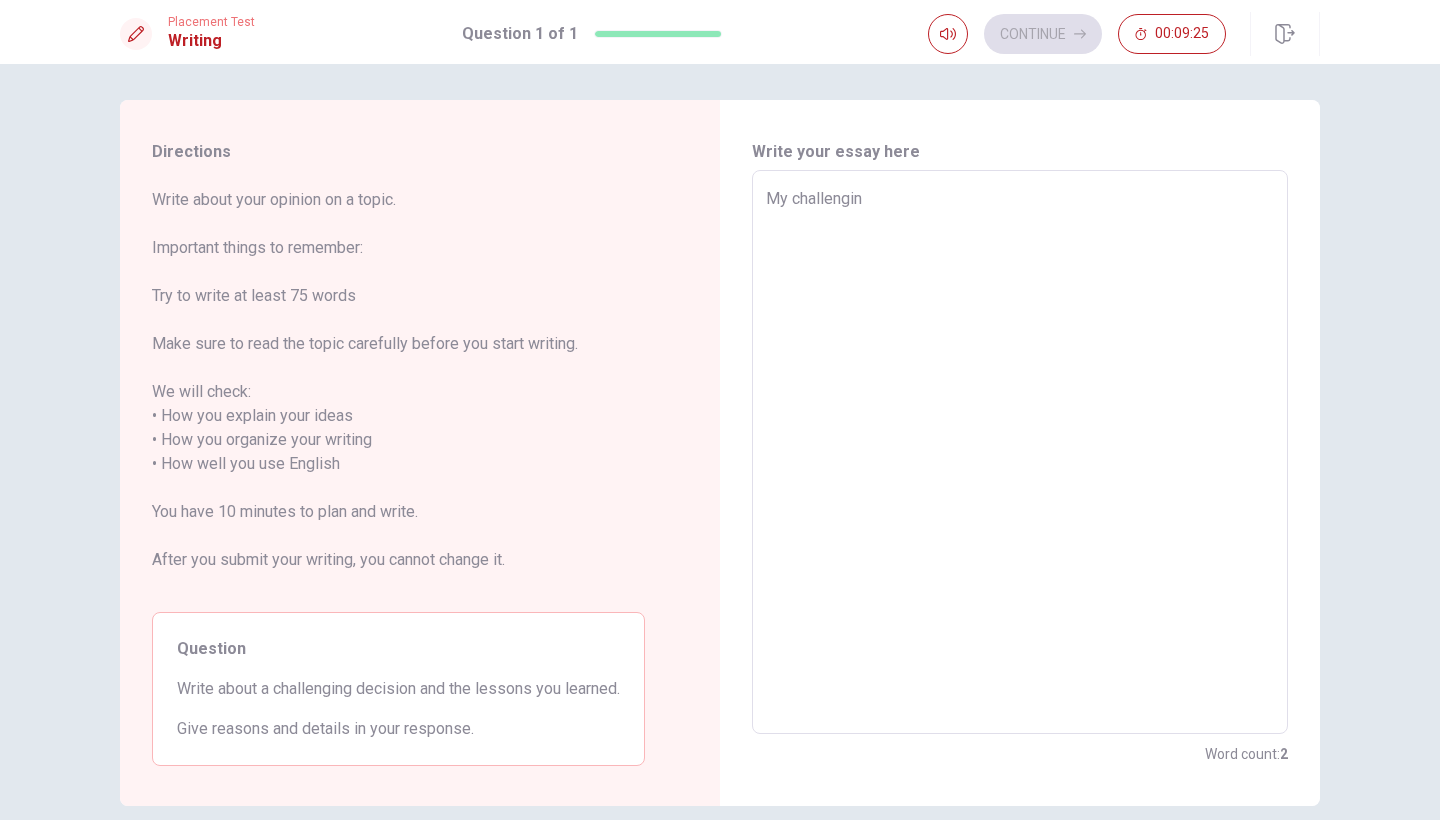 type on "x" 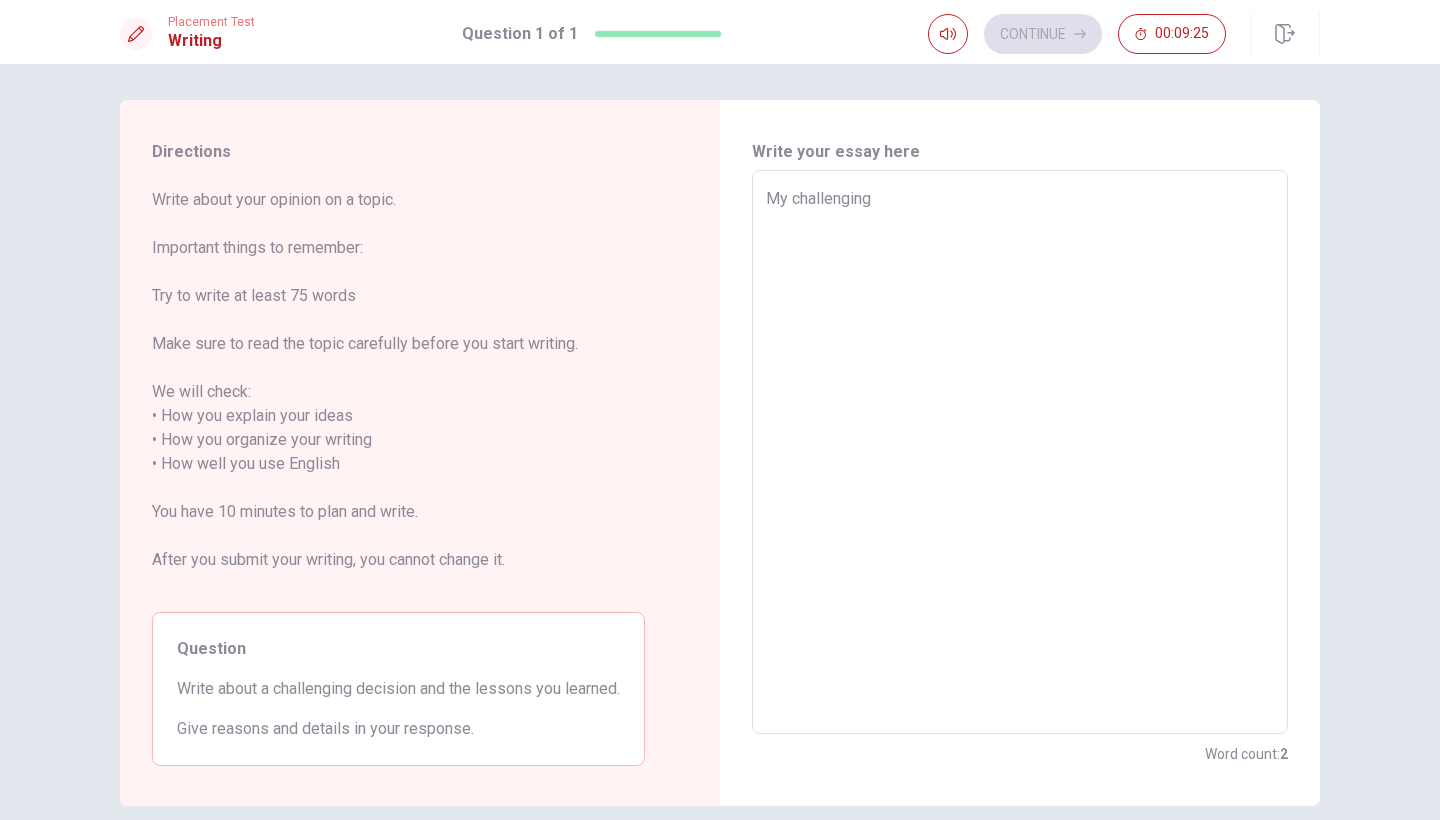 type on "x" 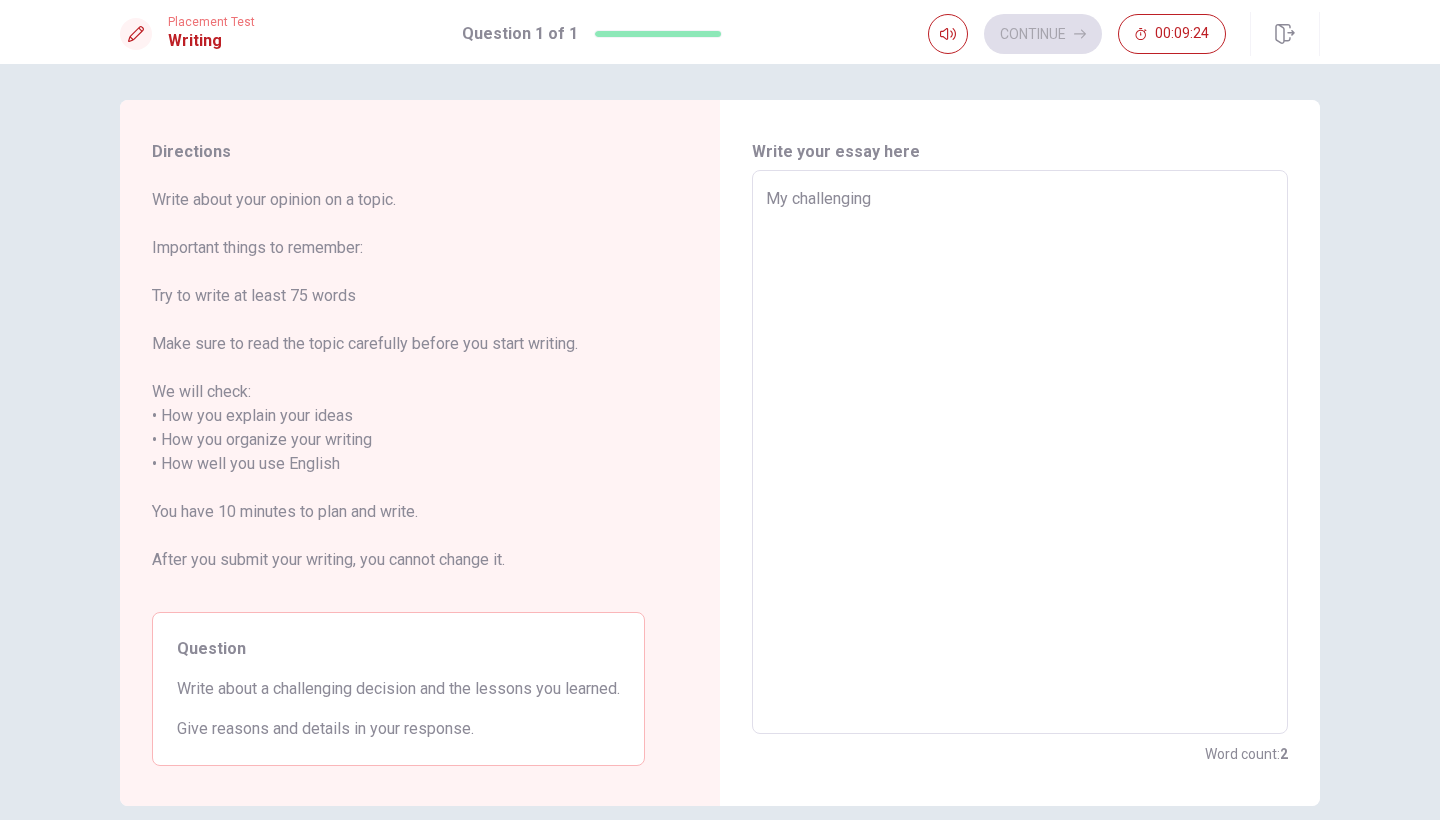 type on "My challenging d" 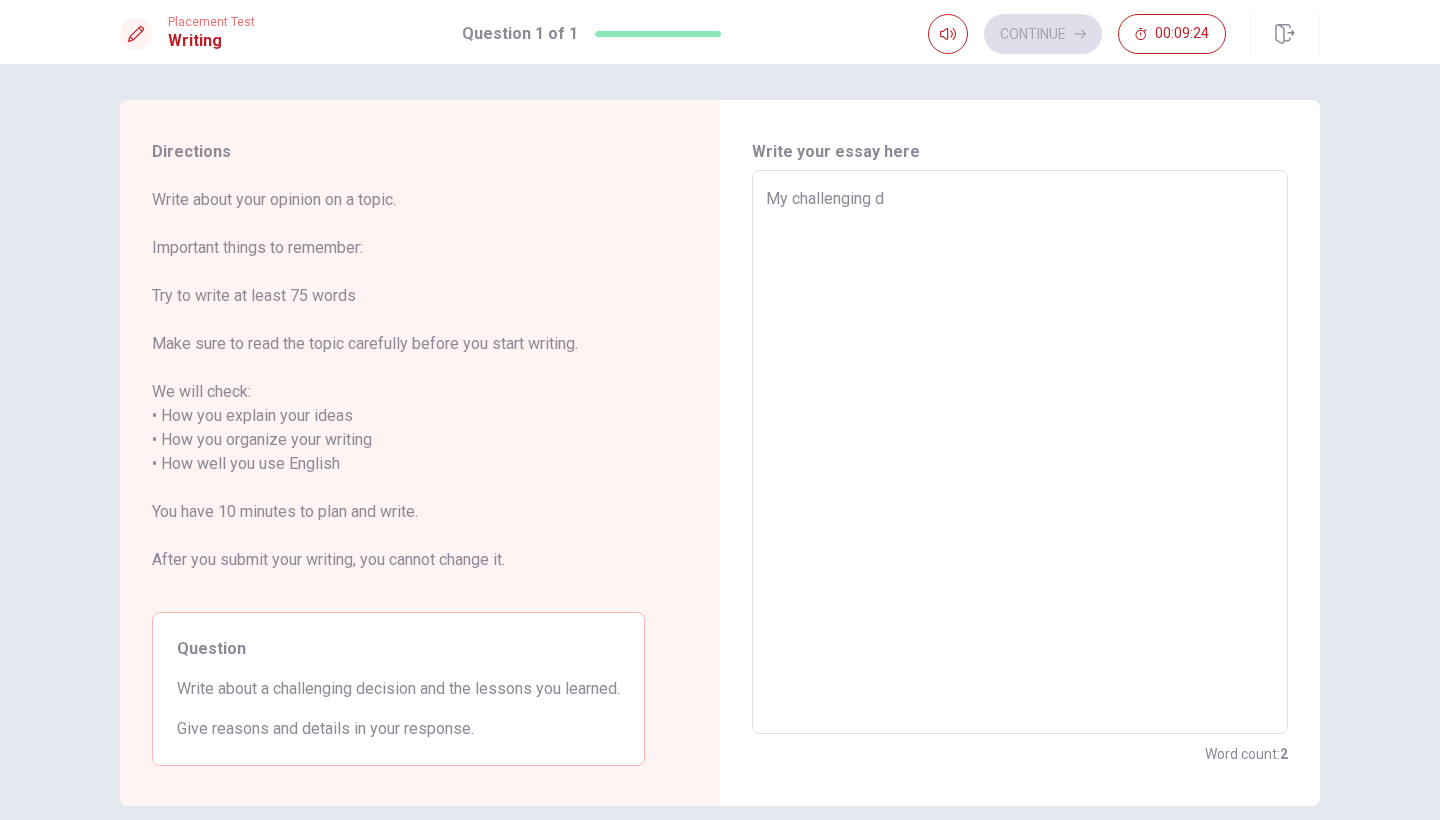 type on "x" 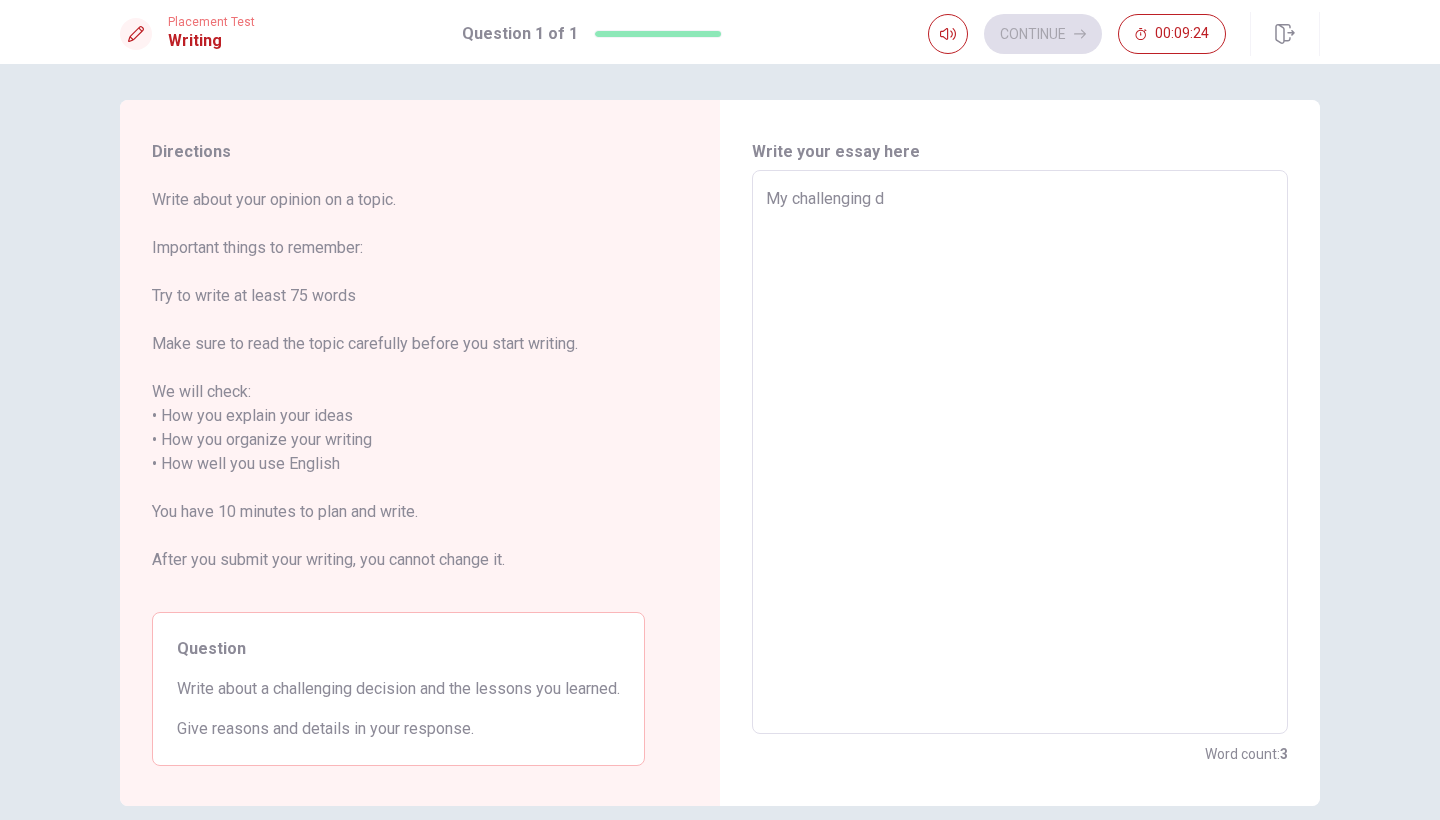 type on "My challenging di" 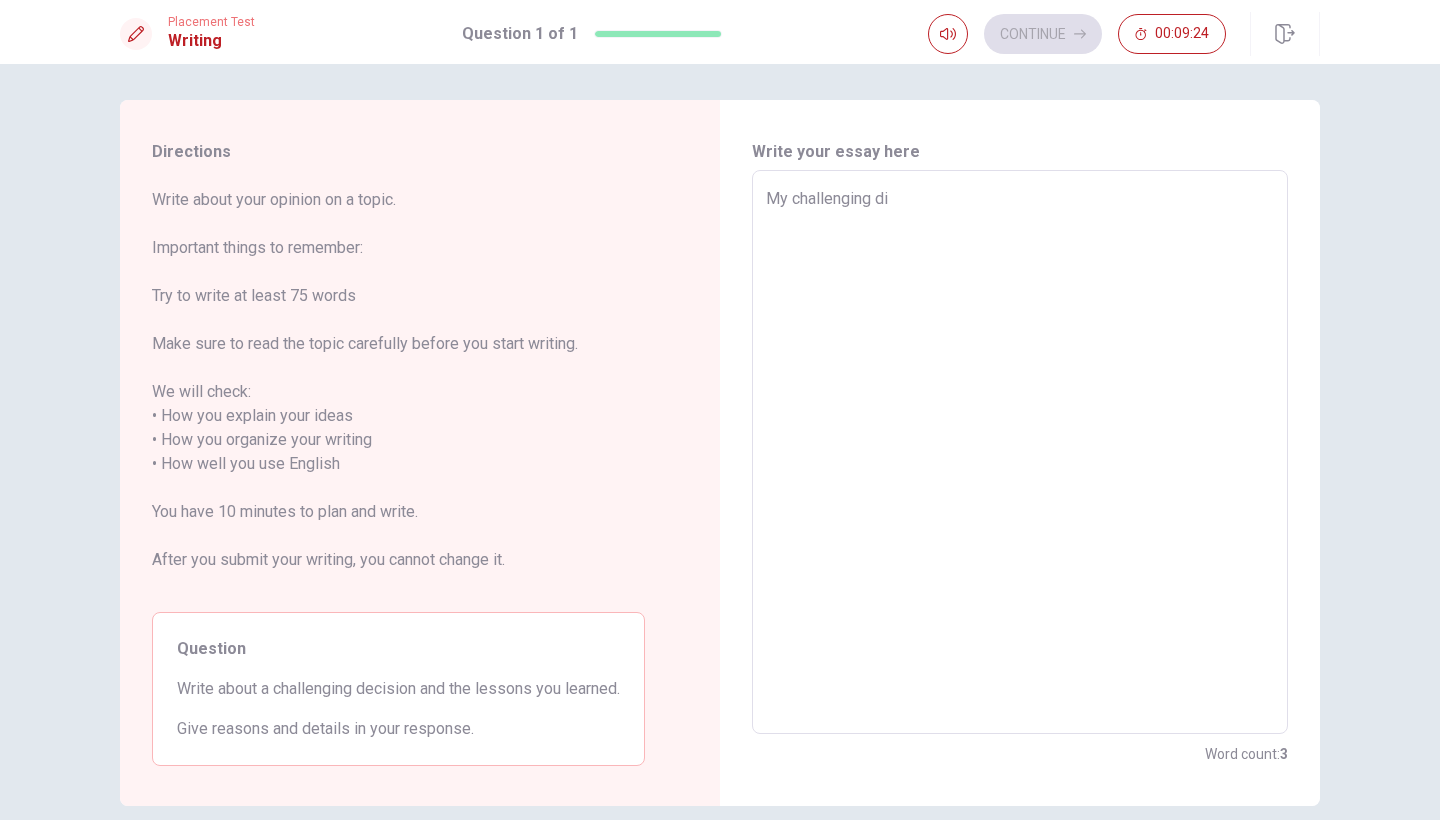 type on "x" 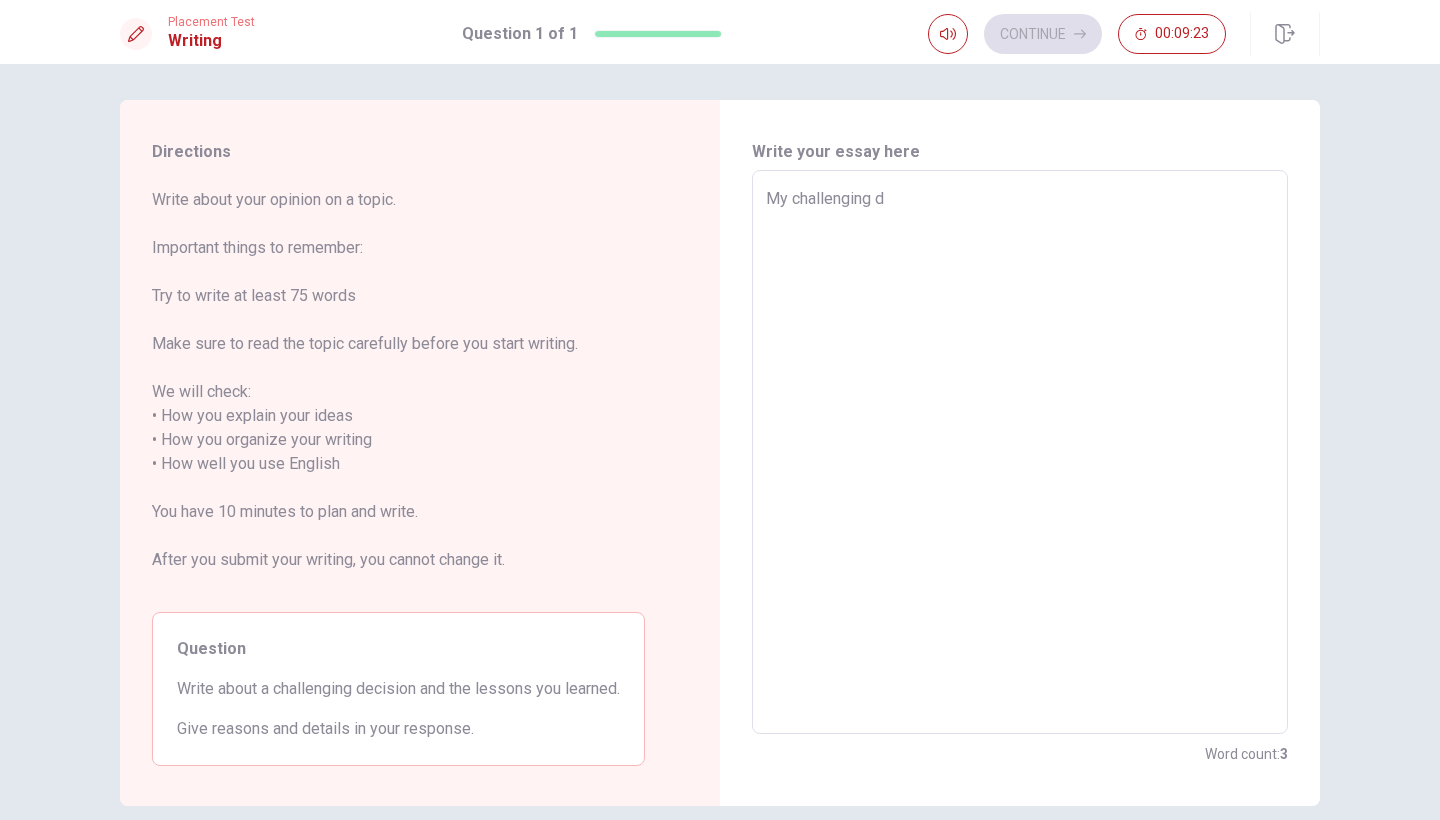 type on "My challenging de" 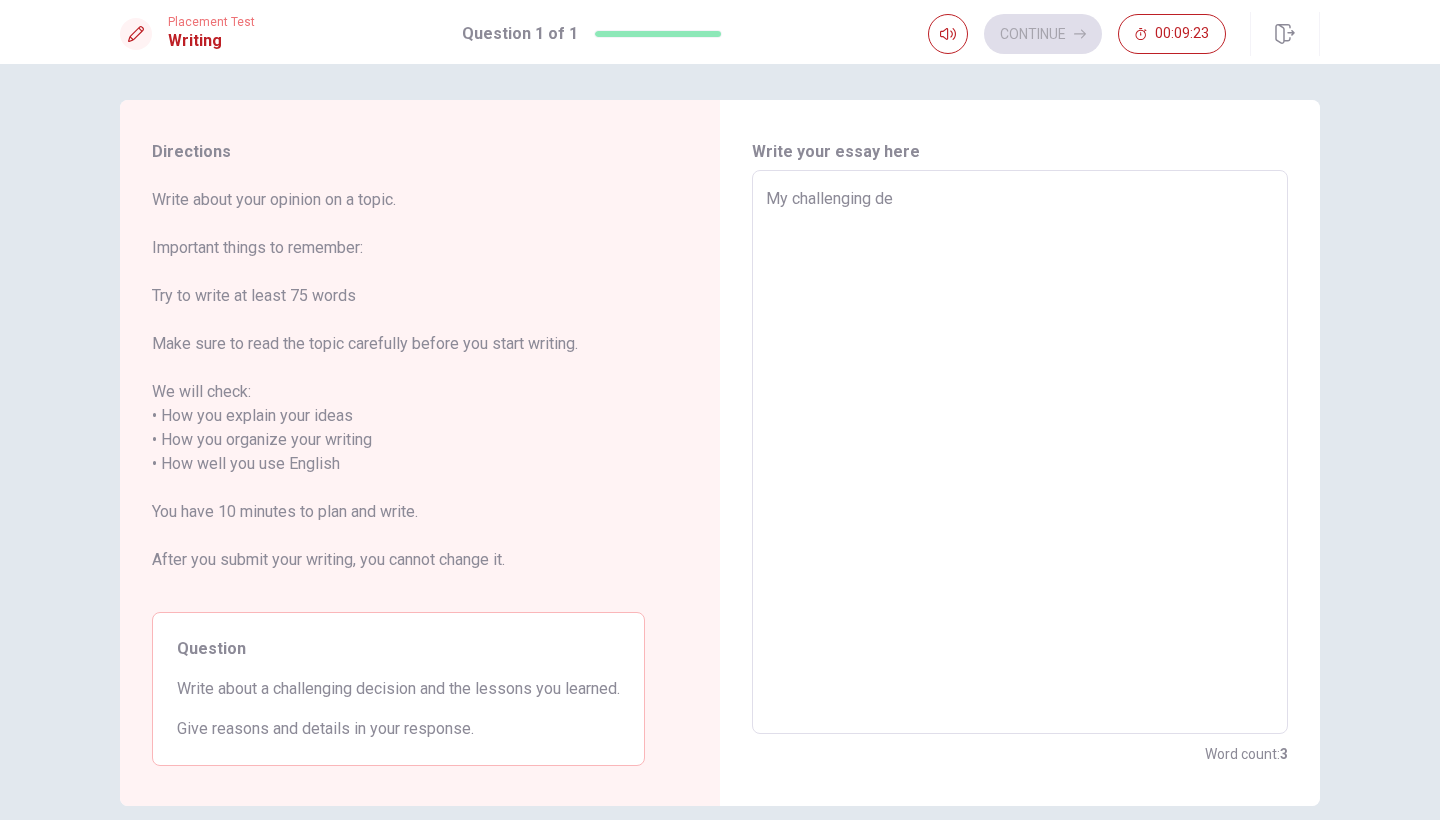 type on "x" 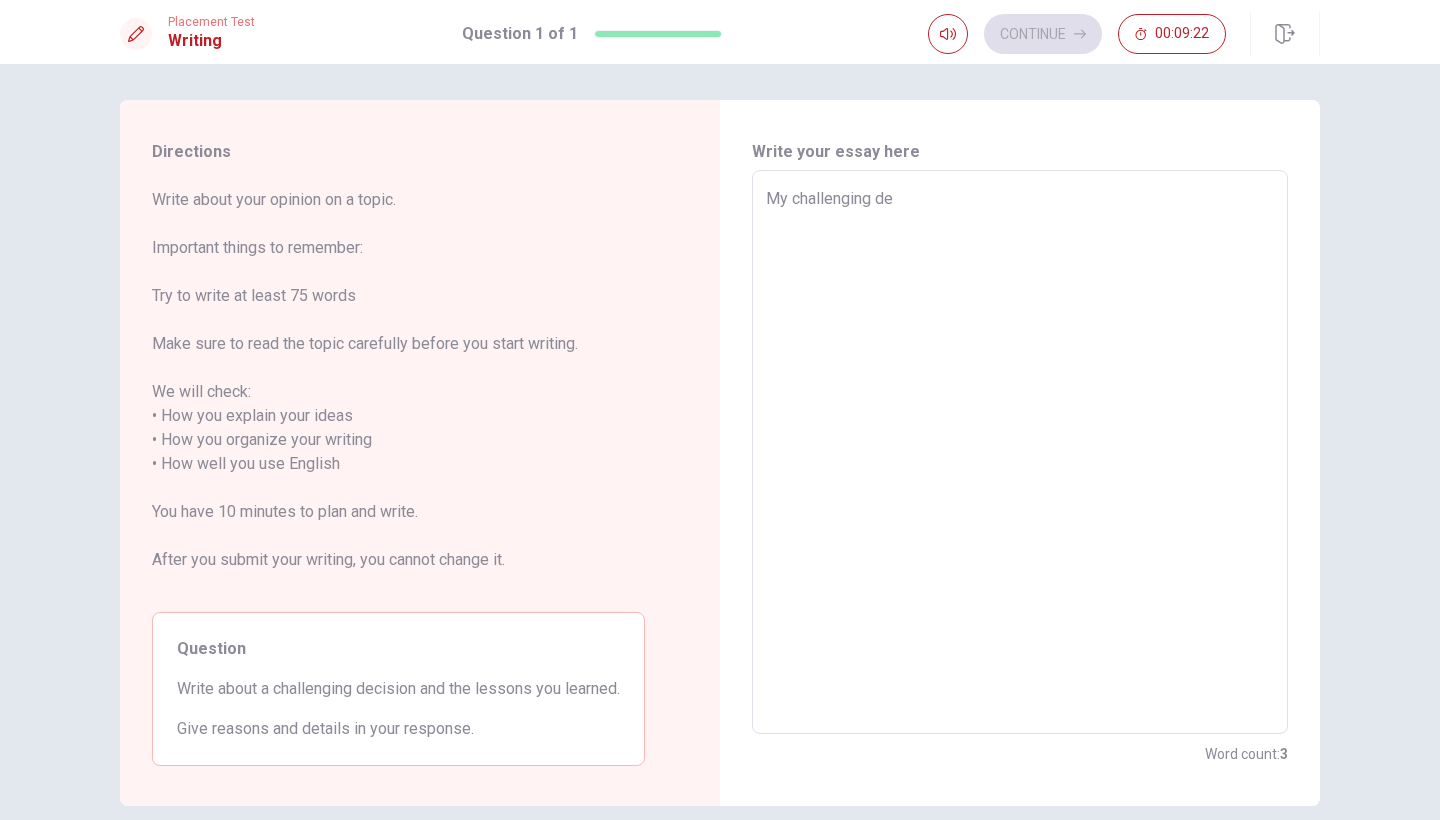 type on "My challenging d" 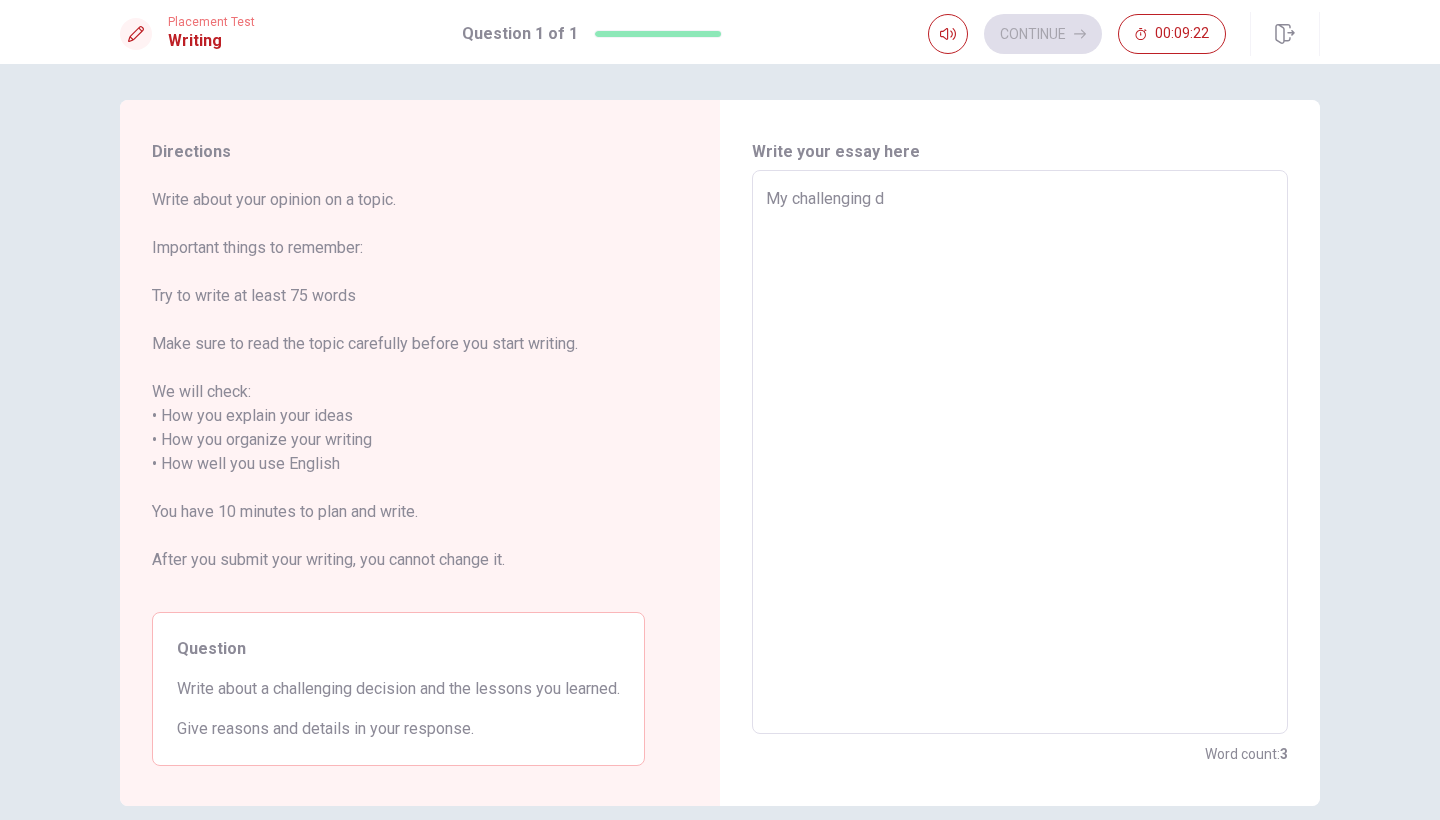 type on "x" 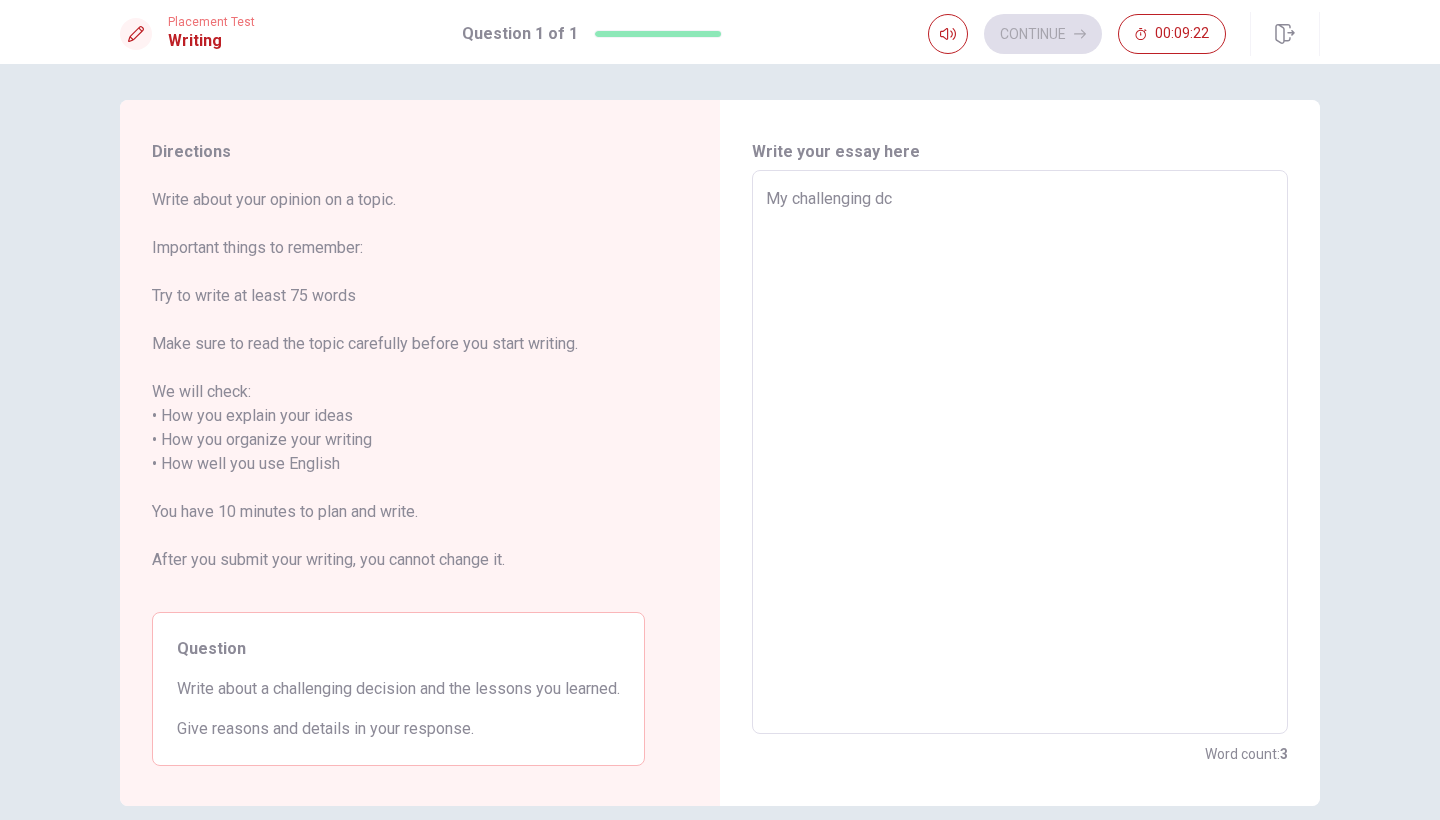 type on "x" 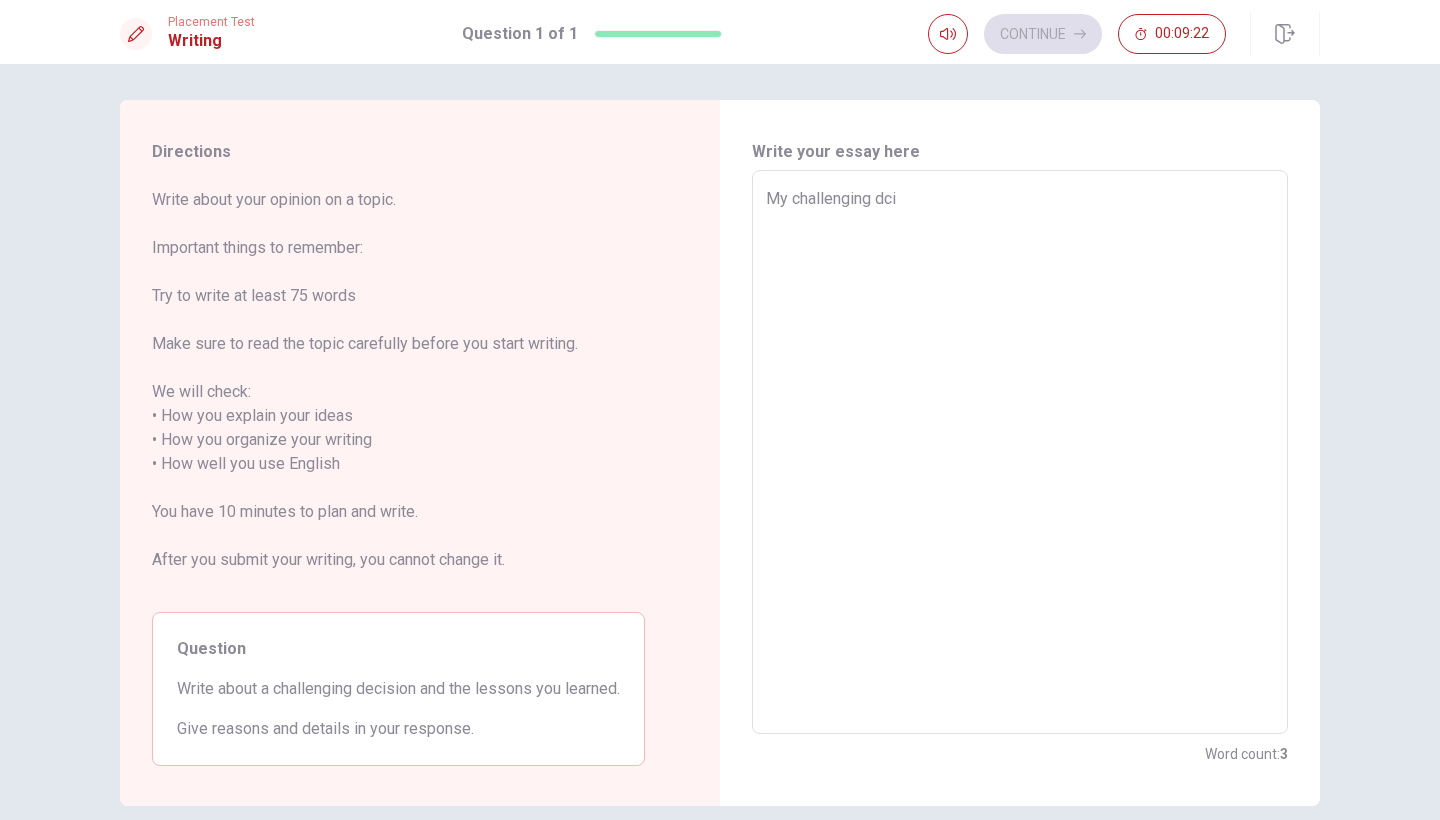 type on "x" 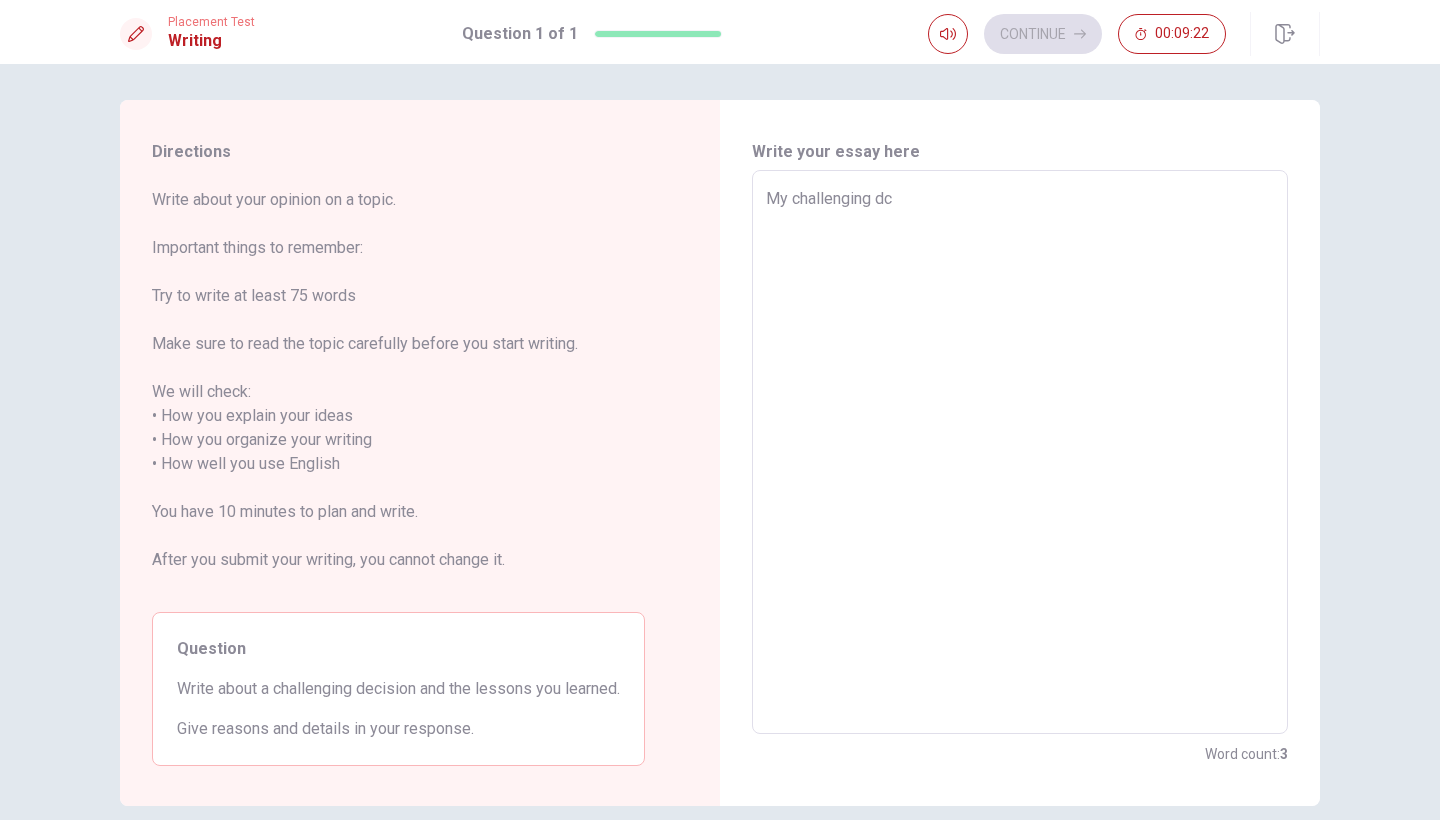 type on "x" 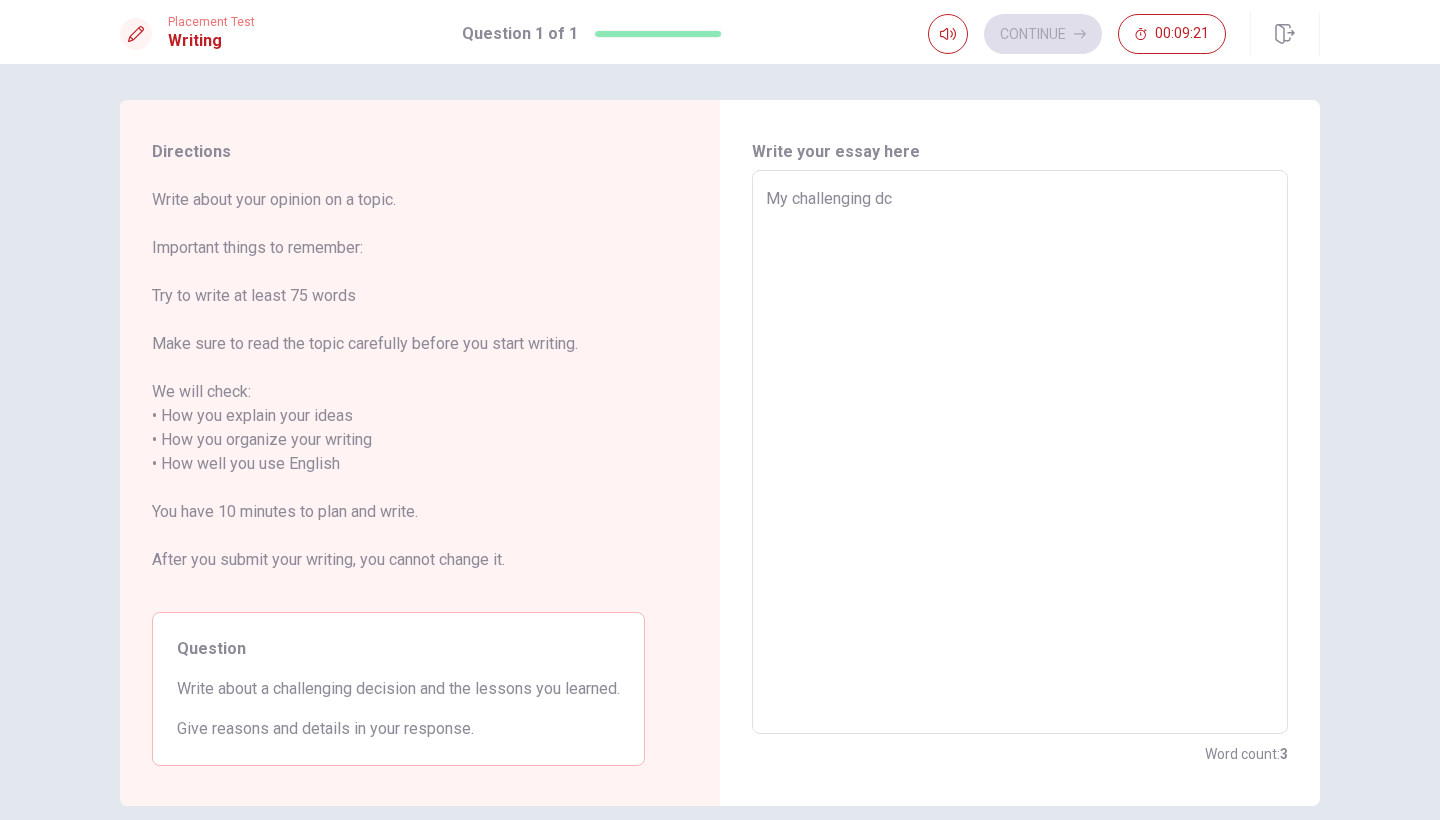 type on "My challenging d" 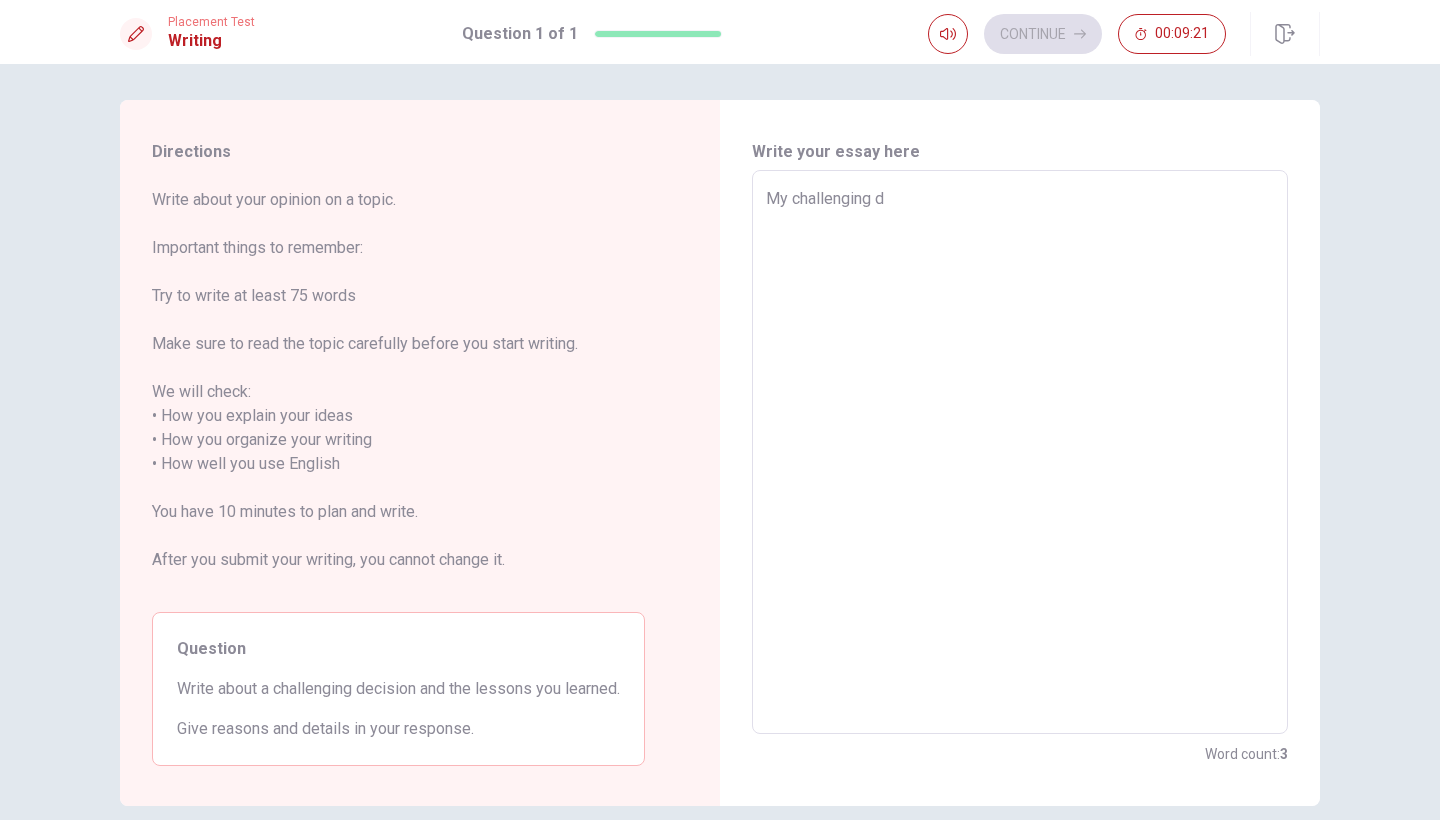type on "x" 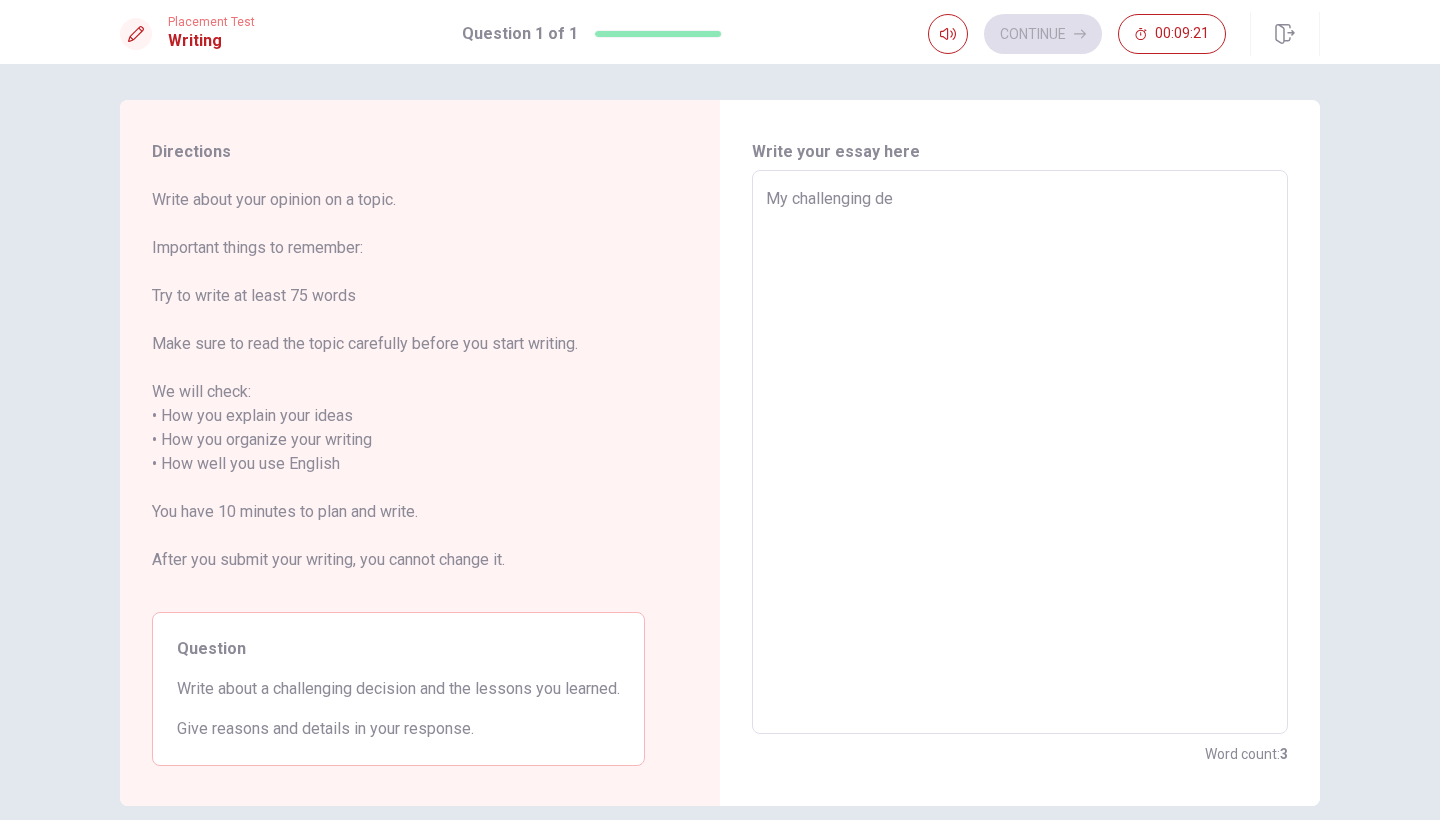 type on "x" 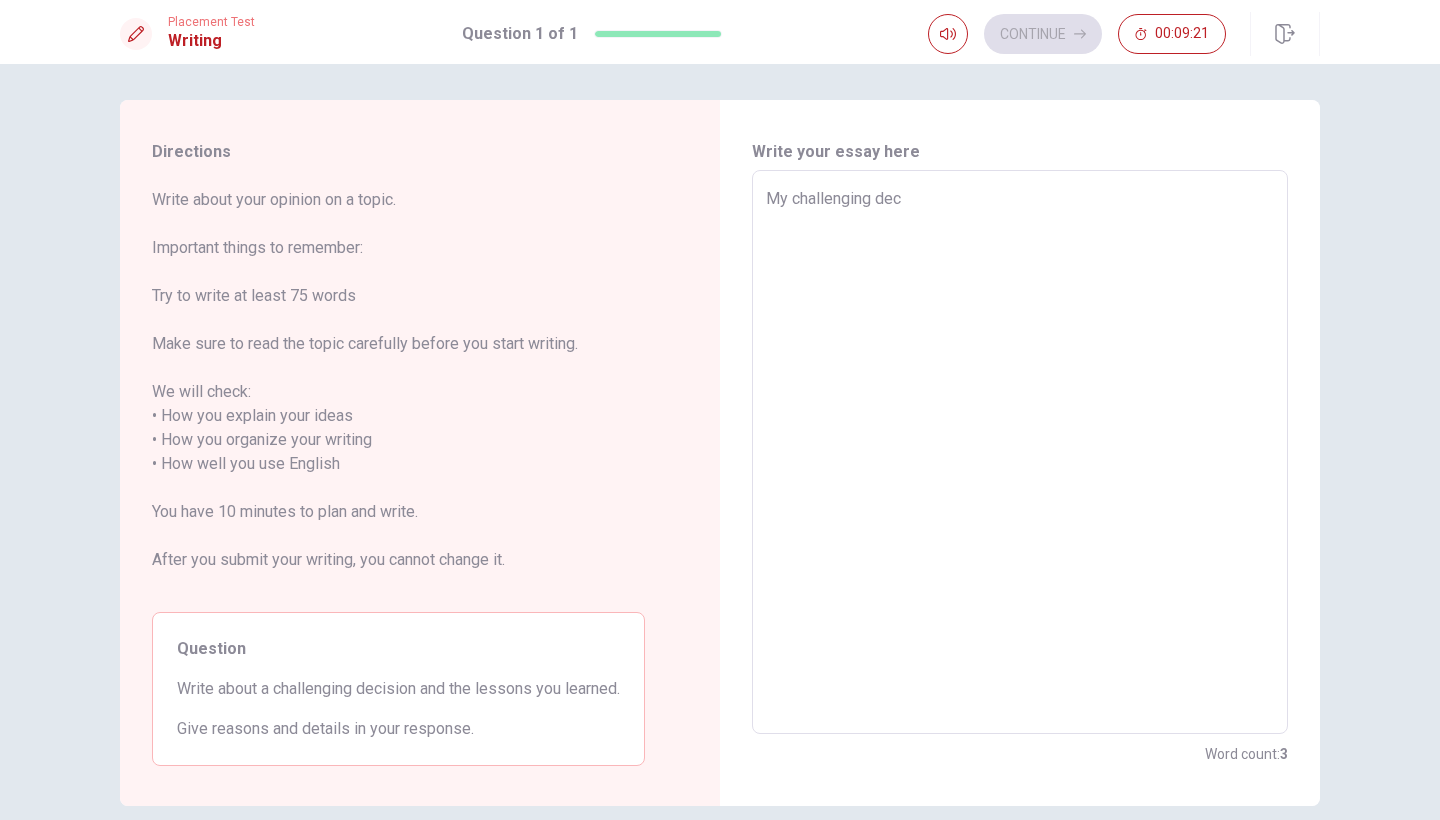 type on "x" 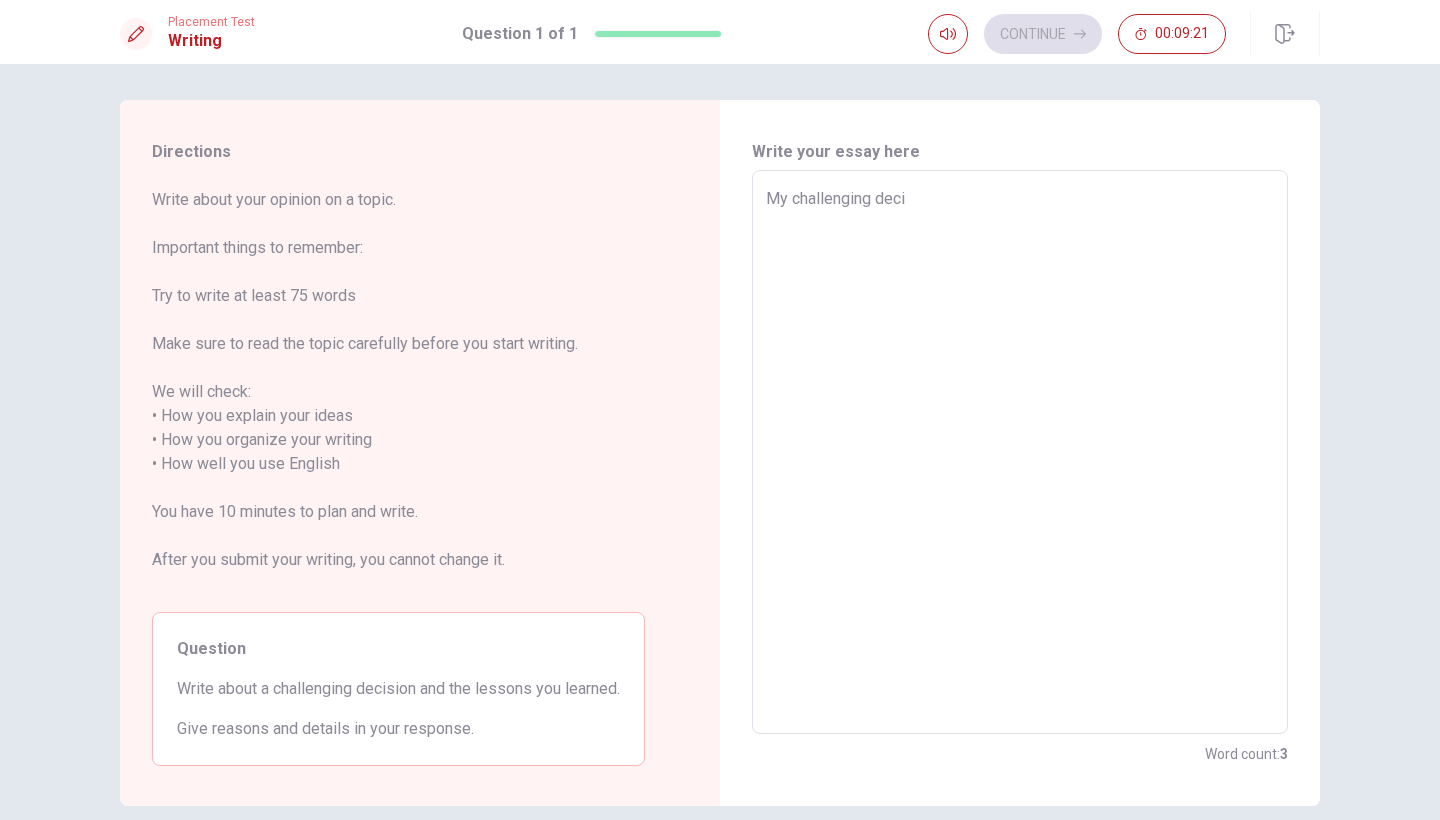 type on "x" 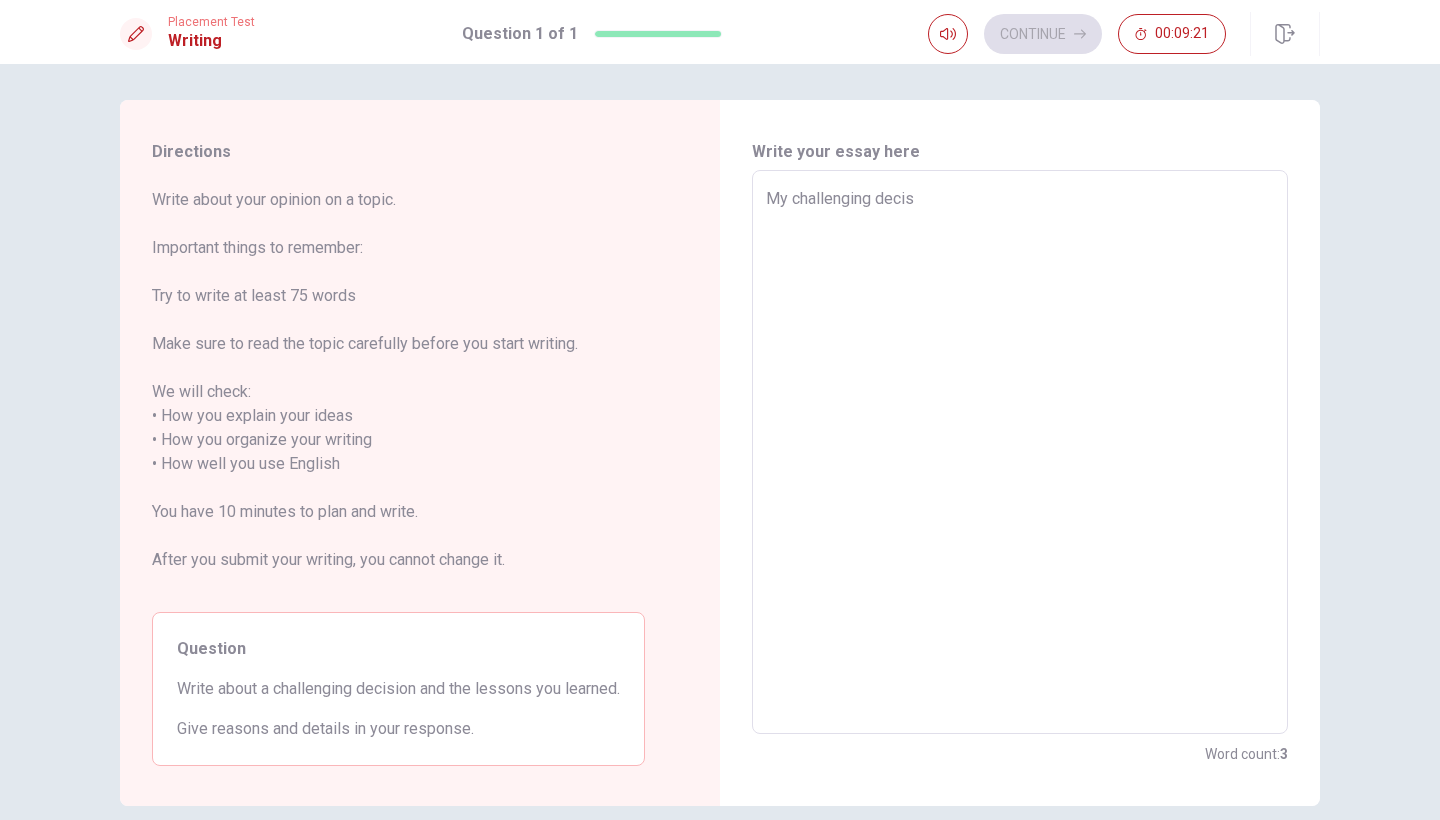 type on "x" 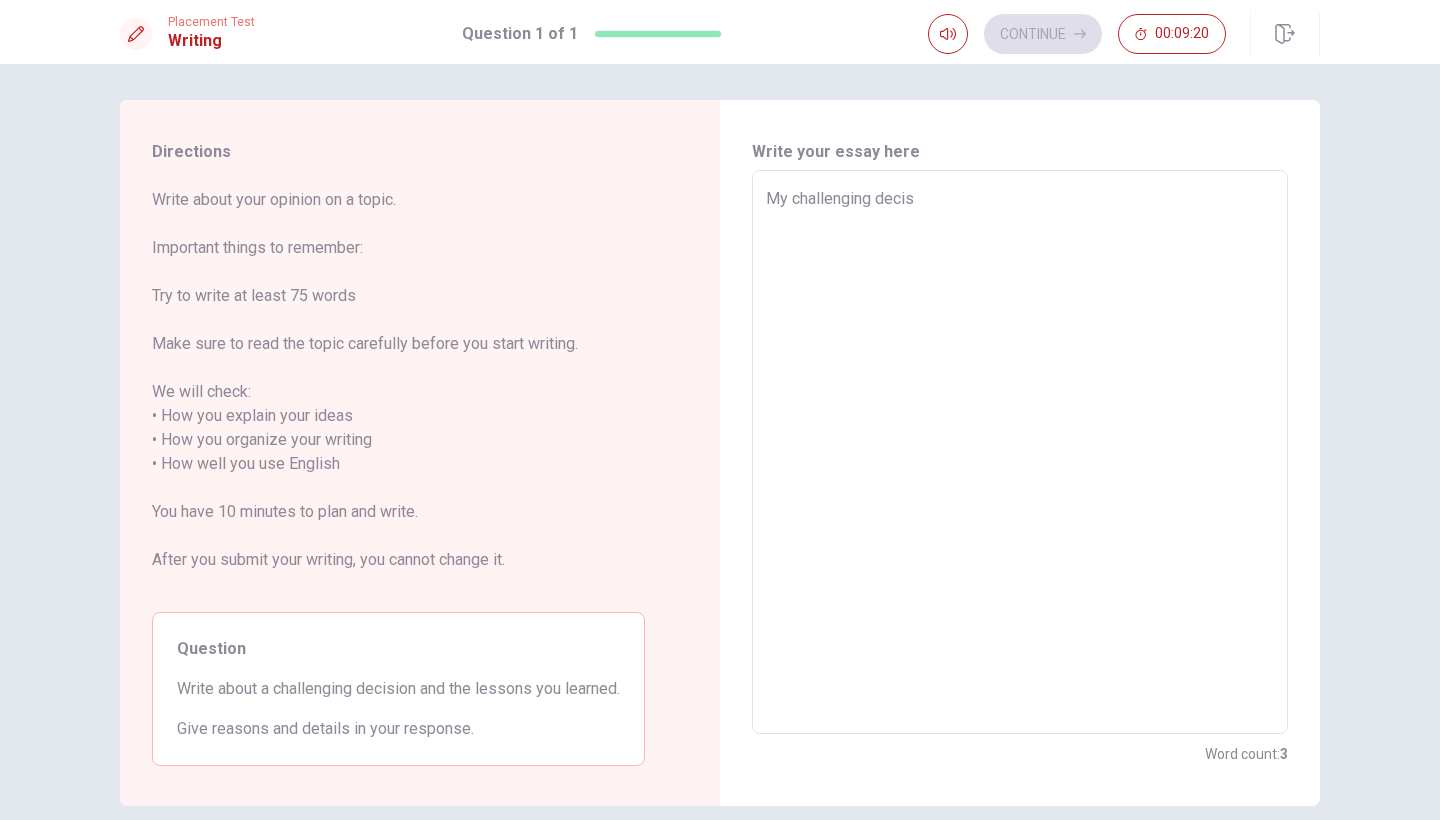 type on "My challenging decisi" 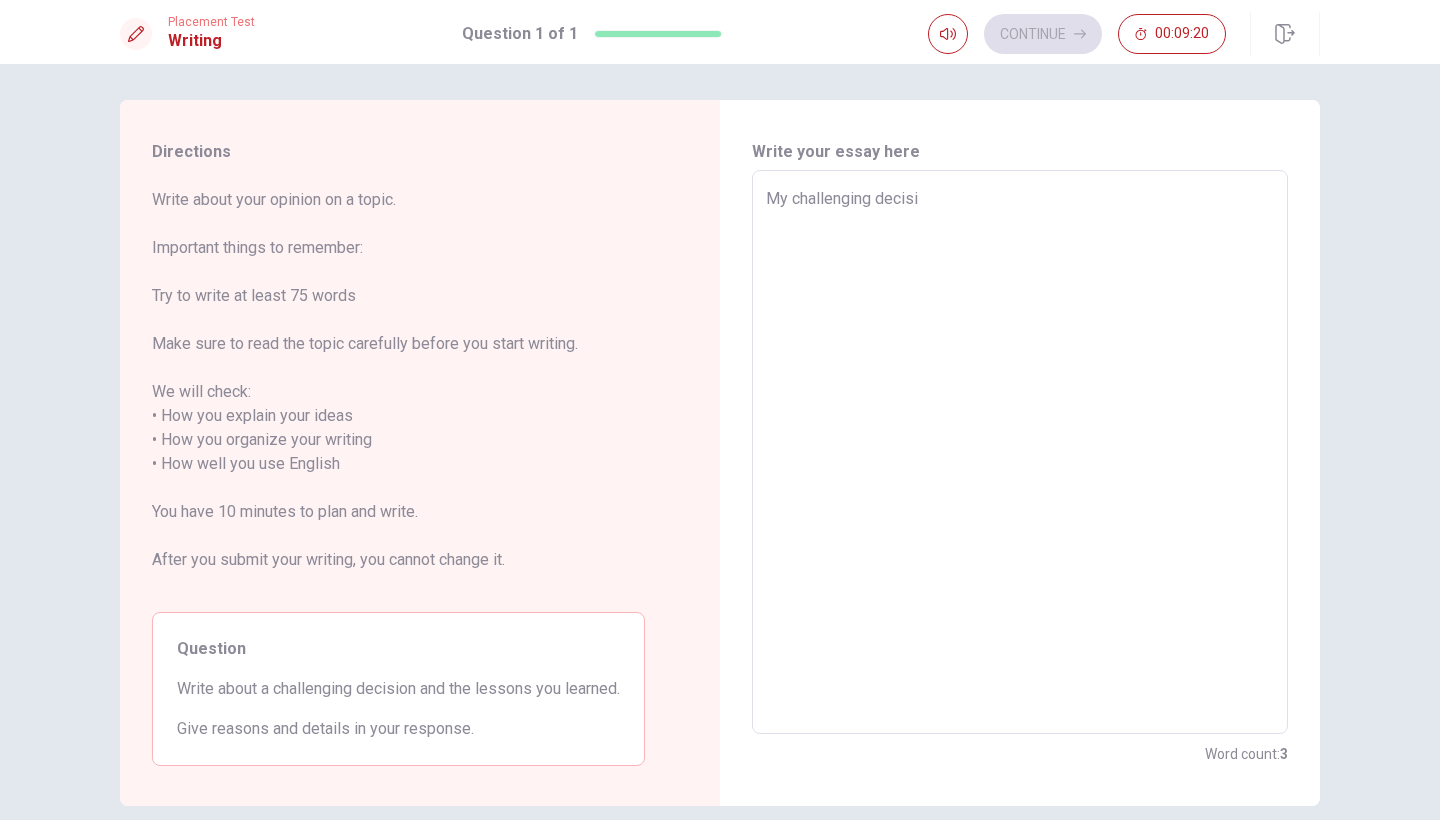 type on "x" 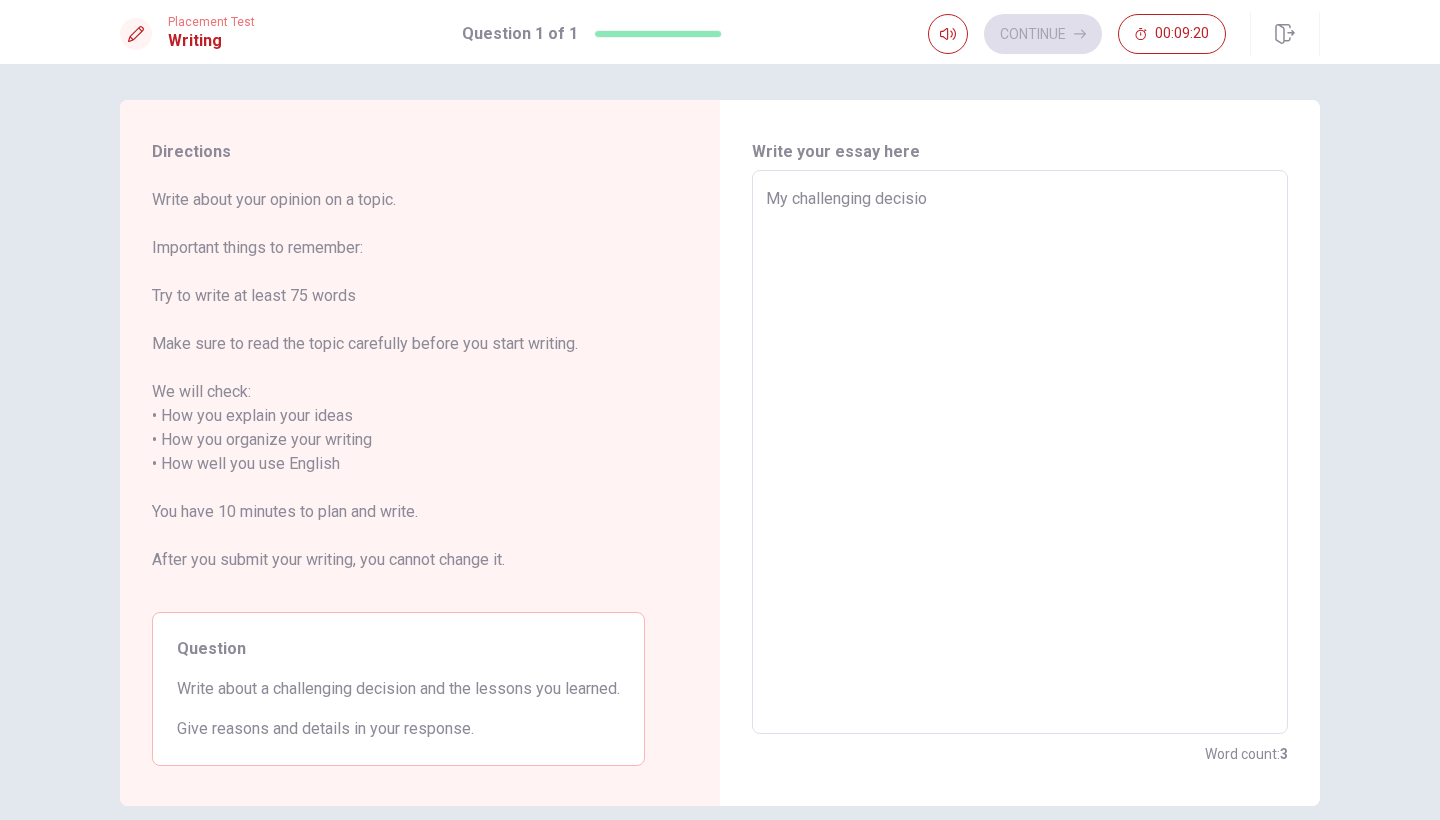 type on "x" 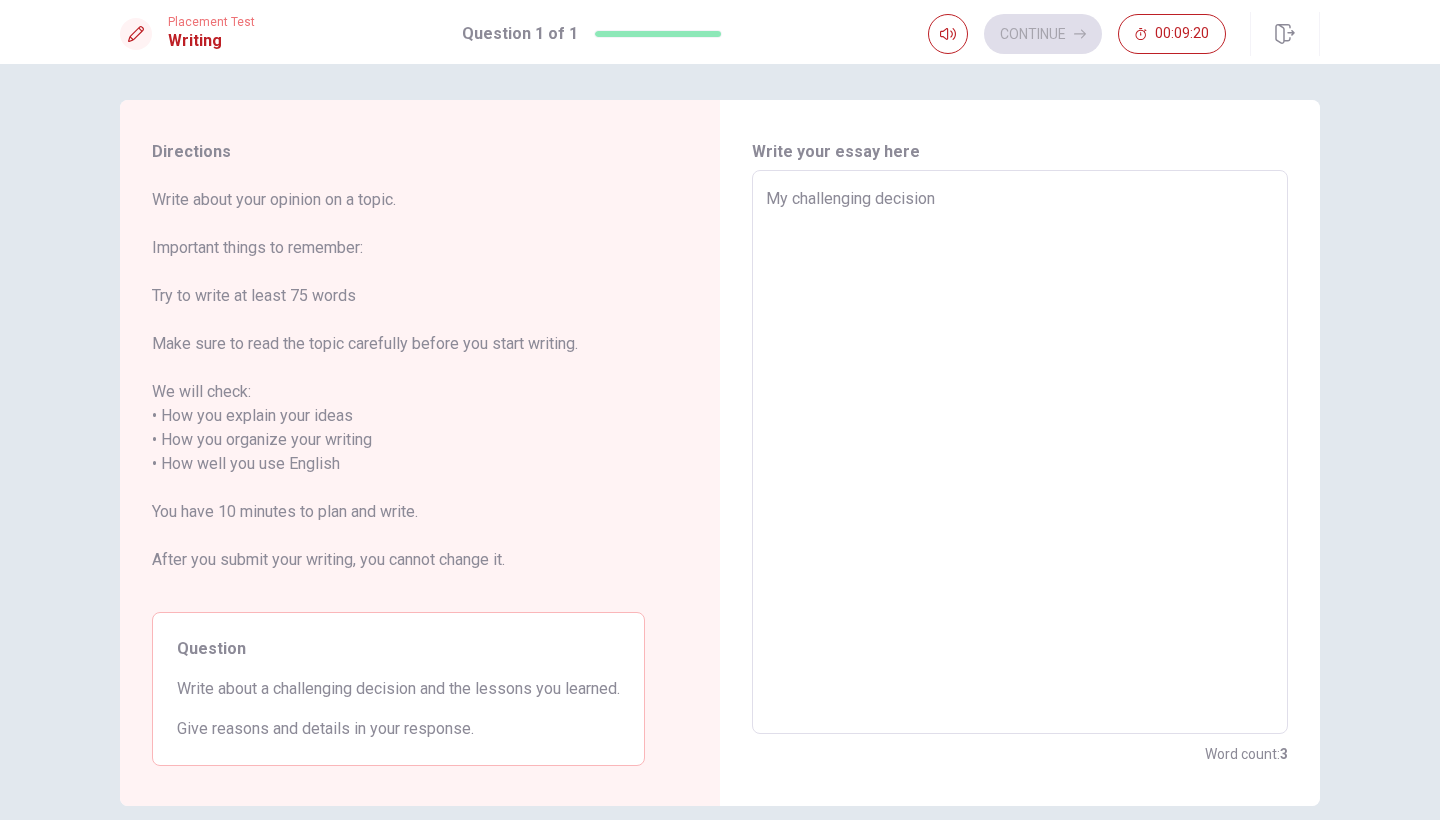 type on "x" 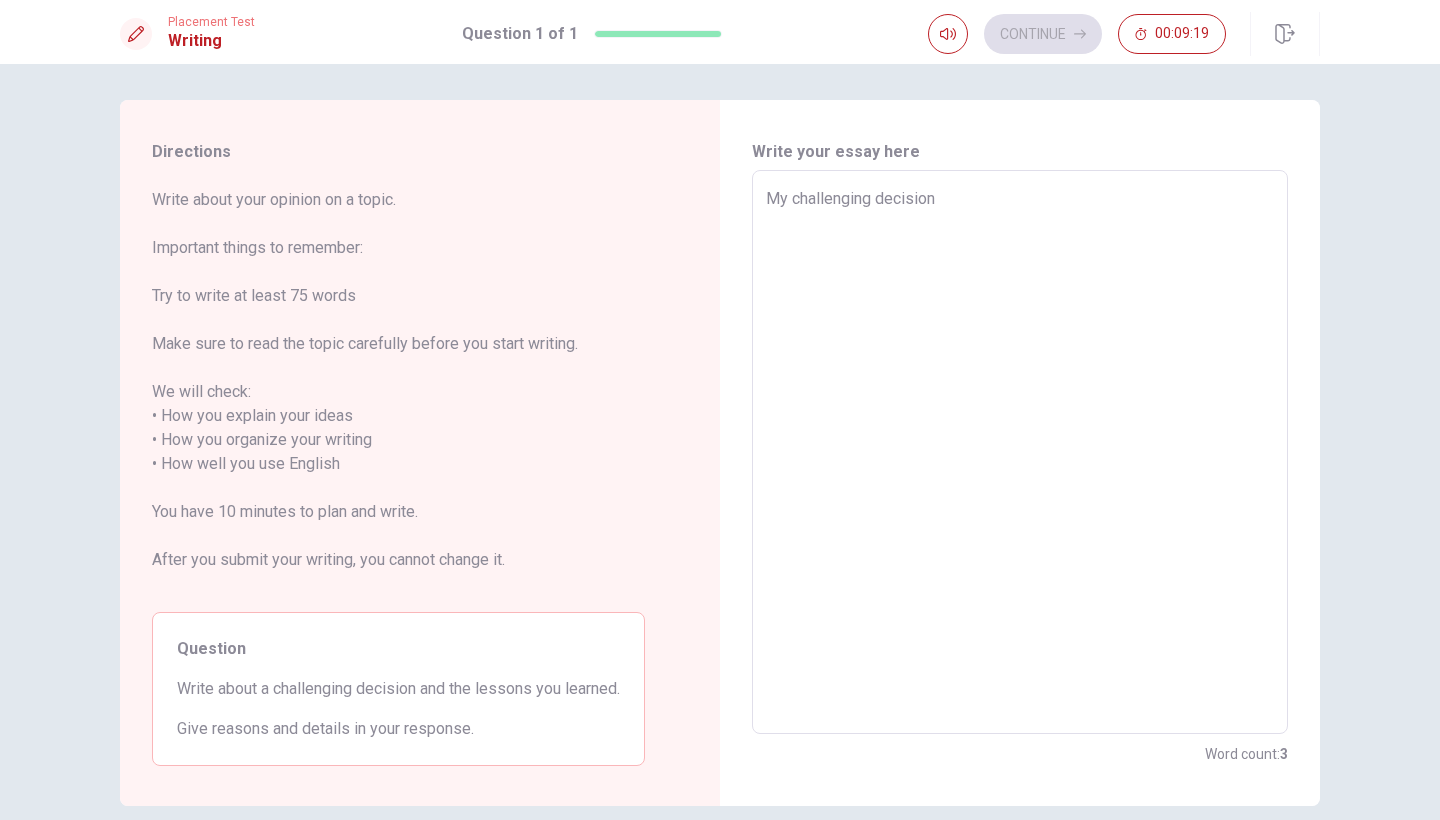 type on "My challenging decision" 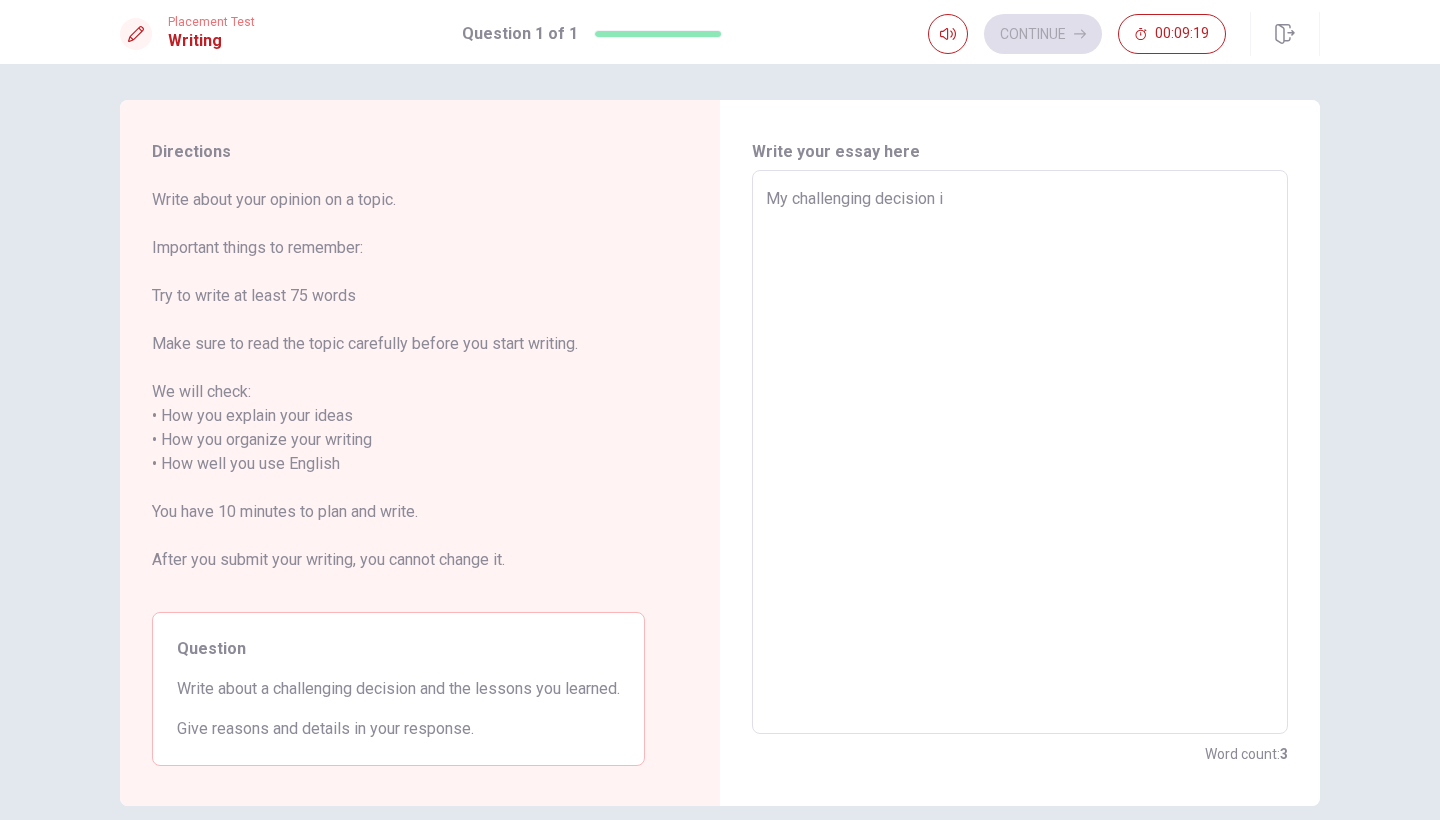type on "x" 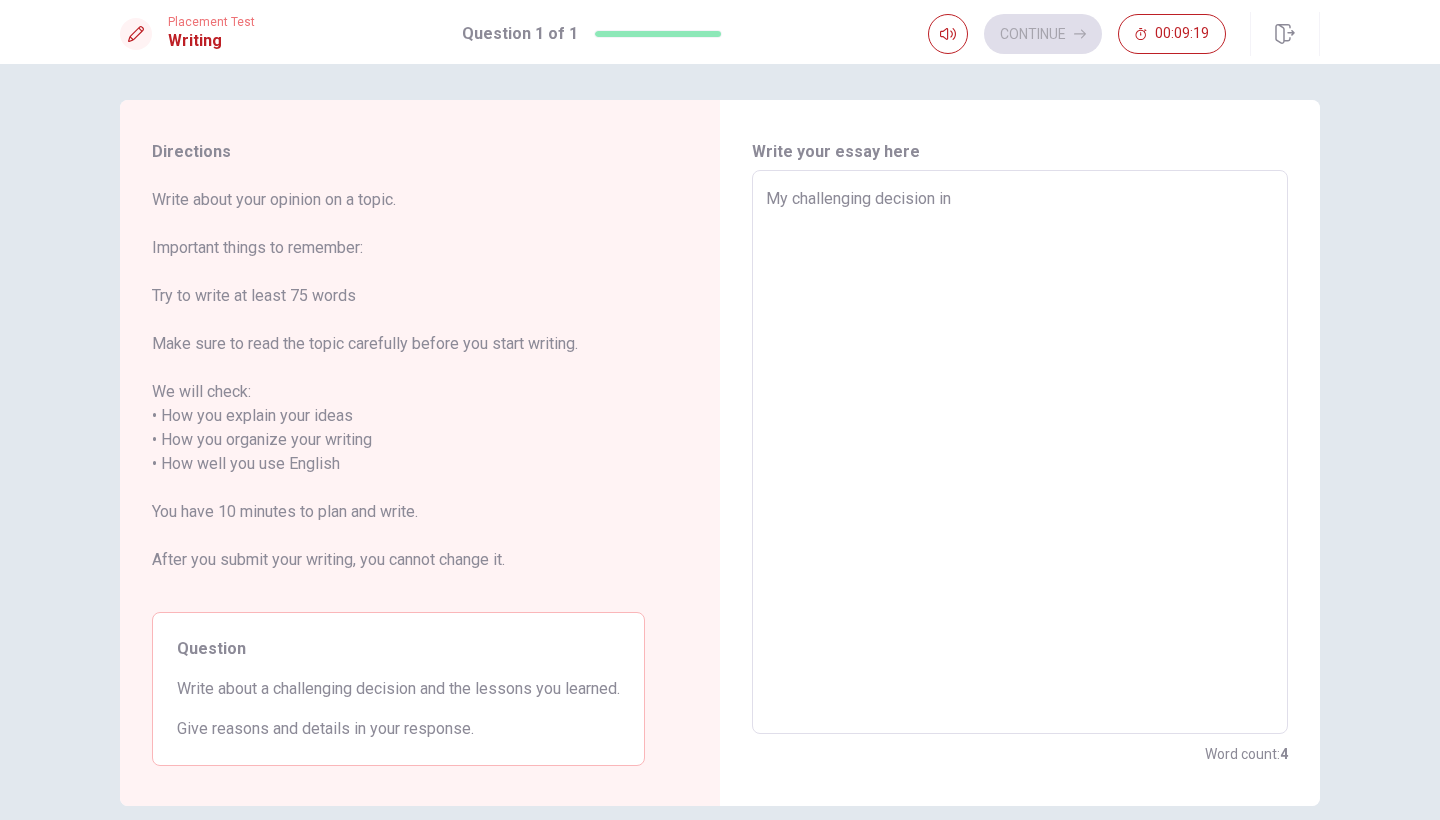 type on "x" 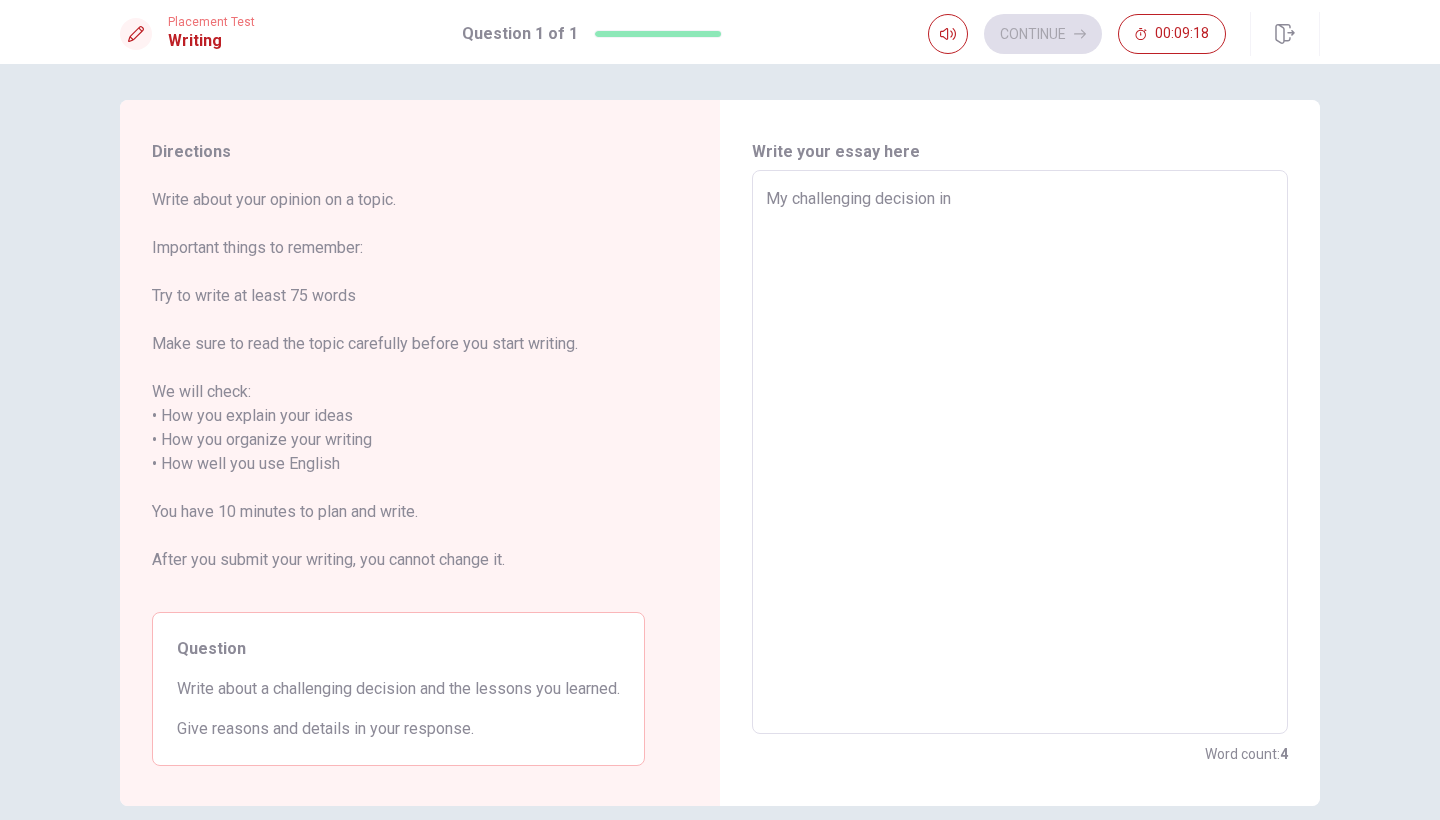 type on "My challenging decision in m" 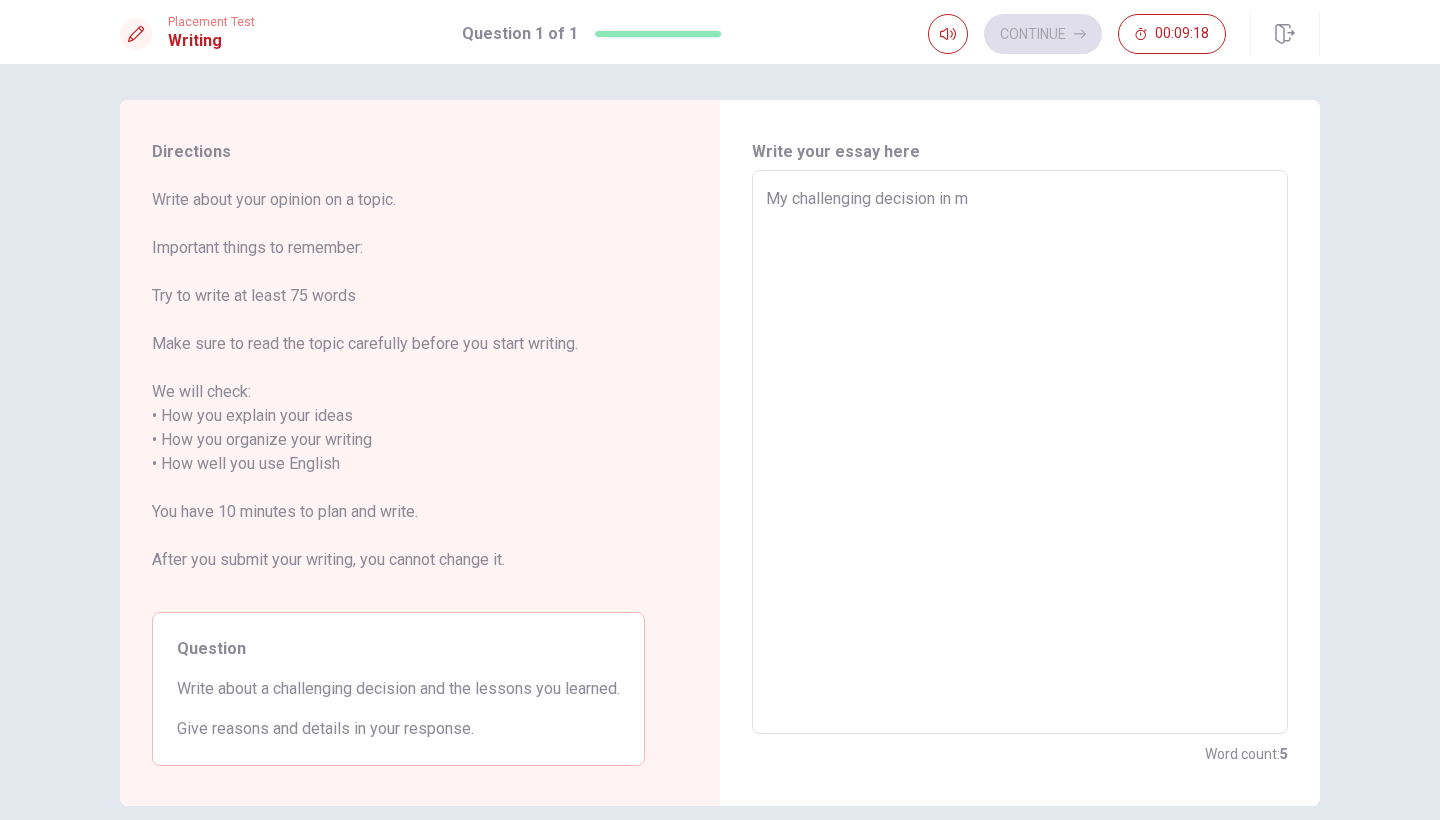 type on "x" 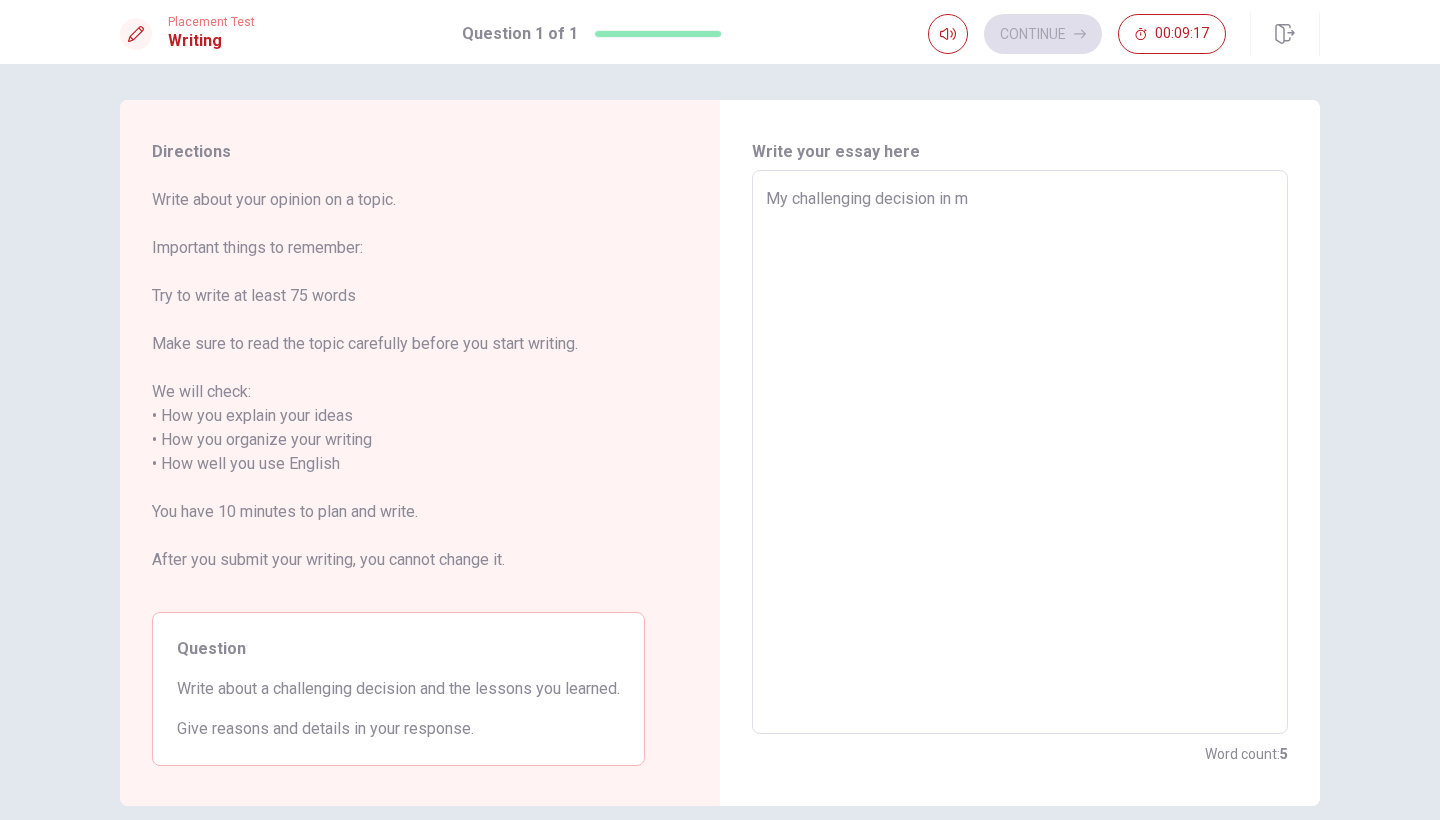 type on "My challenging decision in" 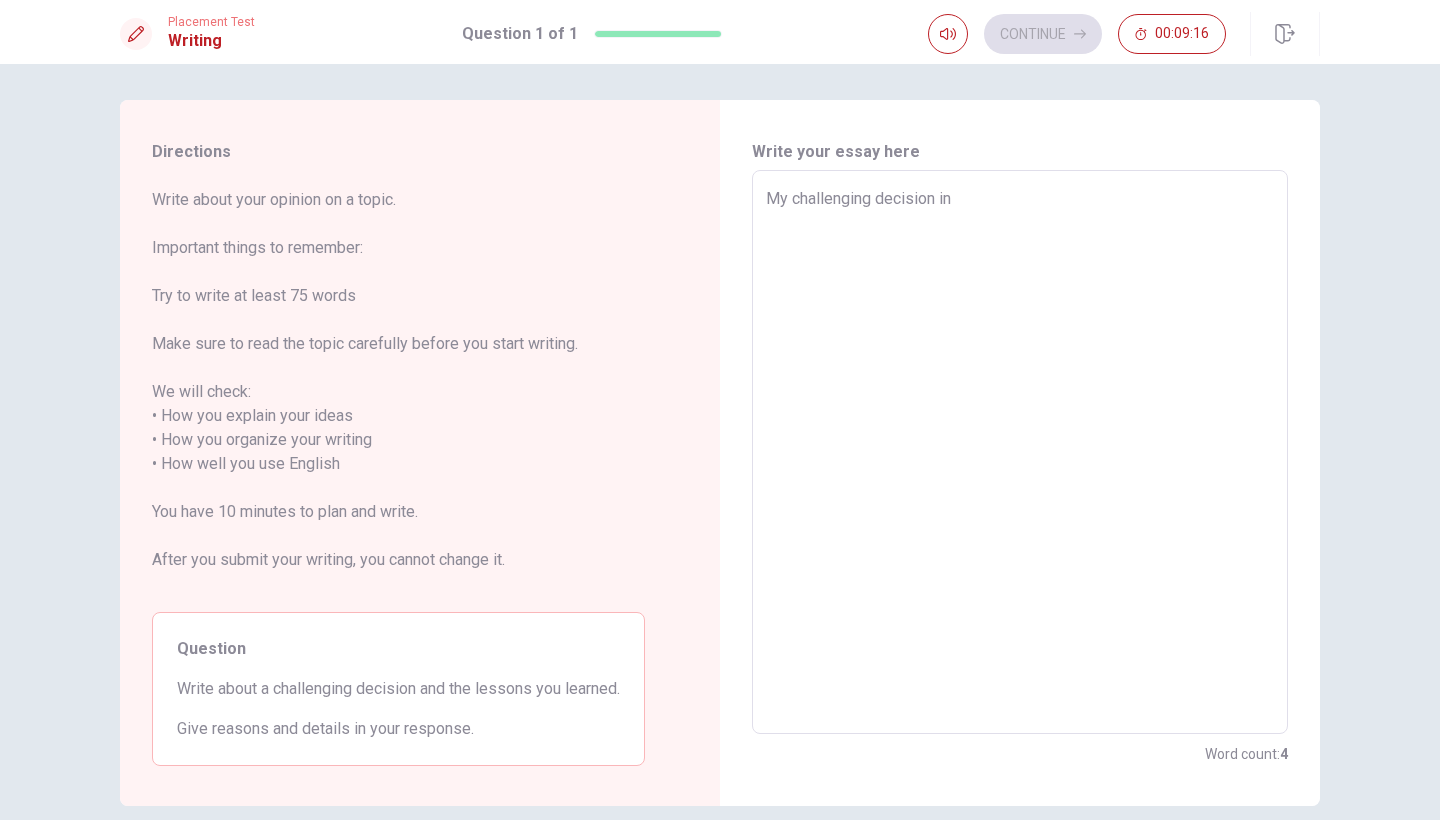 drag, startPoint x: 797, startPoint y: 202, endPoint x: 726, endPoint y: 202, distance: 71 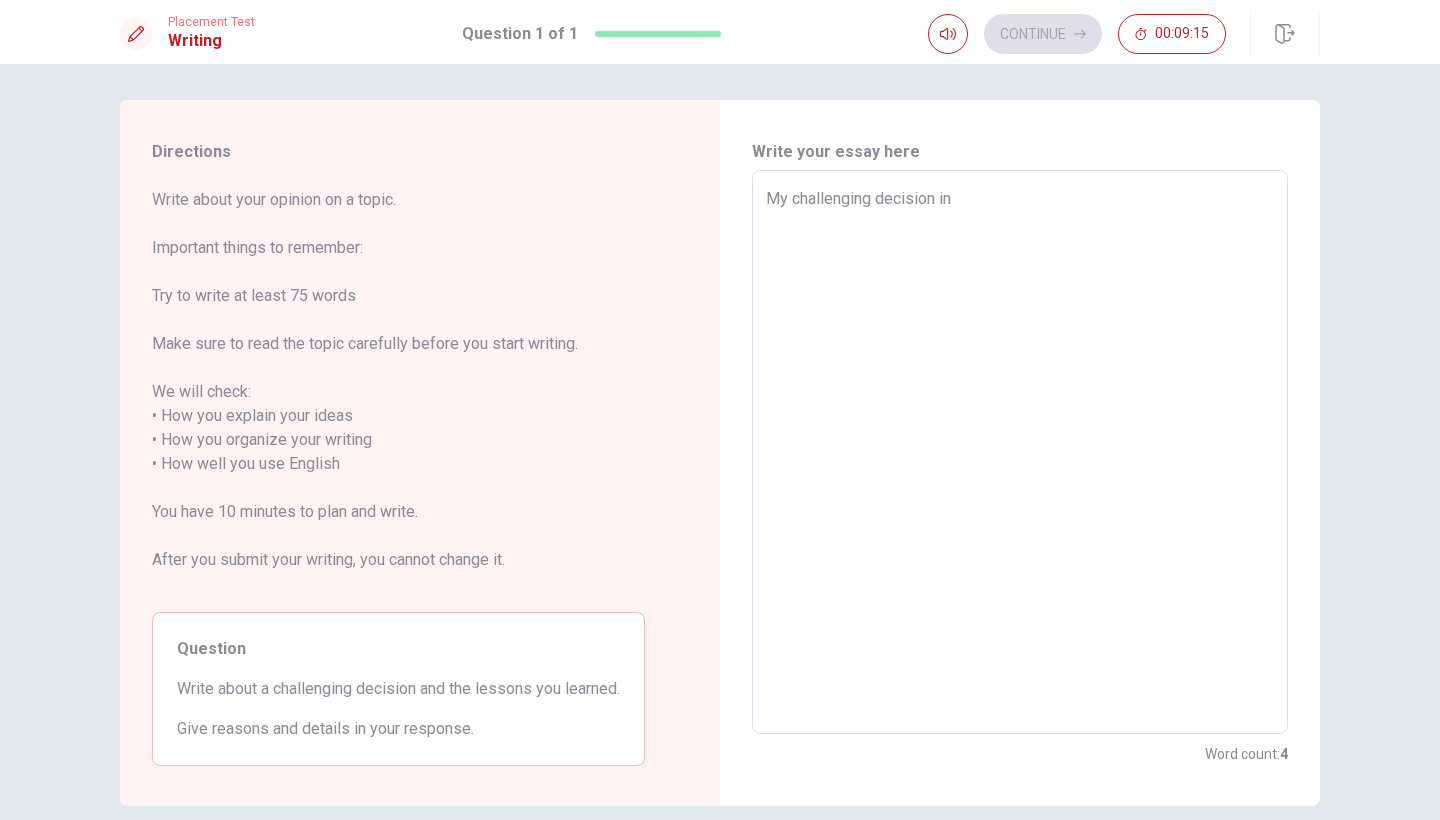 type on "x" 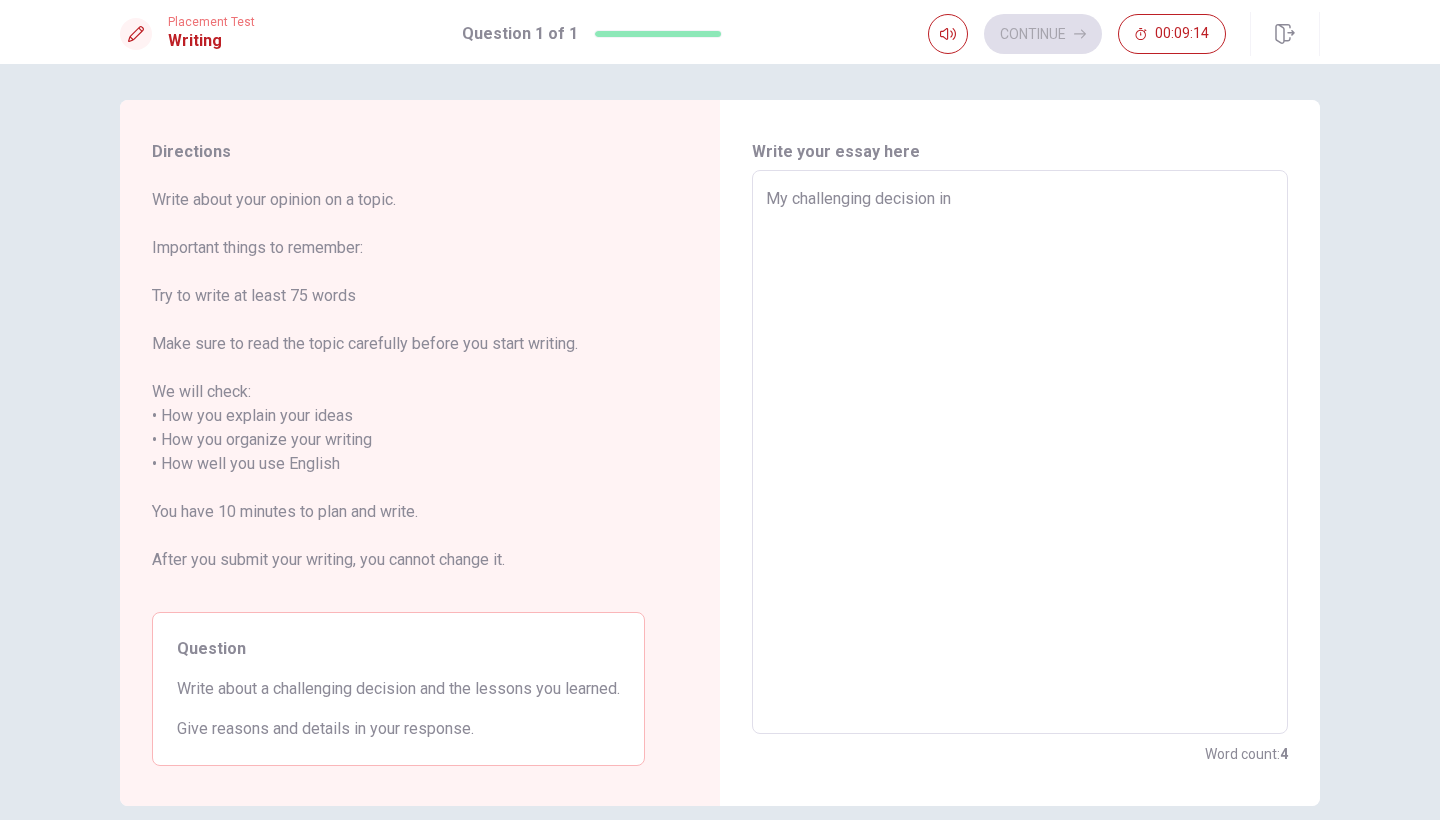 type on "hallenging decision in" 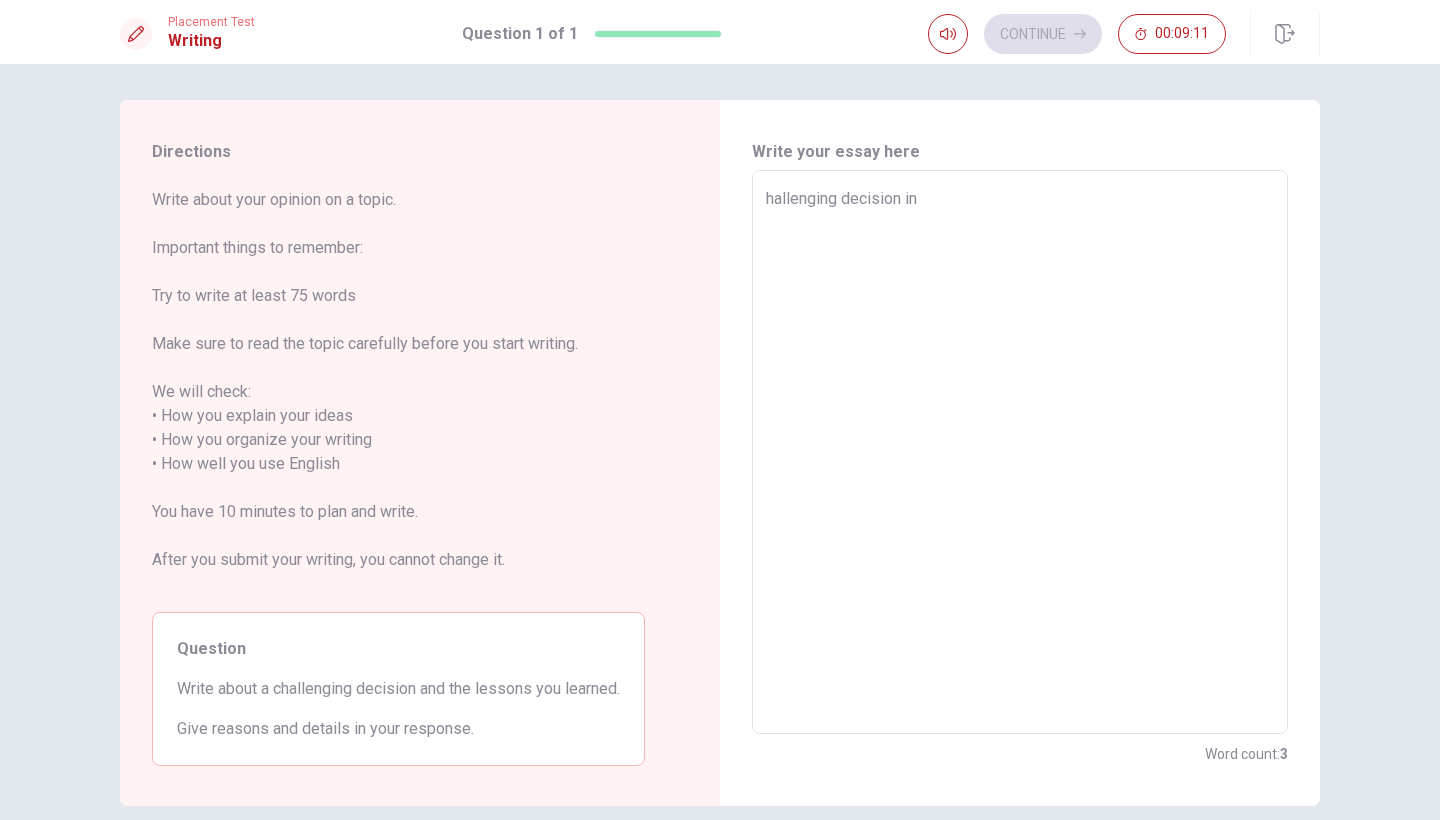 click on "hallenging decision in" at bounding box center (1020, 452) 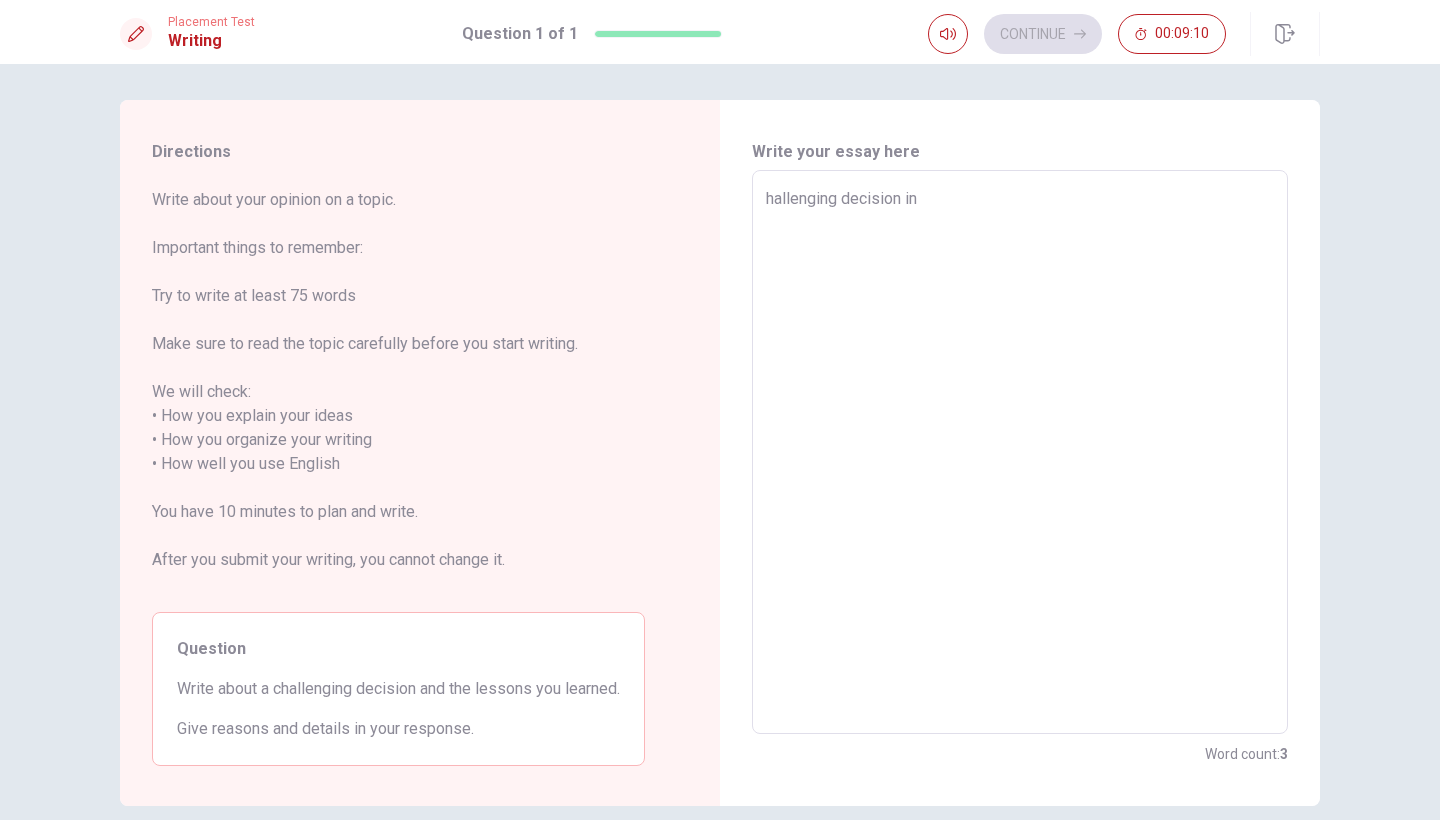 type on "Challenging decision in" 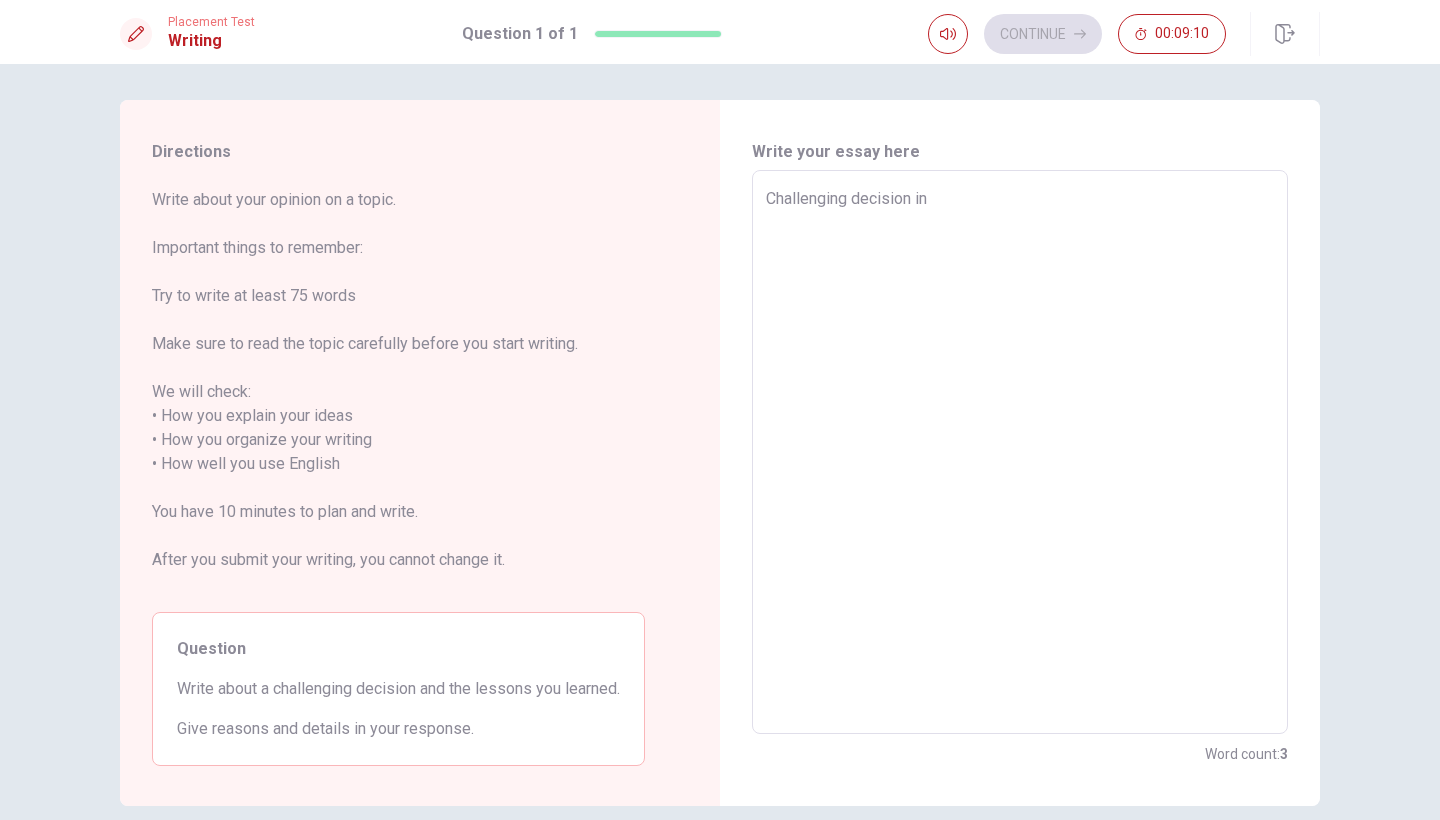 type on "x" 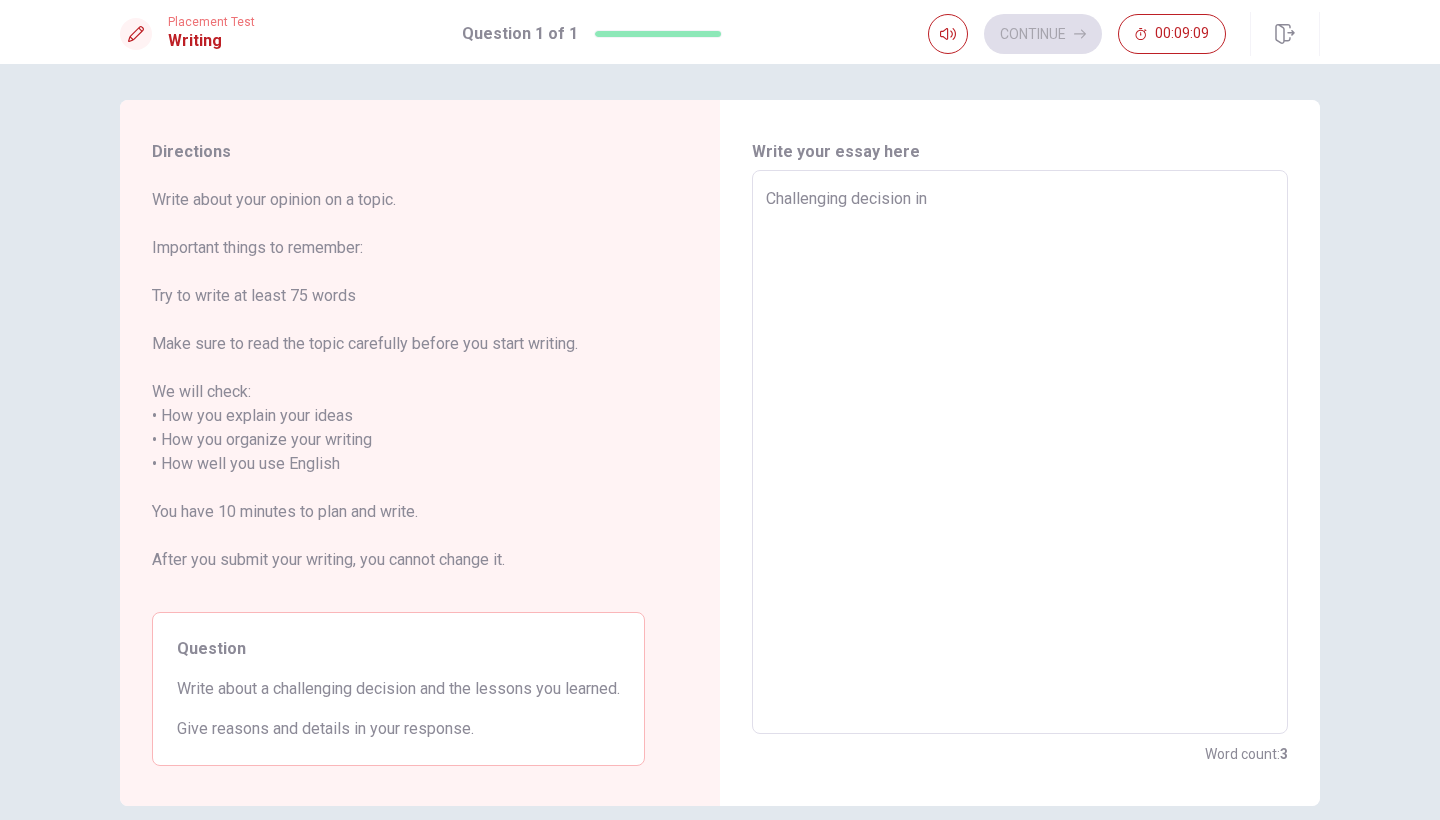 type on "Challenging decision in m" 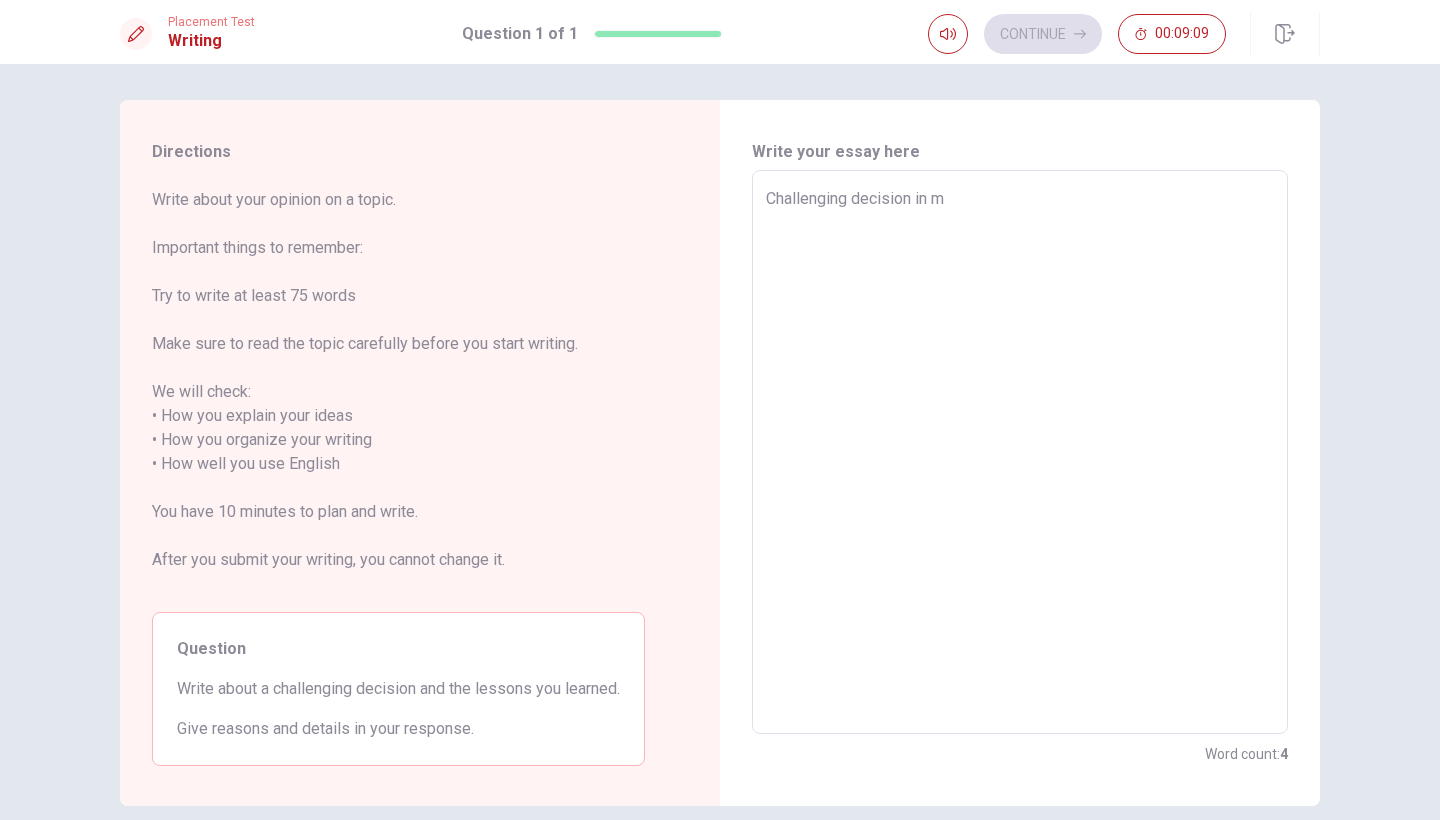 type on "x" 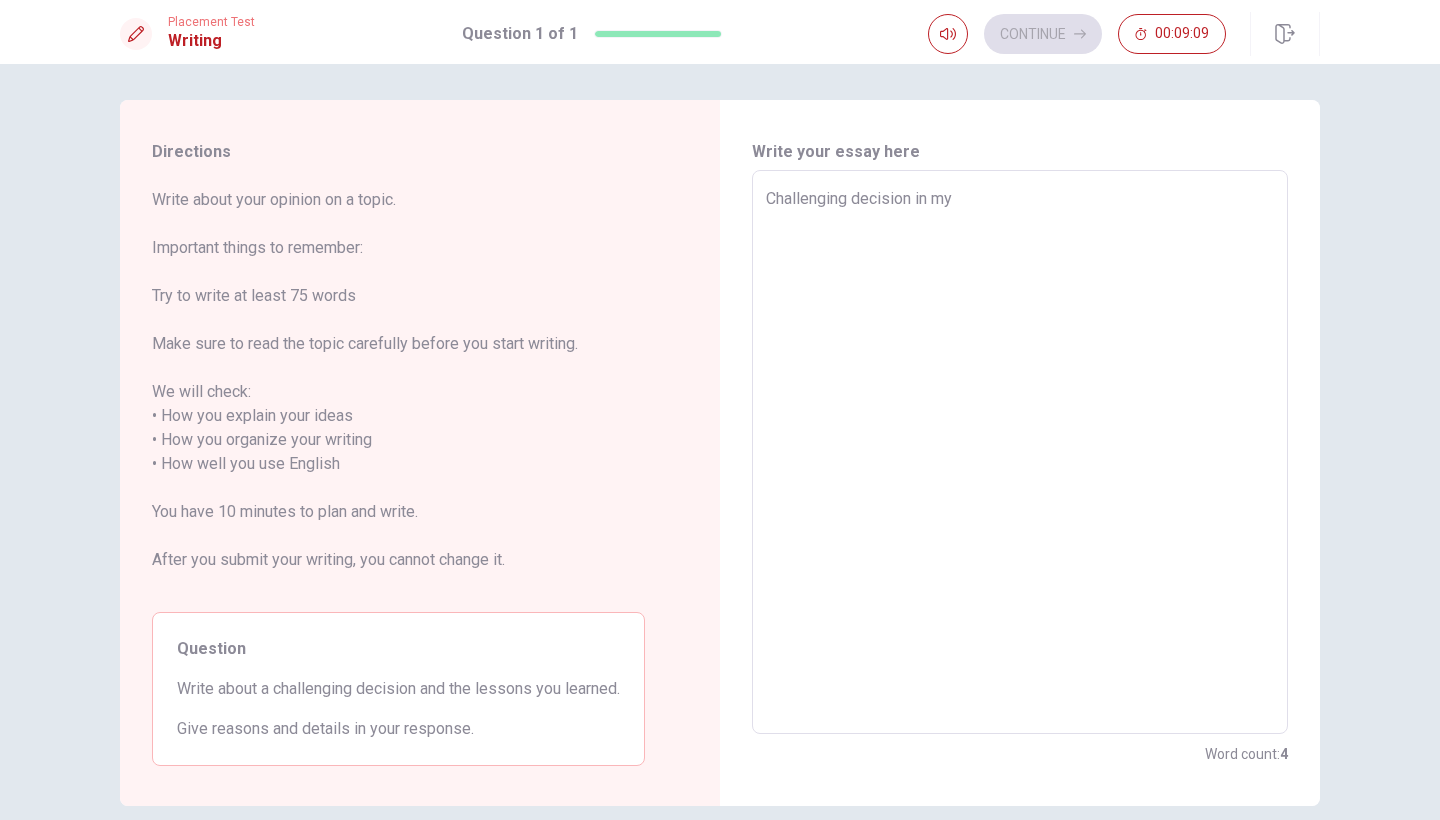 type on "x" 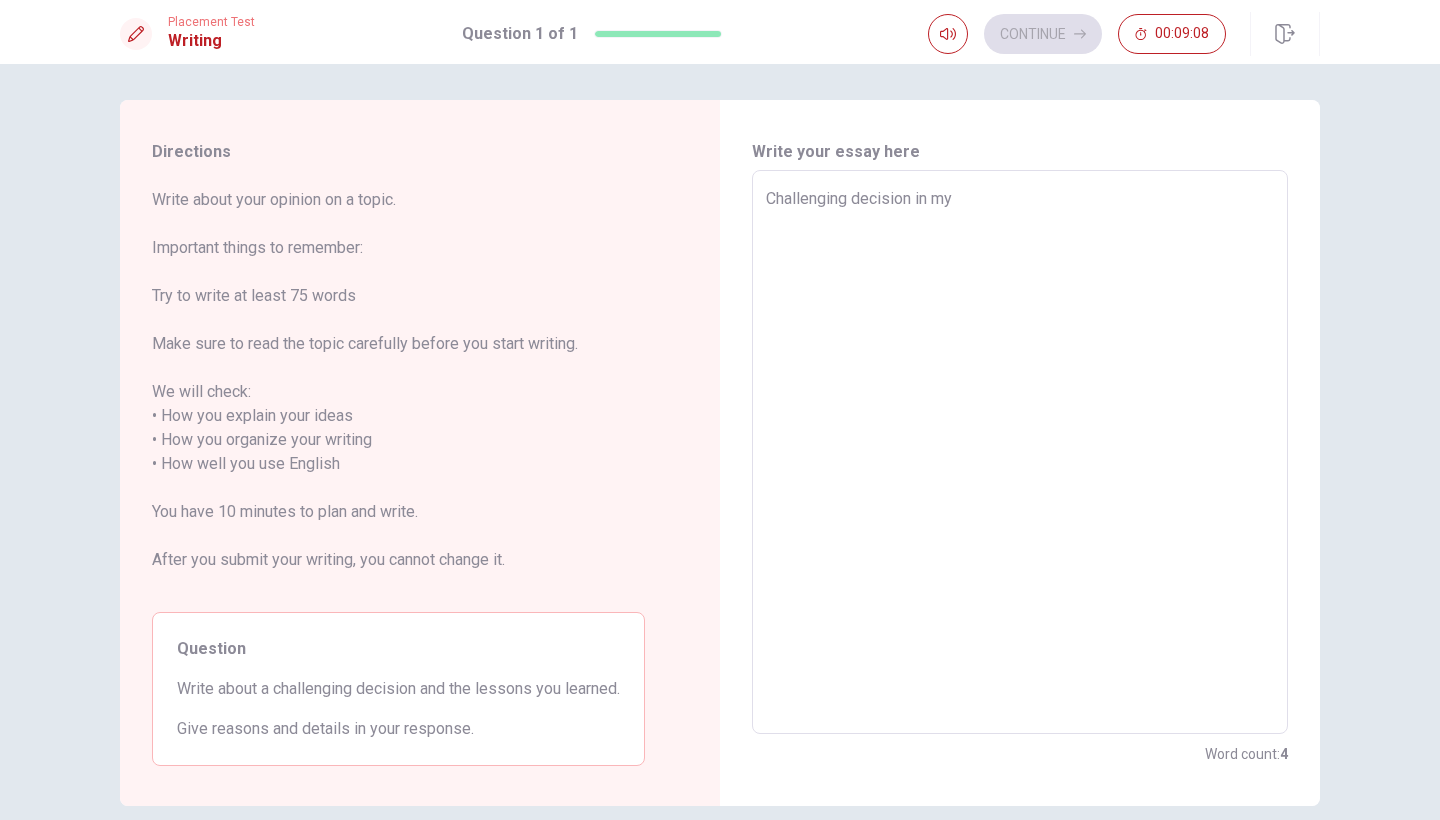 type on "Challenging decision in my" 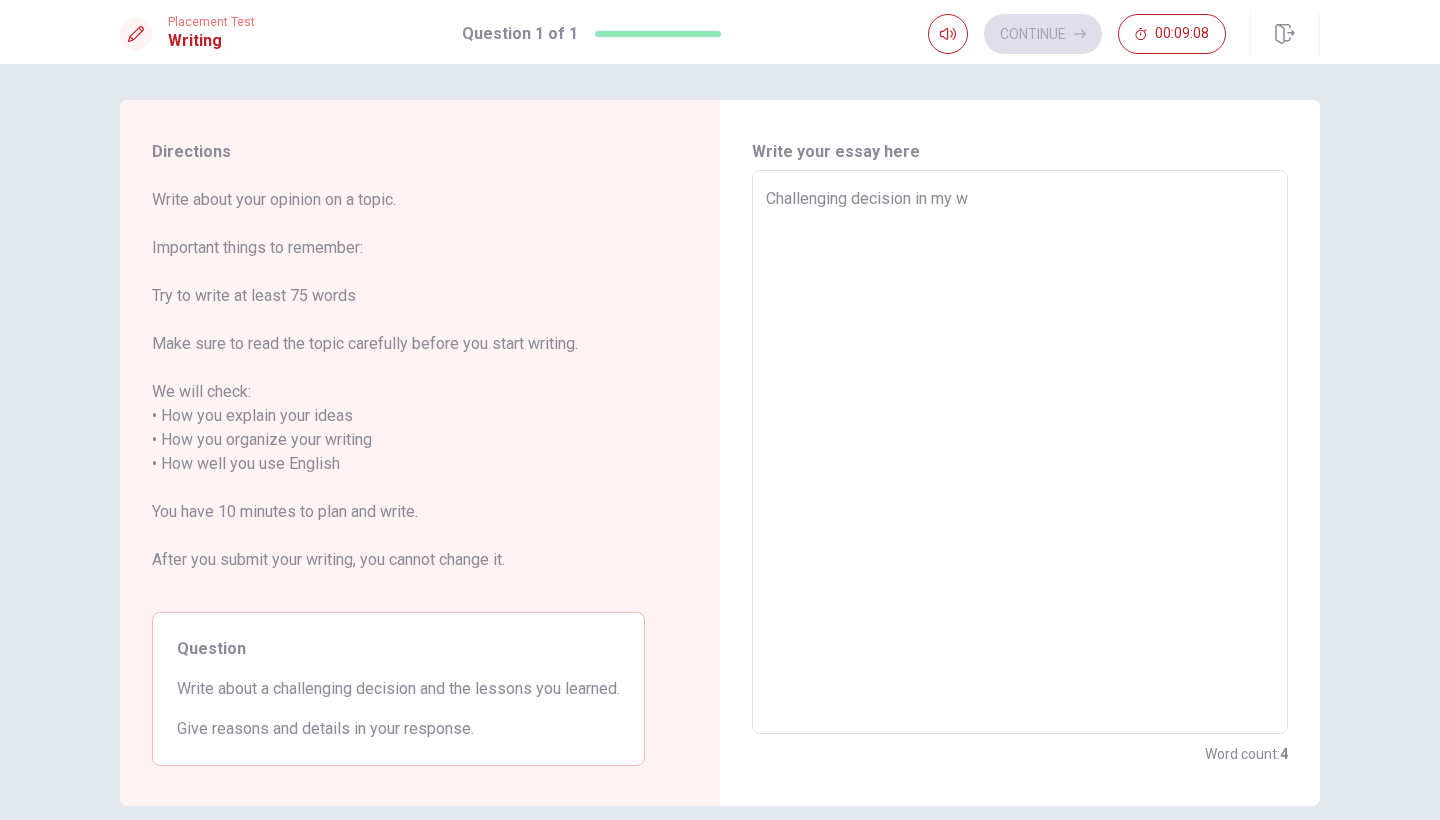 type on "x" 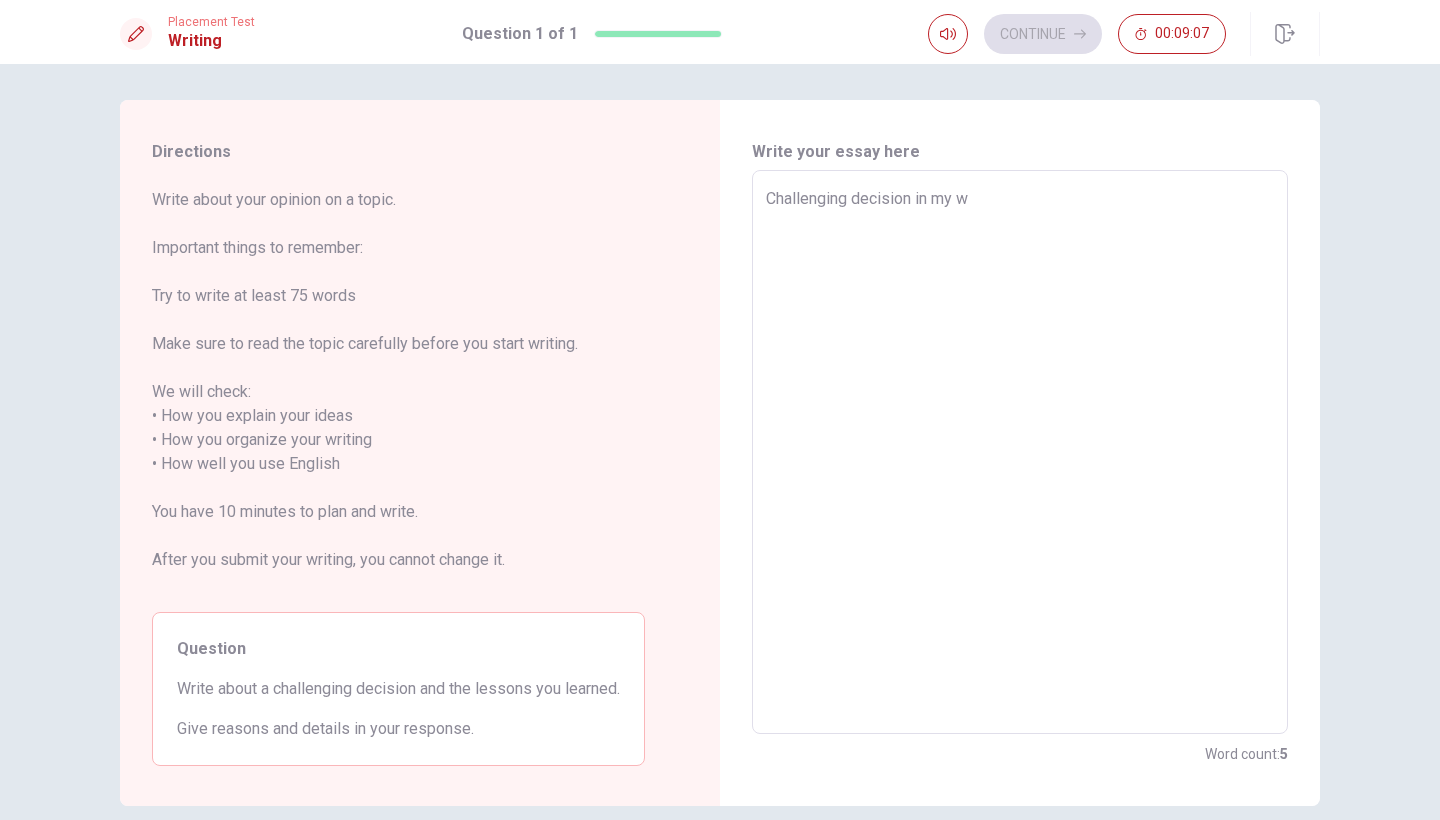 type on "Challenging decision in my wh" 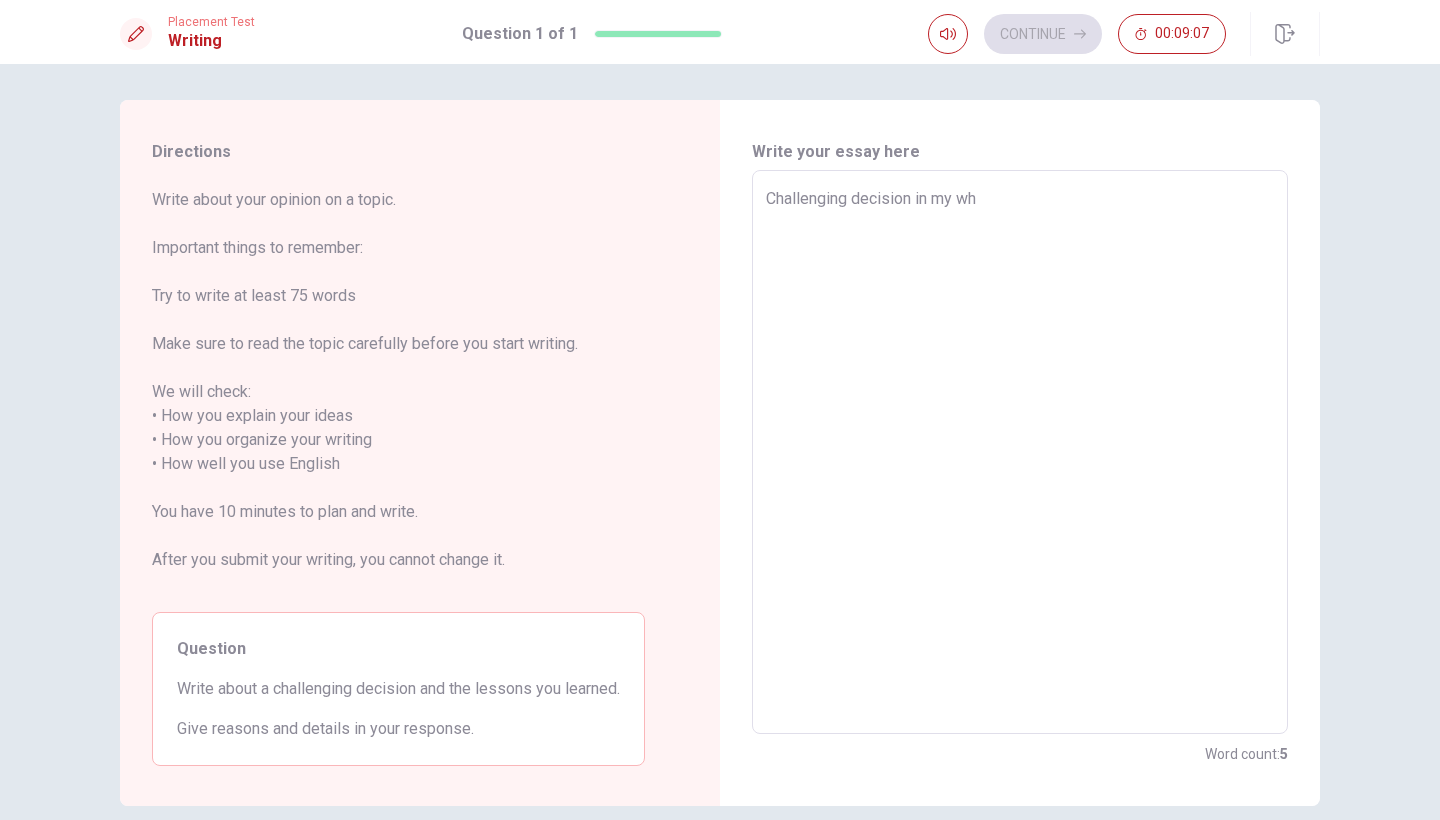 type on "x" 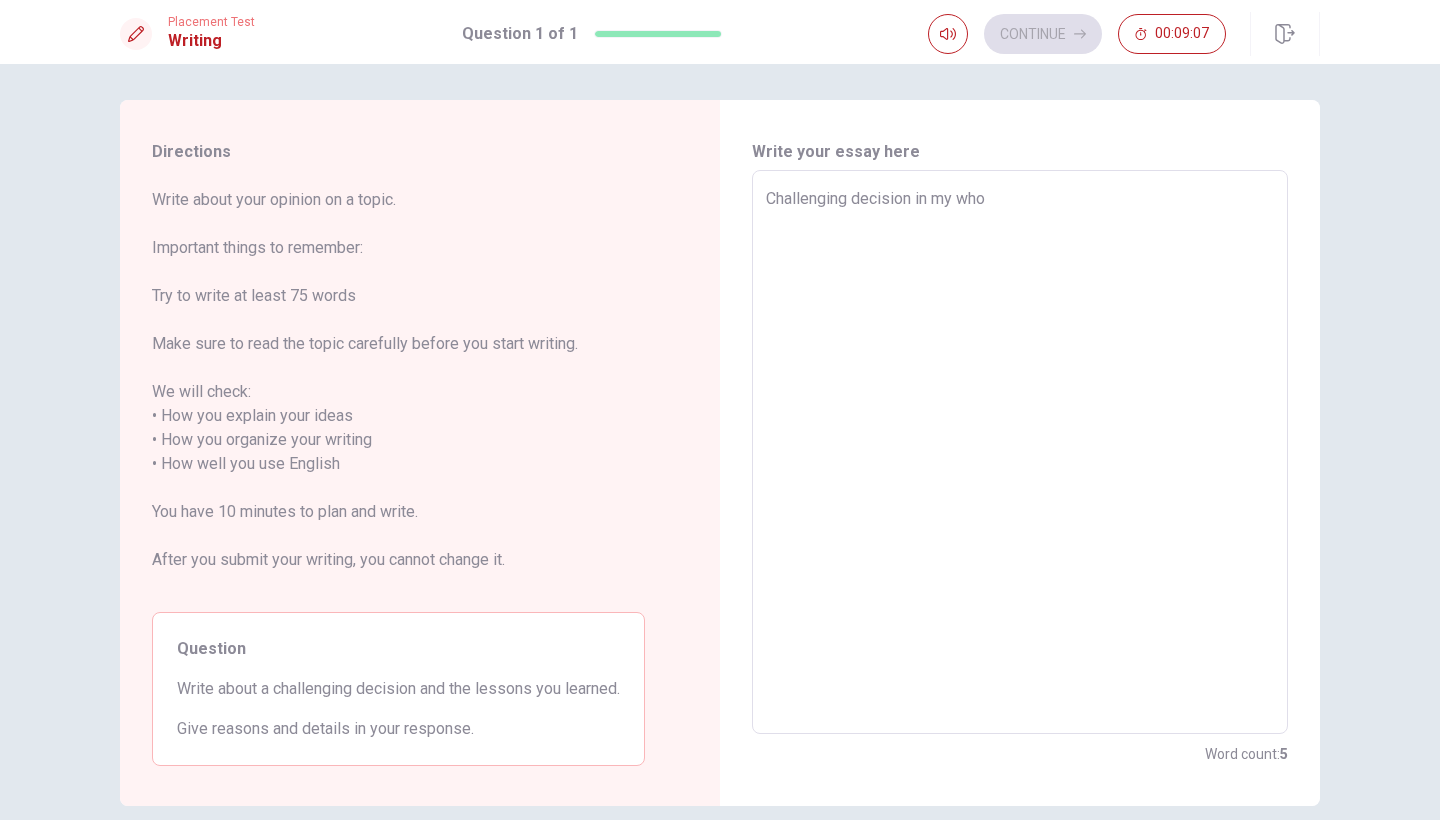 type on "x" 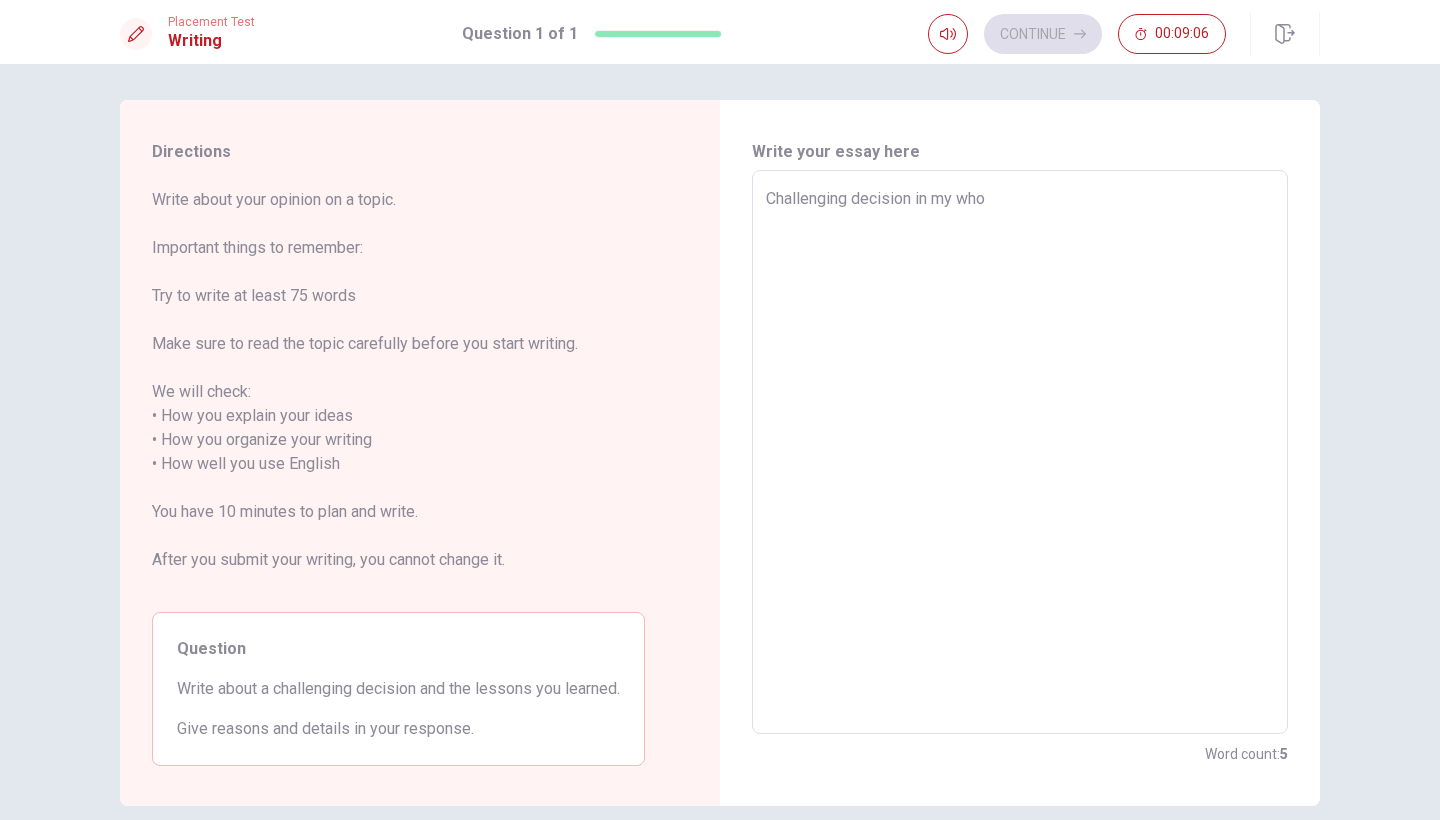 type on "Challenging decision in my whol" 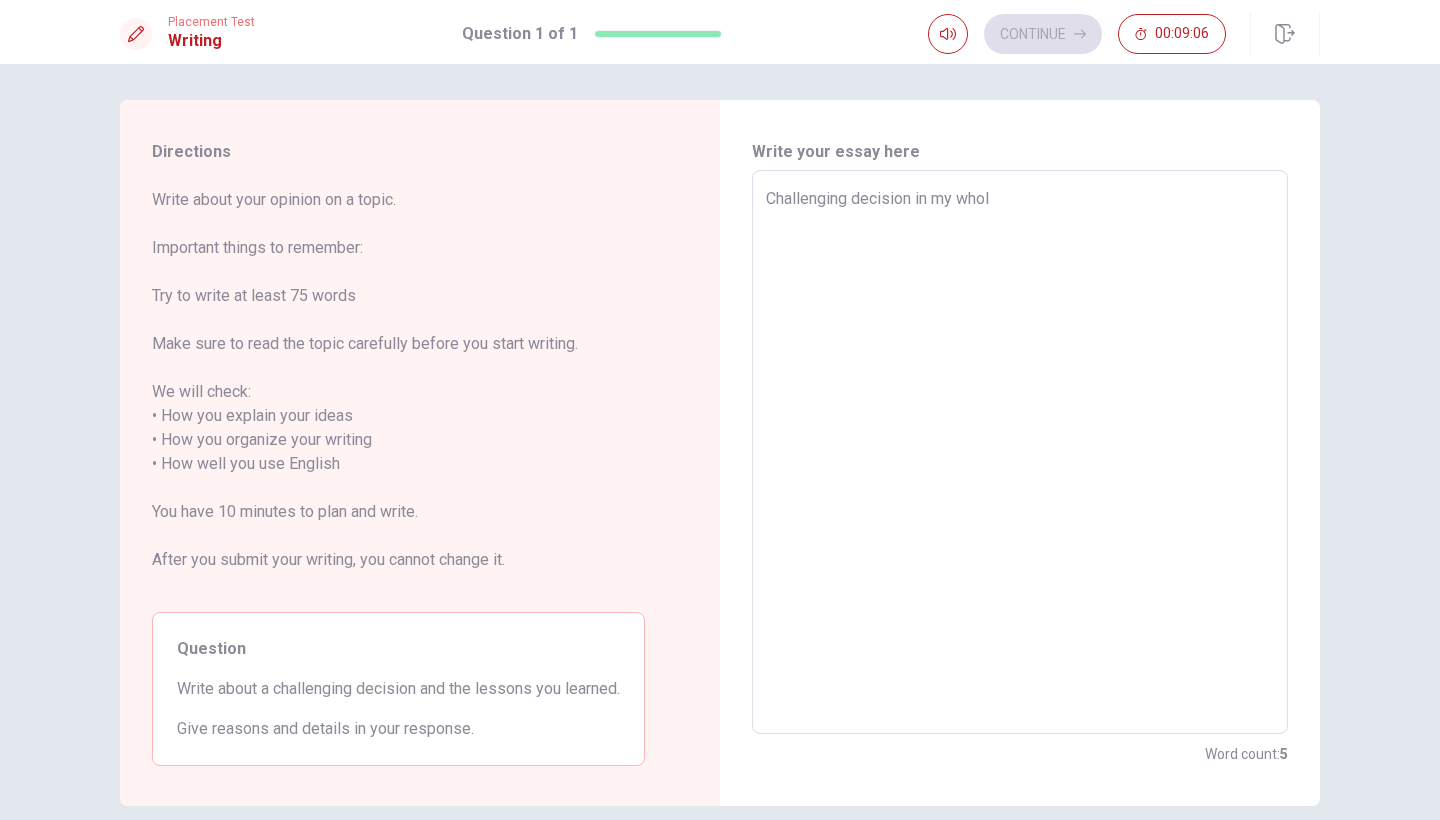 type on "x" 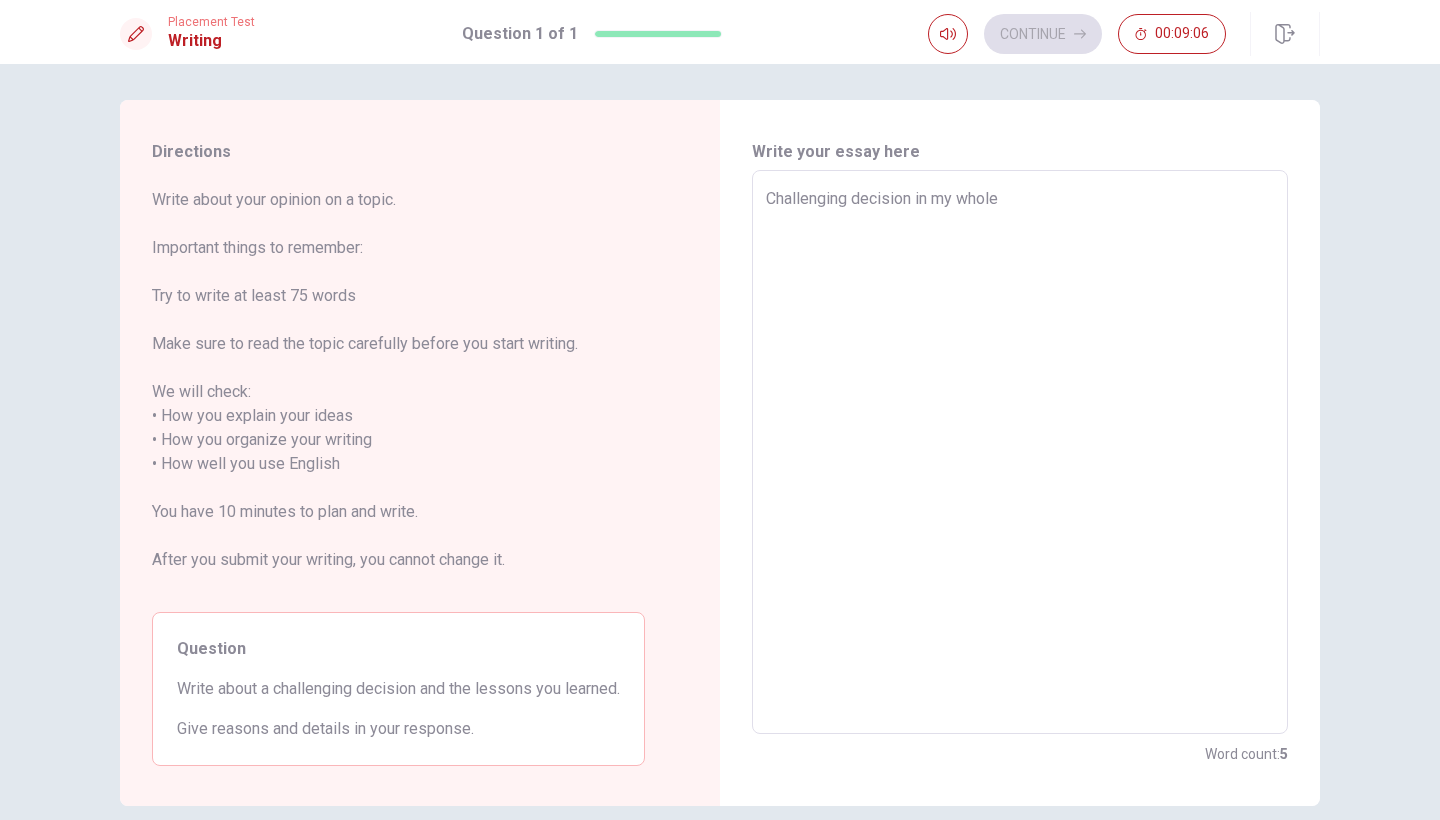 type on "x" 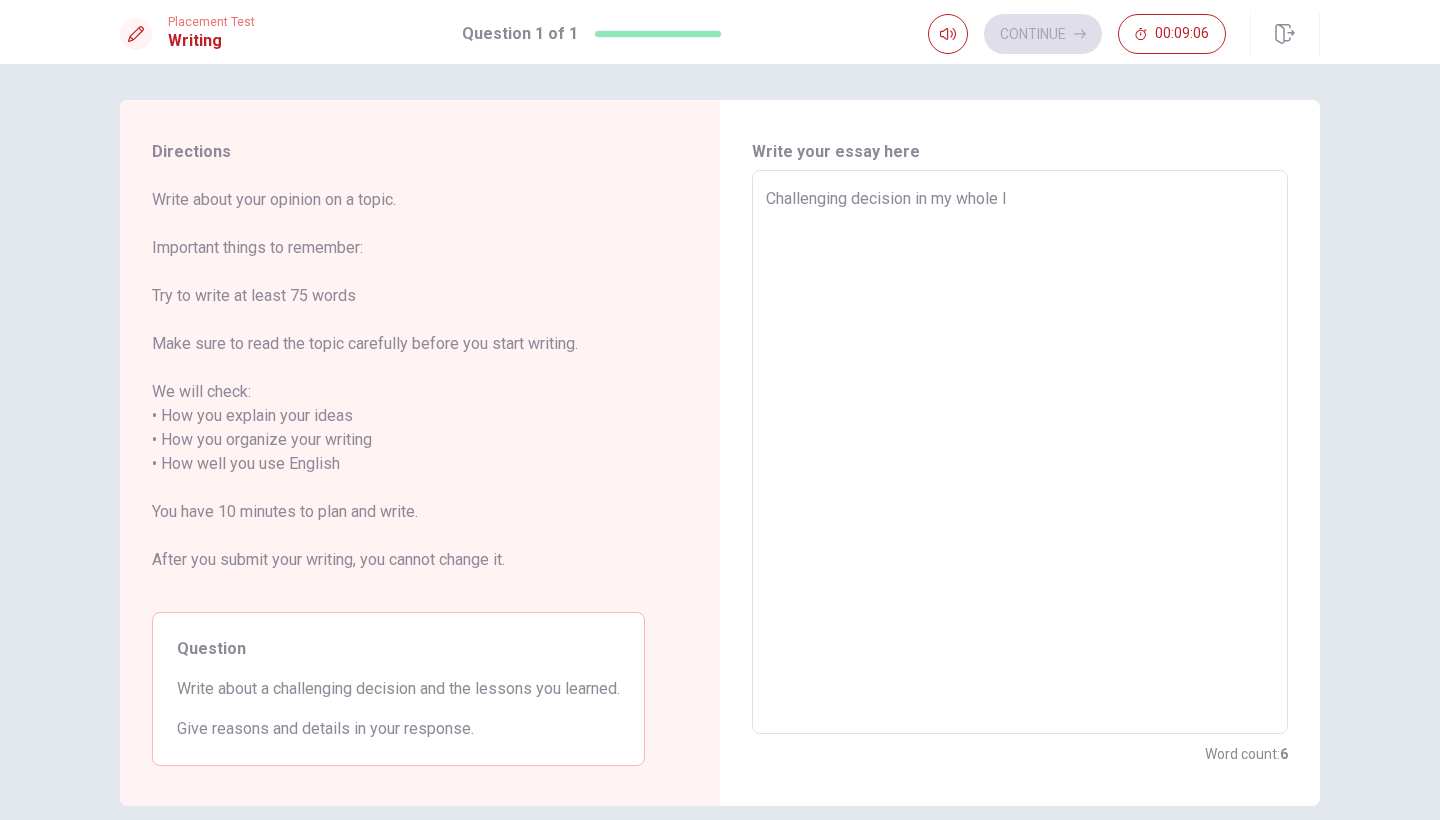 type on "x" 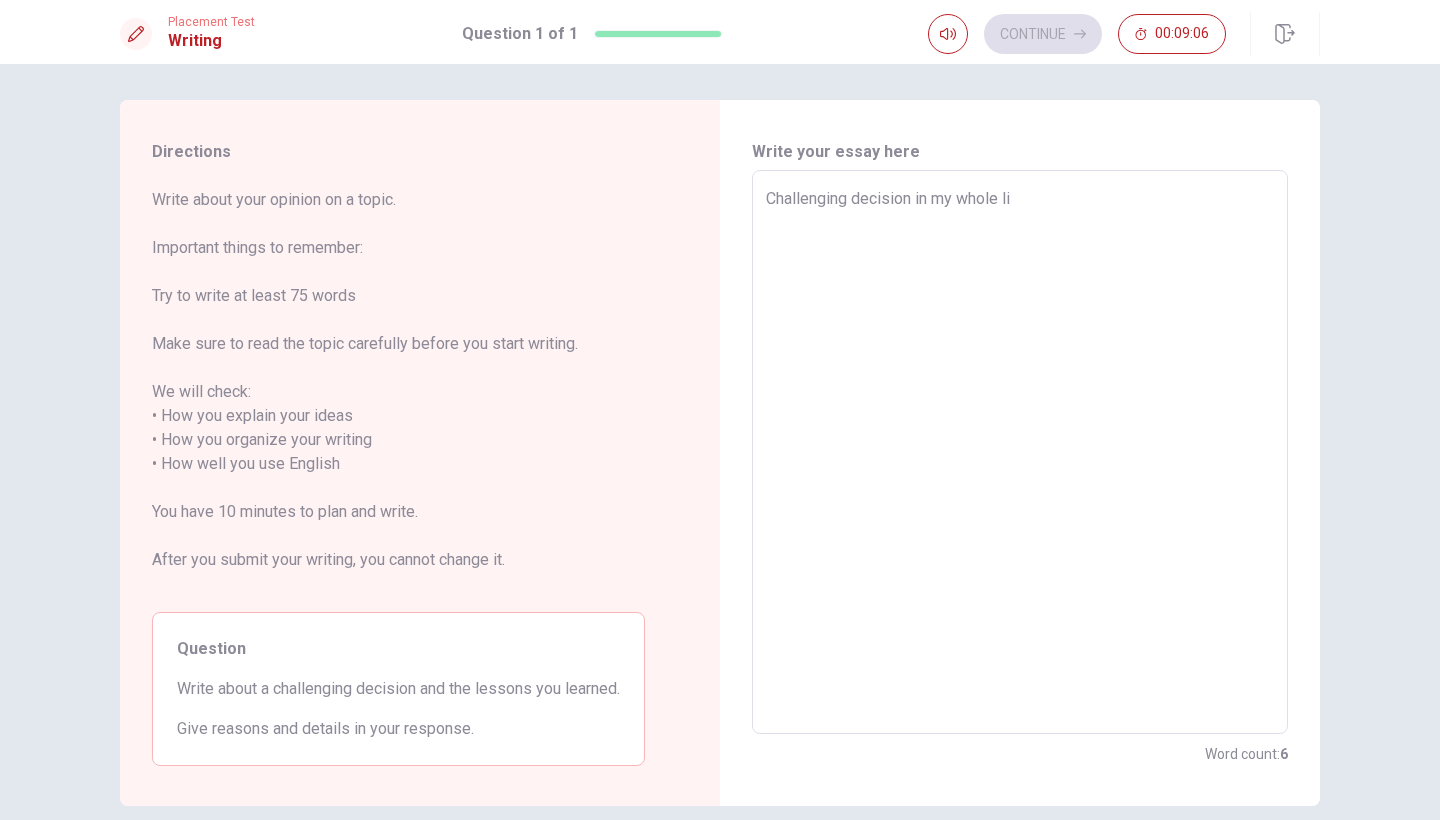 type on "x" 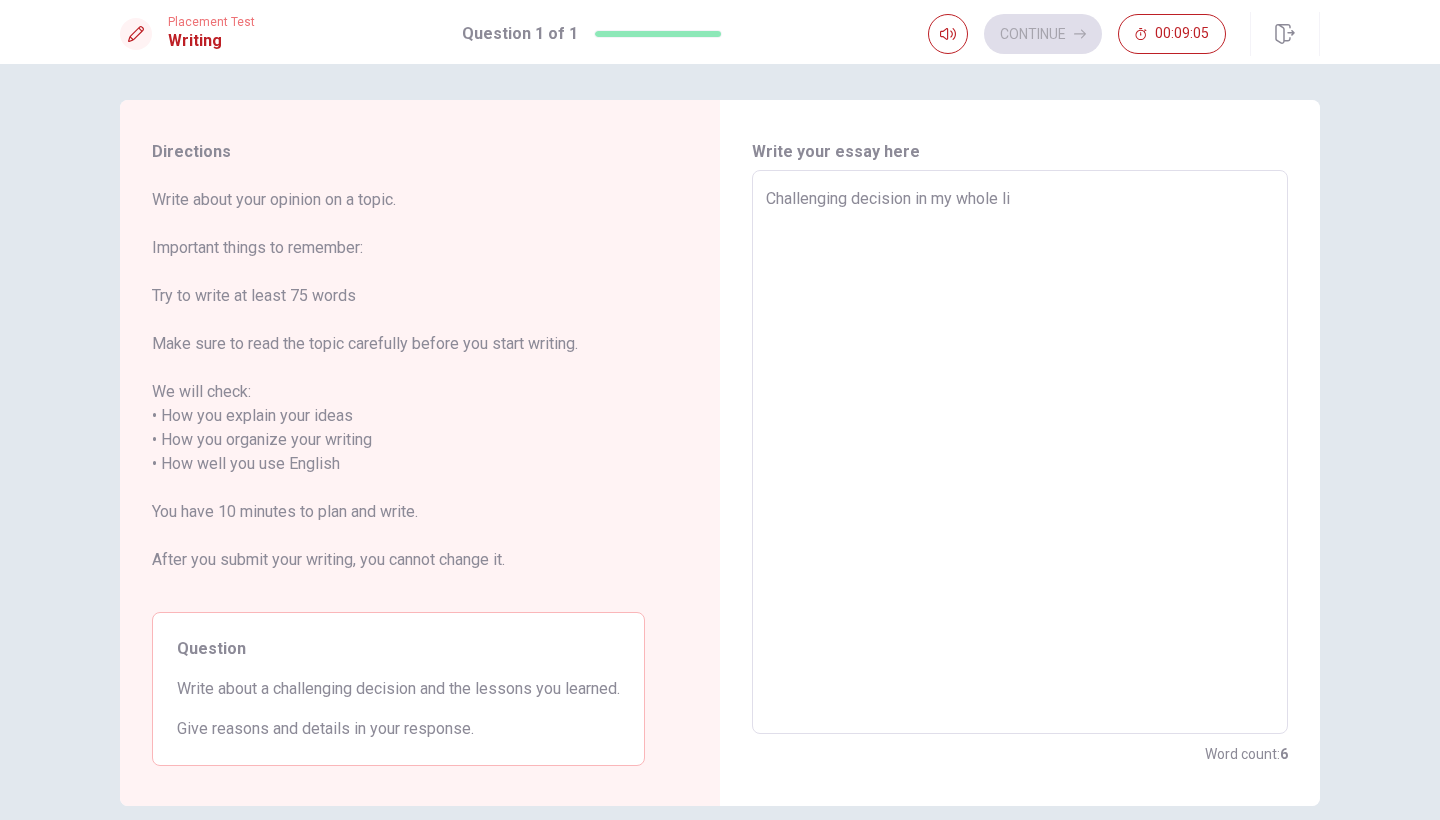 type on "Challenging decision in my whole lif" 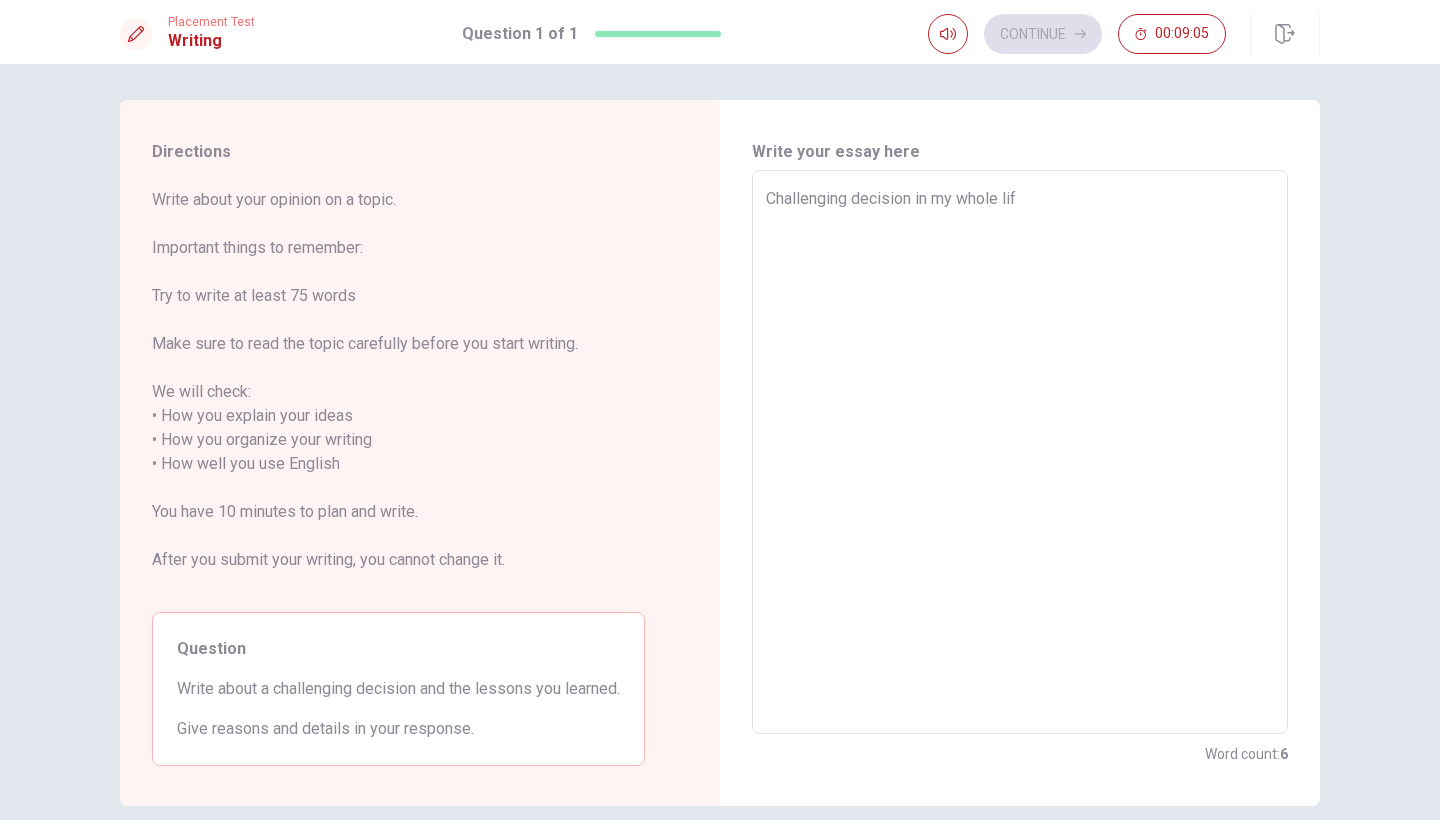 type on "x" 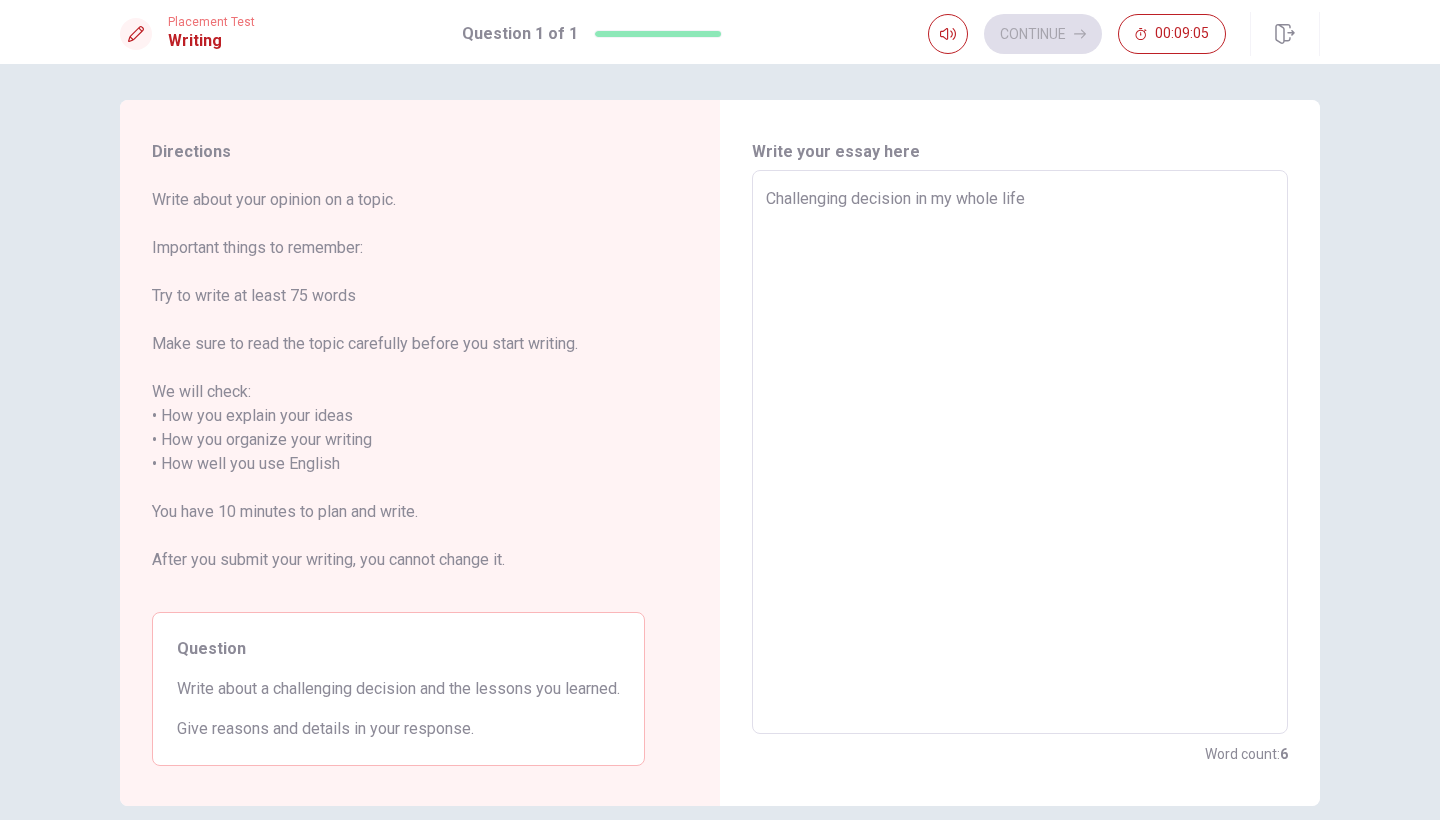 type on "x" 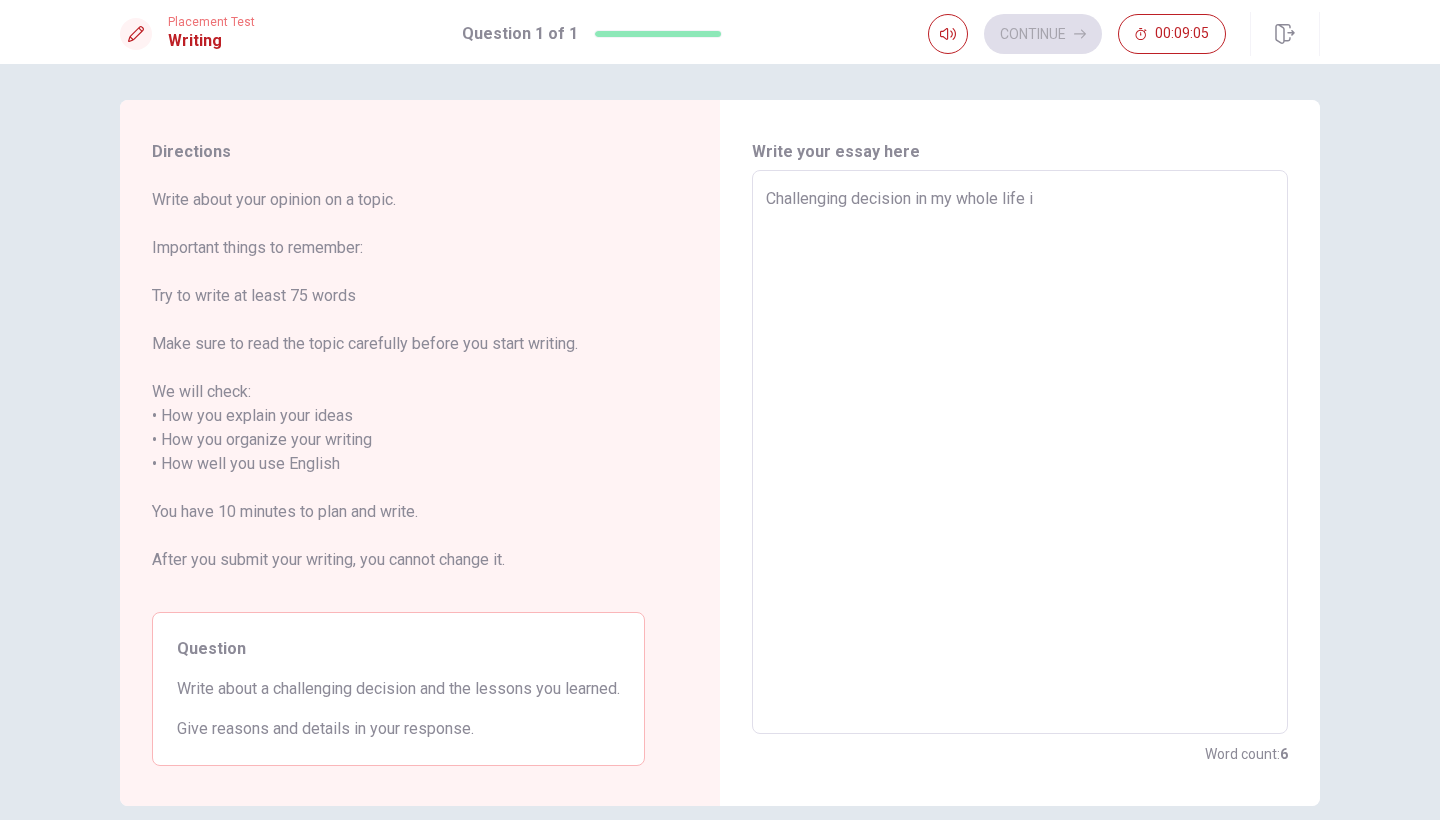 type on "x" 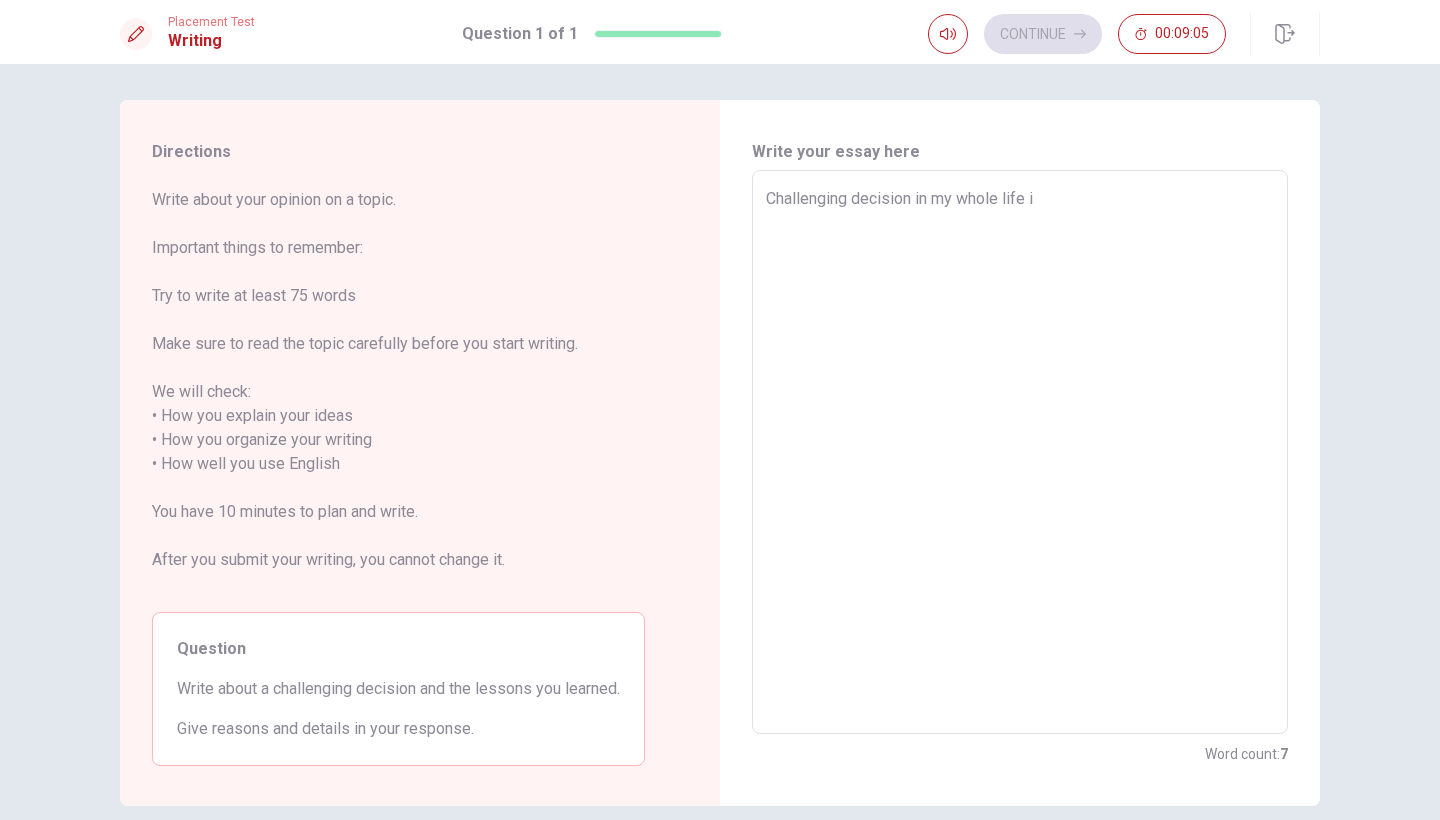 type on "Challenging decision in my whole life is" 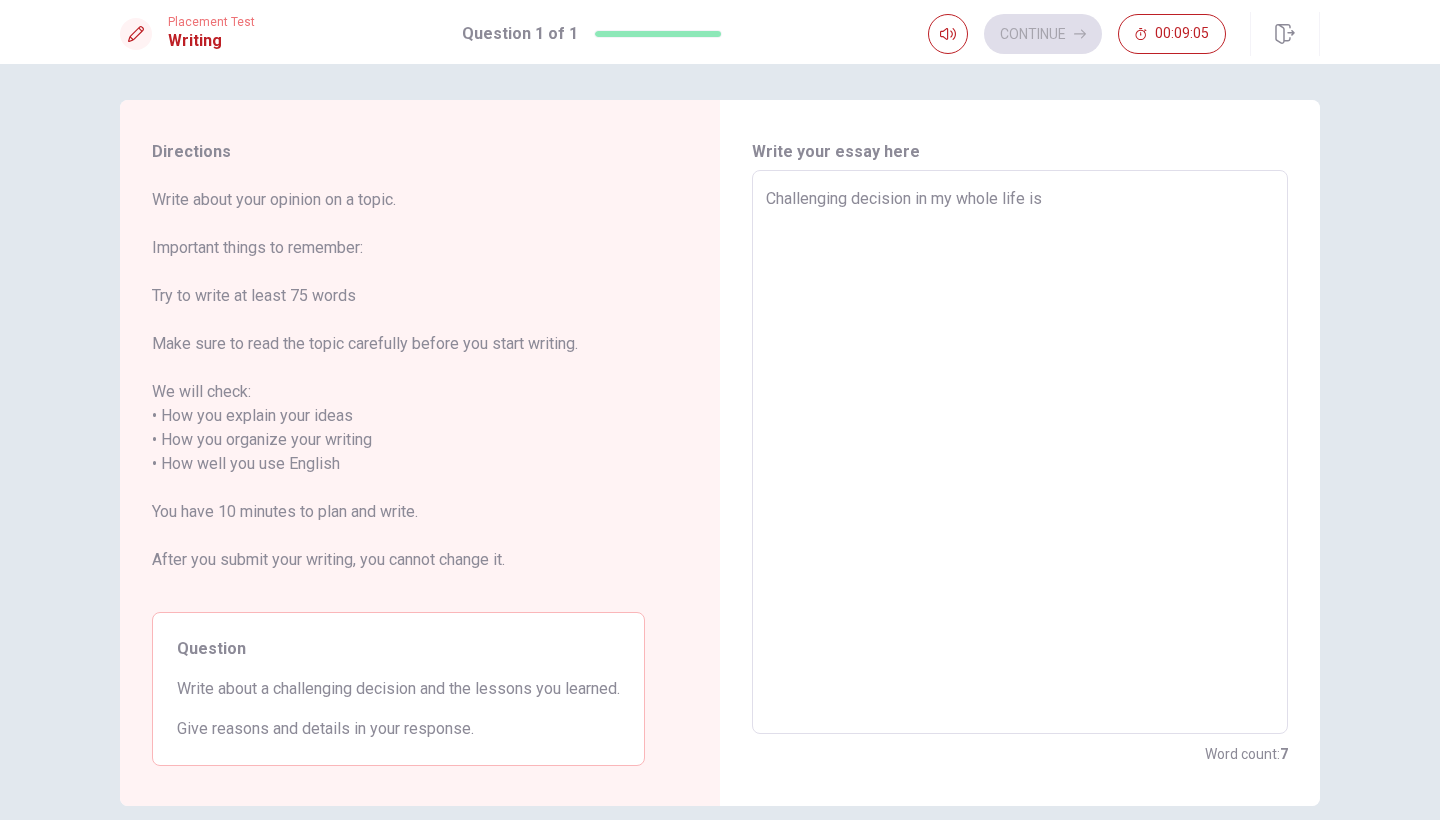 type on "x" 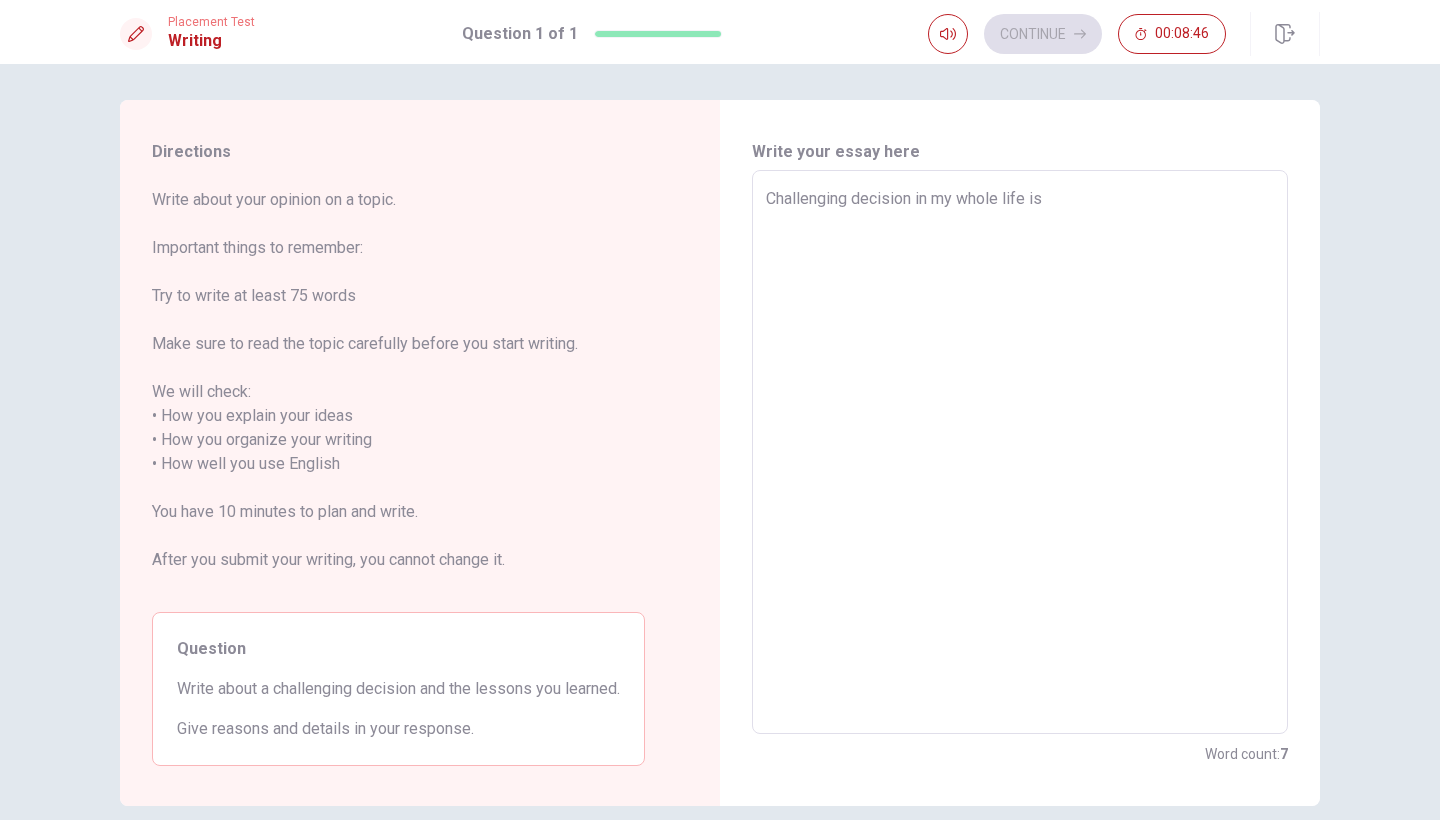 type on "x" 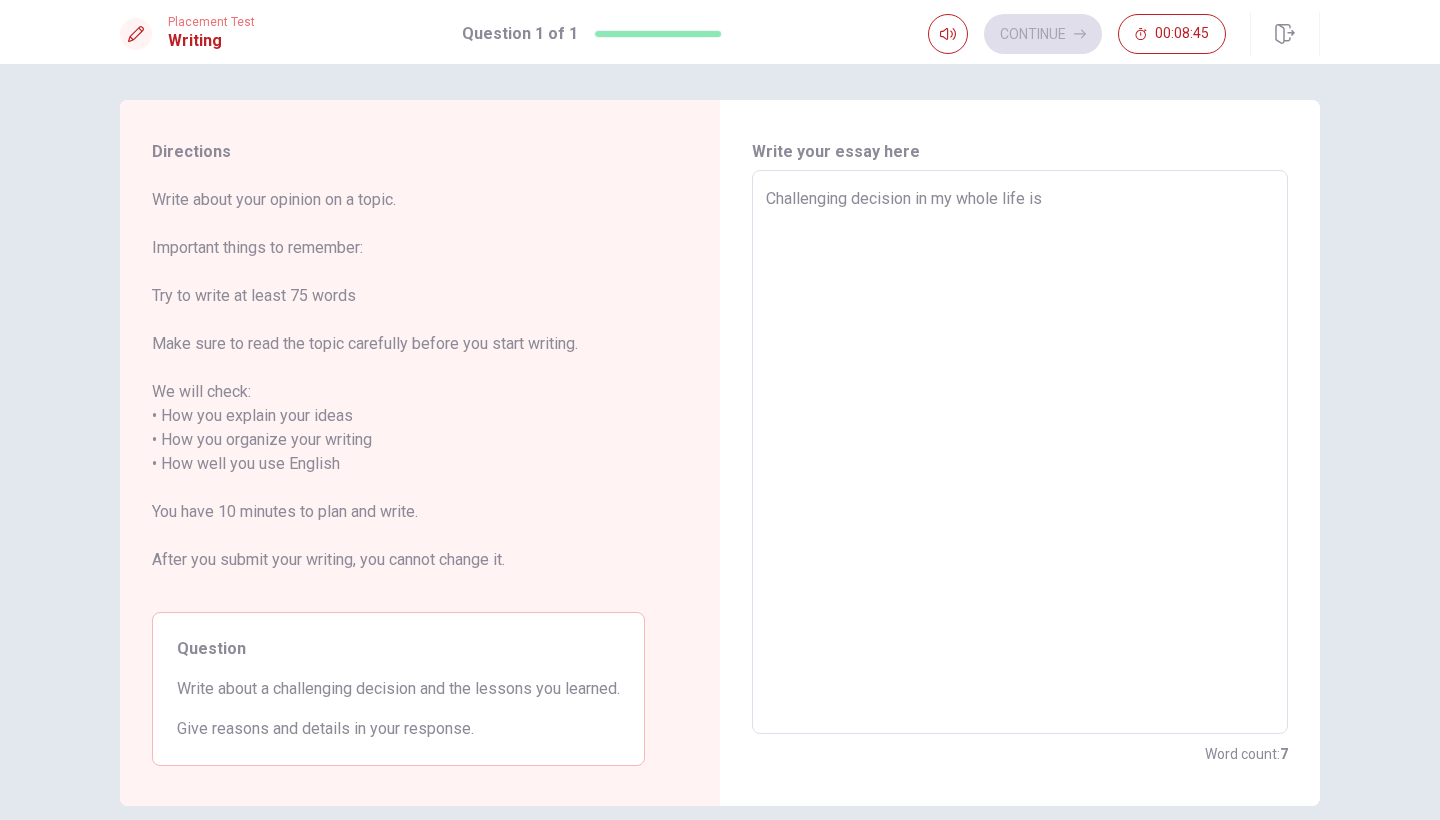 type on "Challenging decision in my whole life is t" 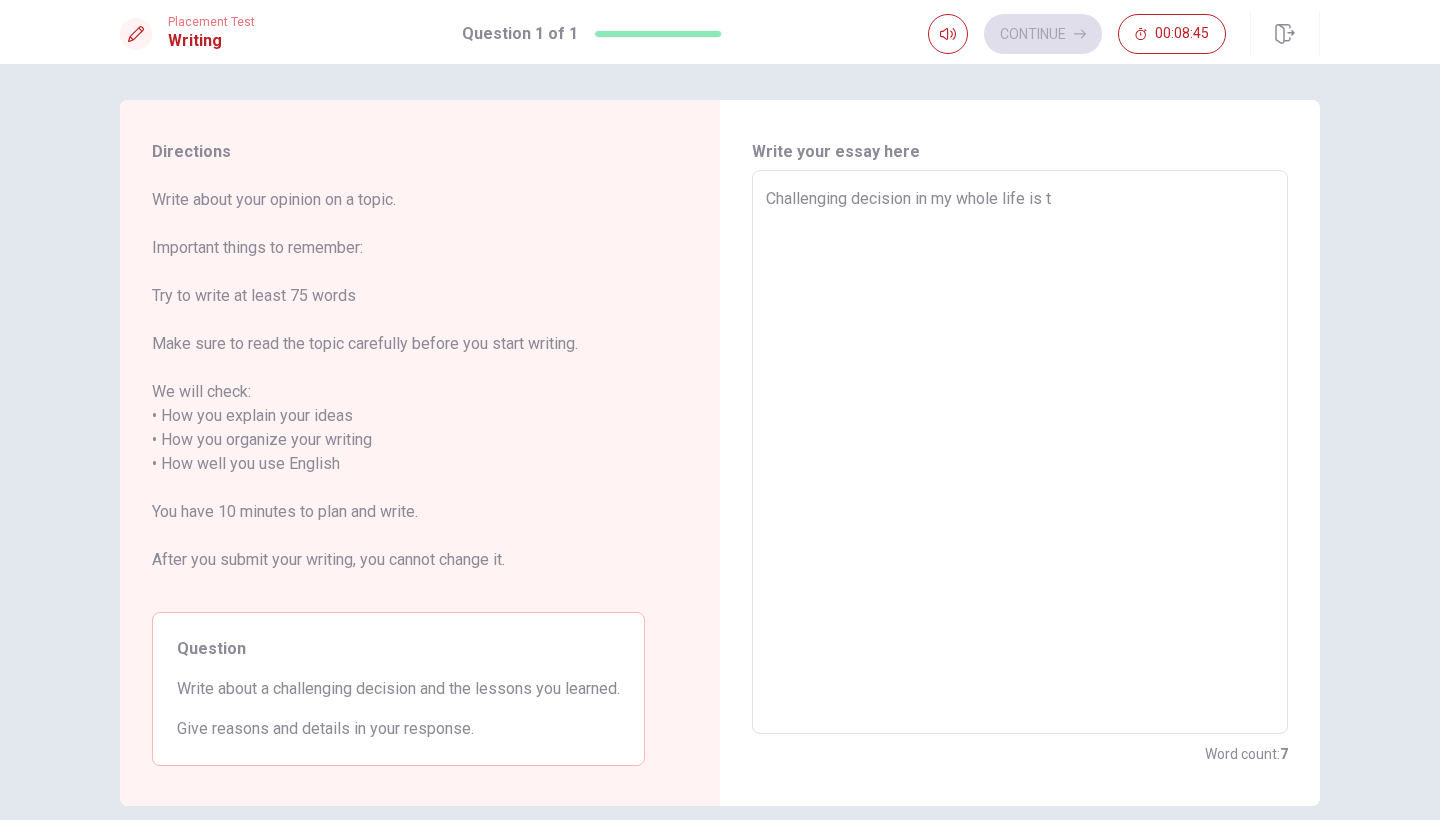 type on "x" 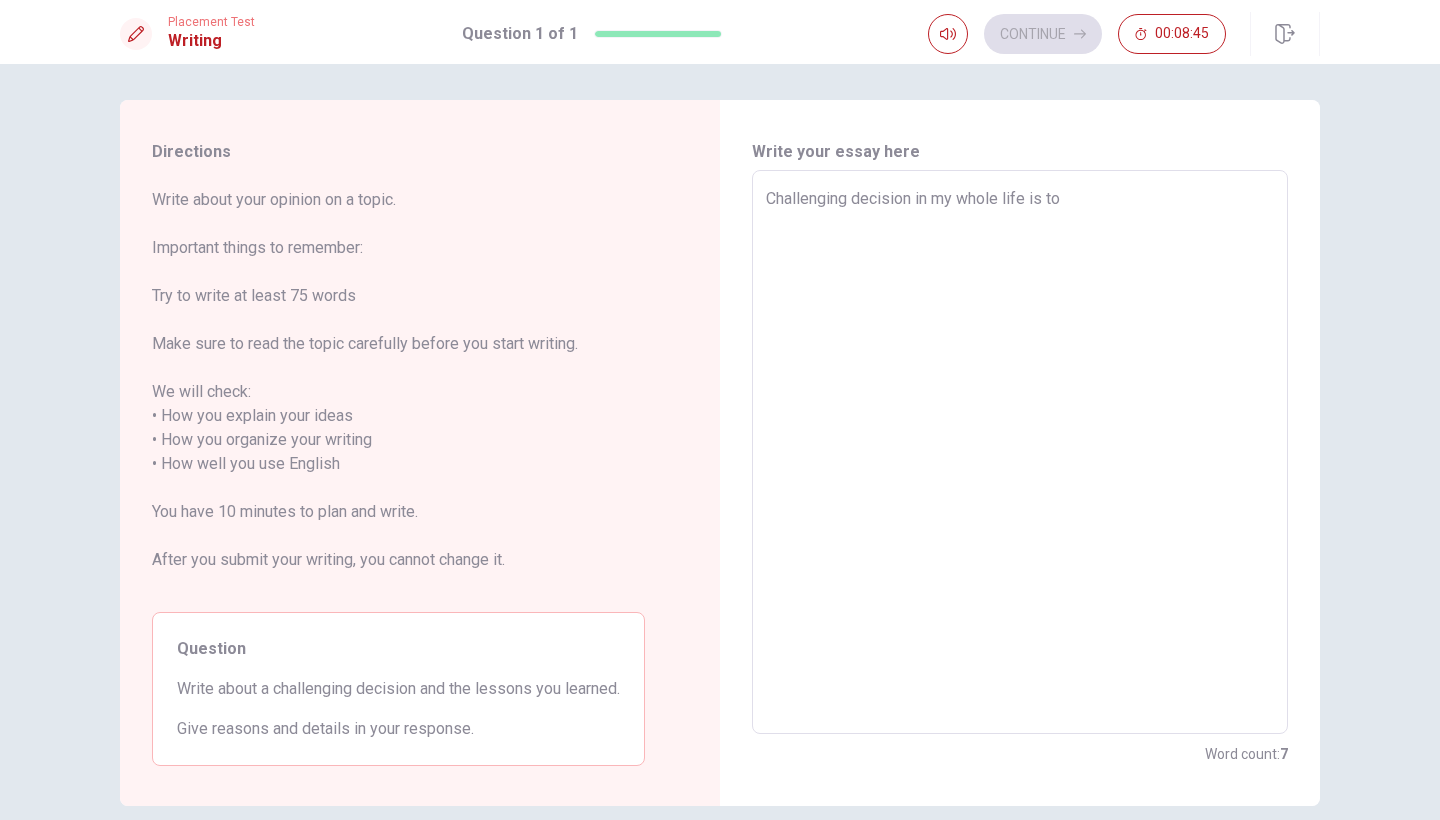 type on "x" 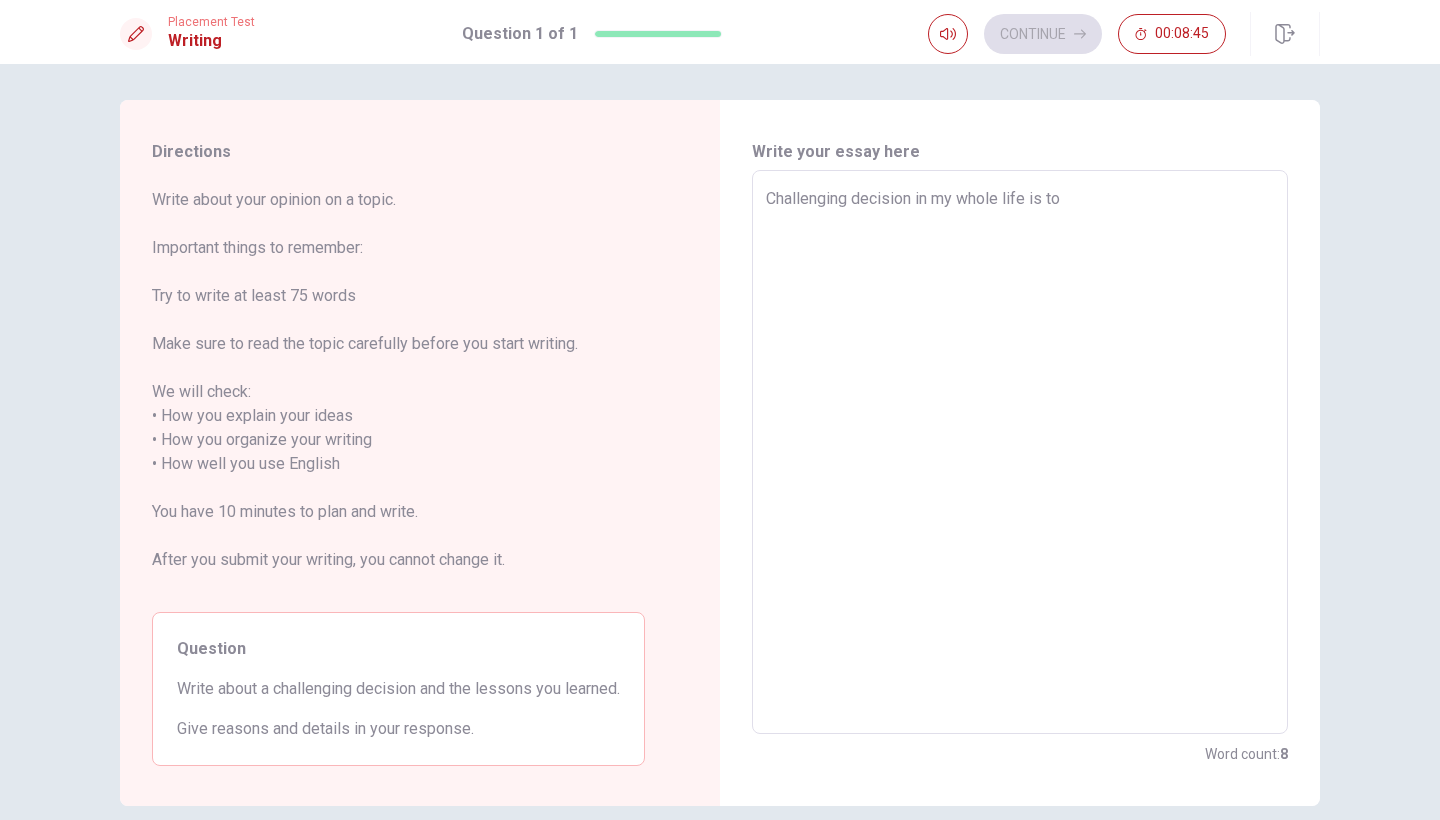 type on "Challenging decision in my whole life is to" 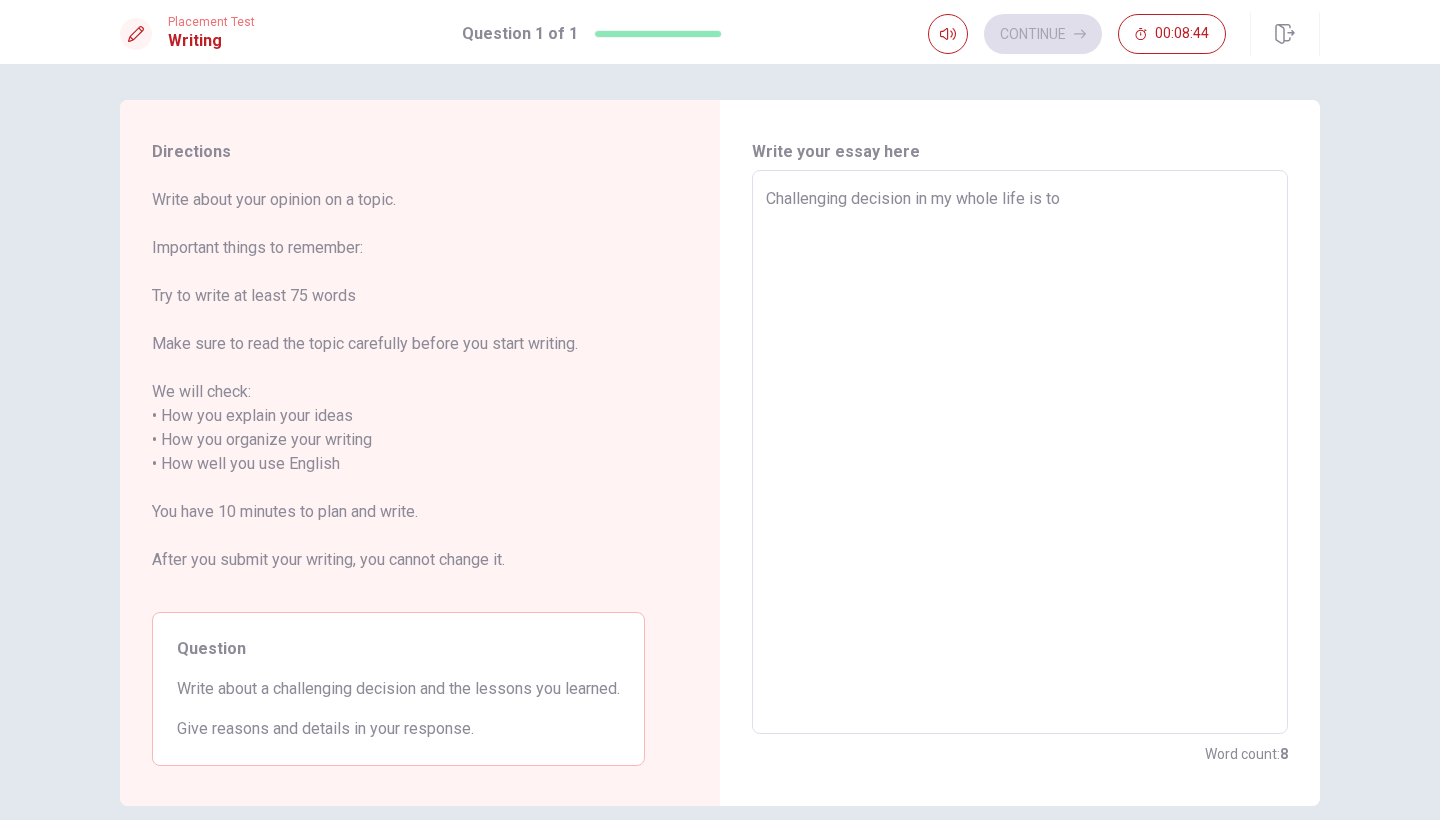 type on "Challenging decision in my whole life is to d" 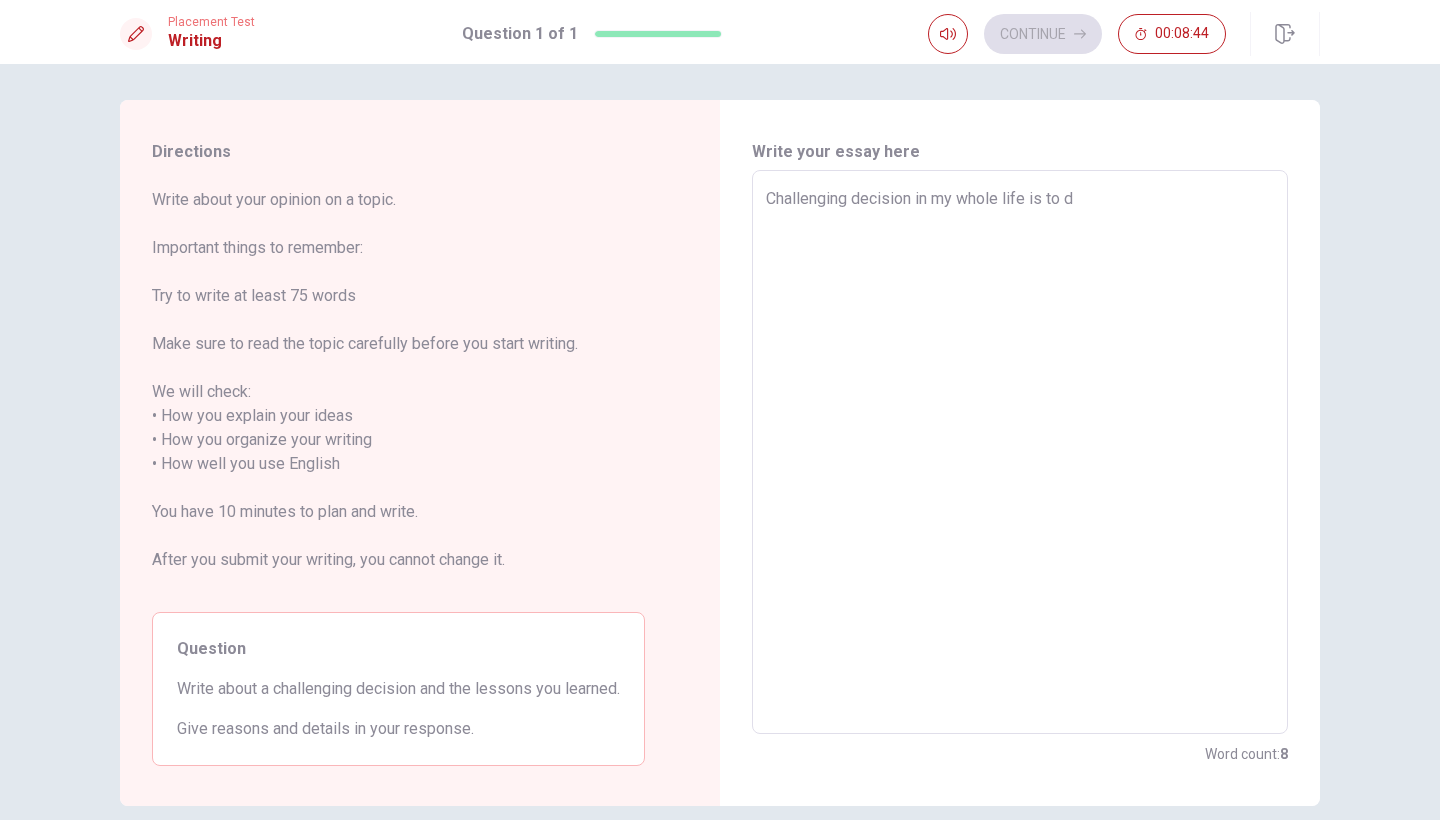 type on "x" 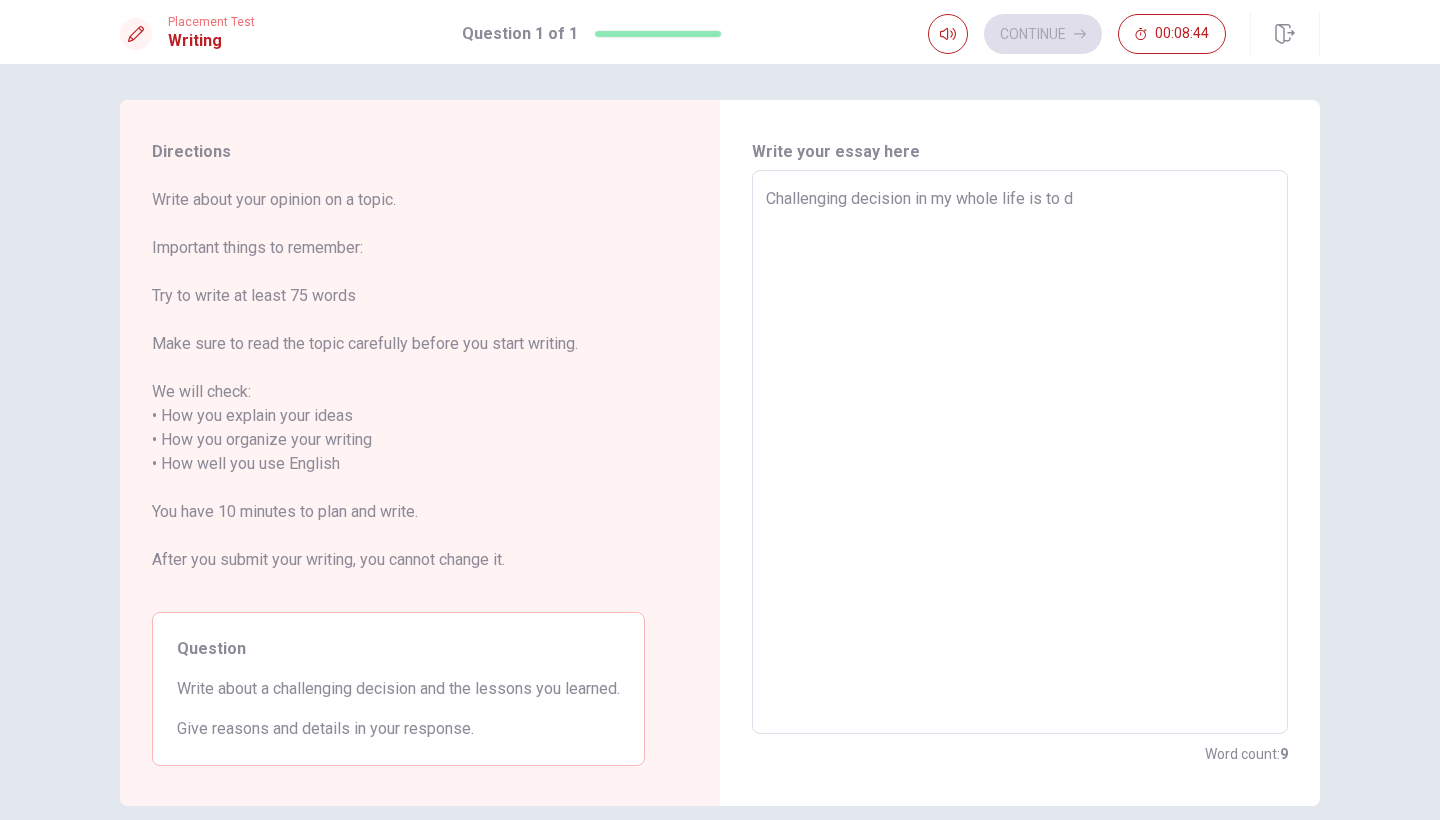 type on "Challenging decision in my whole life is to de" 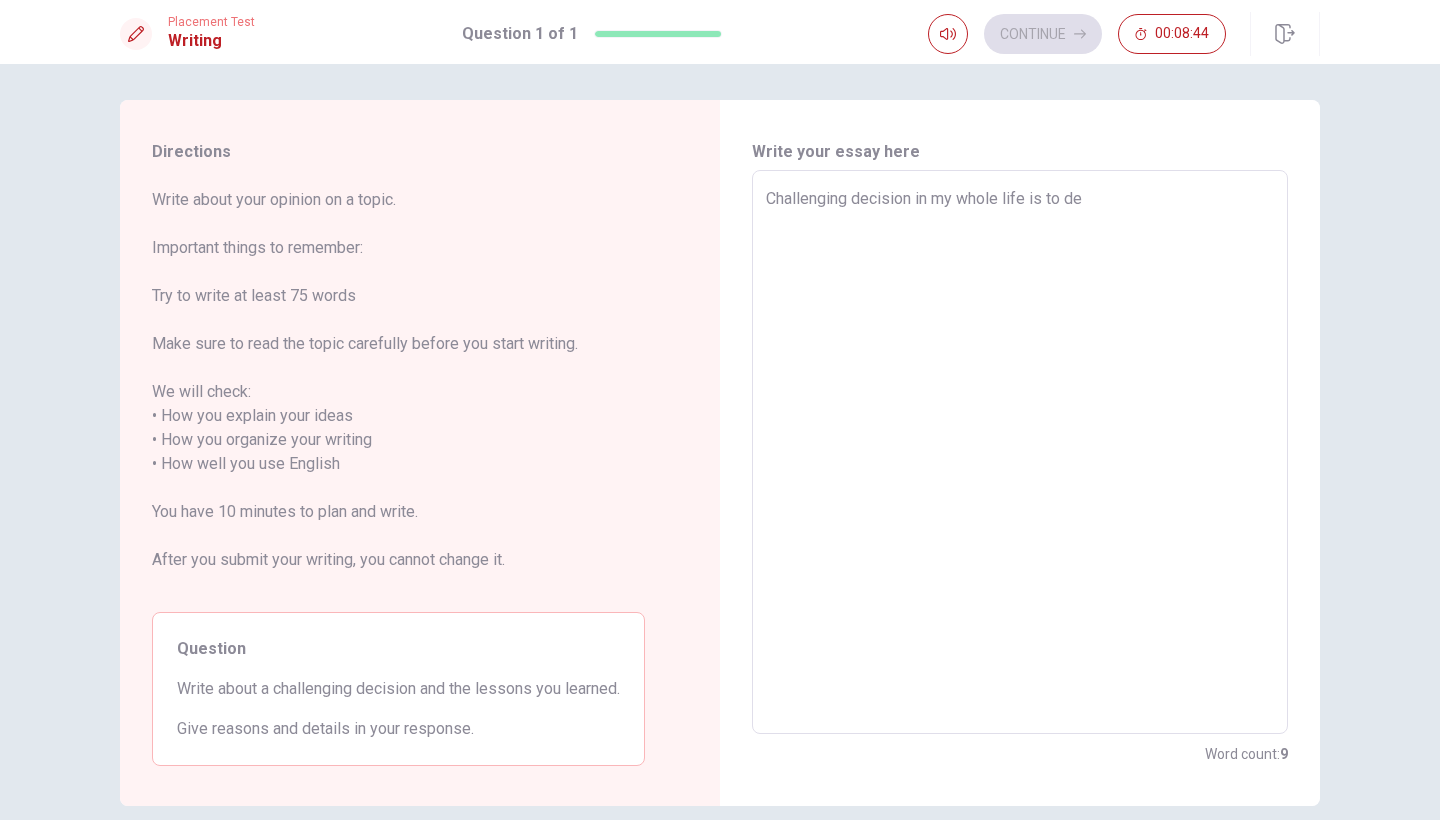 type on "x" 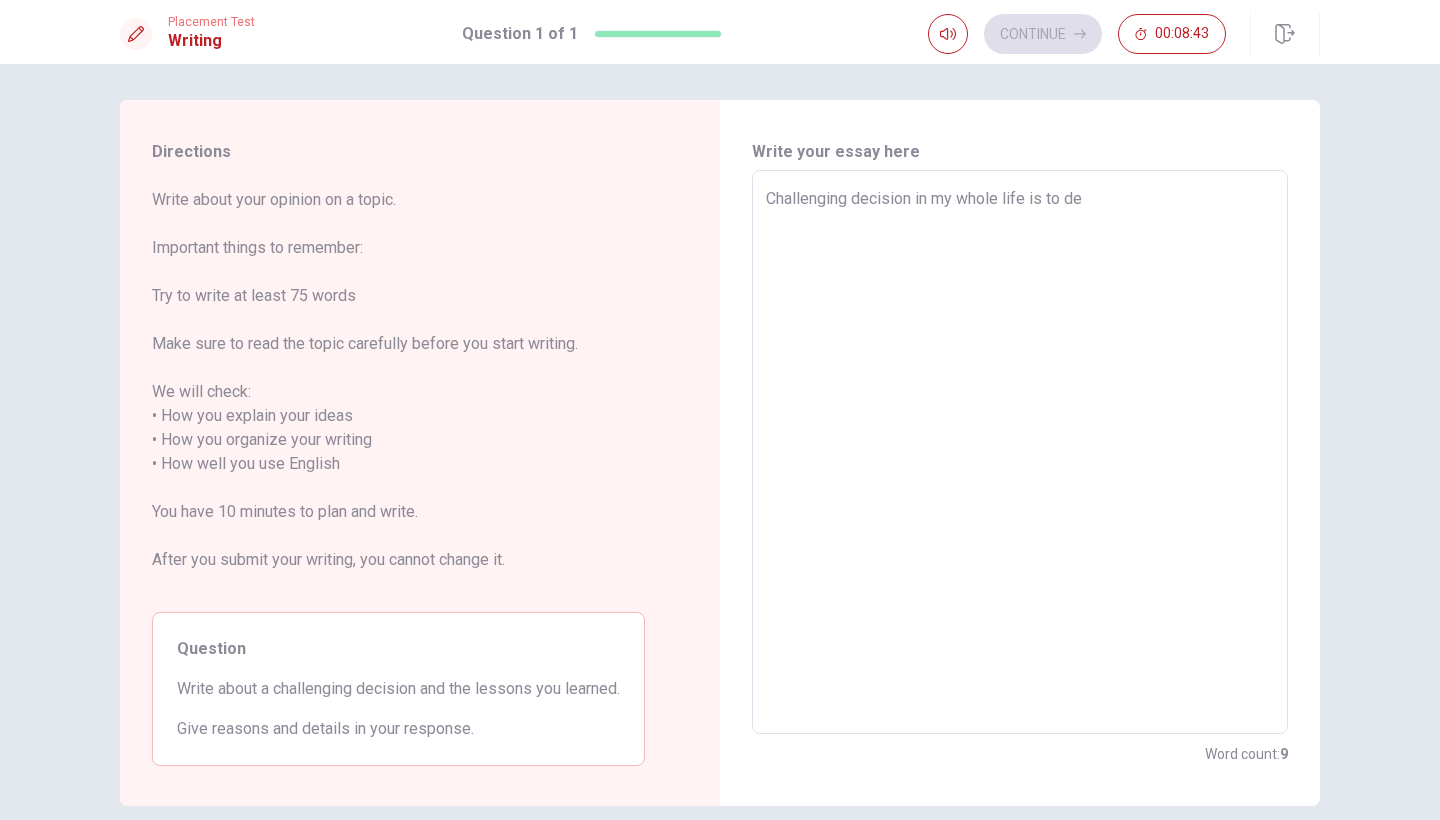 type on "Challenging decision in my whole life is to dec" 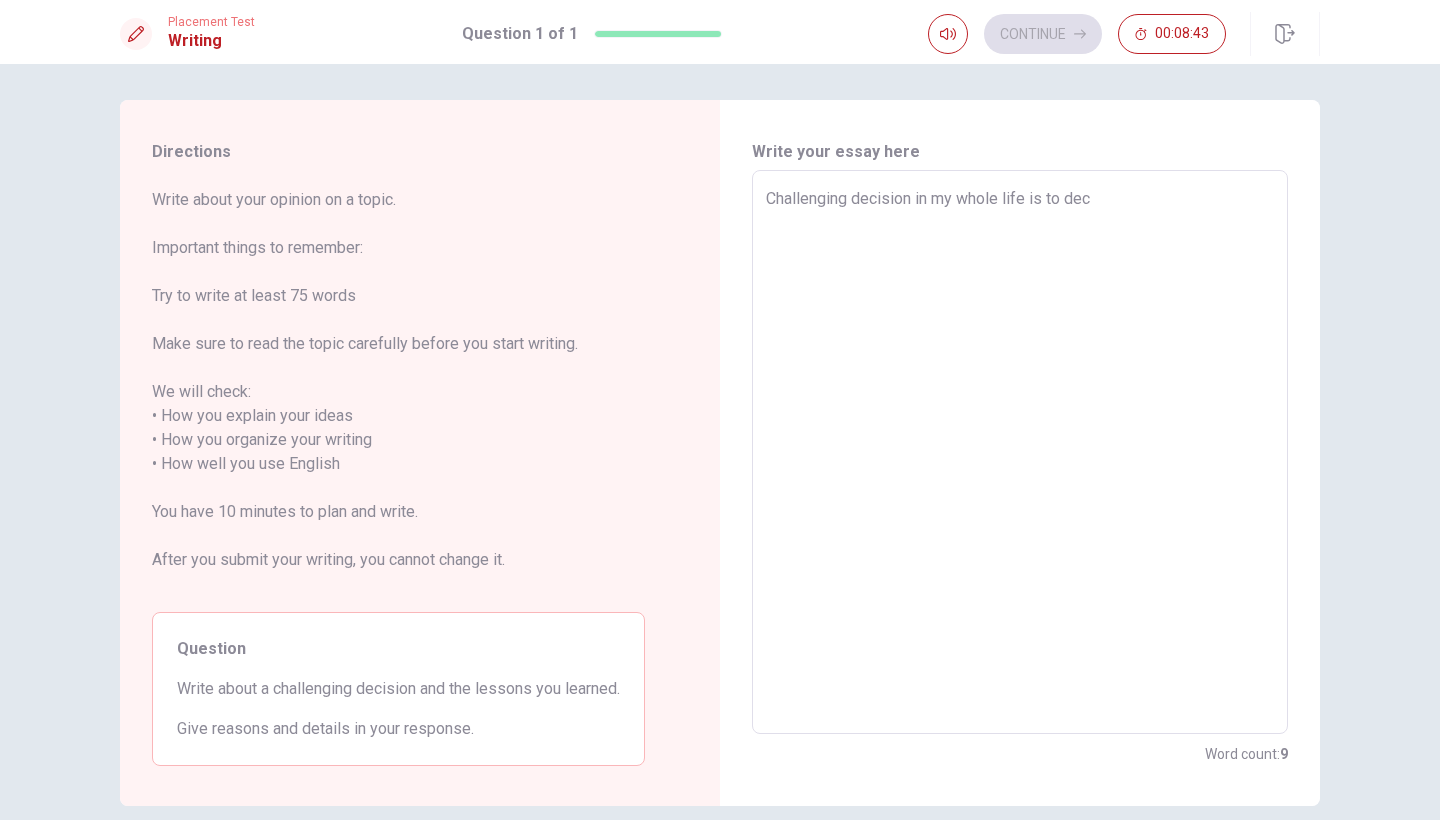 type on "x" 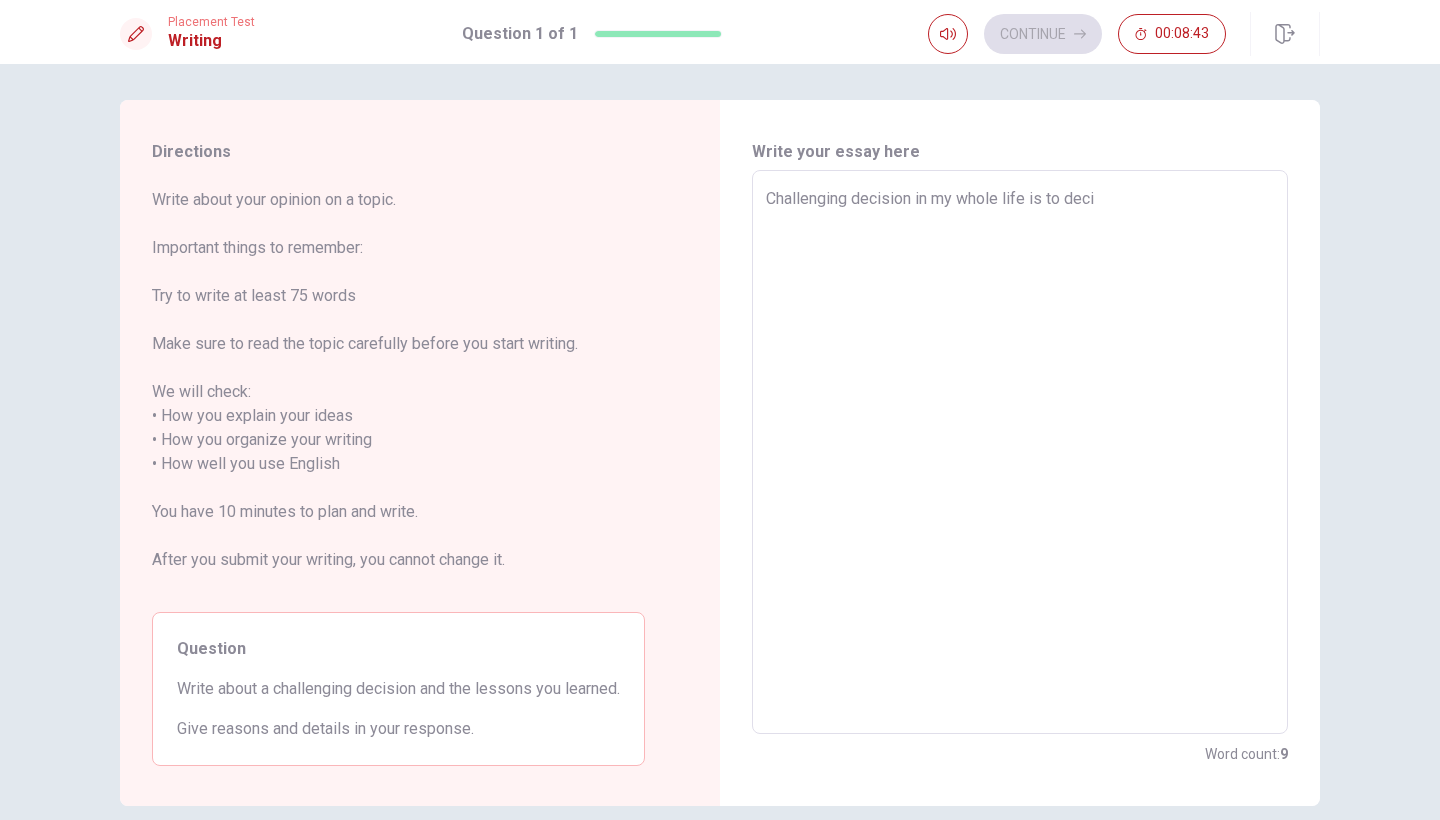 type on "x" 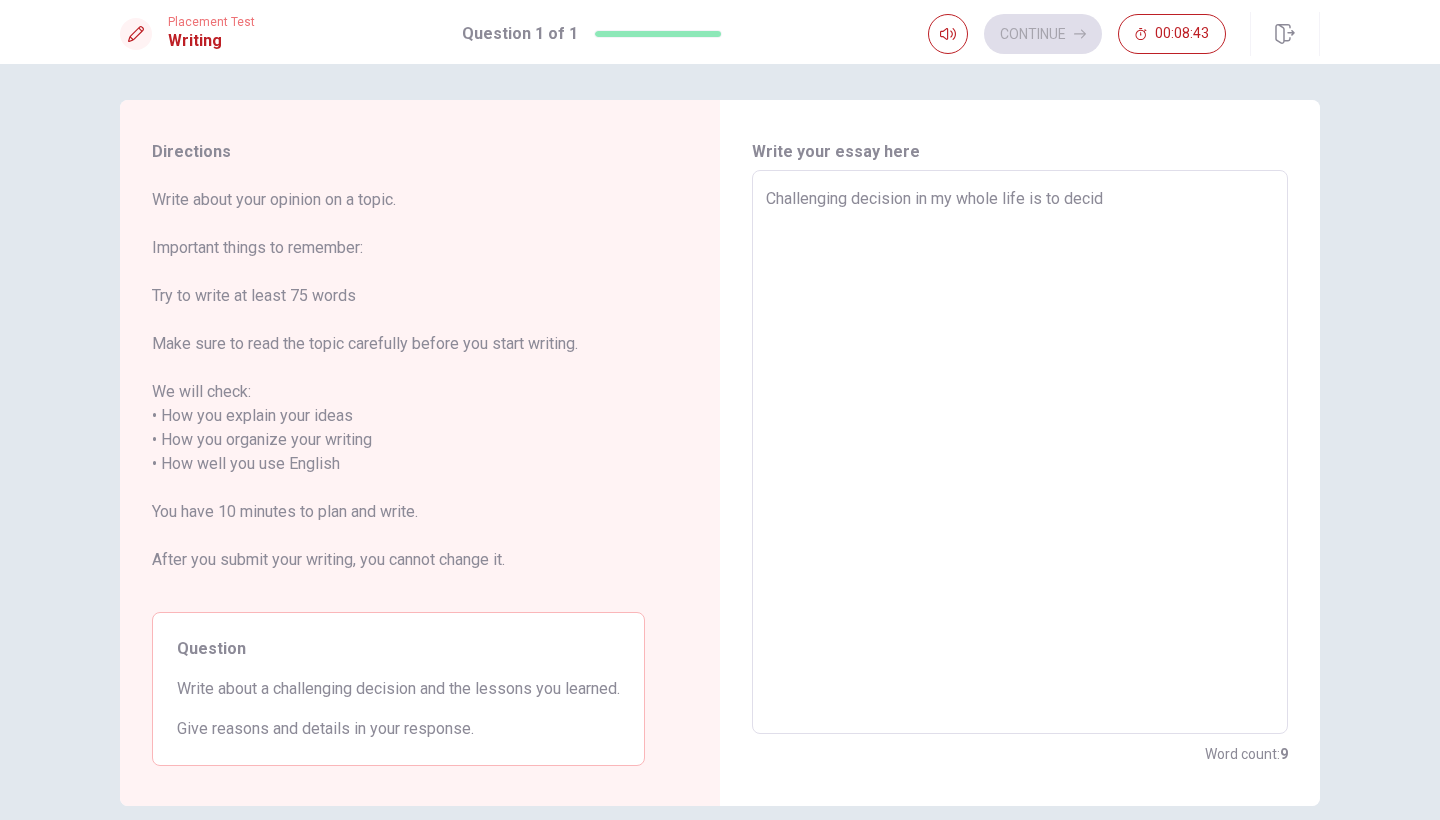 type on "Challenging decision in my whole life is to decide" 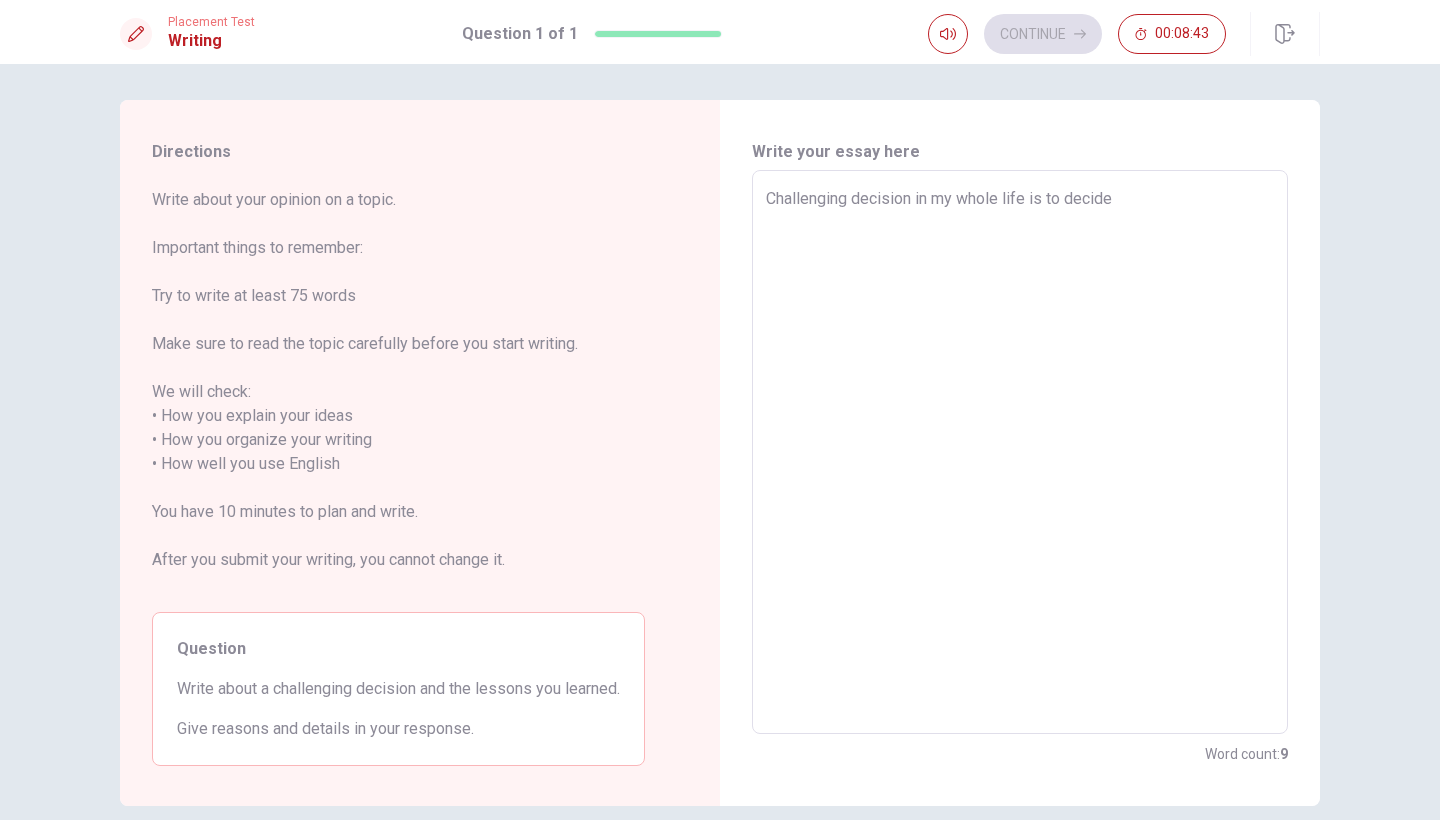type on "x" 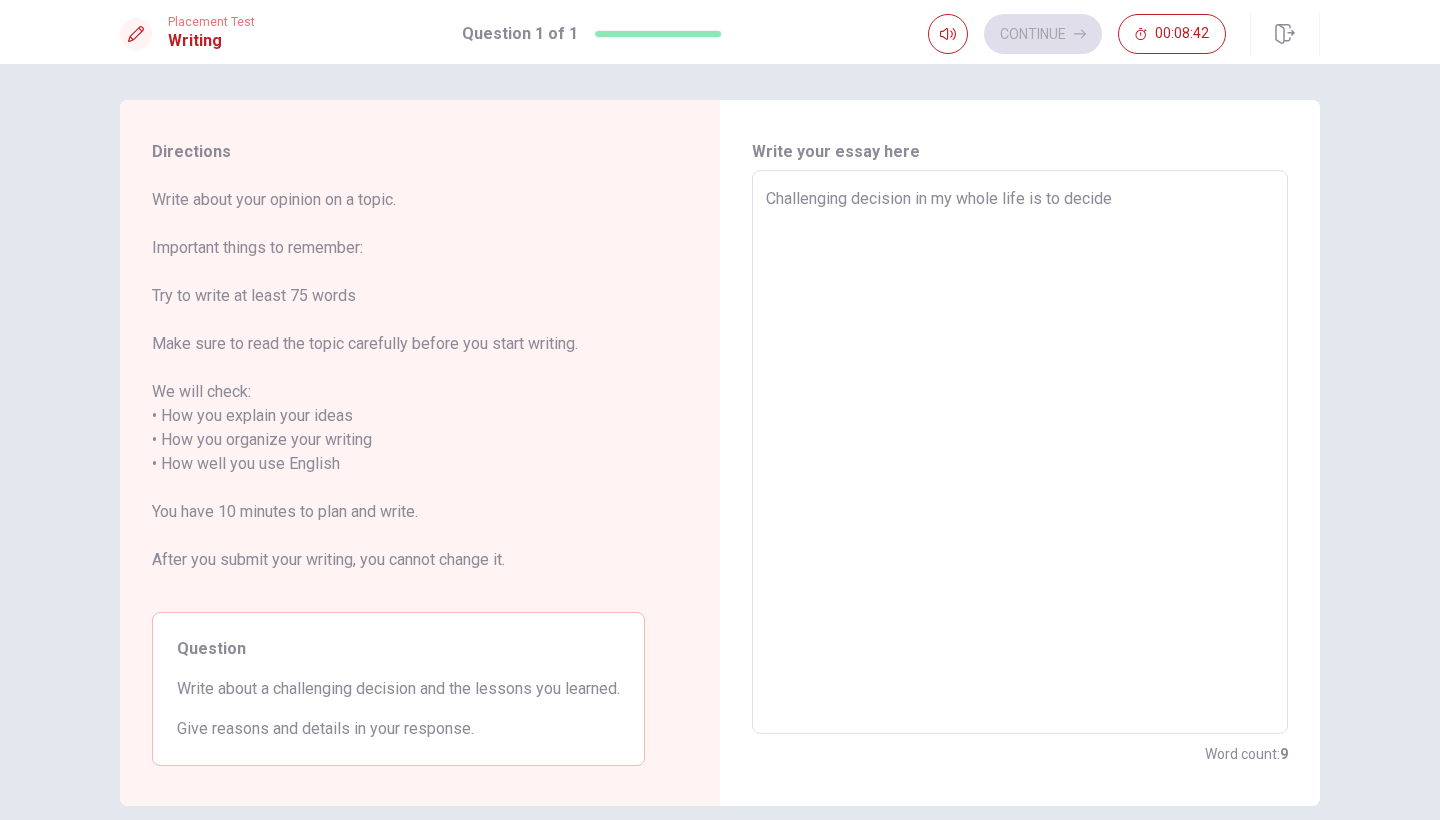 type on "x" 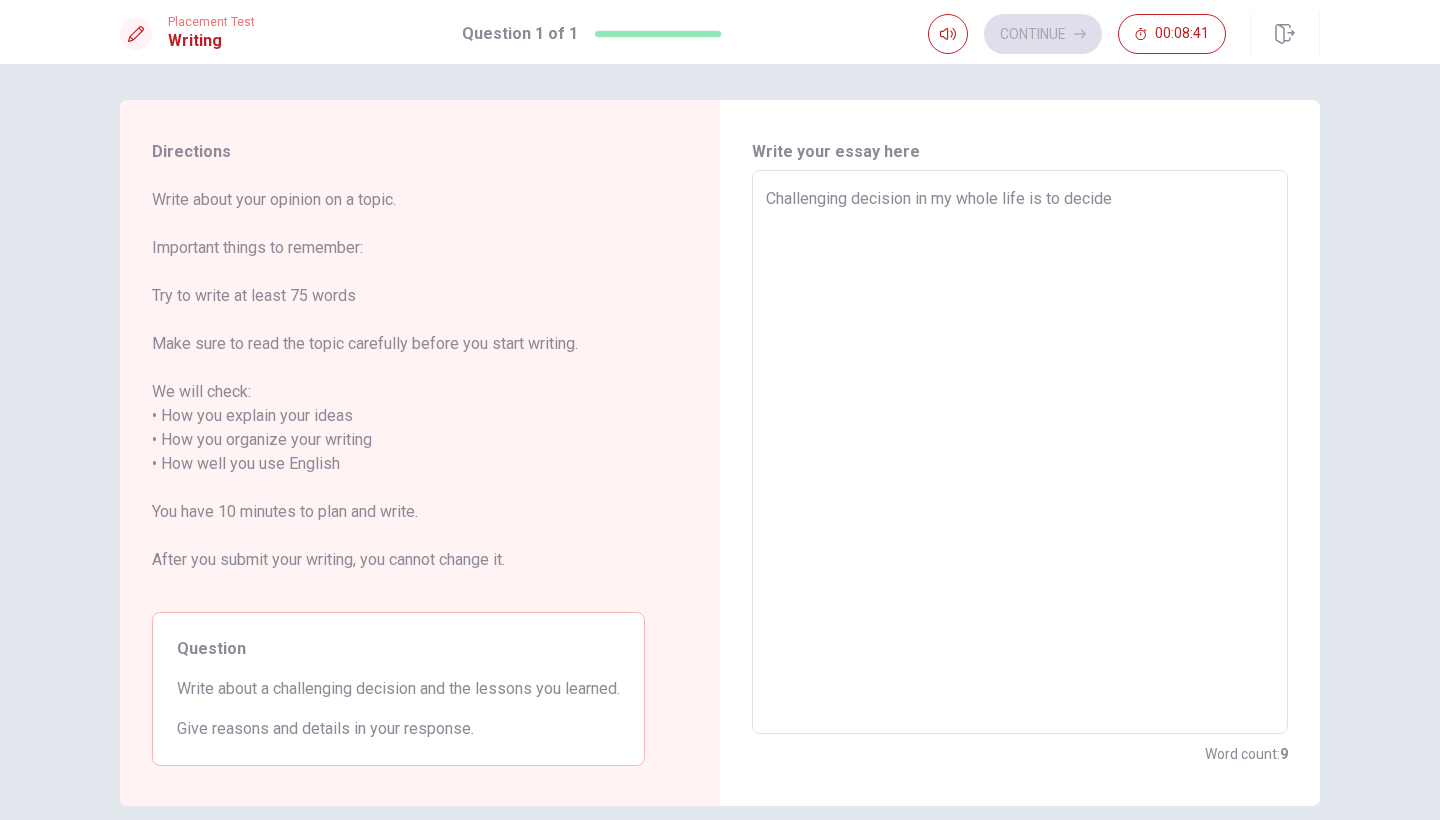 type on "Challenging decision in my whole life is to decide m" 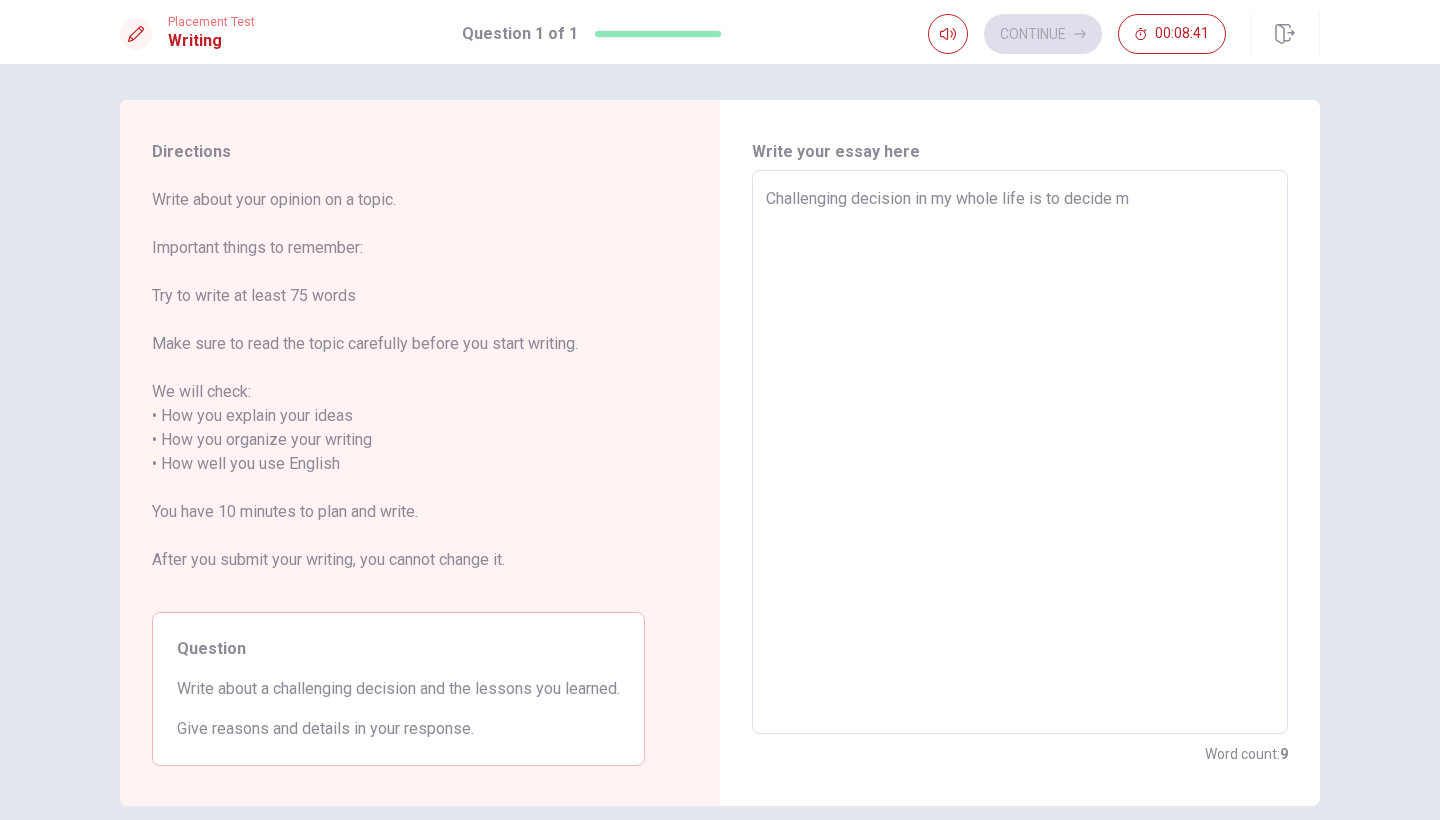 type on "x" 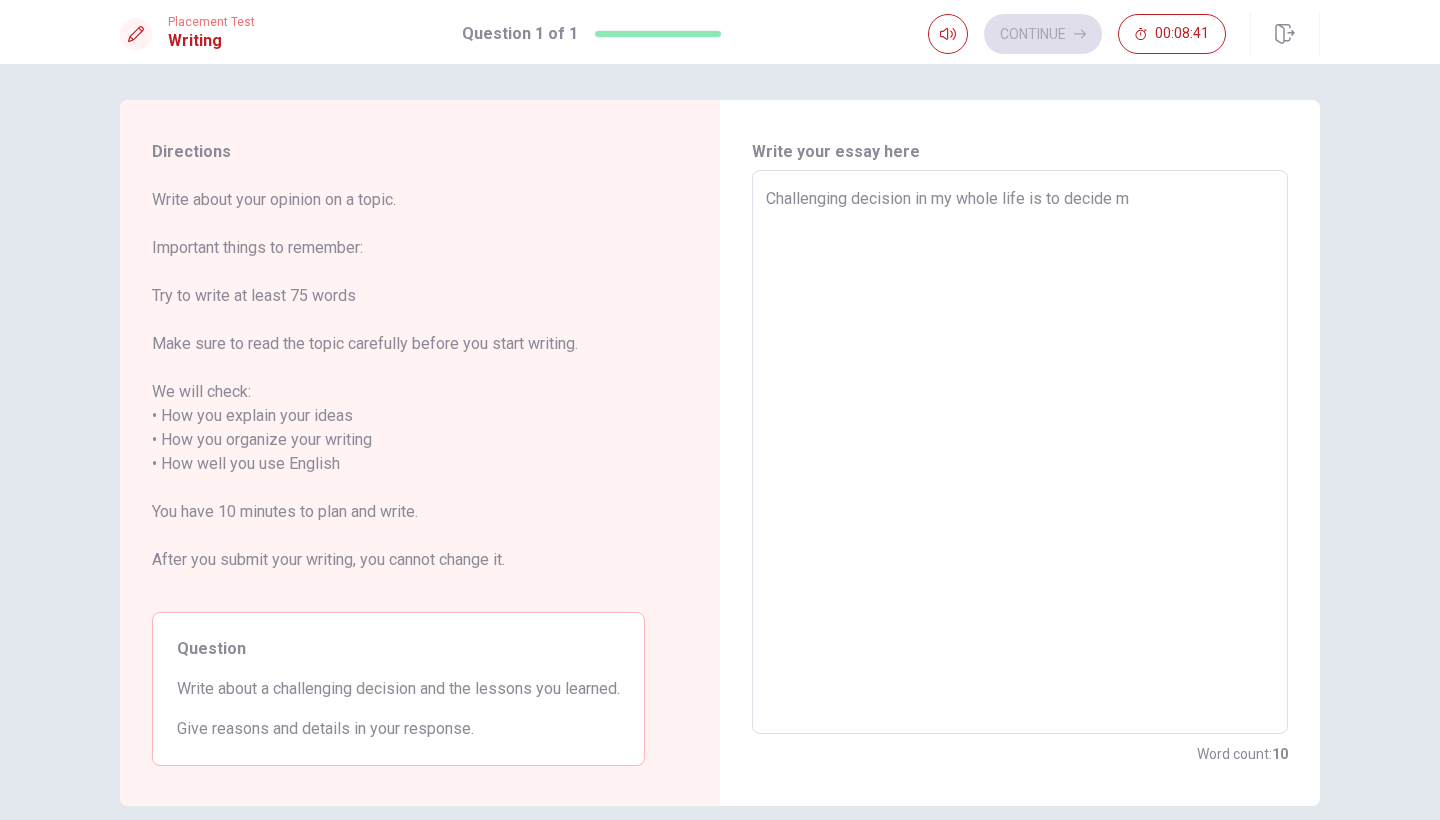 type on "Challenging decision in my whole life is to decide mt" 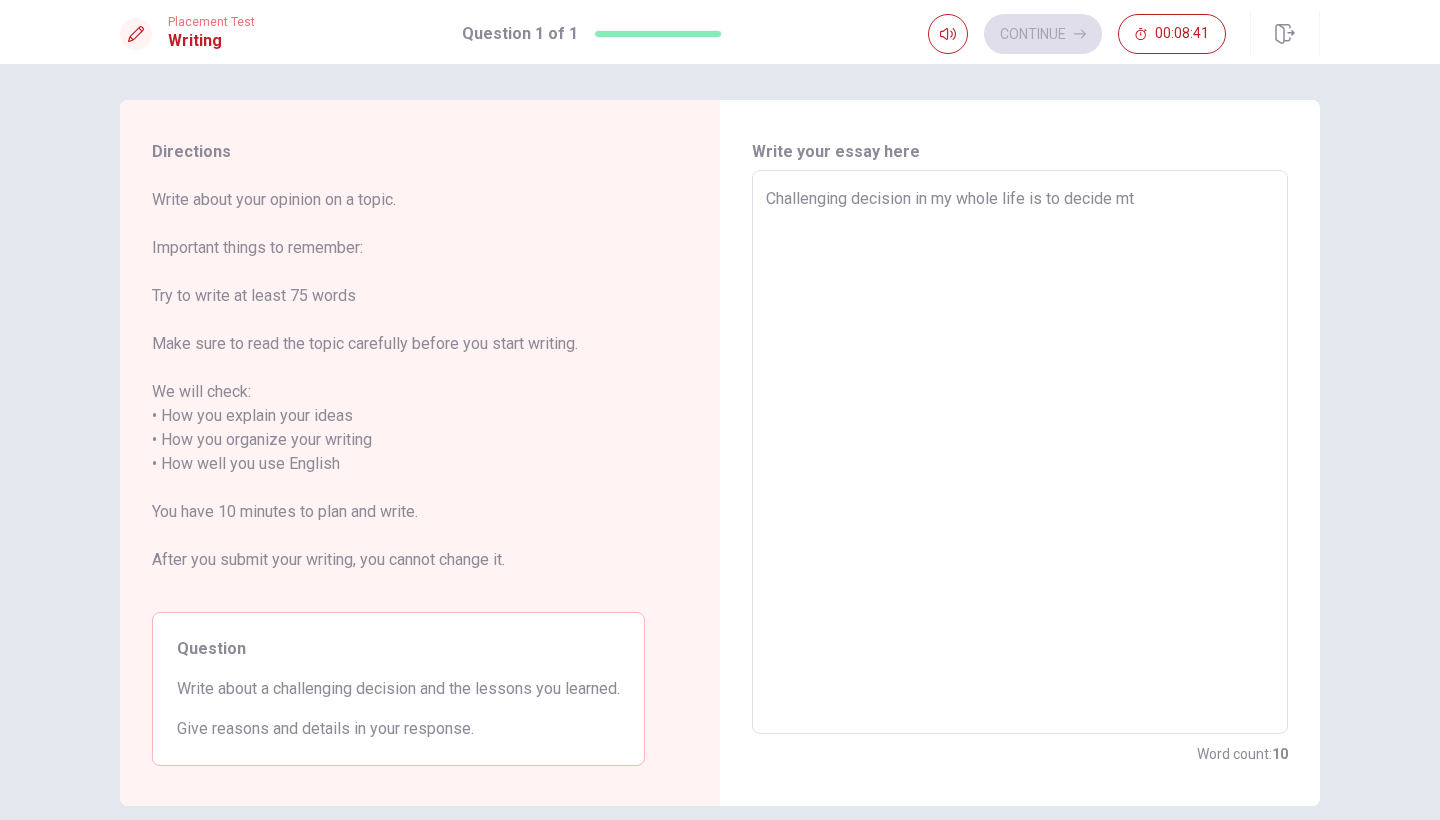 type on "x" 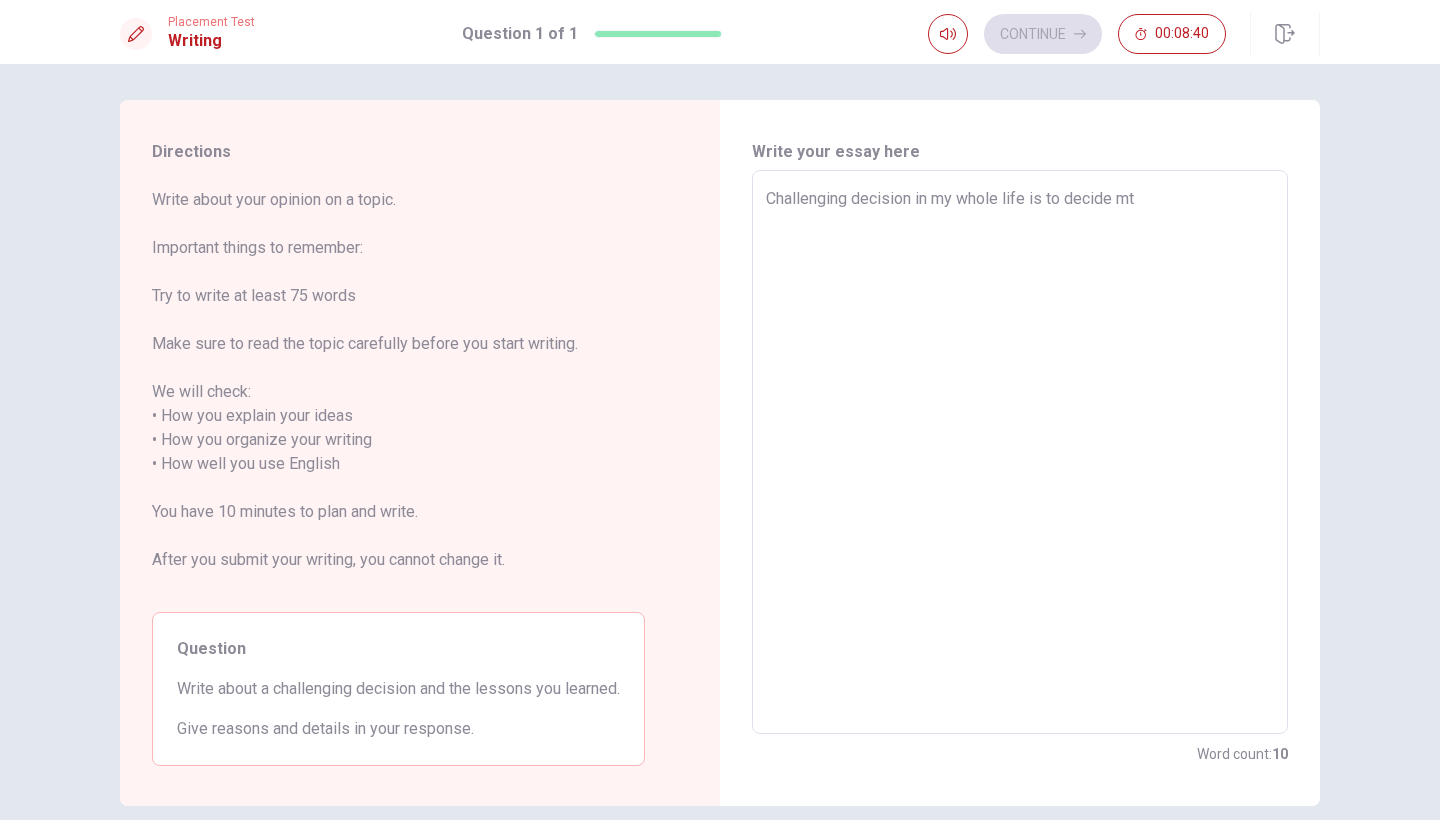 type on "Challenging decision in my whole life is to decide mt" 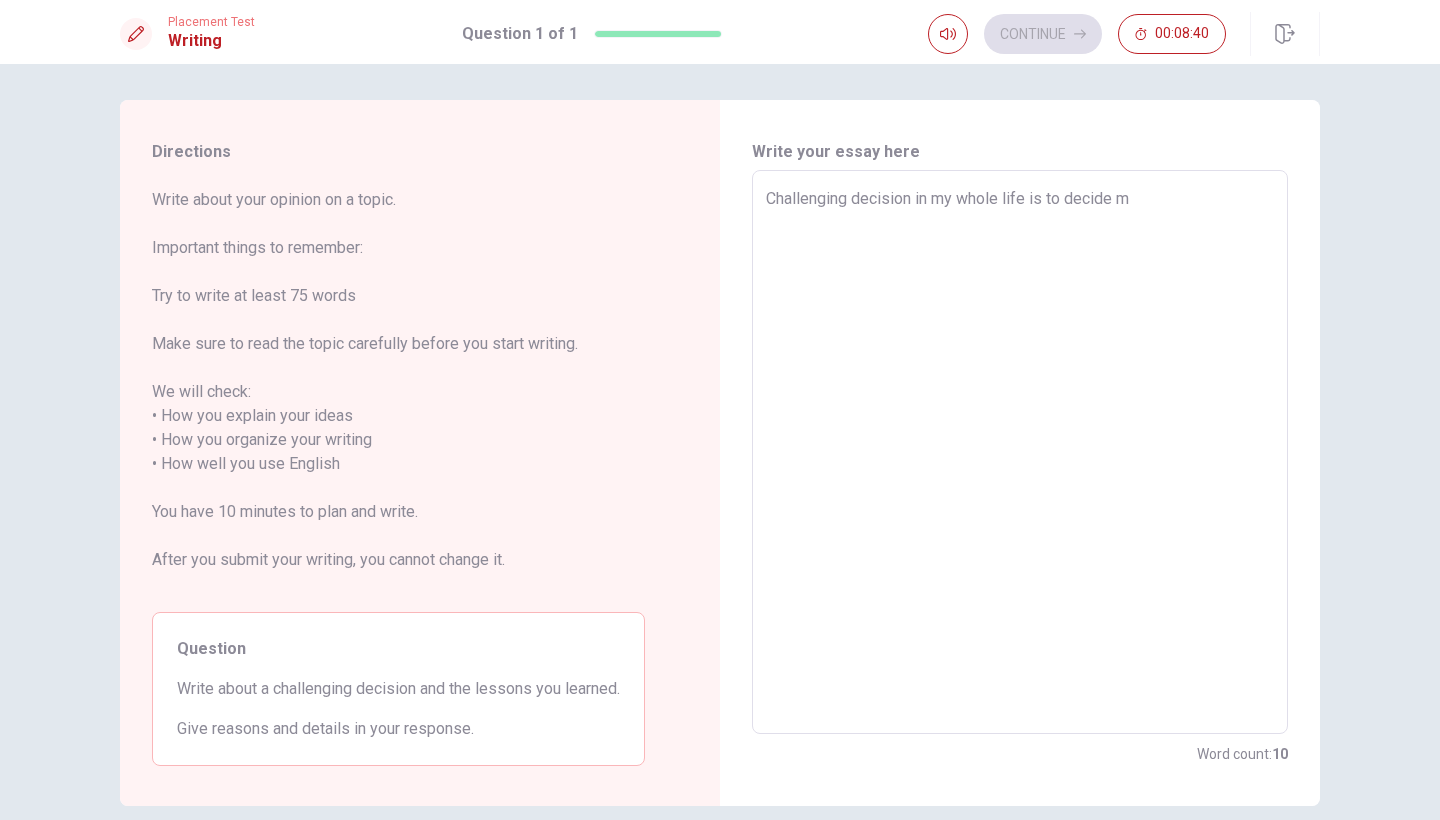 type on "x" 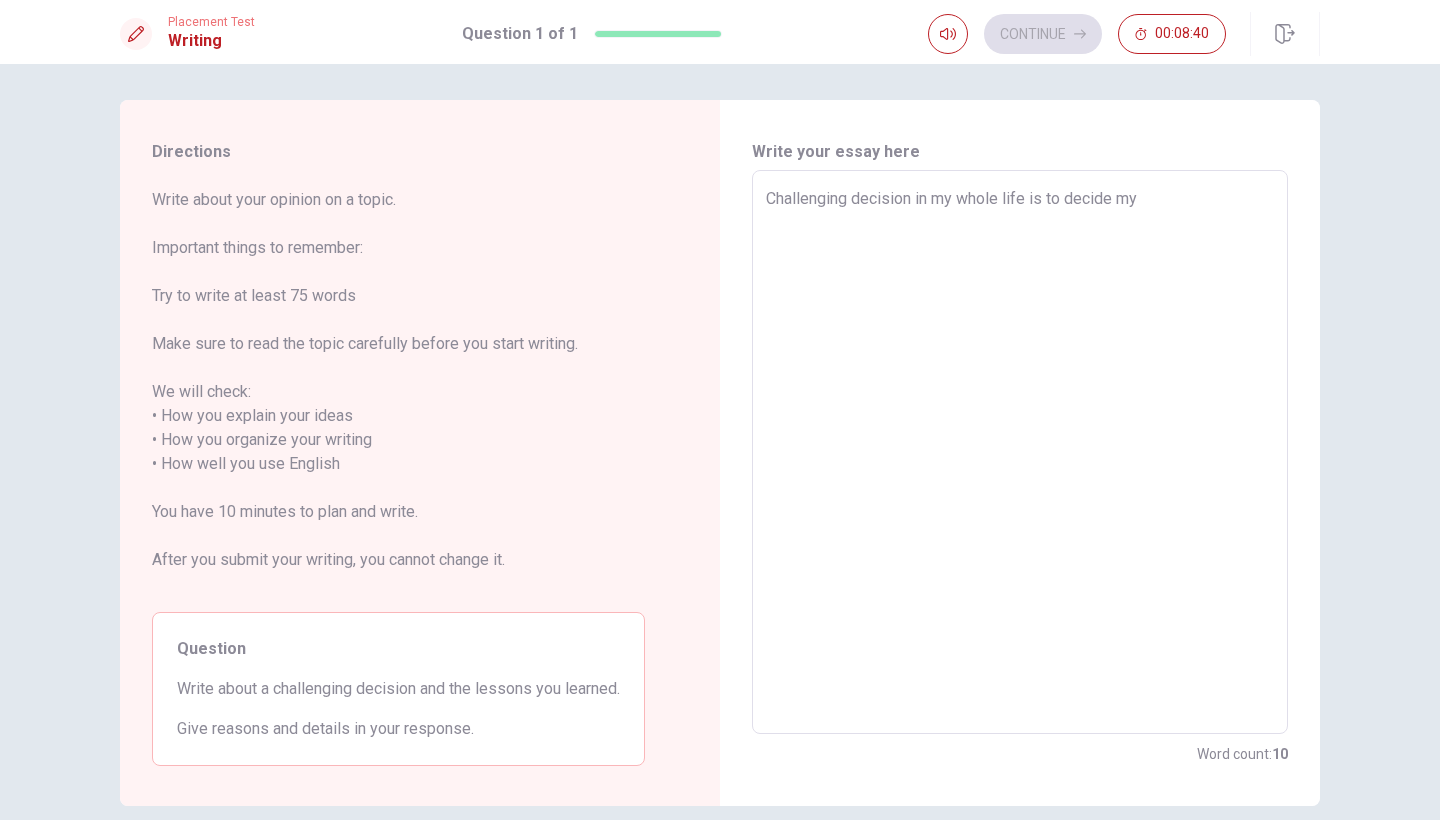 type on "x" 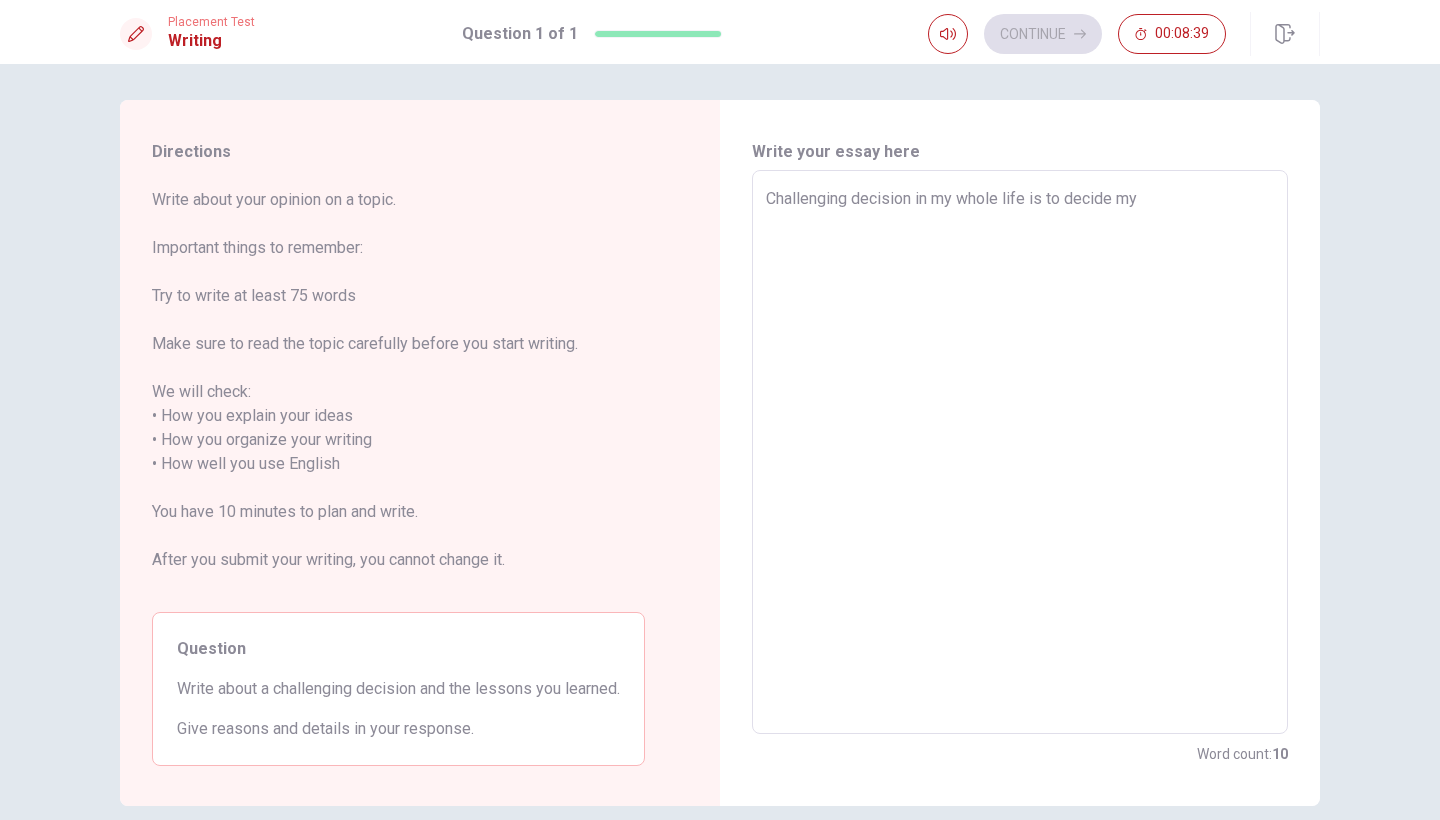 type on "Challenging decision in my whole life is to decide my" 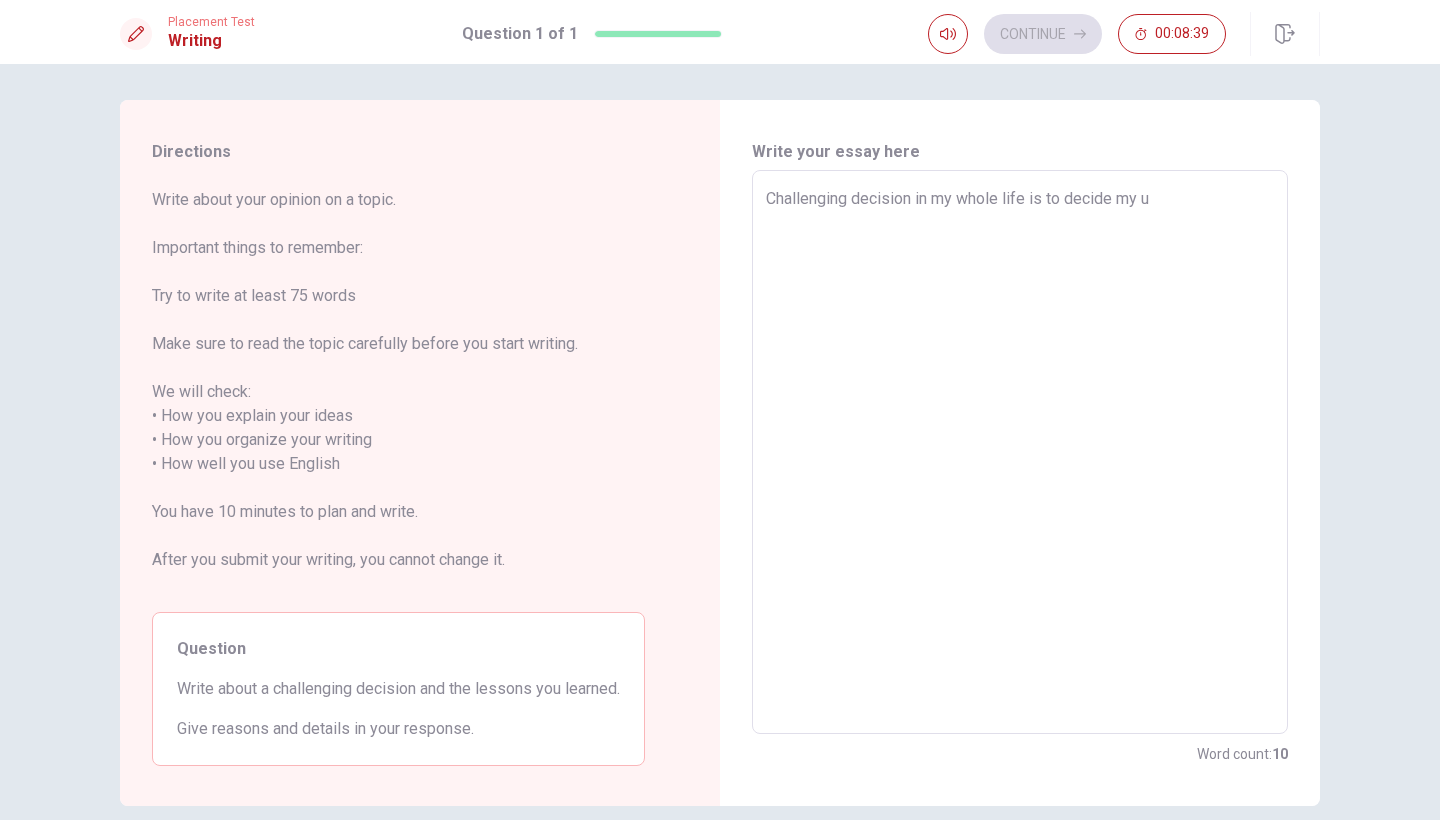 type on "x" 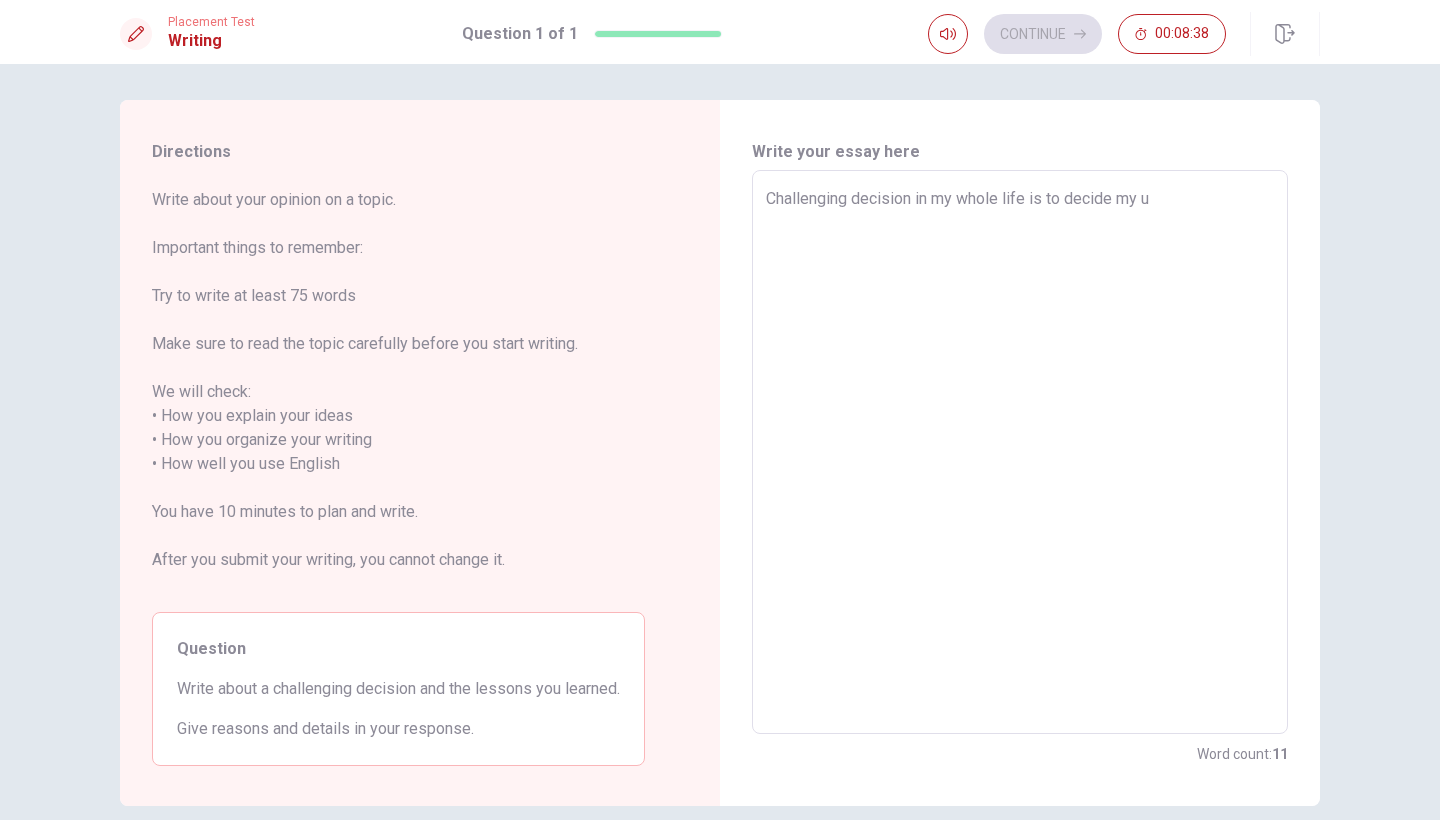 type on "Challenging decision in my whole life is to decide my un" 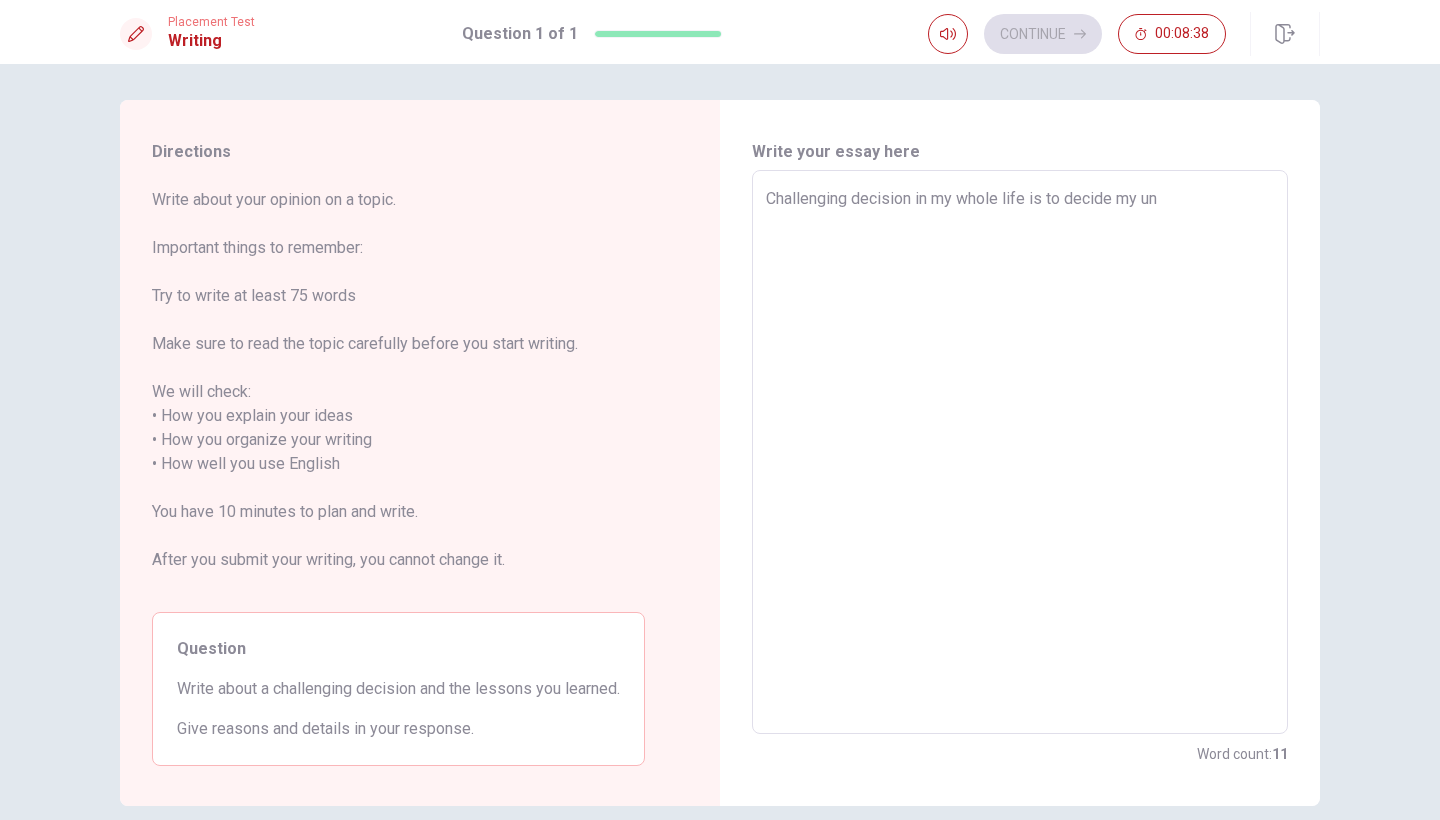 type on "x" 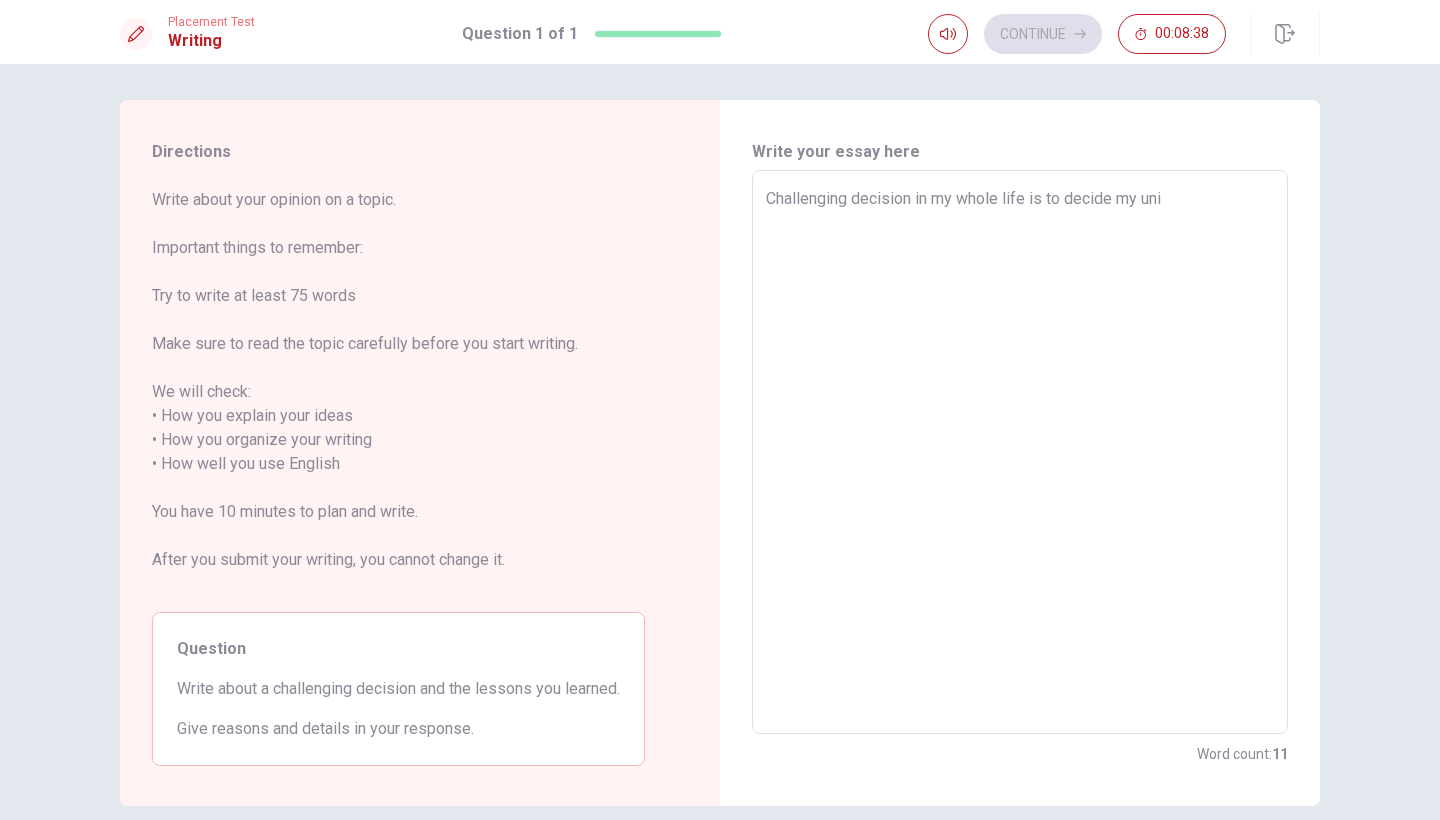 type on "x" 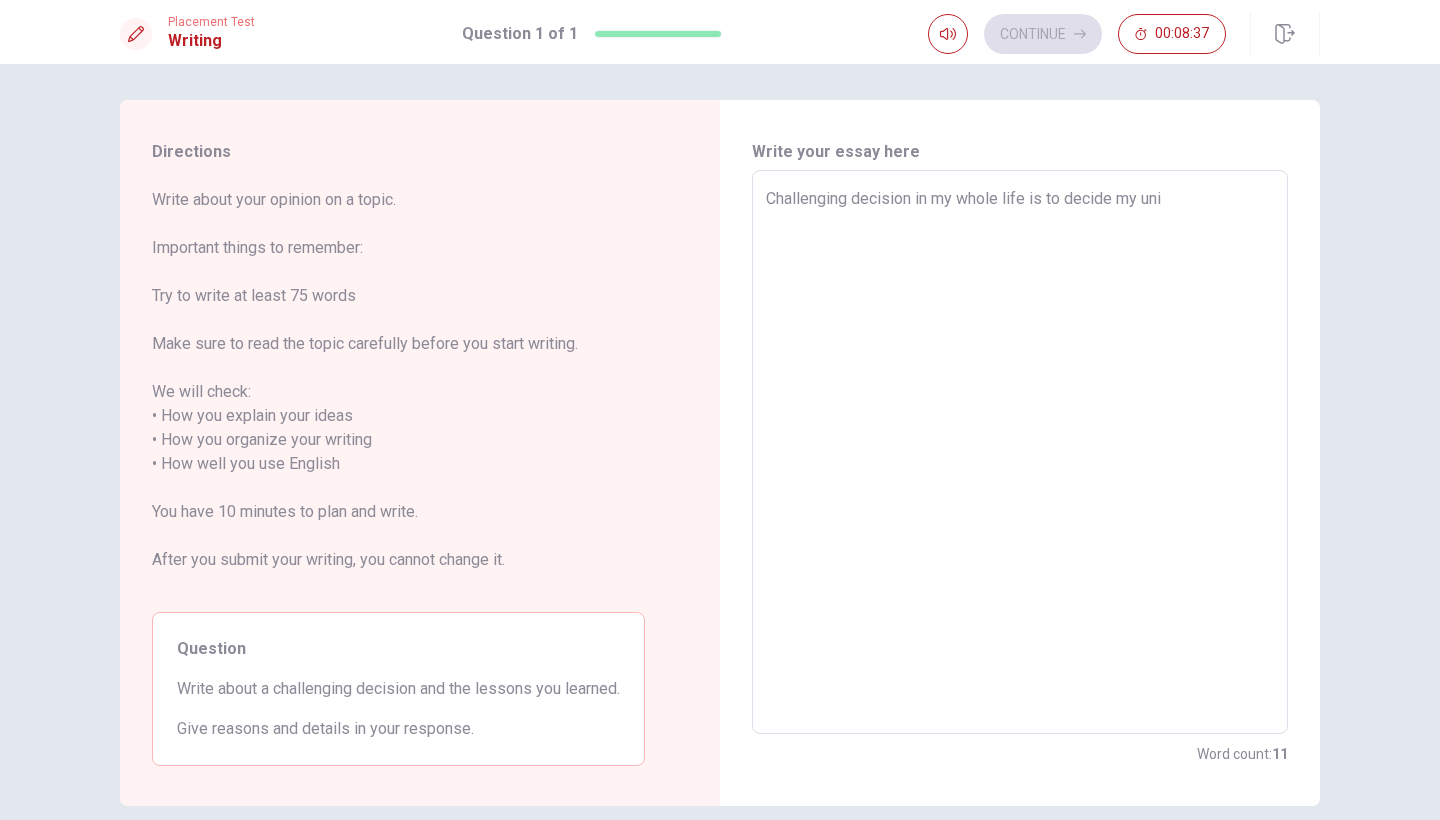 type on "Challenging decision in my whole life is to decide my univ" 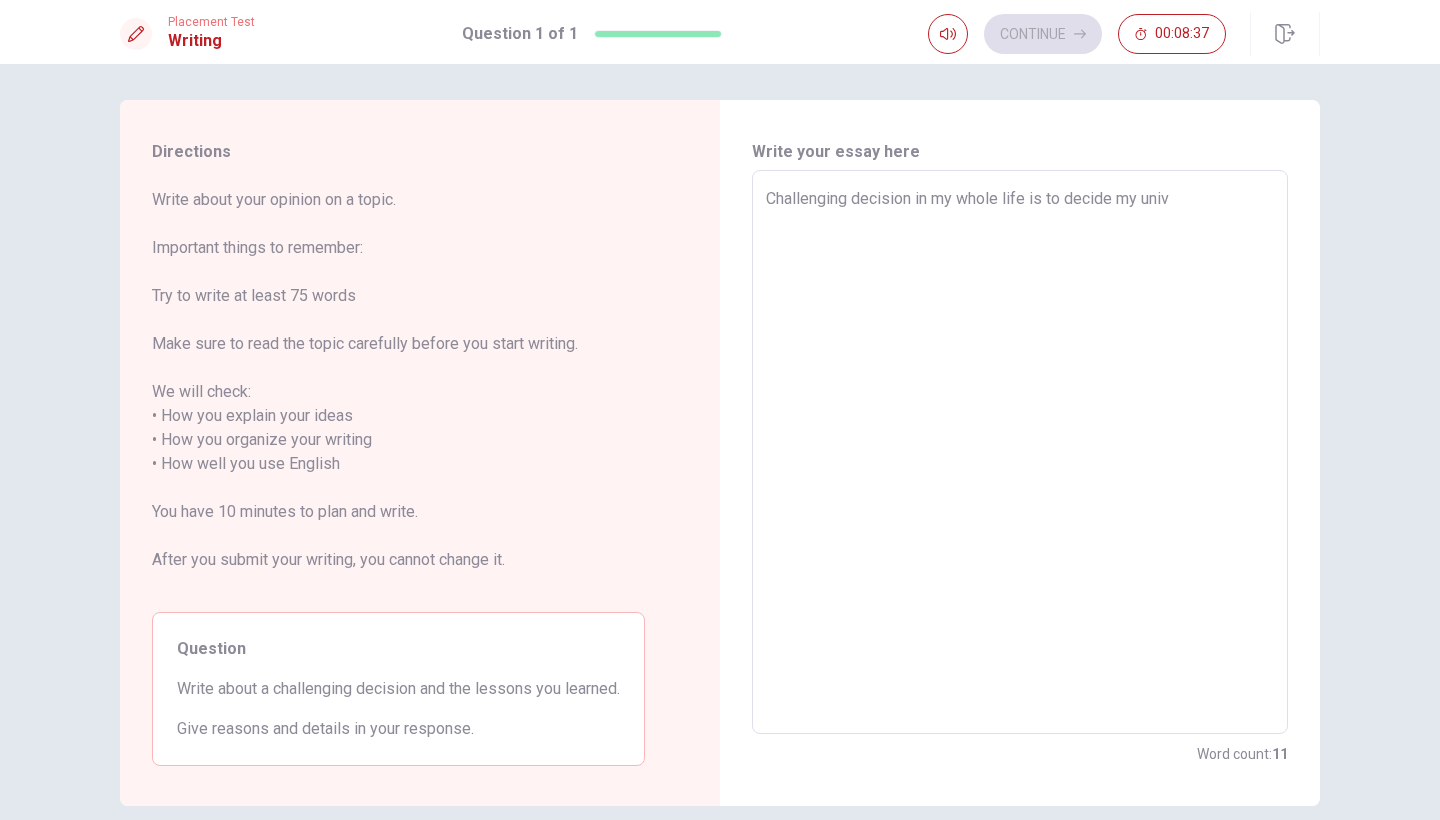 type on "x" 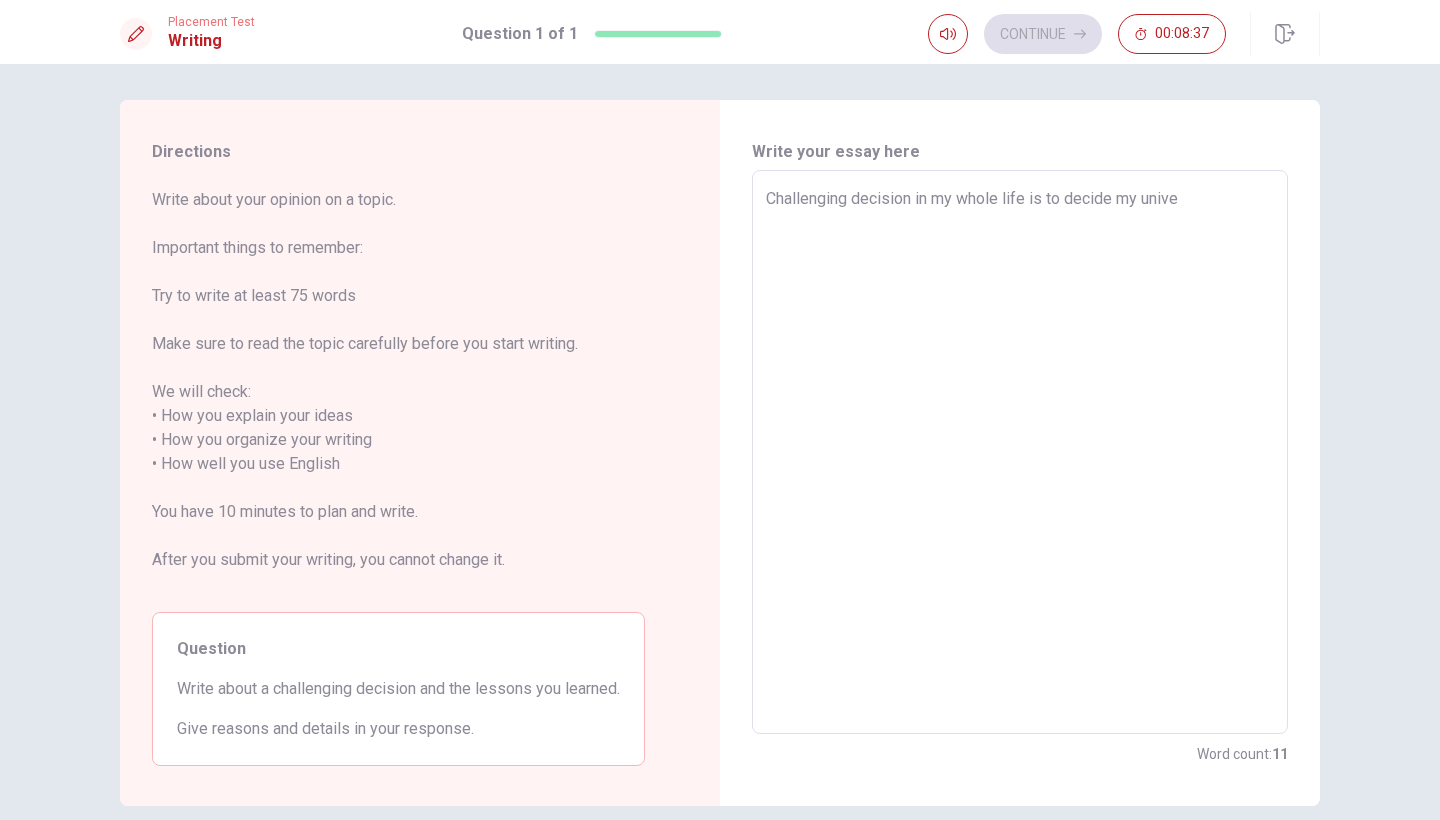 type on "x" 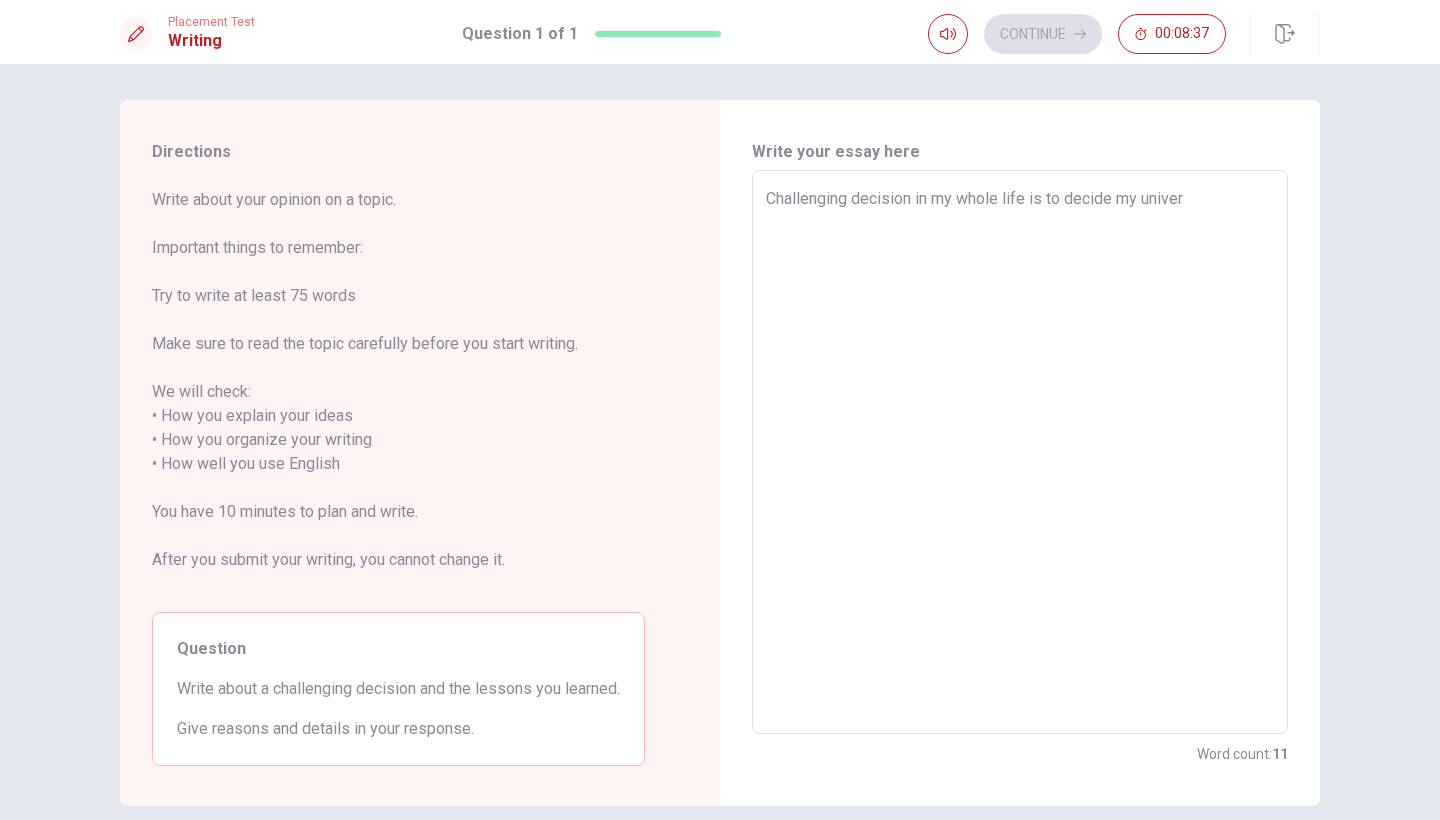 type on "x" 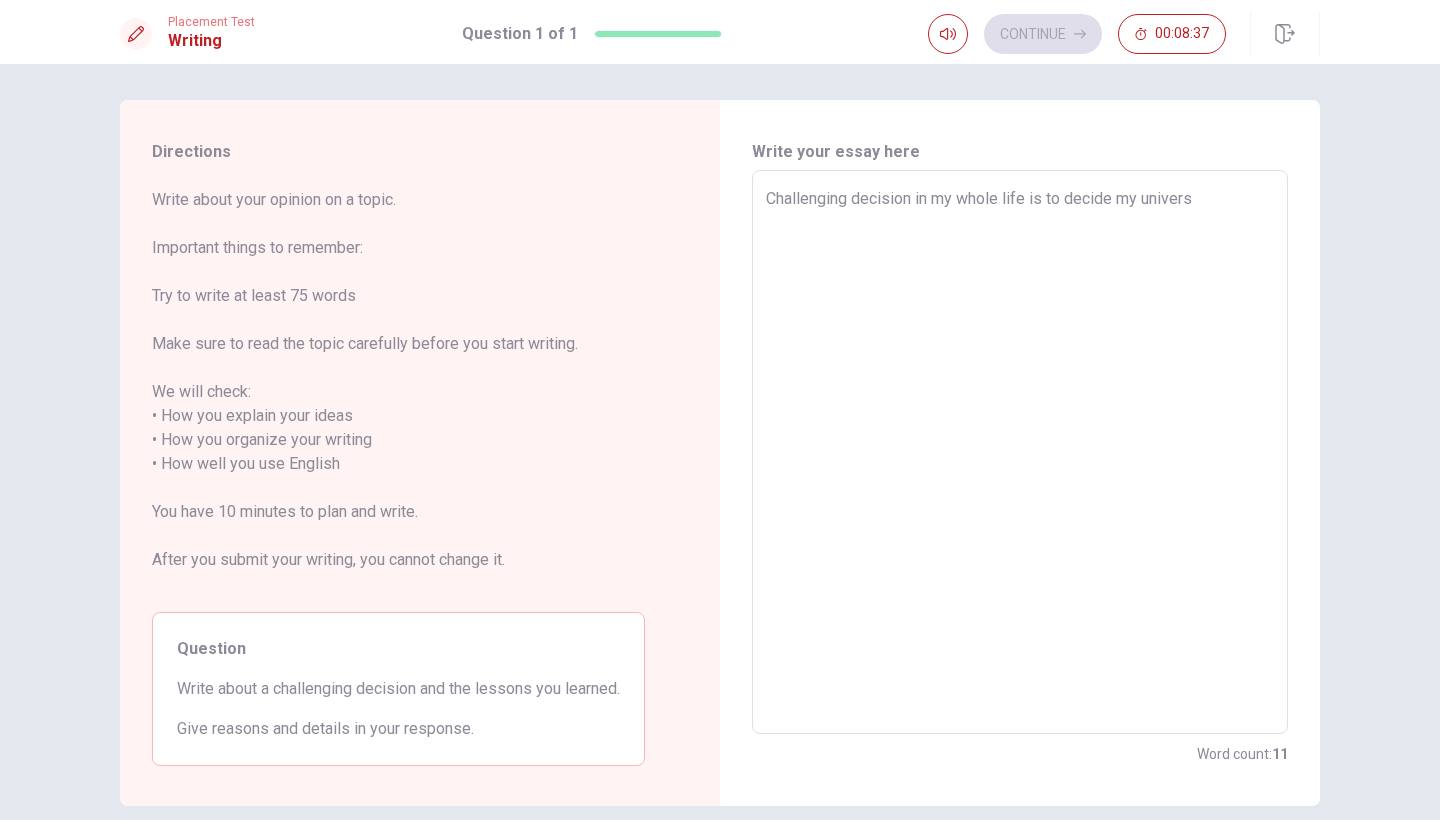 type on "x" 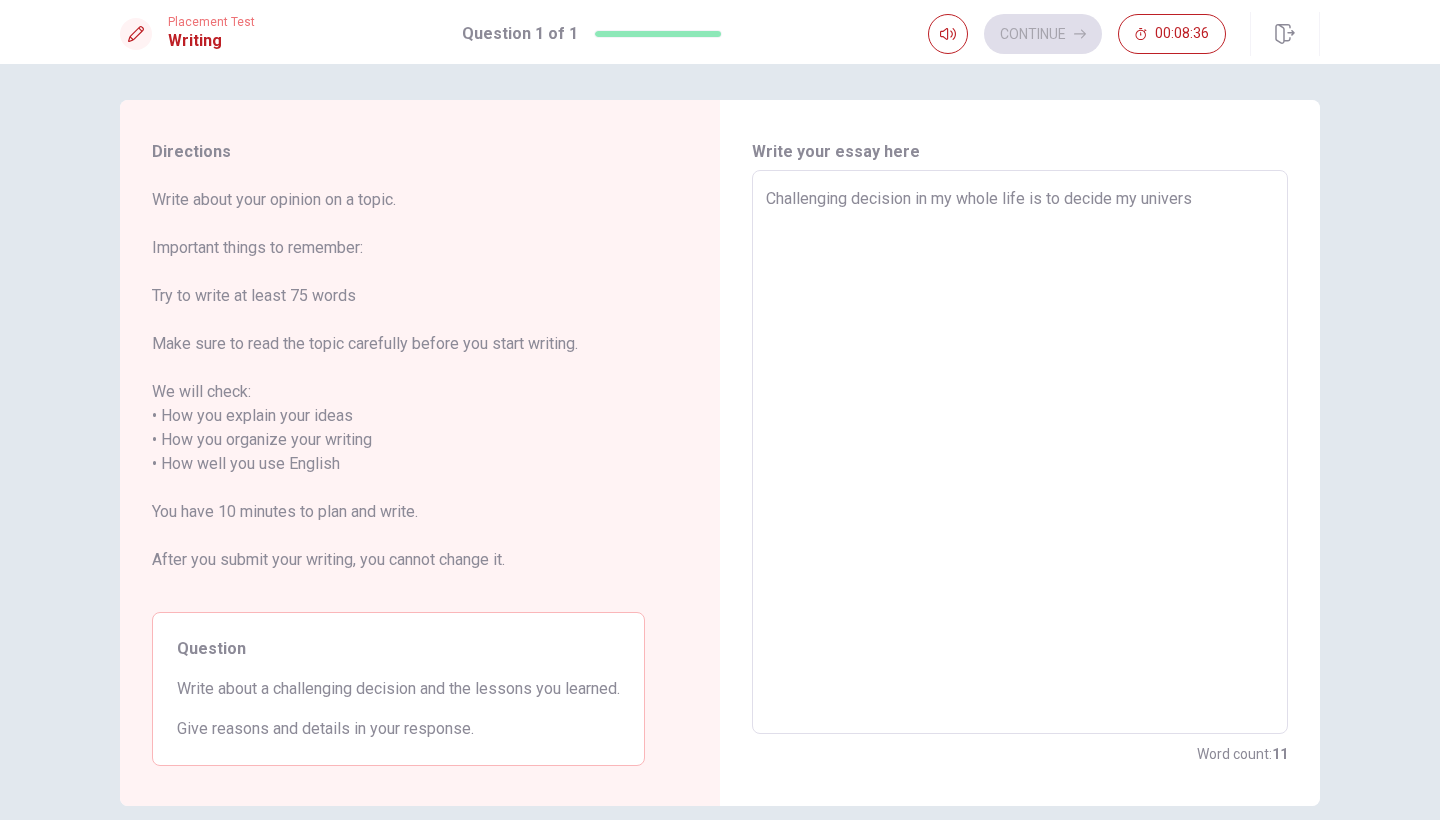 type on "Challenging decision in my whole life is to decide my universi" 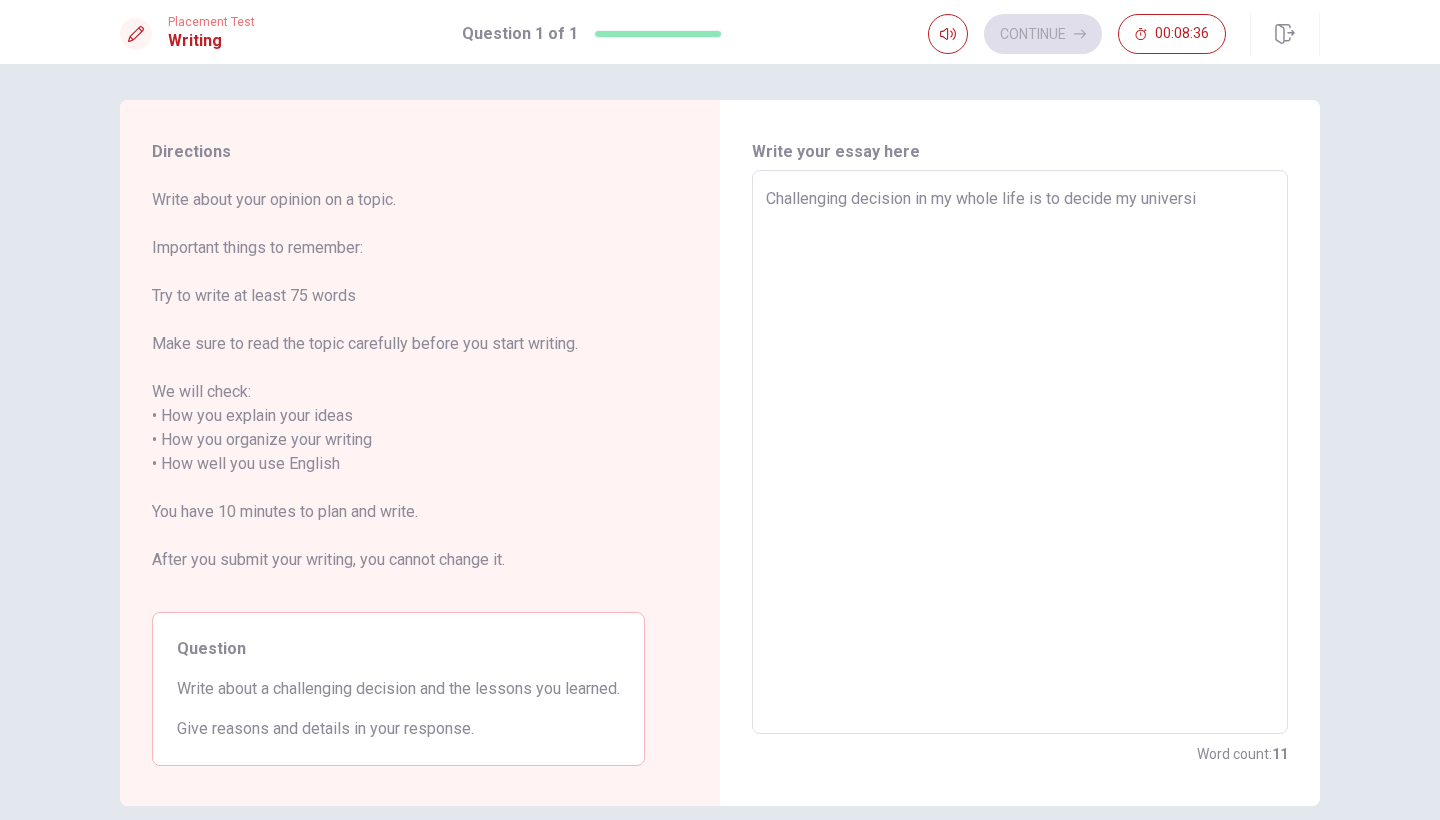 type on "x" 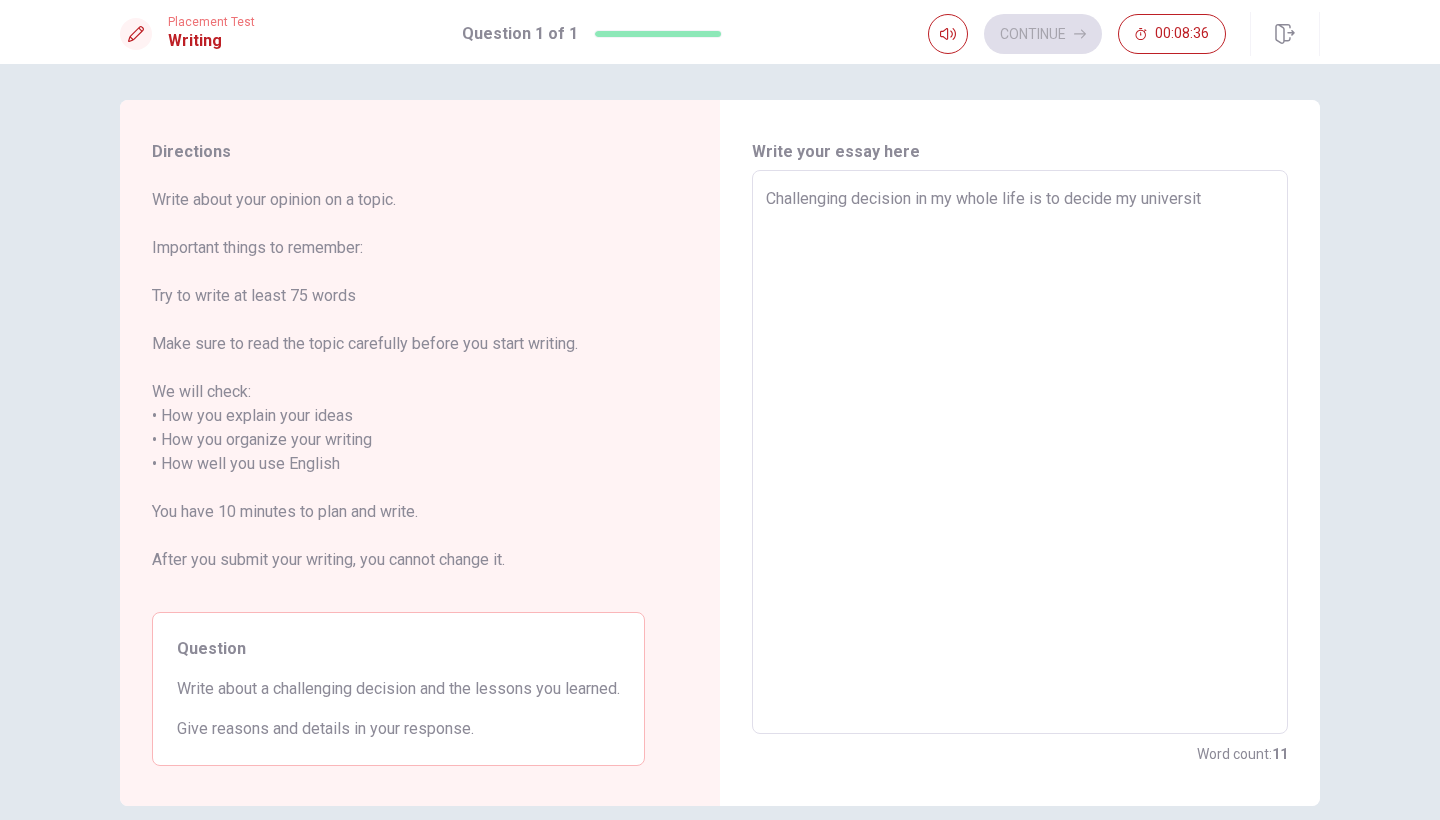 type on "x" 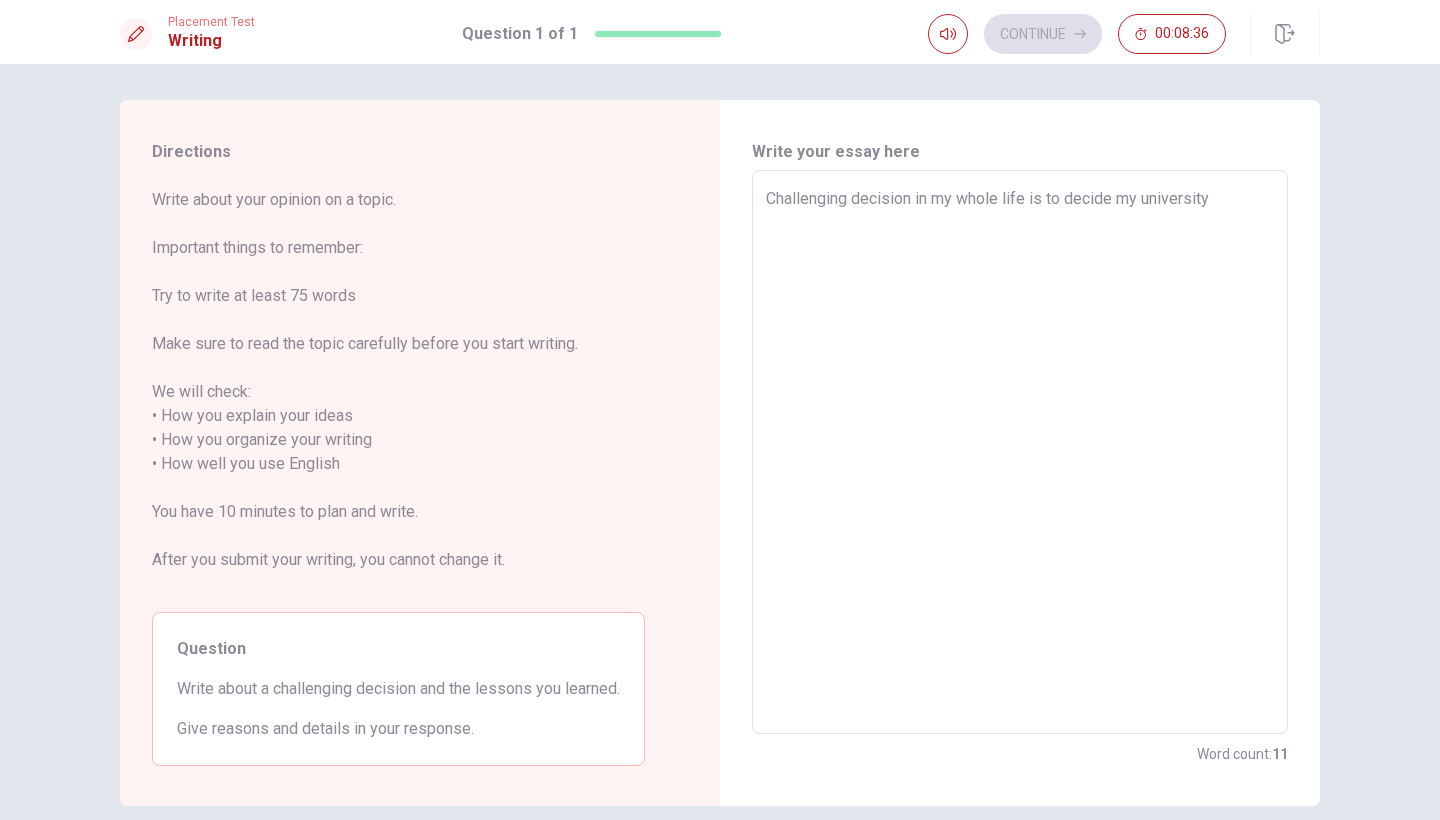 type on "x" 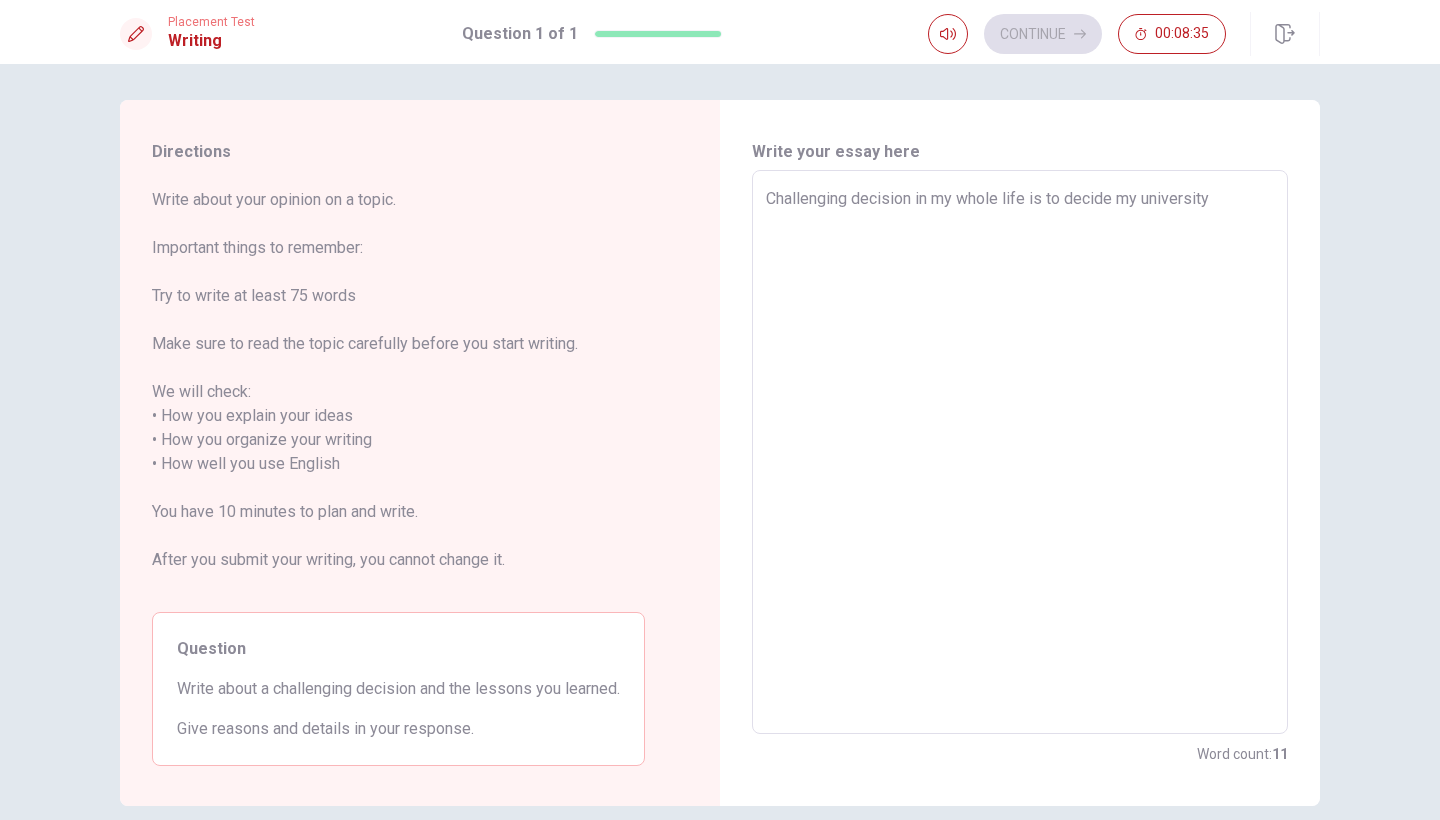 type on "Challenging decision in my whole life is to decide my university." 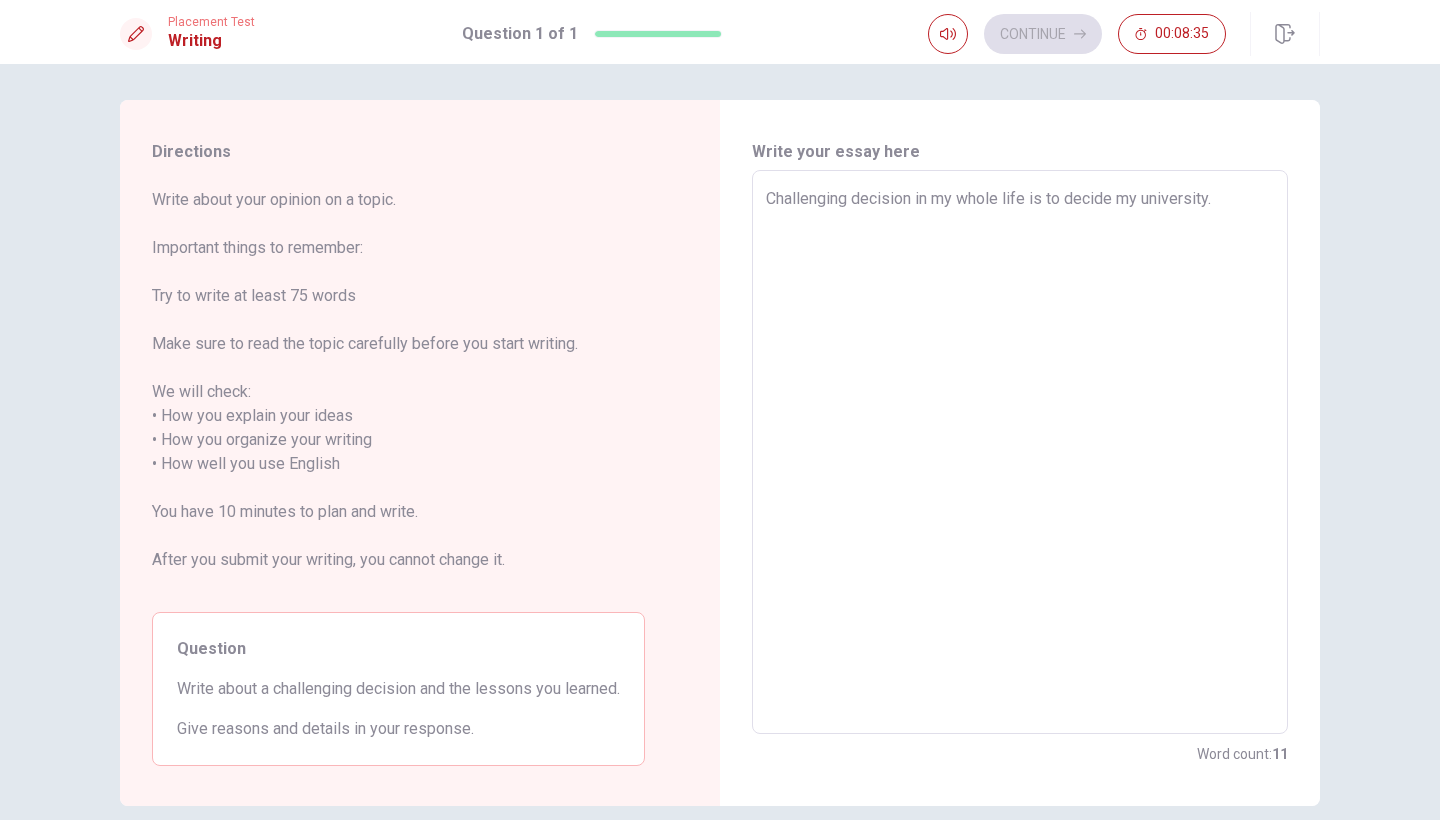 type on "x" 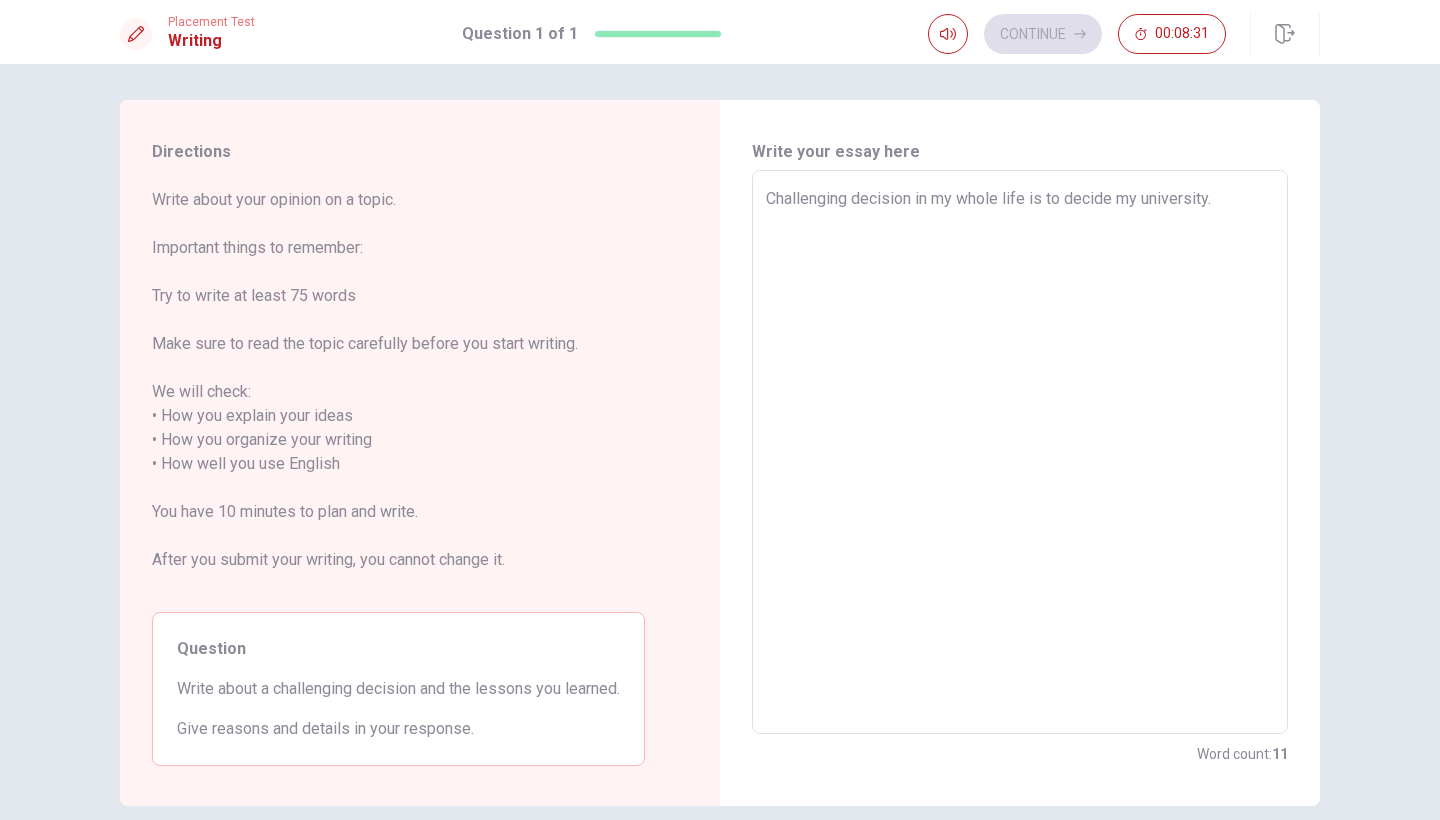 type on "x" 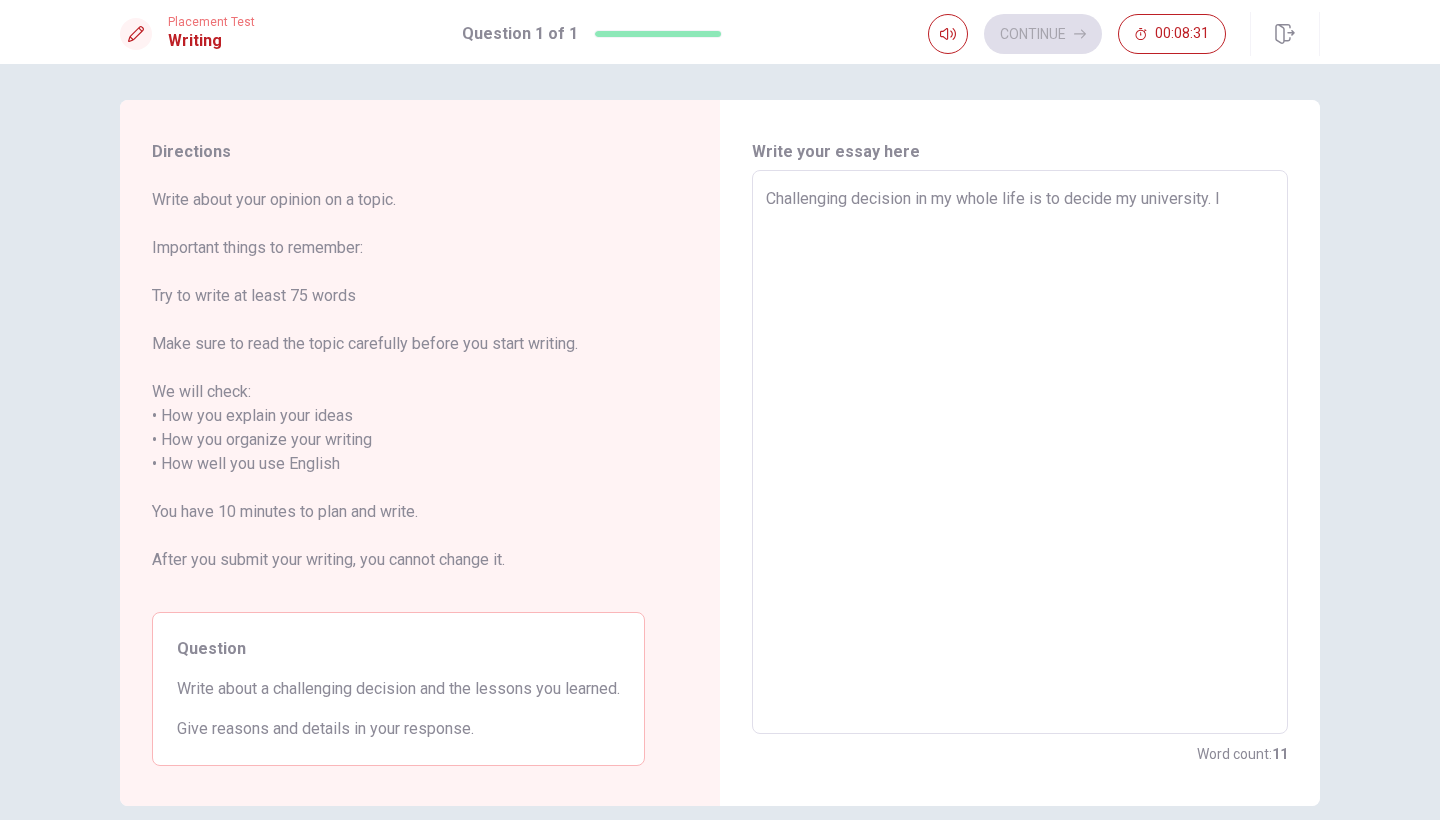type on "x" 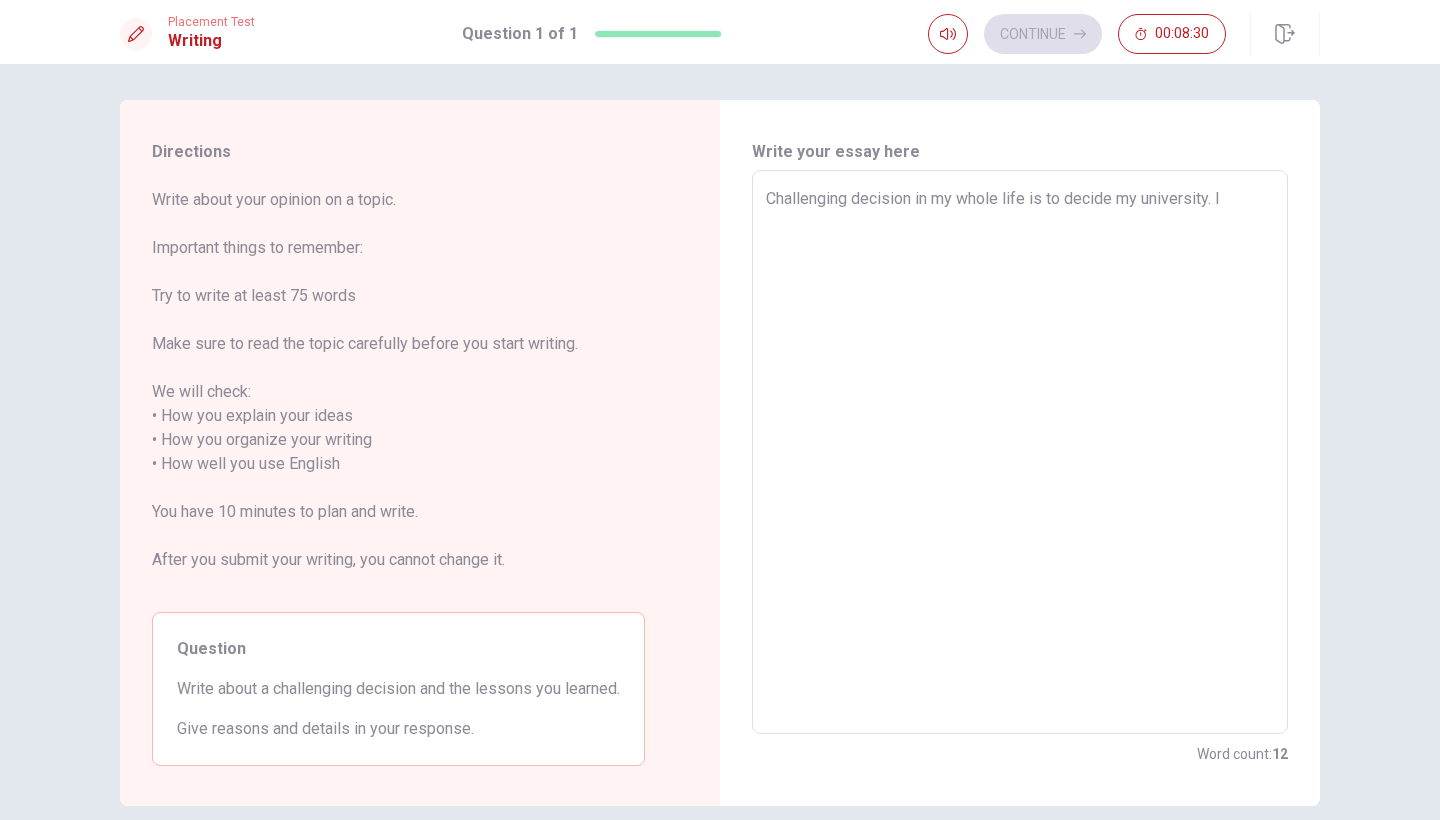 type on "Challenging decision in my whole life is to decide my university. I" 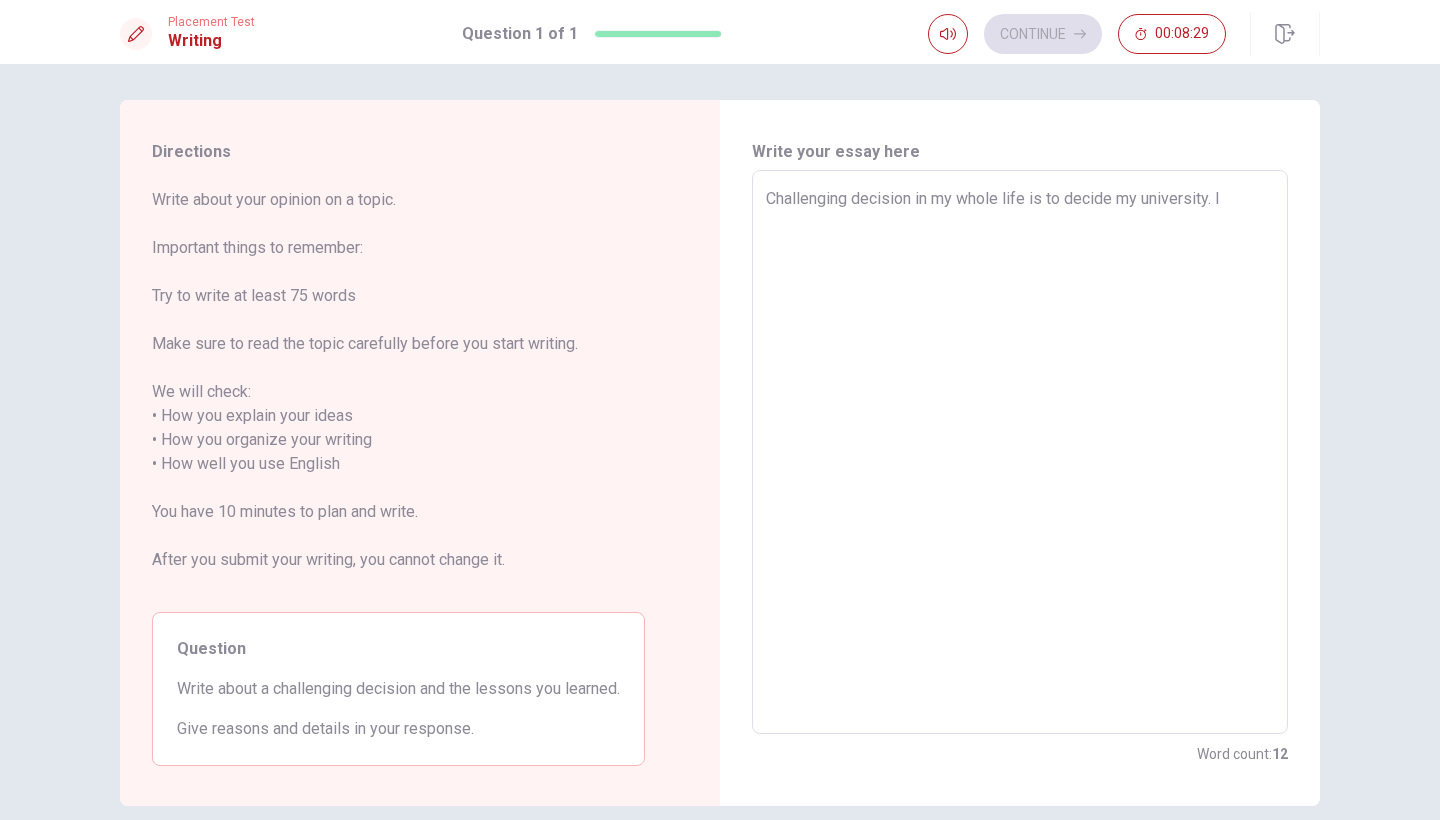 type on "Challenging decision in my whole life is to decide my university. I t" 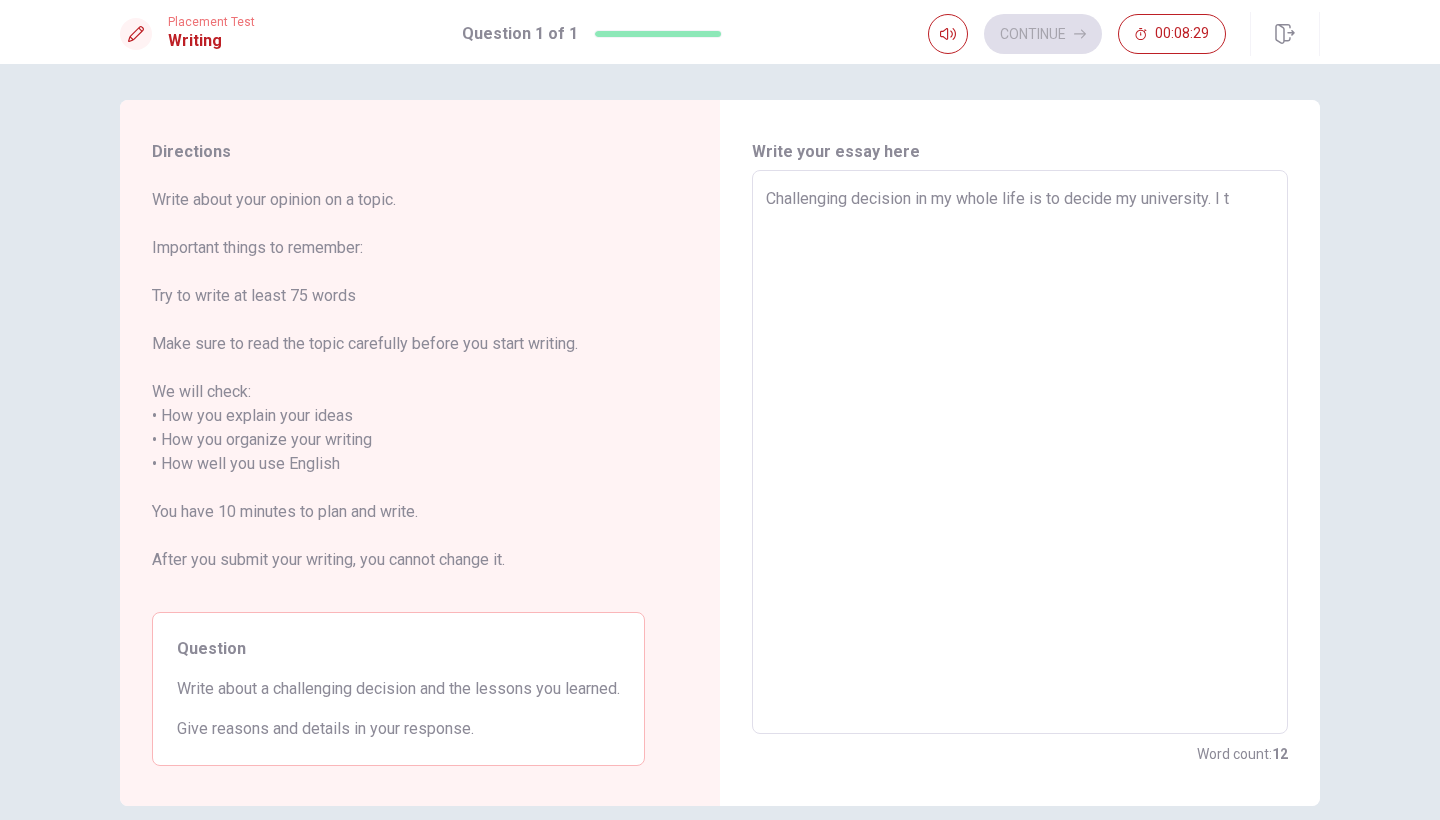 type on "x" 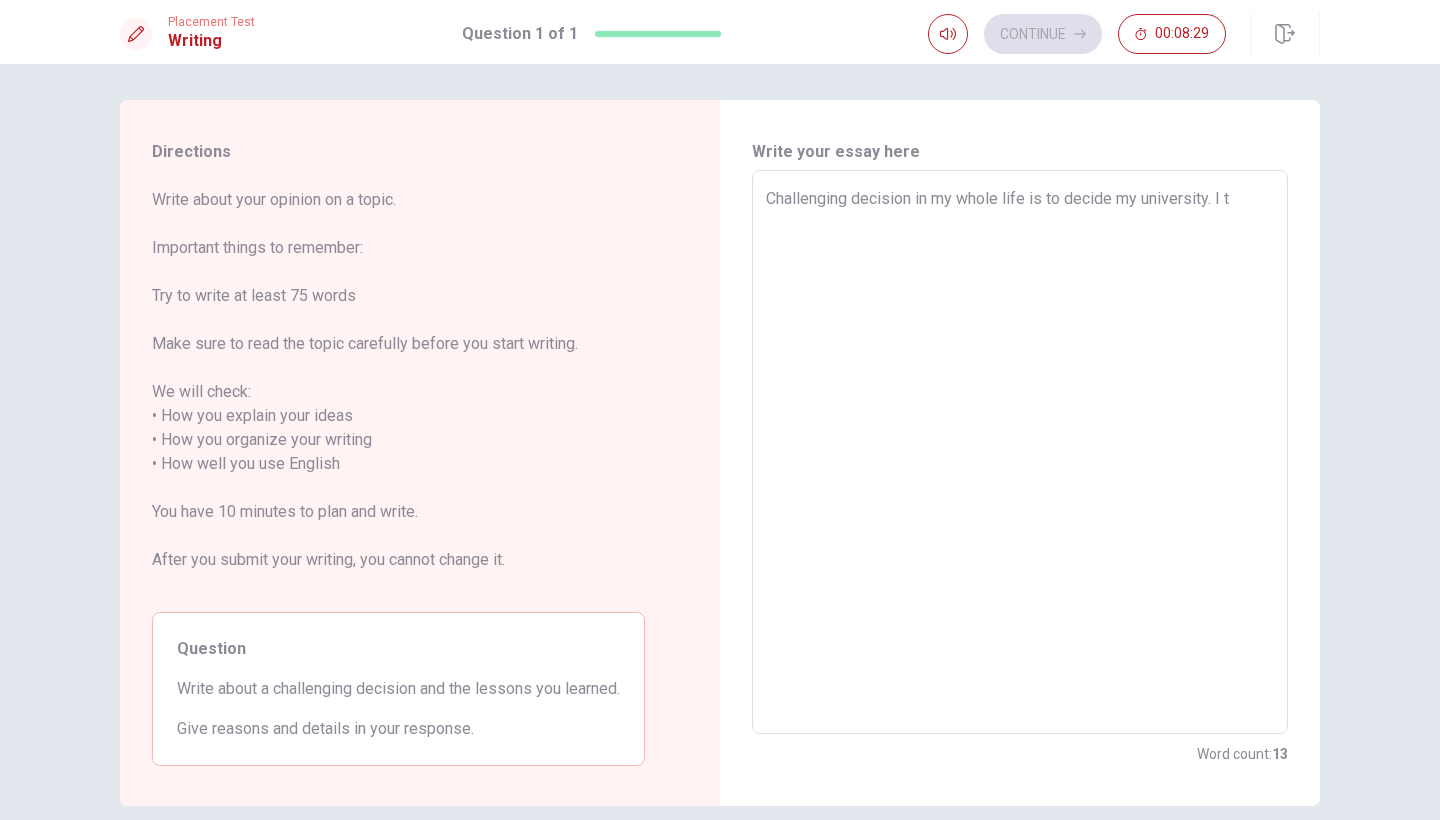 type on "Challenging decision in my whole life is to decide my university. I to" 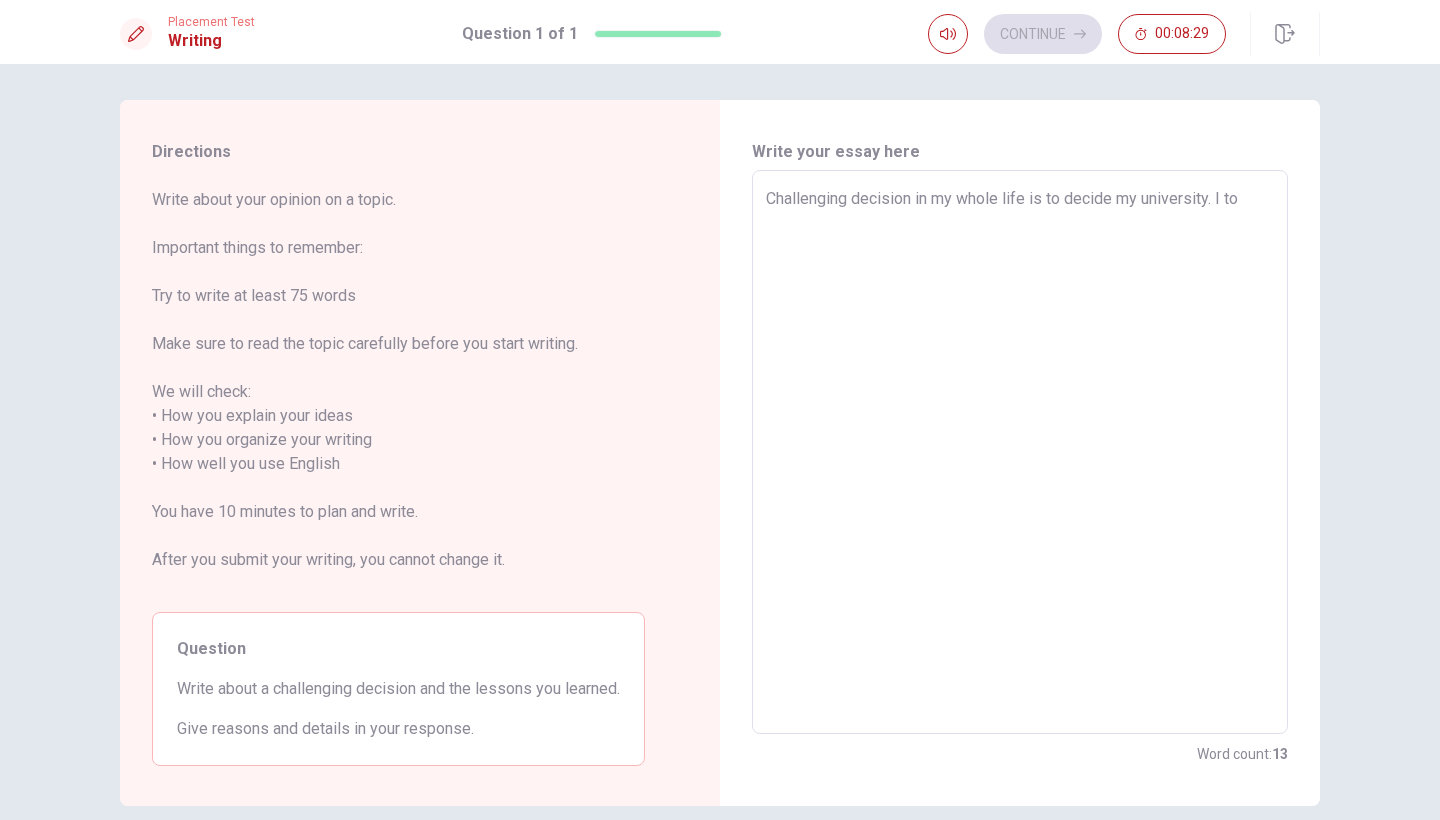 type on "x" 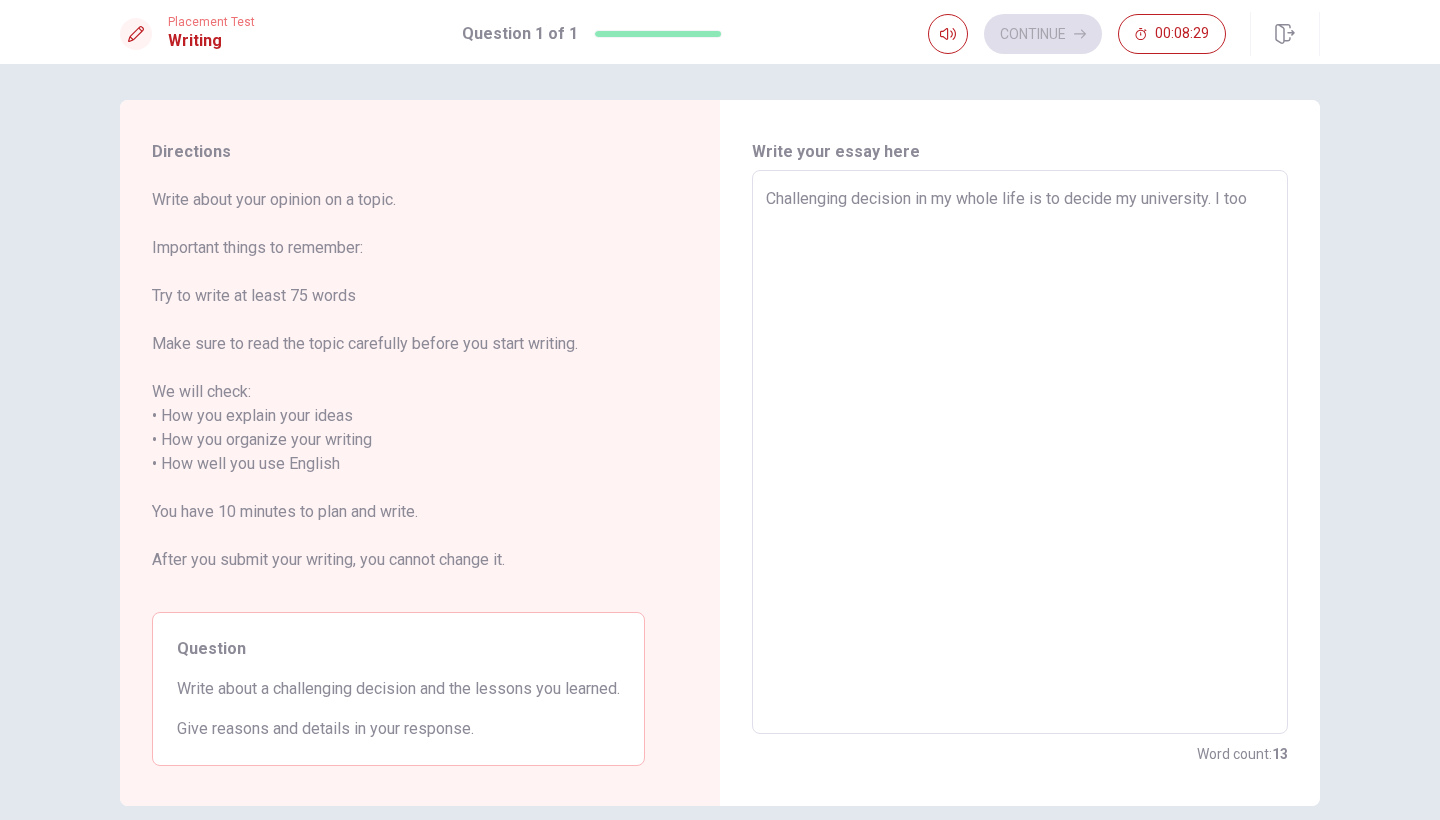 type on "x" 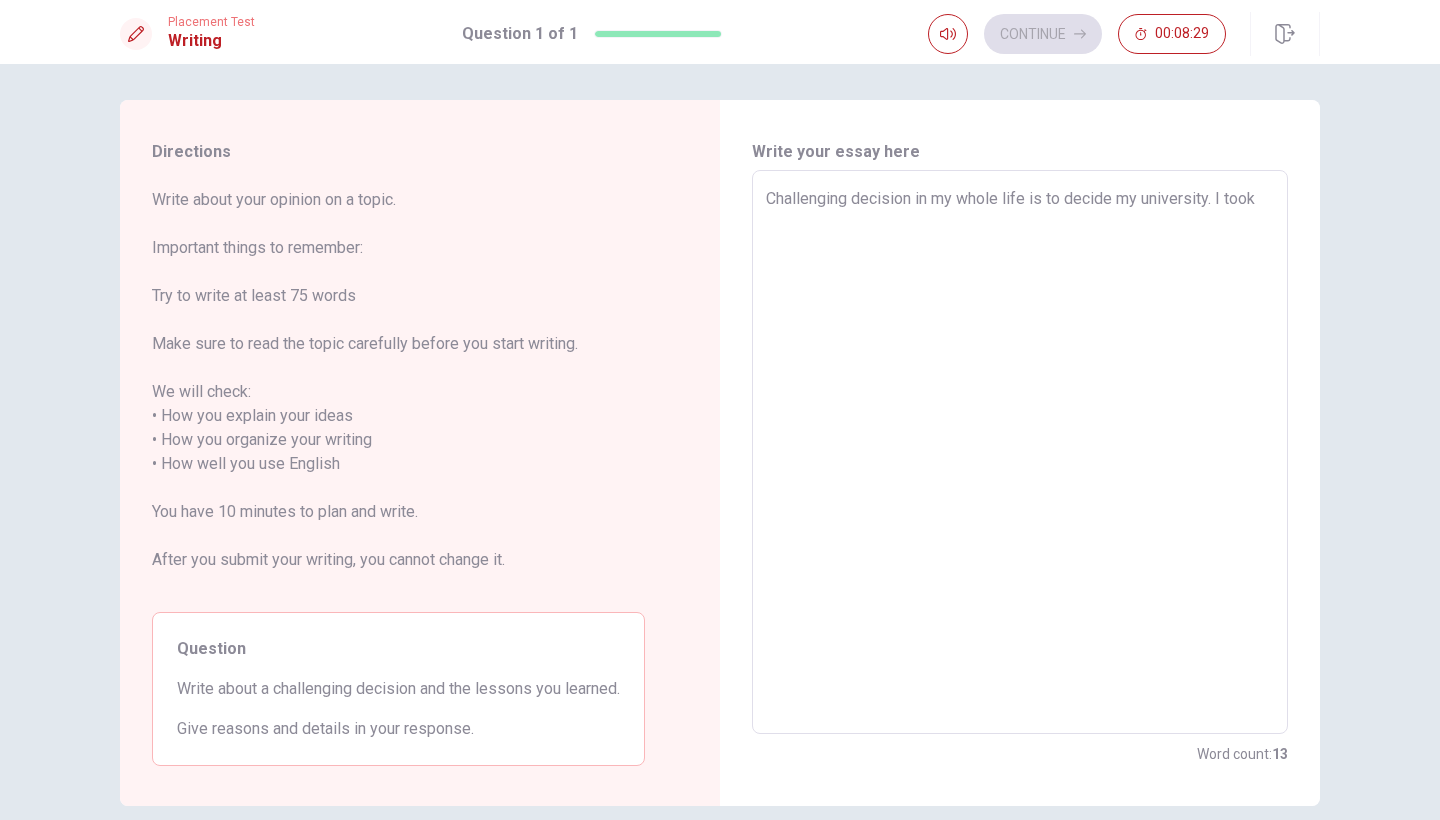 type on "x" 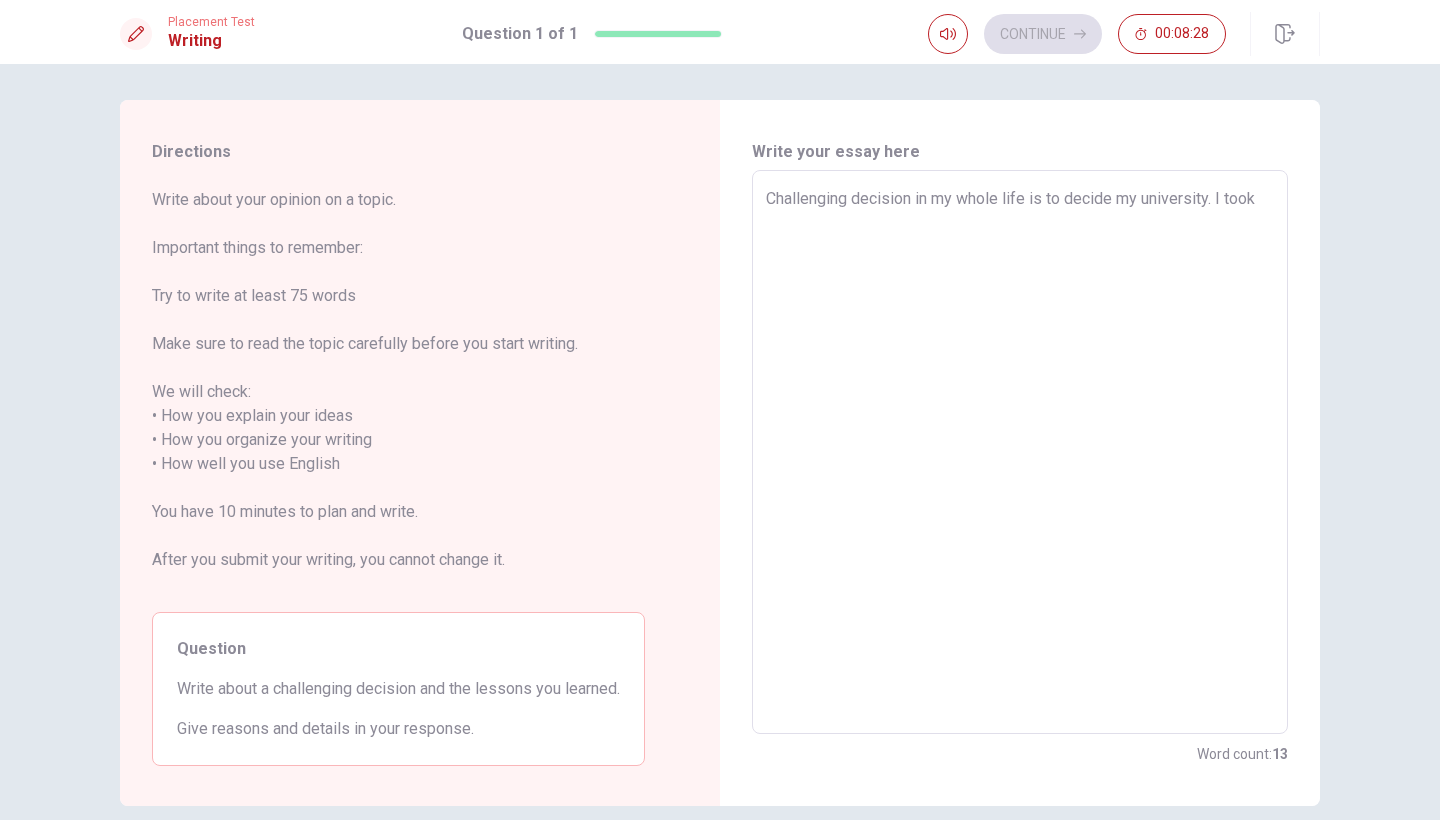 type on "Challenging decision in my whole life is to decide my university. I took" 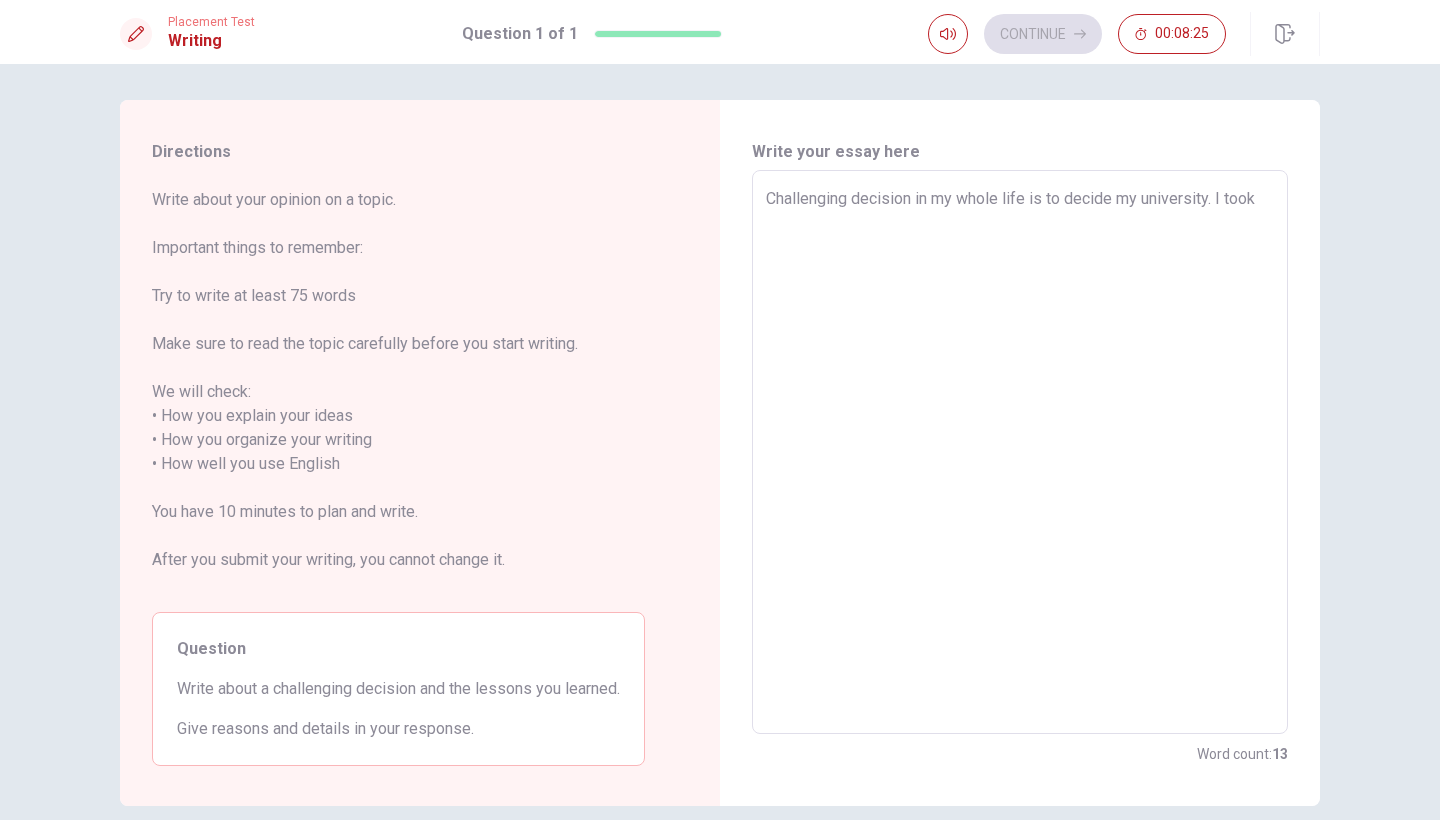 type on "x" 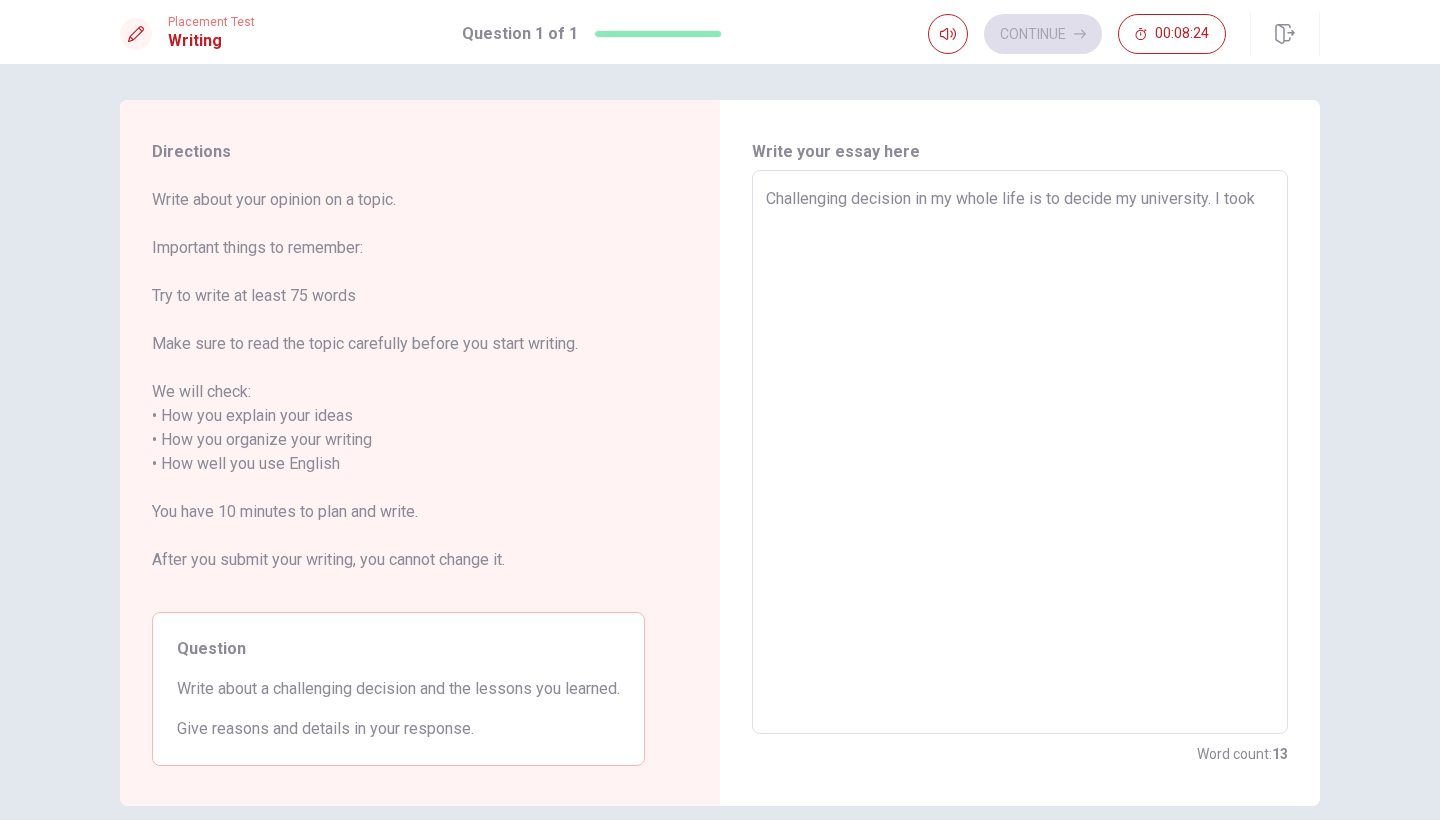type on "Challenging decision in my whole life is to decide my university. I took ㅅ" 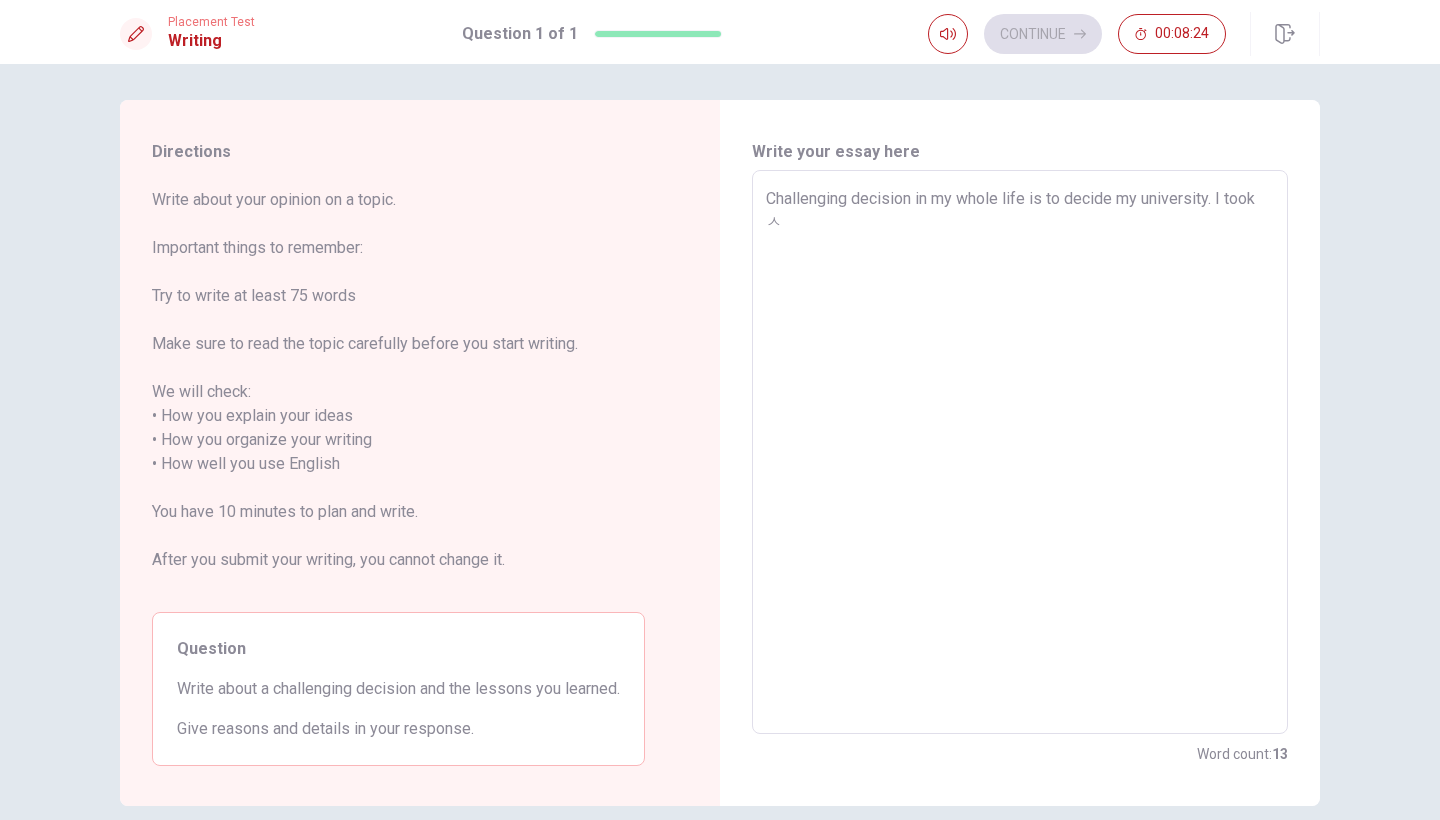 type on "x" 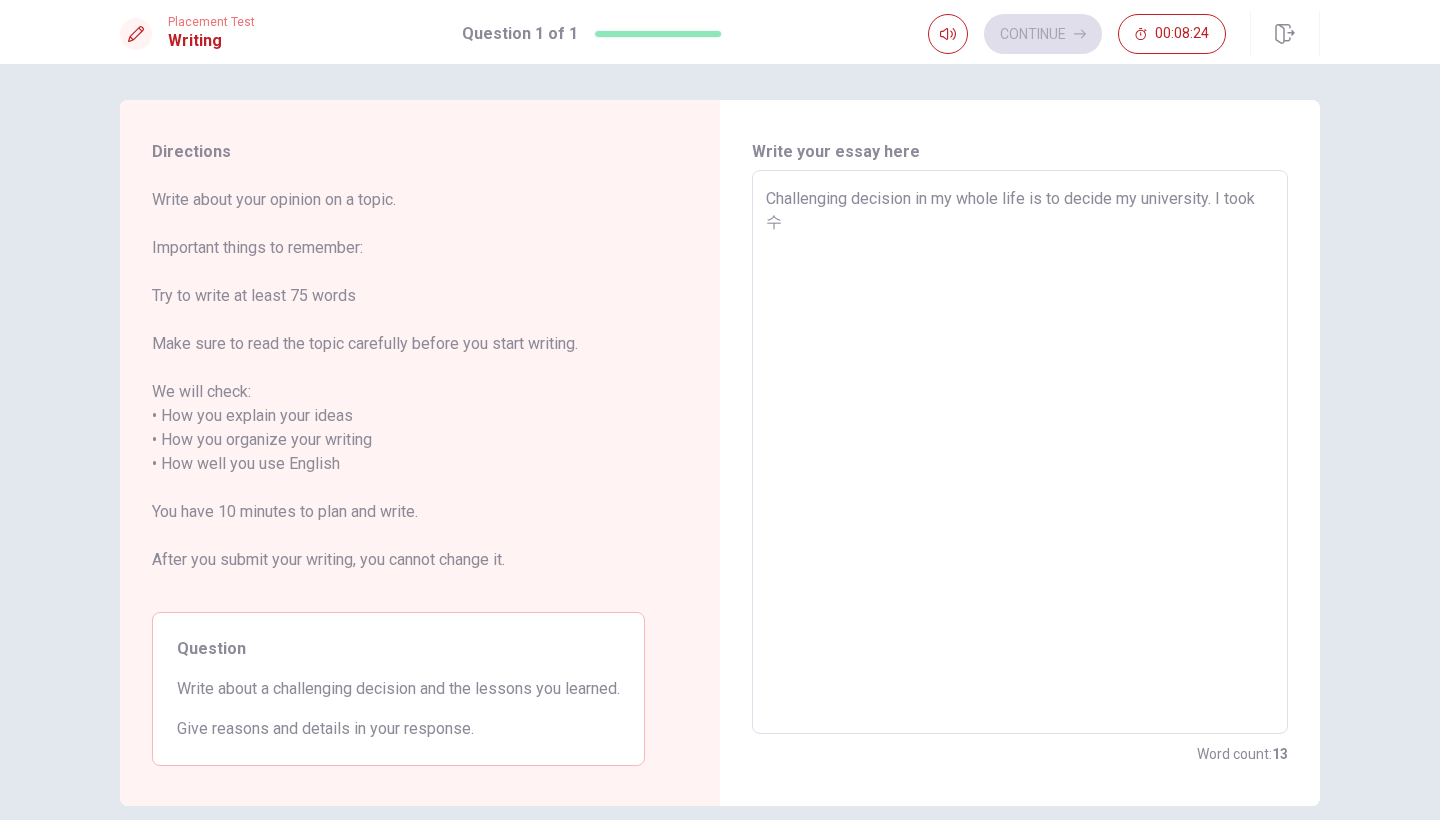 type on "x" 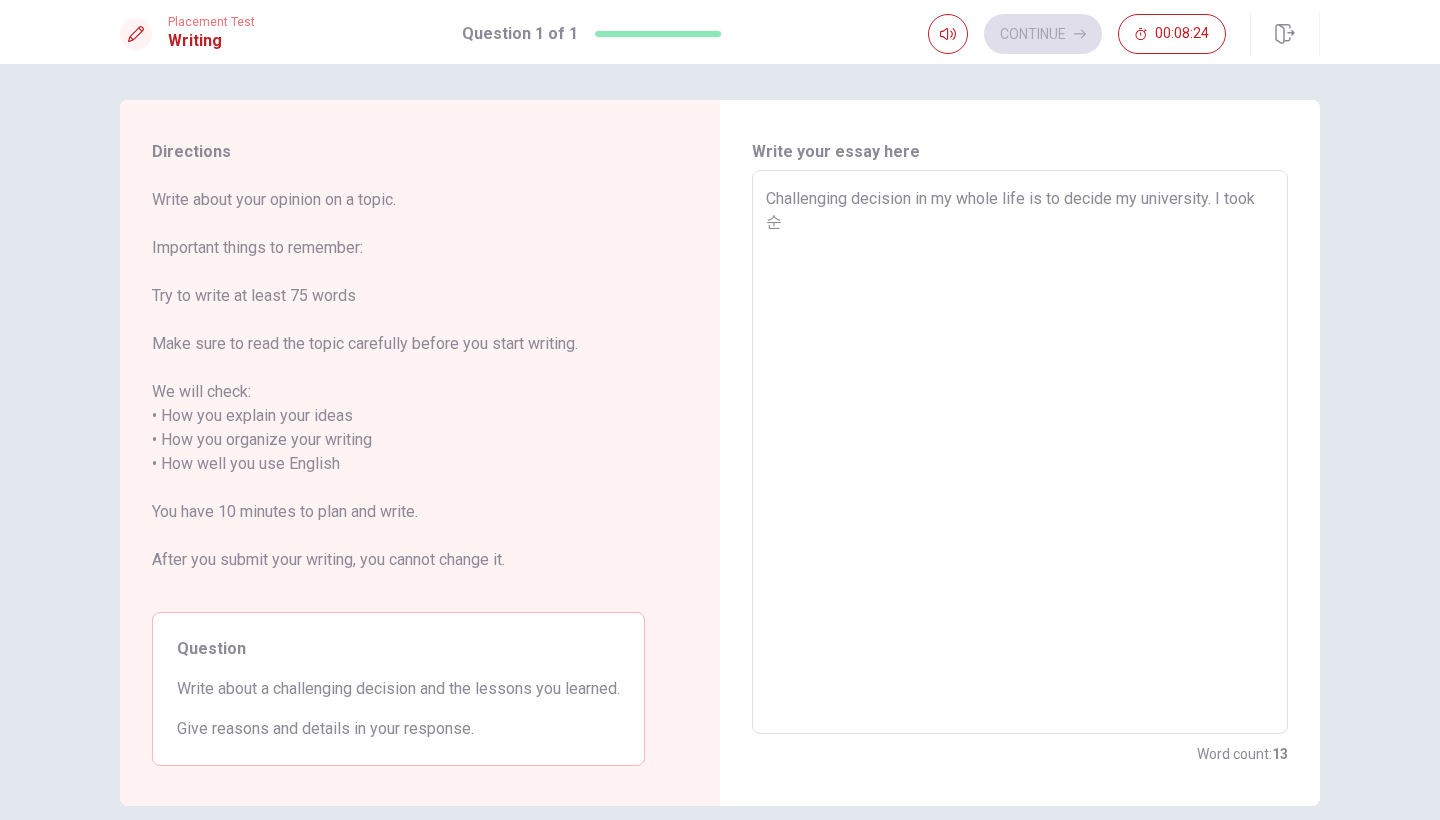 type on "x" 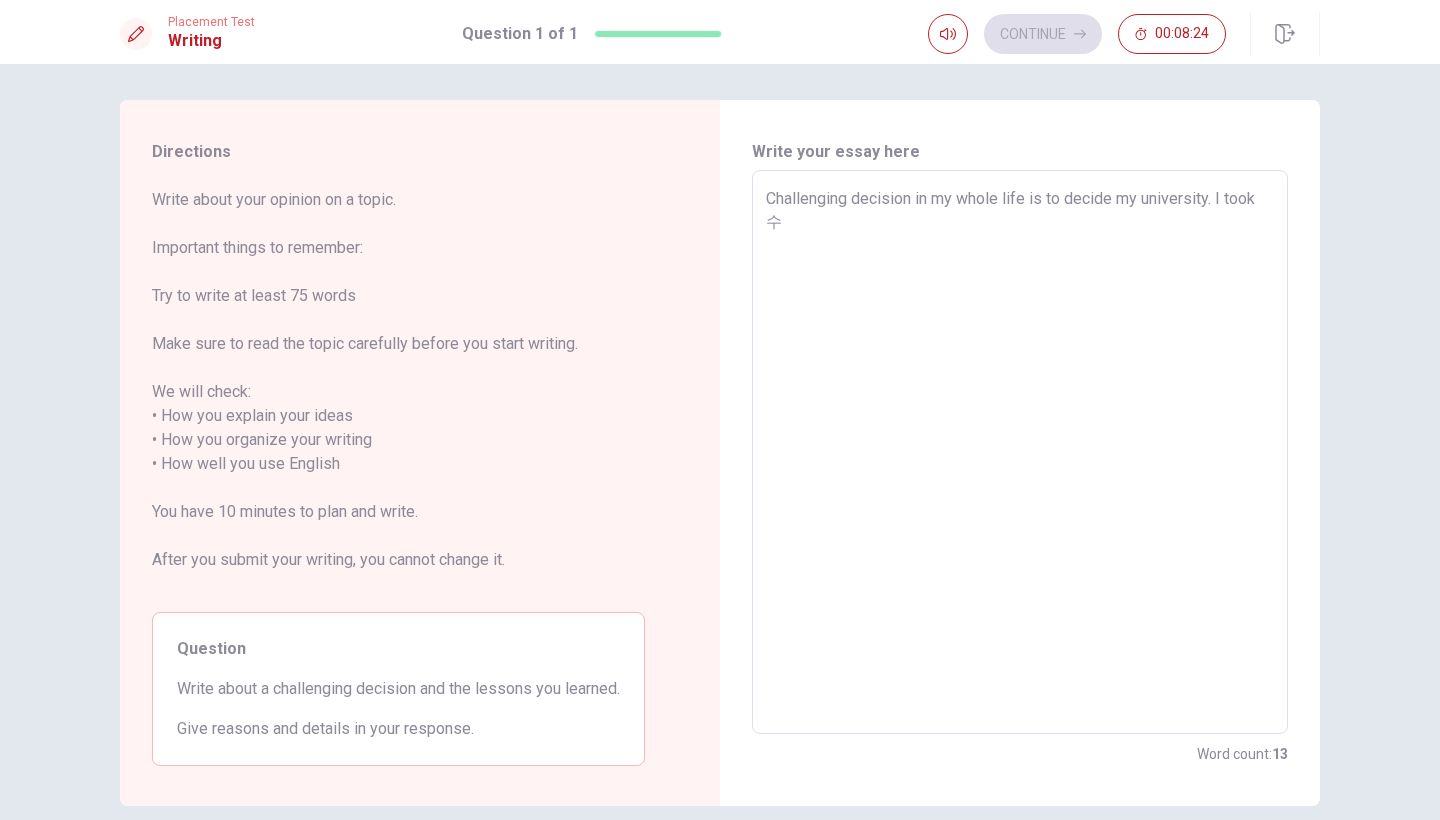 type on "x" 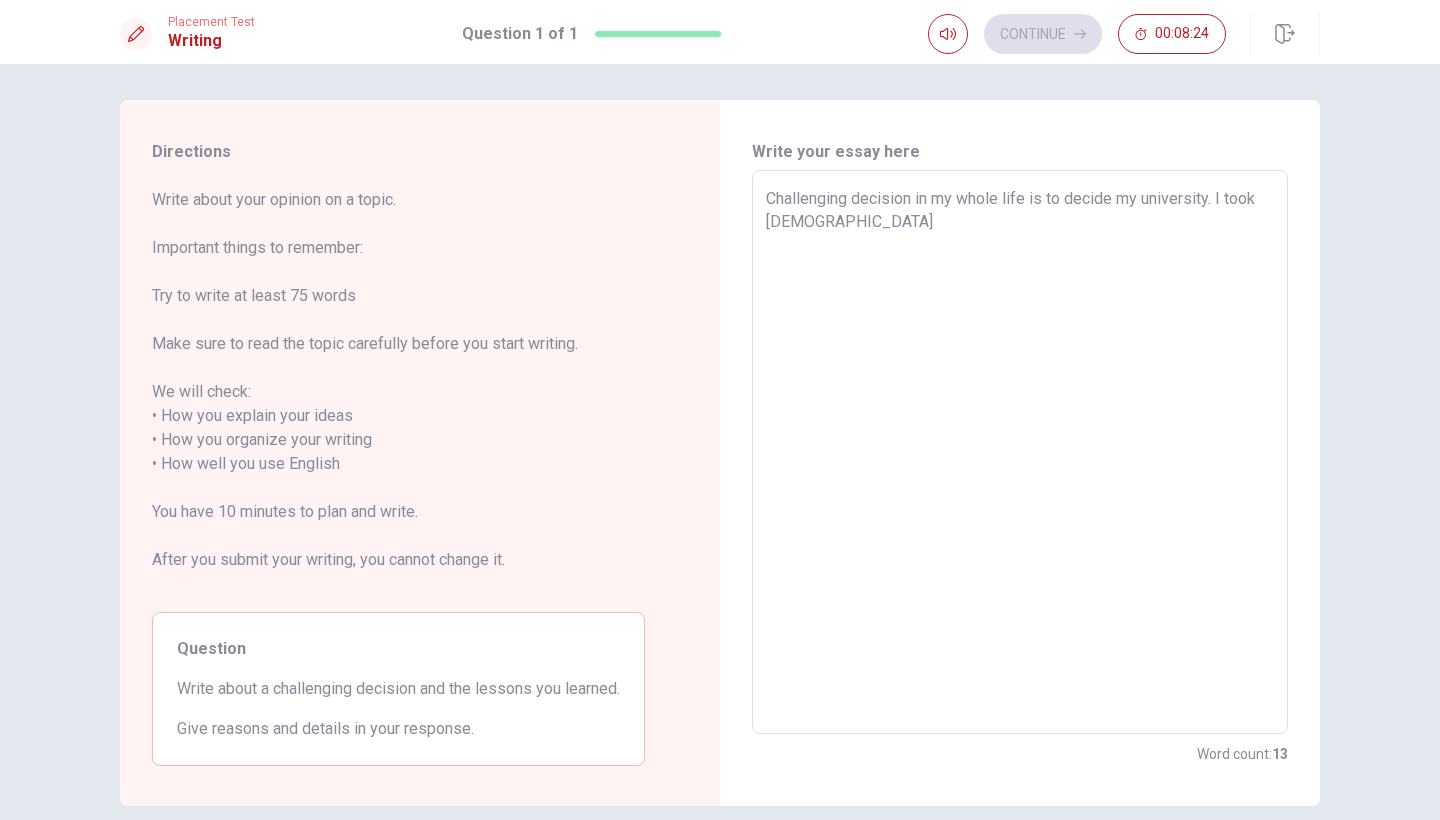 type on "x" 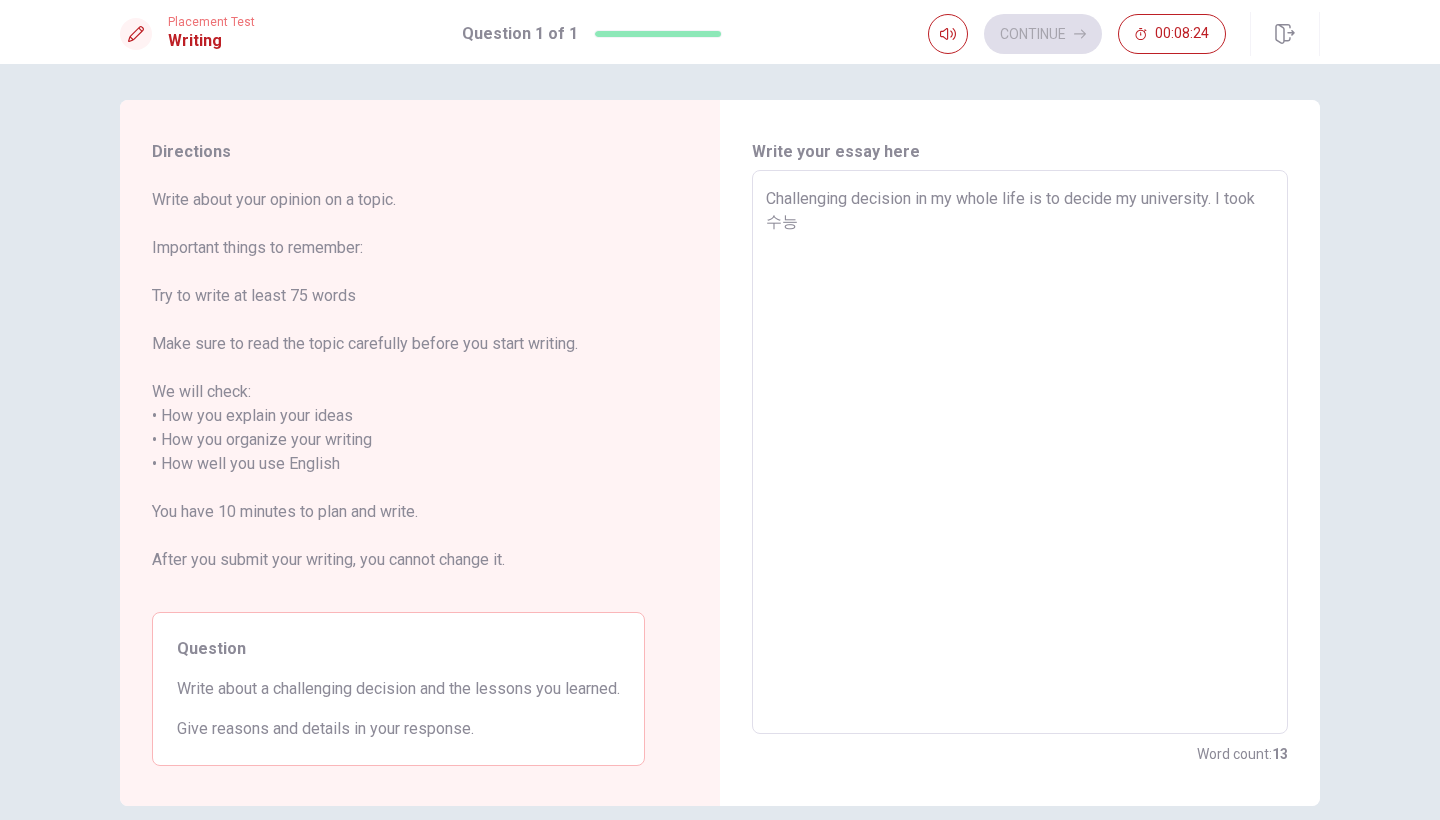 type on "x" 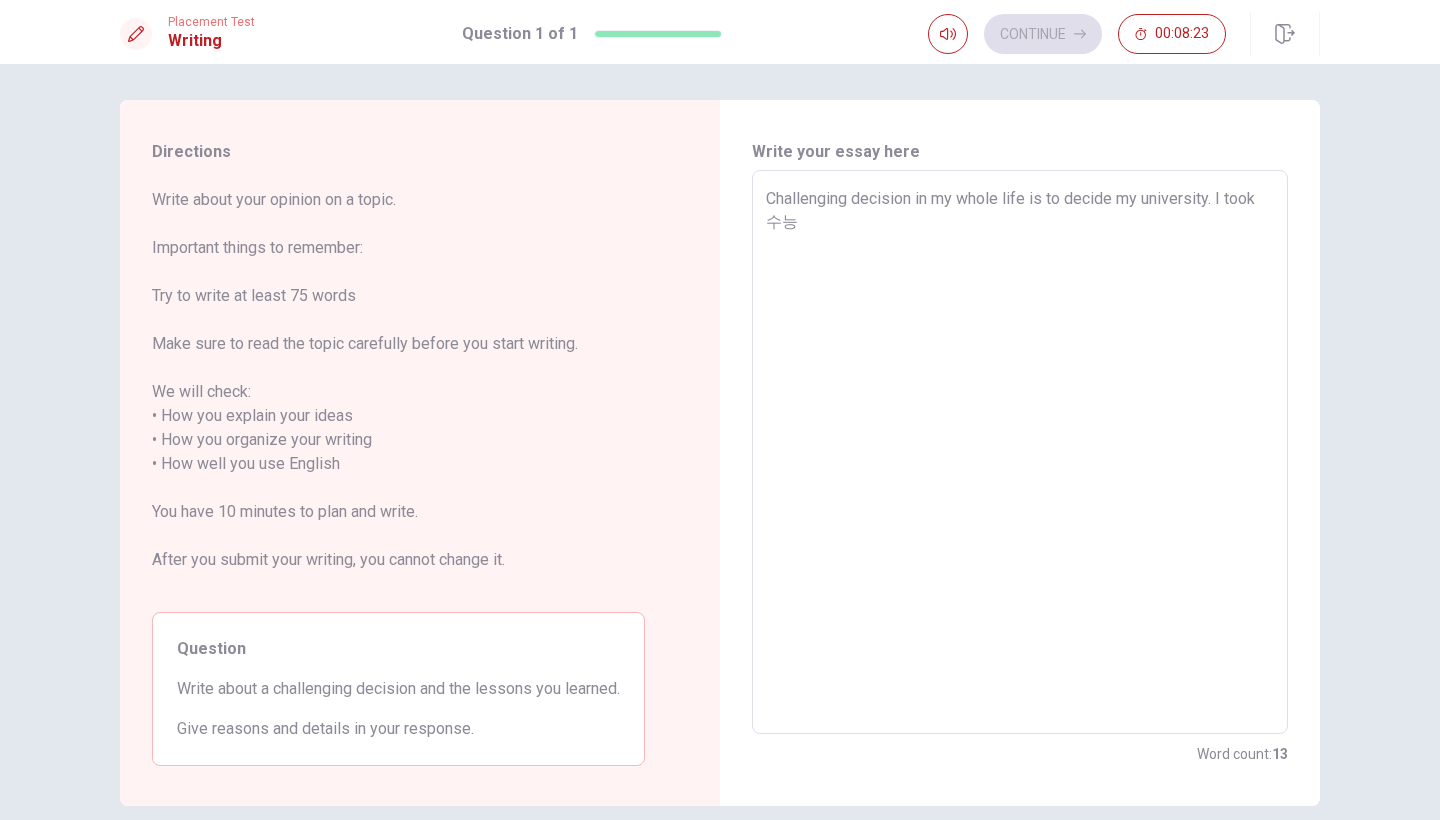 type 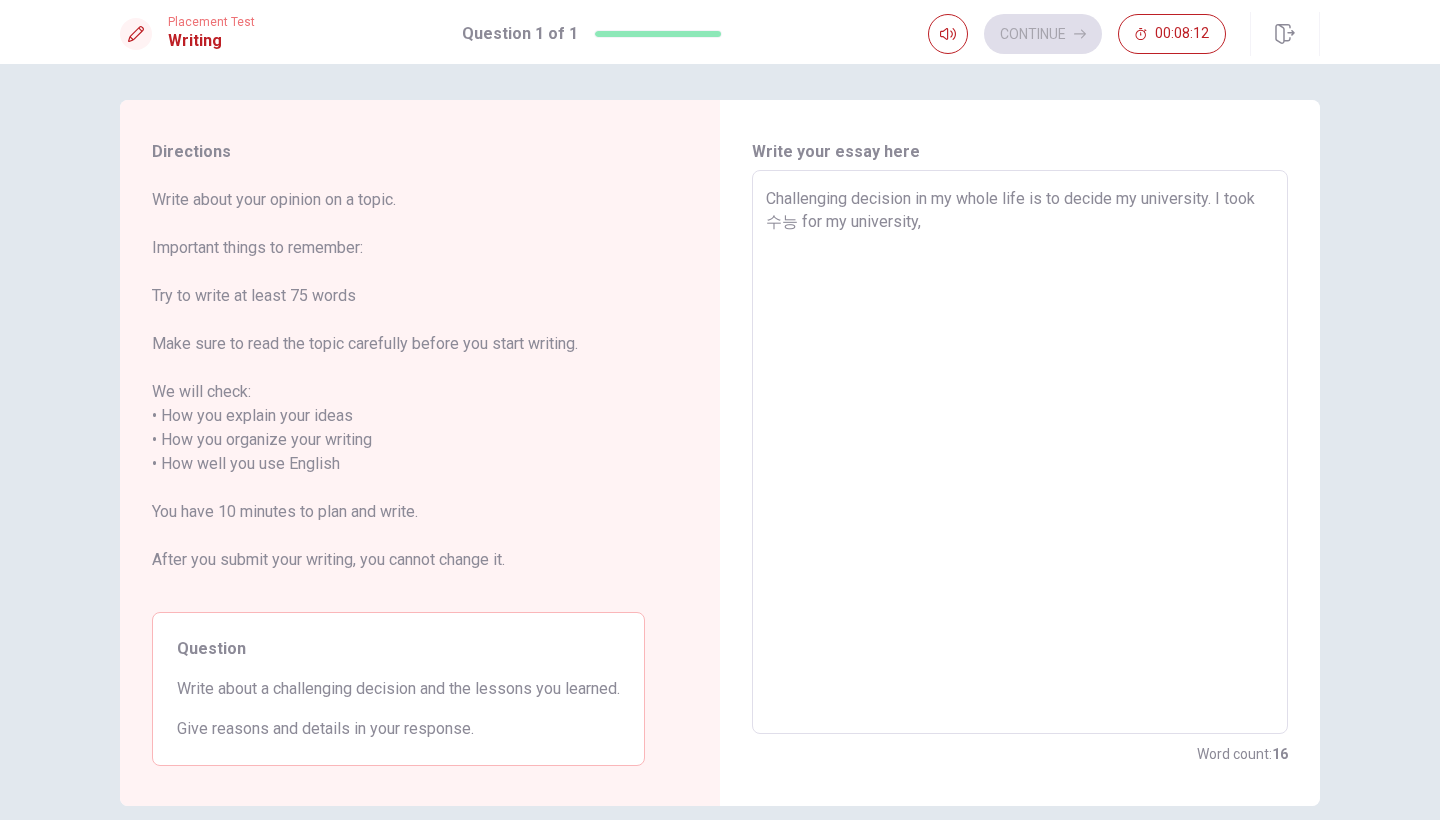 click on "Challenging decision in my whole life is to decide my university. I took 수능 for my university," at bounding box center [1020, 452] 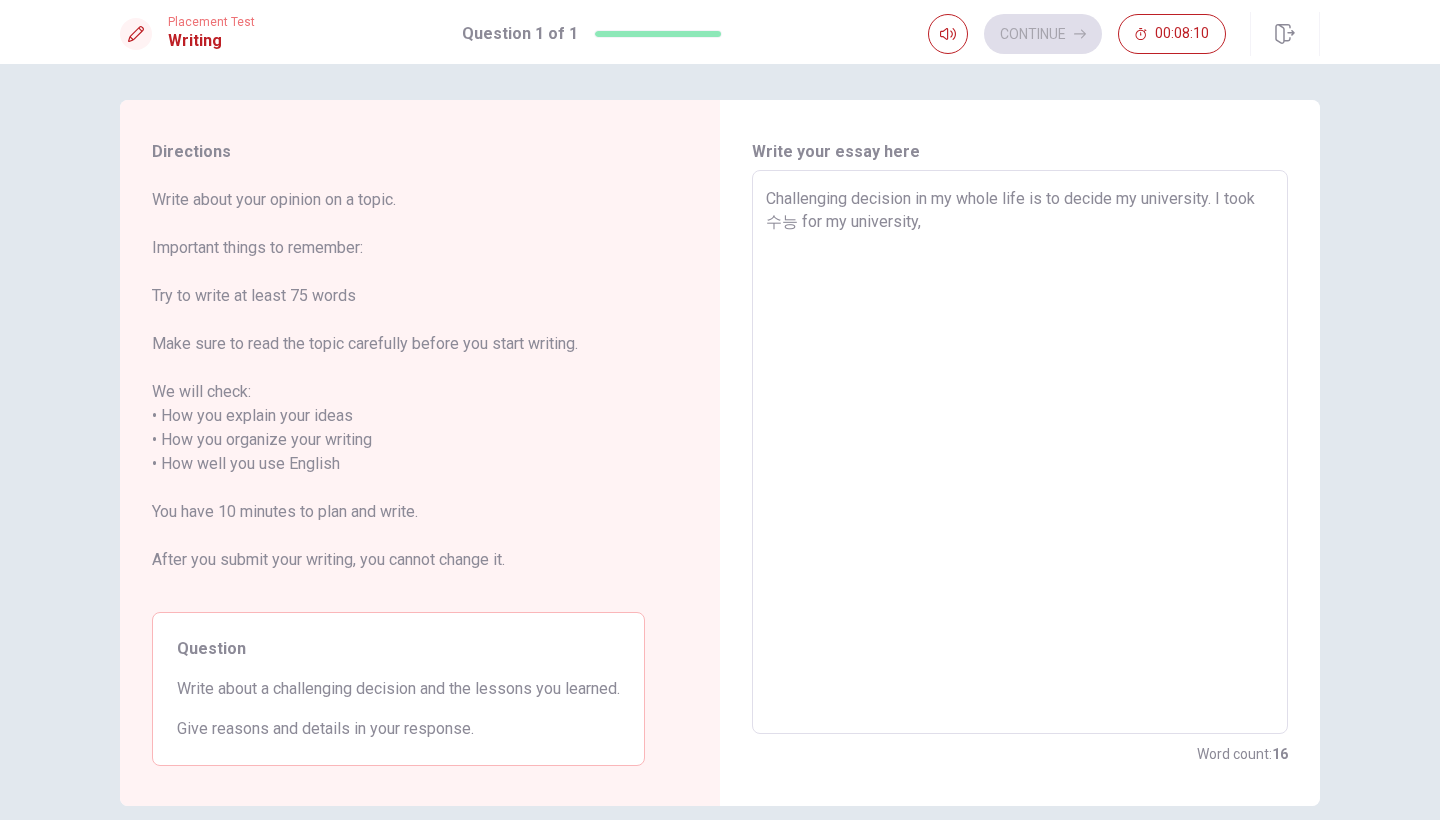 click on "Challenging decision in my whole life is to decide my university. I took 수능 for my university," at bounding box center (1020, 452) 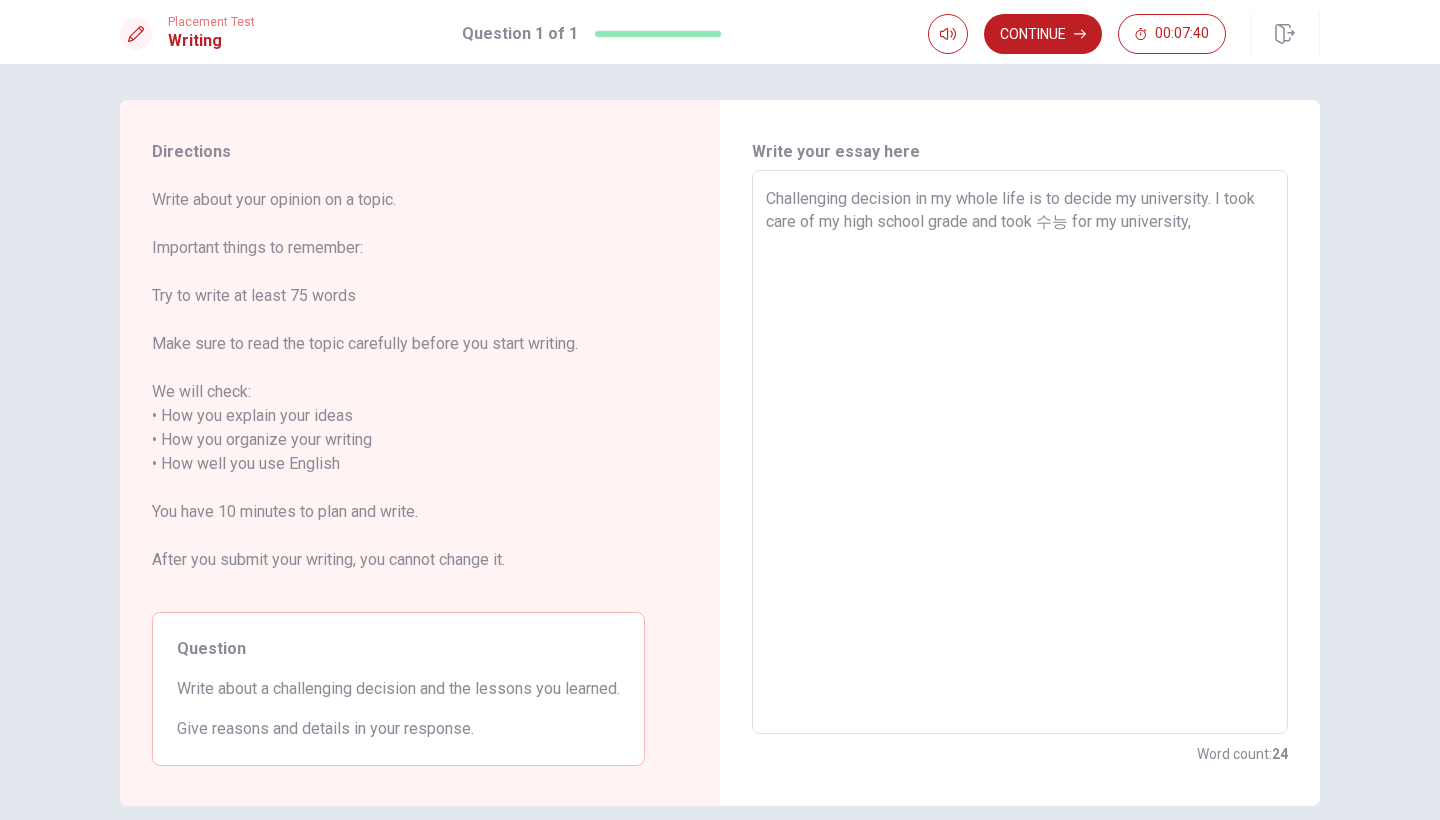 click on "Challenging decision in my whole life is to decide my university. I took care of my high school grade and took 수능 for my university," at bounding box center [1020, 452] 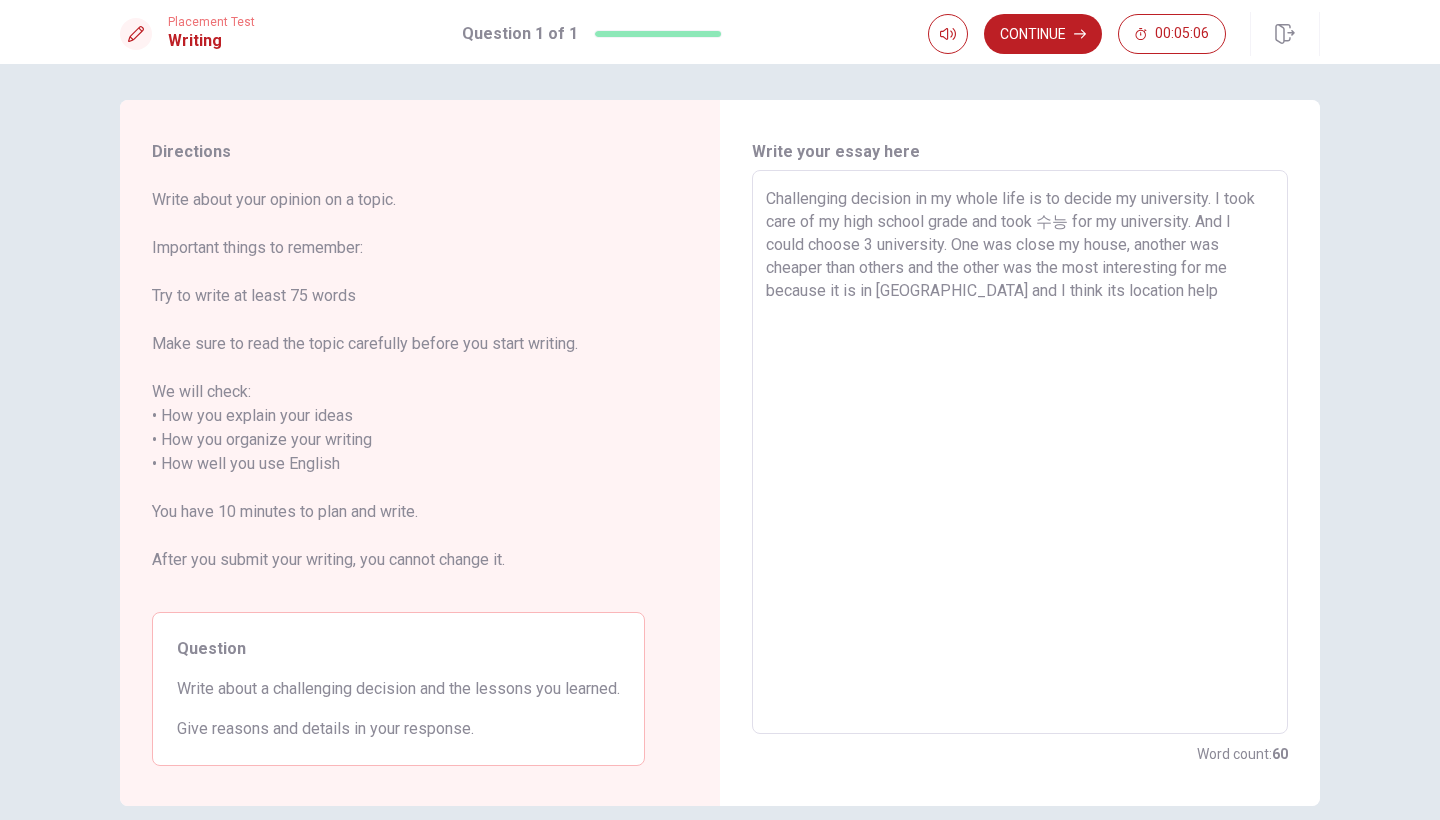 drag, startPoint x: 855, startPoint y: 287, endPoint x: 810, endPoint y: 391, distance: 113.31814 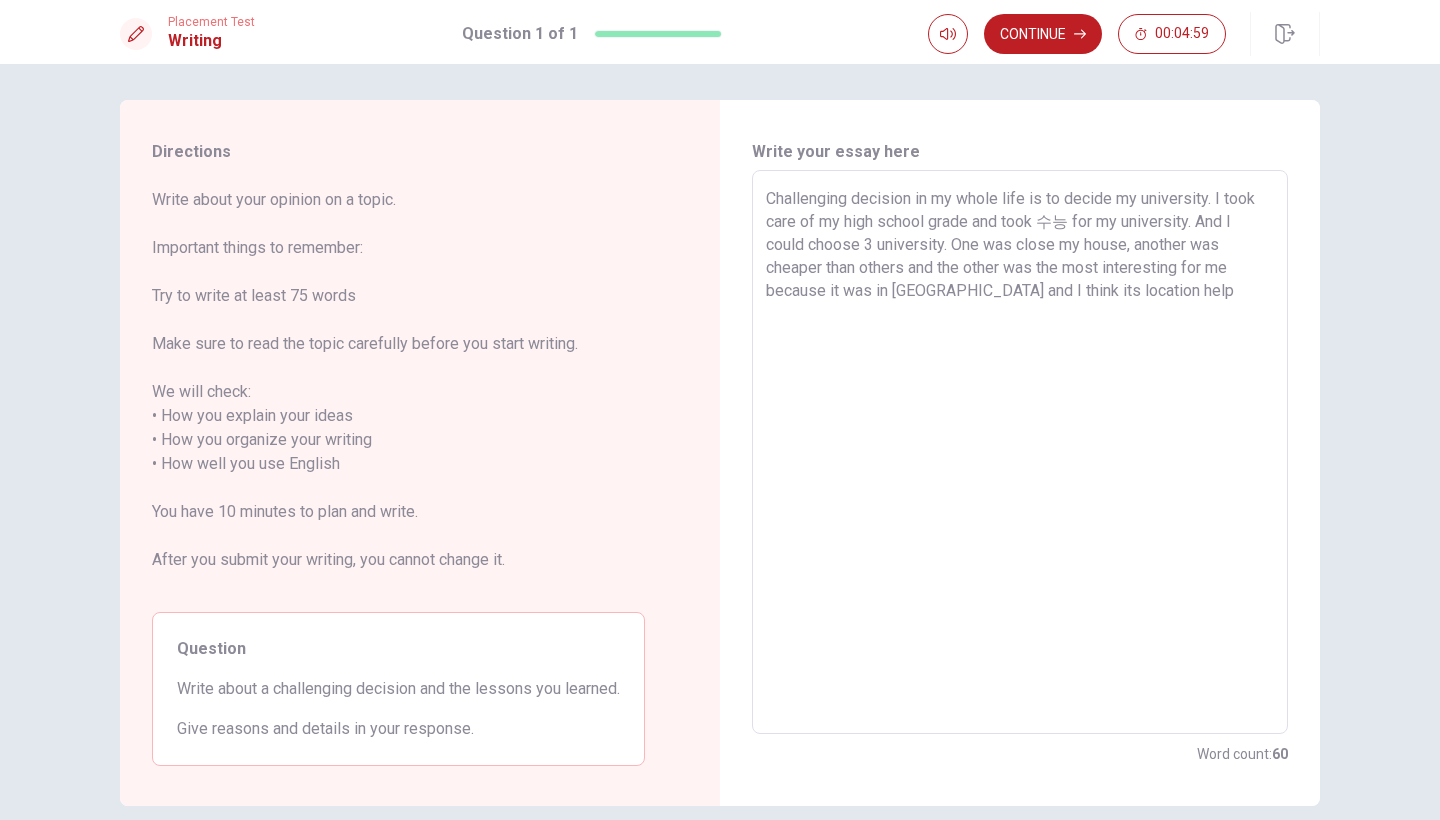 click on "Challenging decision in my whole life is to decide my university. I took care of my high school grade and took 수능 for my university. And I could choose 3 university. One was close my house, another was cheaper than others and the other was the most interesting for me because it was in [GEOGRAPHIC_DATA] and I think its location help" at bounding box center [1020, 452] 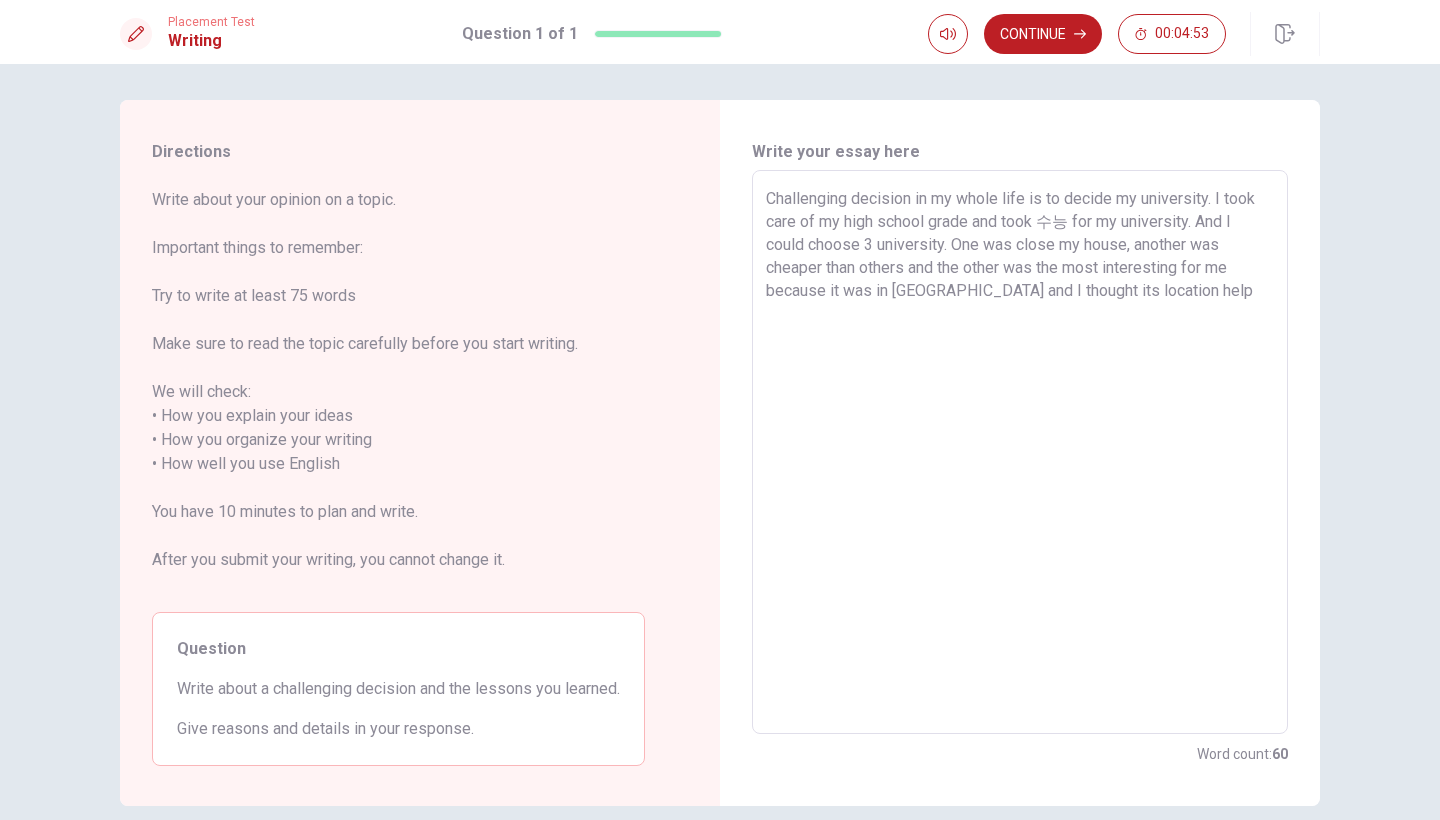 click on "Challenging decision in my whole life is to decide my university. I took care of my high school grade and took 수능 for my university. And I could choose 3 university. One was close my house, another was cheaper than others and the other was the most interesting for me because it was in [GEOGRAPHIC_DATA] and I thought its location help" at bounding box center (1020, 452) 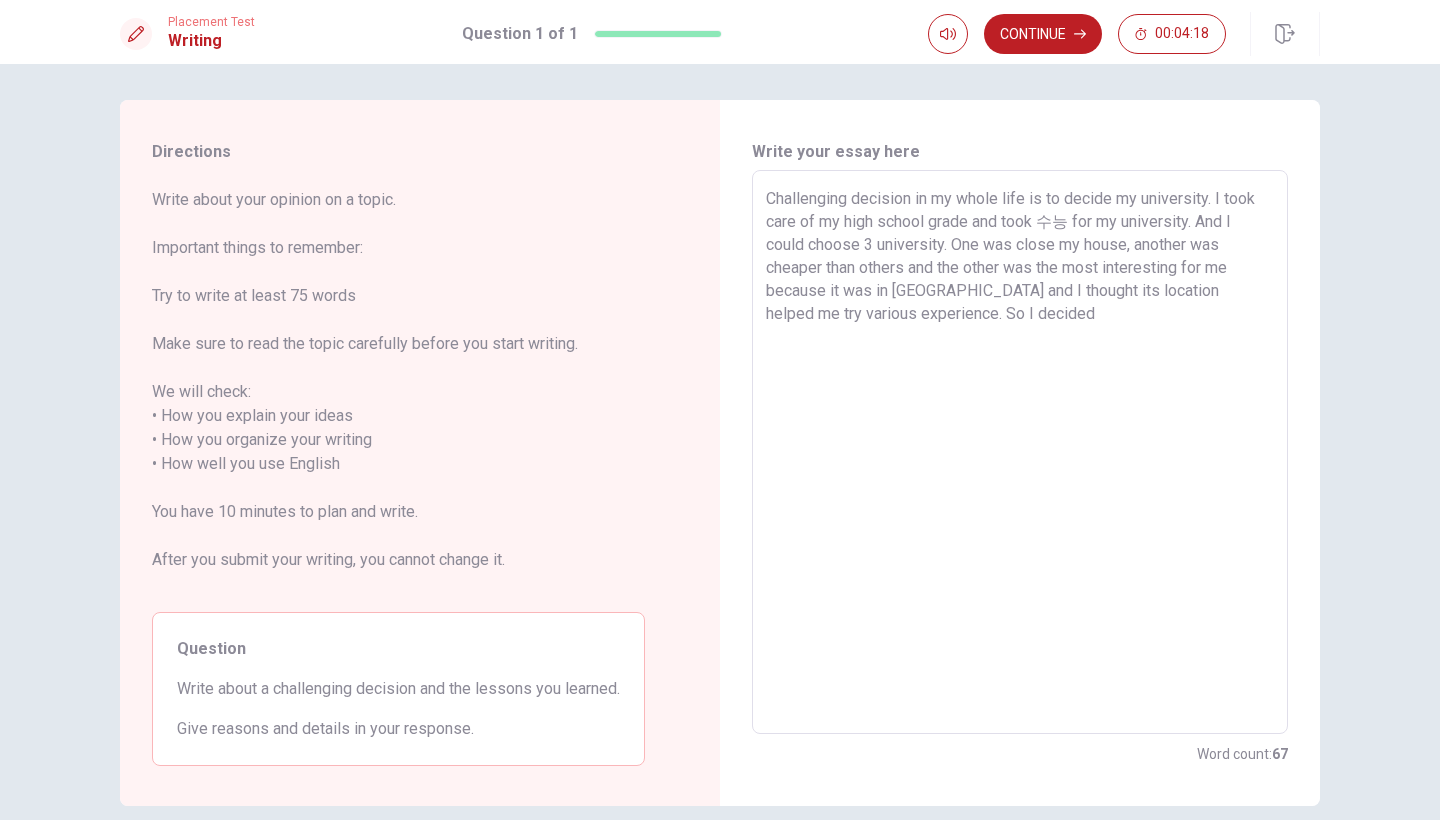 click on "Challenging decision in my whole life is to decide my university. I took care of my high school grade and took 수능 for my university. And I could choose 3 university. One was close my house, another was cheaper than others and the other was the most interesting for me because it was in [GEOGRAPHIC_DATA] and I thought its location helped me try various experience. So I decided" at bounding box center [1020, 452] 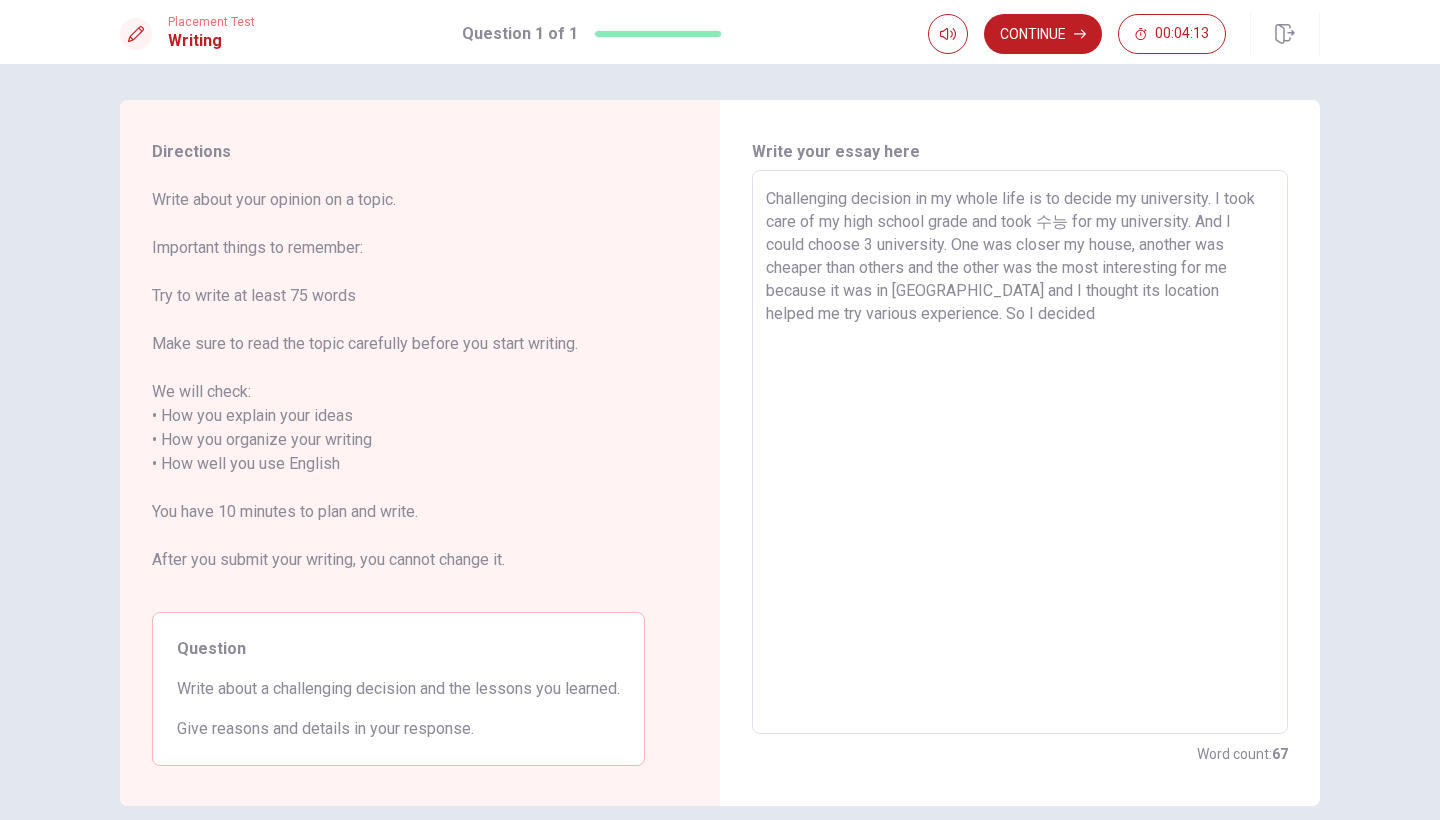 click on "Challenging decision in my whole life is to decide my university. I took care of my high school grade and took 수능 for my university. And I could choose 3 university. One was closer my house, another was cheaper than others and the other was the most interesting for me because it was in [GEOGRAPHIC_DATA] and I thought its location helped me try various experience. So I decided" at bounding box center [1020, 452] 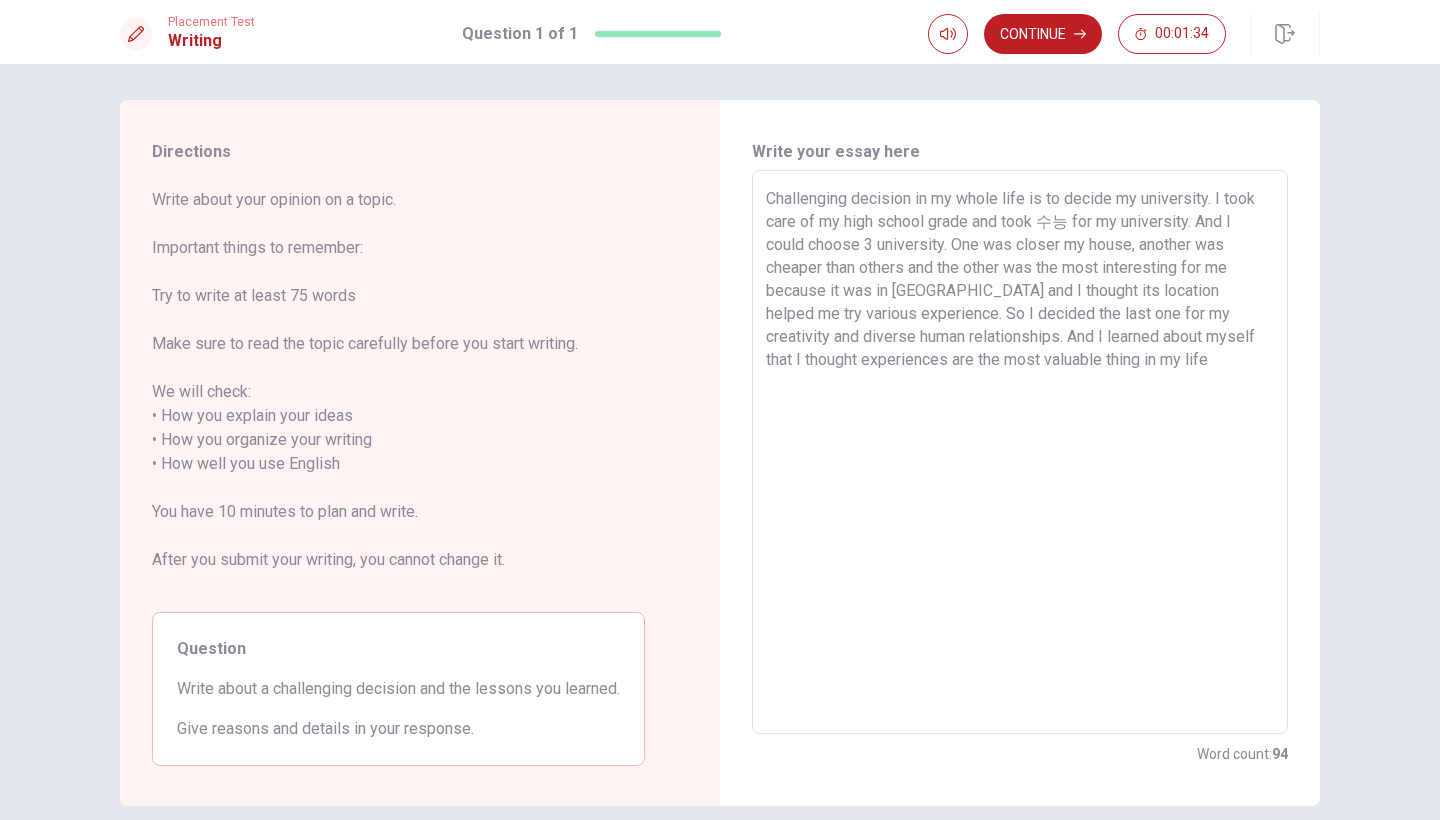 click on "Challenging decision in my whole life is to decide my university. I took care of my high school grade and took 수능 for my university. And I could choose 3 university. One was closer my house, another was cheaper than others and the other was the most interesting for me because it was in [GEOGRAPHIC_DATA] and I thought its location helped me try various experience. So I decided the last one for my creativity and diverse human relationships. And I learned about myself that I thought experiences are the most valuable thing in my life" at bounding box center (1020, 452) 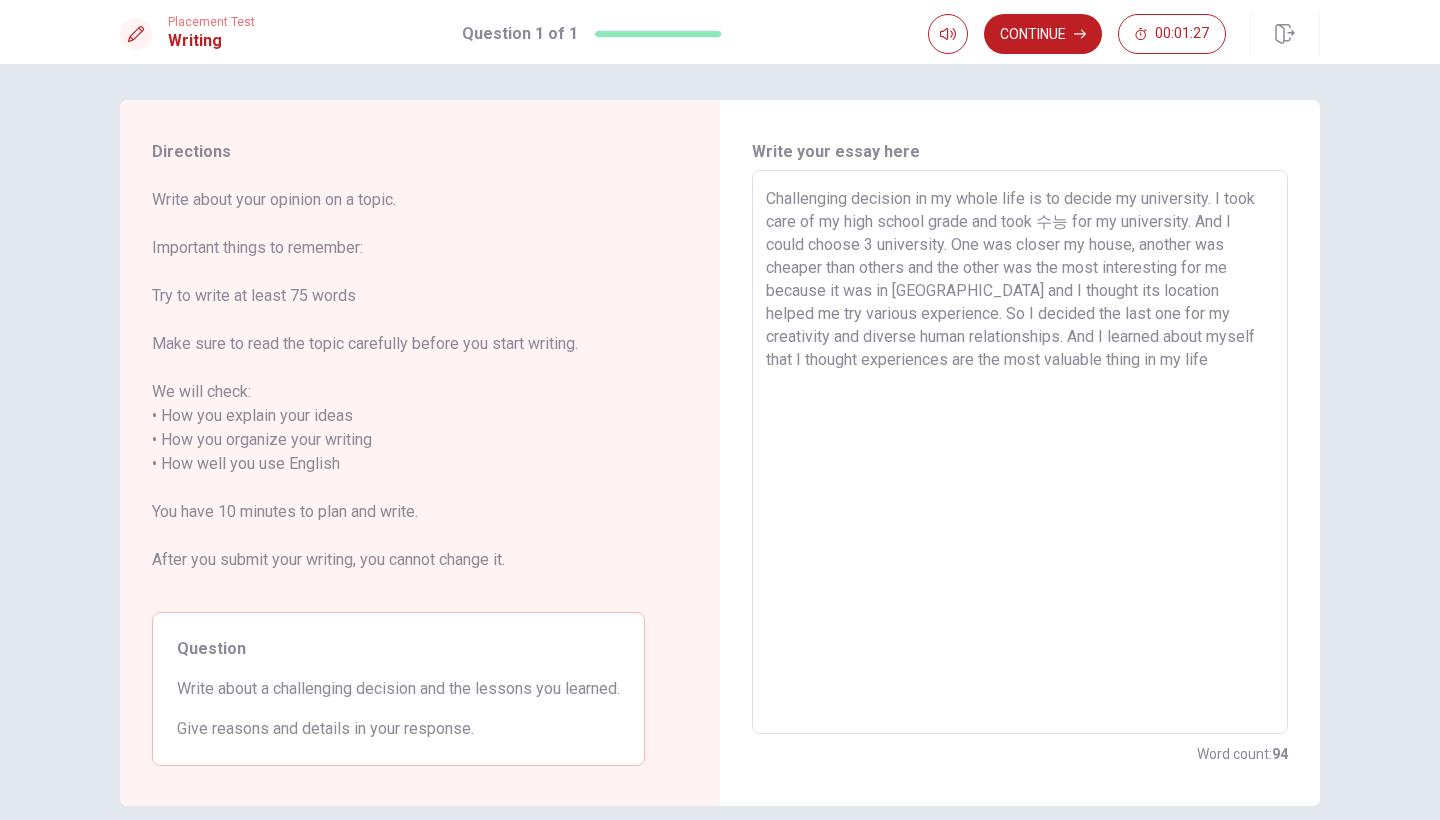 click on "Challenging decision in my whole life is to decide my university. I took care of my high school grade and took 수능 for my university. And I could choose 3 university. One was closer my house, another was cheaper than others and the other was the most interesting for me because it was in [GEOGRAPHIC_DATA] and I thought its location helped me try various experience. So I decided the last one for my creativity and diverse human relationships. And I learned about myself that I thought experiences are the most valuable thing in my life" at bounding box center [1020, 452] 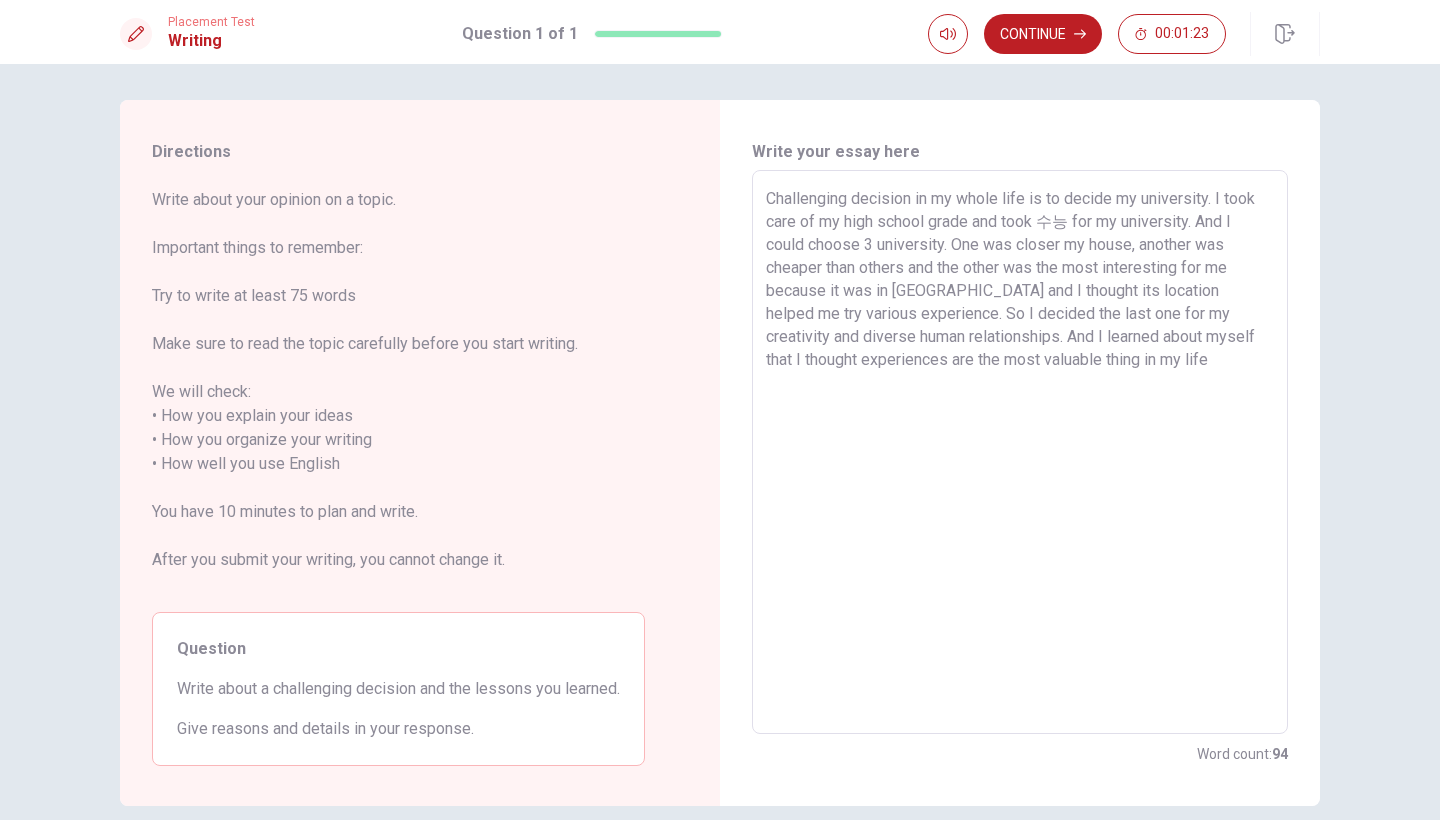 click on "Challenging decision in my whole life is to decide my university. I took care of my high school grade and took 수능 for my university. And I could choose 3 university. One was closer my house, another was cheaper than others and the other was the most interesting for me because it was in [GEOGRAPHIC_DATA] and I thought its location helped me try various experience. So I decided the last one for my creativity and diverse human relationships. And I learned about myself that I thought experiences are the most valuable thing in my life" at bounding box center (1020, 452) 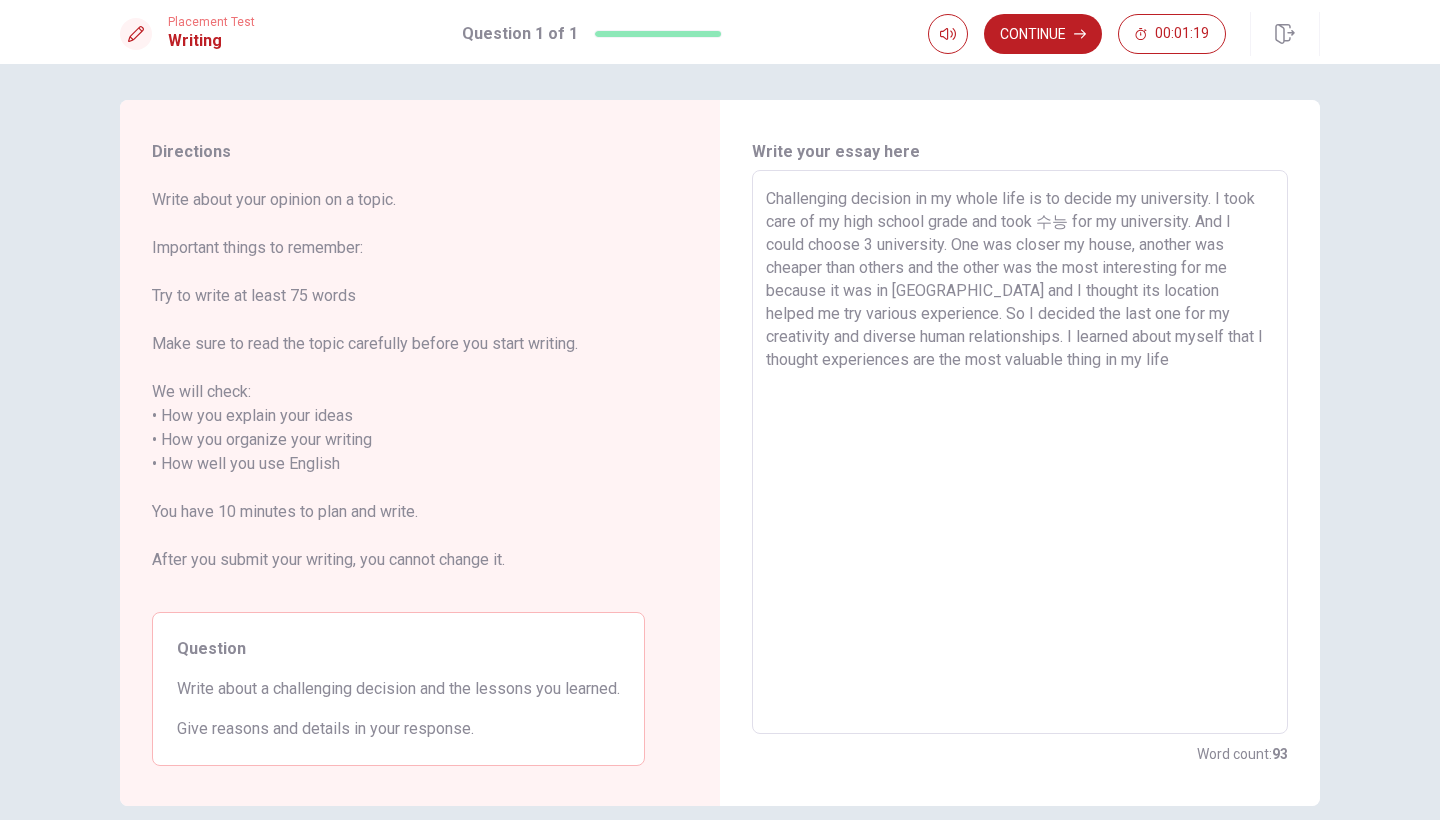 click on "Challenging decision in my whole life is to decide my university. I took care of my high school grade and took 수능 for my university. And I could choose 3 university. One was closer my house, another was cheaper than others and the other was the most interesting for me because it was in [GEOGRAPHIC_DATA] and I thought its location helped me try various experience. So I decided the last one for my creativity and diverse human relationships. I learned about myself that I thought experiences are the most valuable thing in my life" at bounding box center (1020, 452) 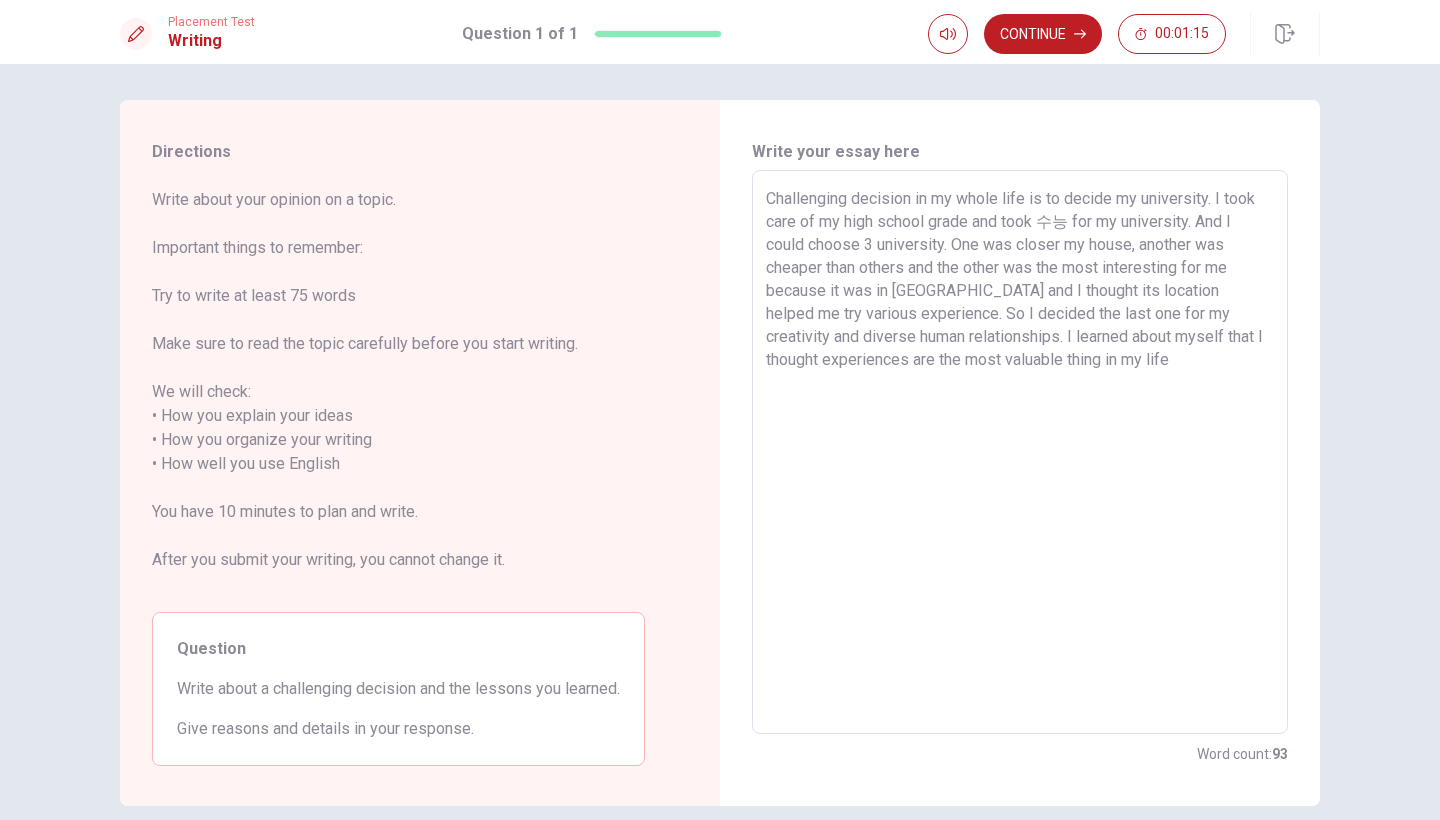 click on "Challenging decision in my whole life is to decide my university. I took care of my high school grade and took 수능 for my university. And I could choose 3 university. One was closer my house, another was cheaper than others and the other was the most interesting for me because it was in [GEOGRAPHIC_DATA] and I thought its location helped me try various experience. So I decided the last one for my creativity and diverse human relationships. I learned about myself that I thought experiences are the most valuable thing in my life" at bounding box center (1020, 452) 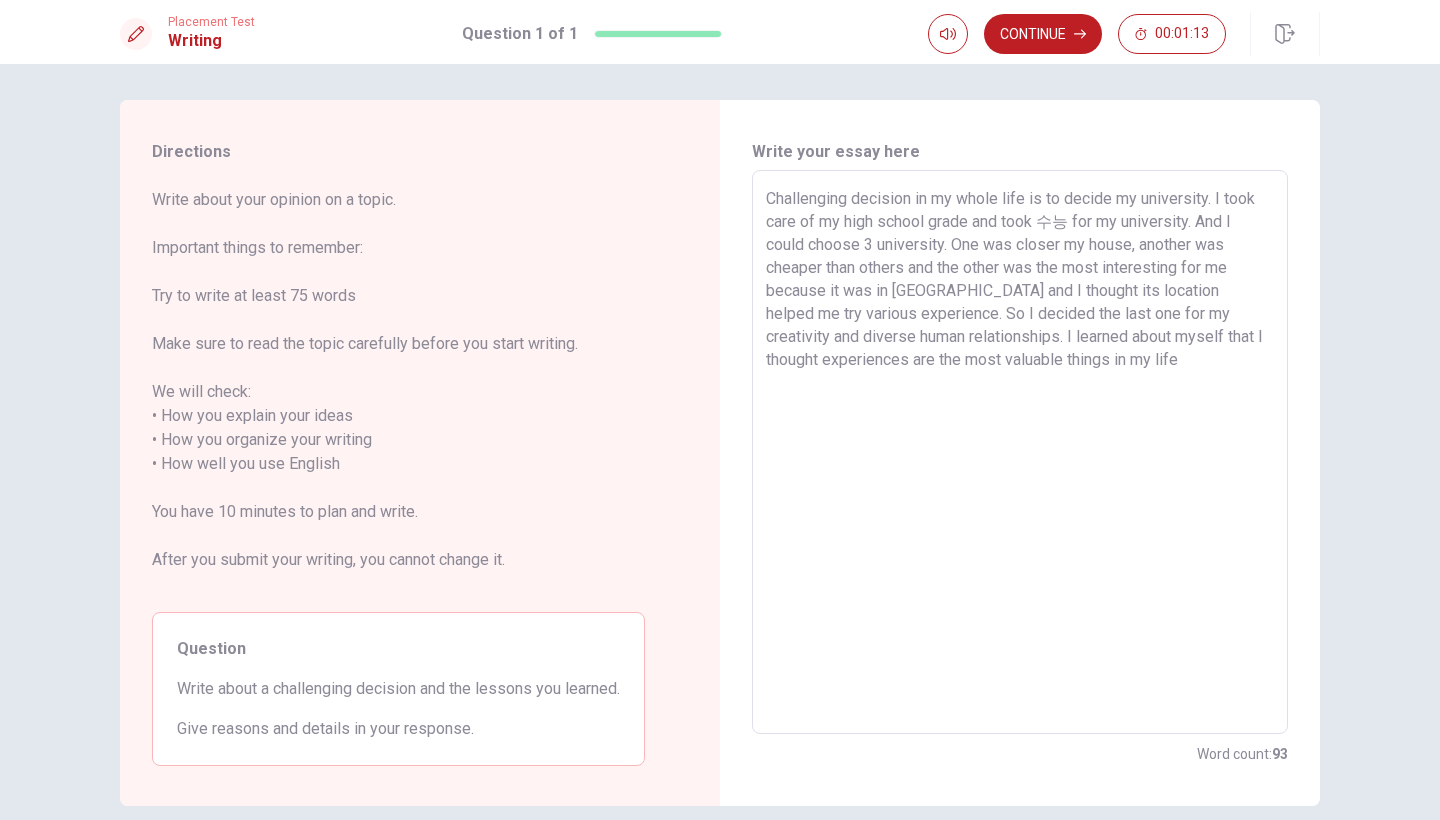 click on "Challenging decision in my whole life is to decide my university. I took care of my high school grade and took 수능 for my university. And I could choose 3 university. One was closer my house, another was cheaper than others and the other was the most interesting for me because it was in [GEOGRAPHIC_DATA] and I thought its location helped me try various experience. So I decided the last one for my creativity and diverse human relationships. I learned about myself that I thought experiences are the most valuable things in my life" at bounding box center [1020, 452] 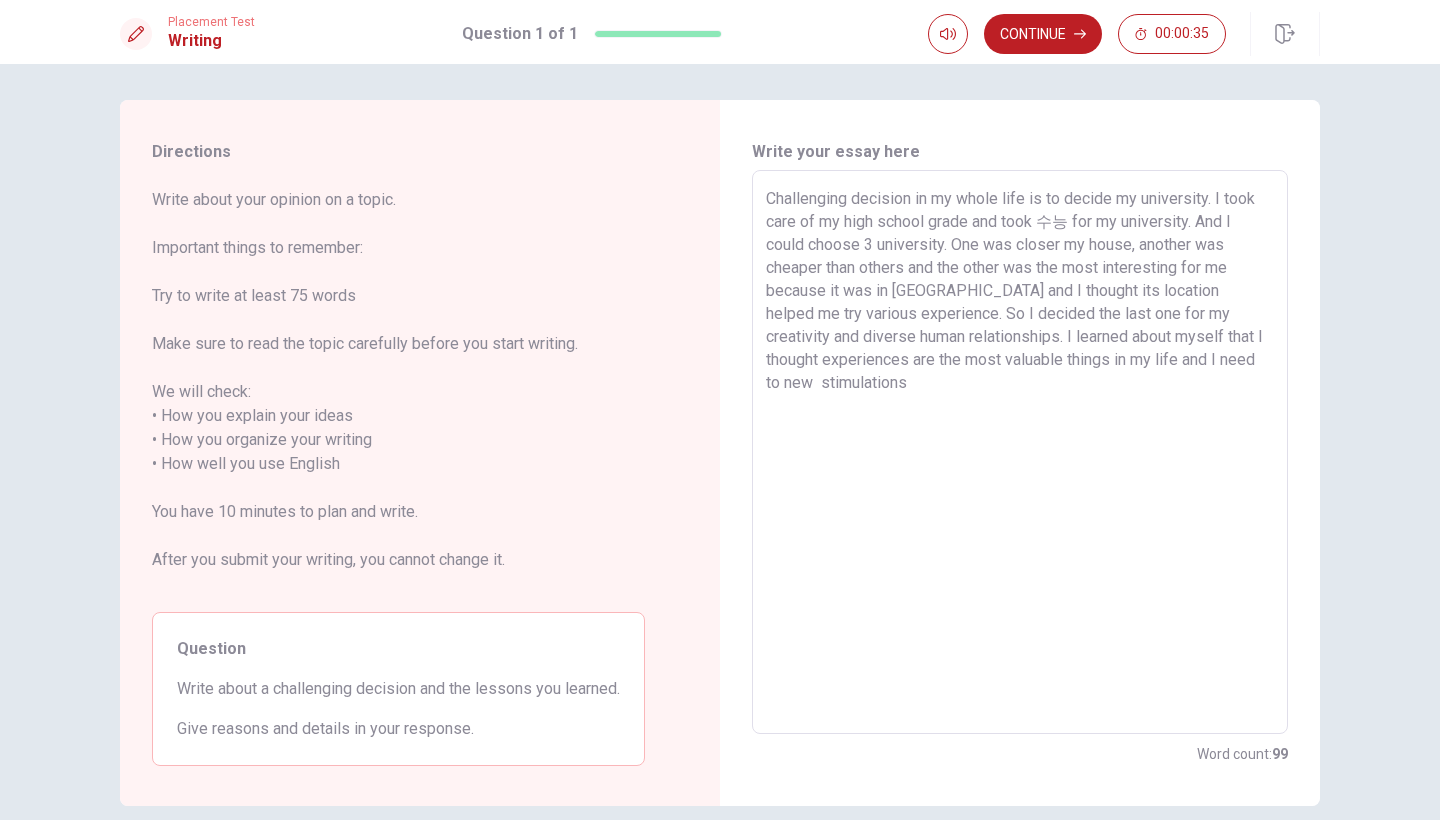 click on "Challenging decision in my whole life is to decide my university. I took care of my high school grade and took 수능 for my university. And I could choose 3 university. One was closer my house, another was cheaper than others and the other was the most interesting for me because it was in [GEOGRAPHIC_DATA] and I thought its location helped me try various experience. So I decided the last one for my creativity and diverse human relationships. I learned about myself that I thought experiences are the most valuable things in my life and I need to new  stimulations" at bounding box center [1020, 452] 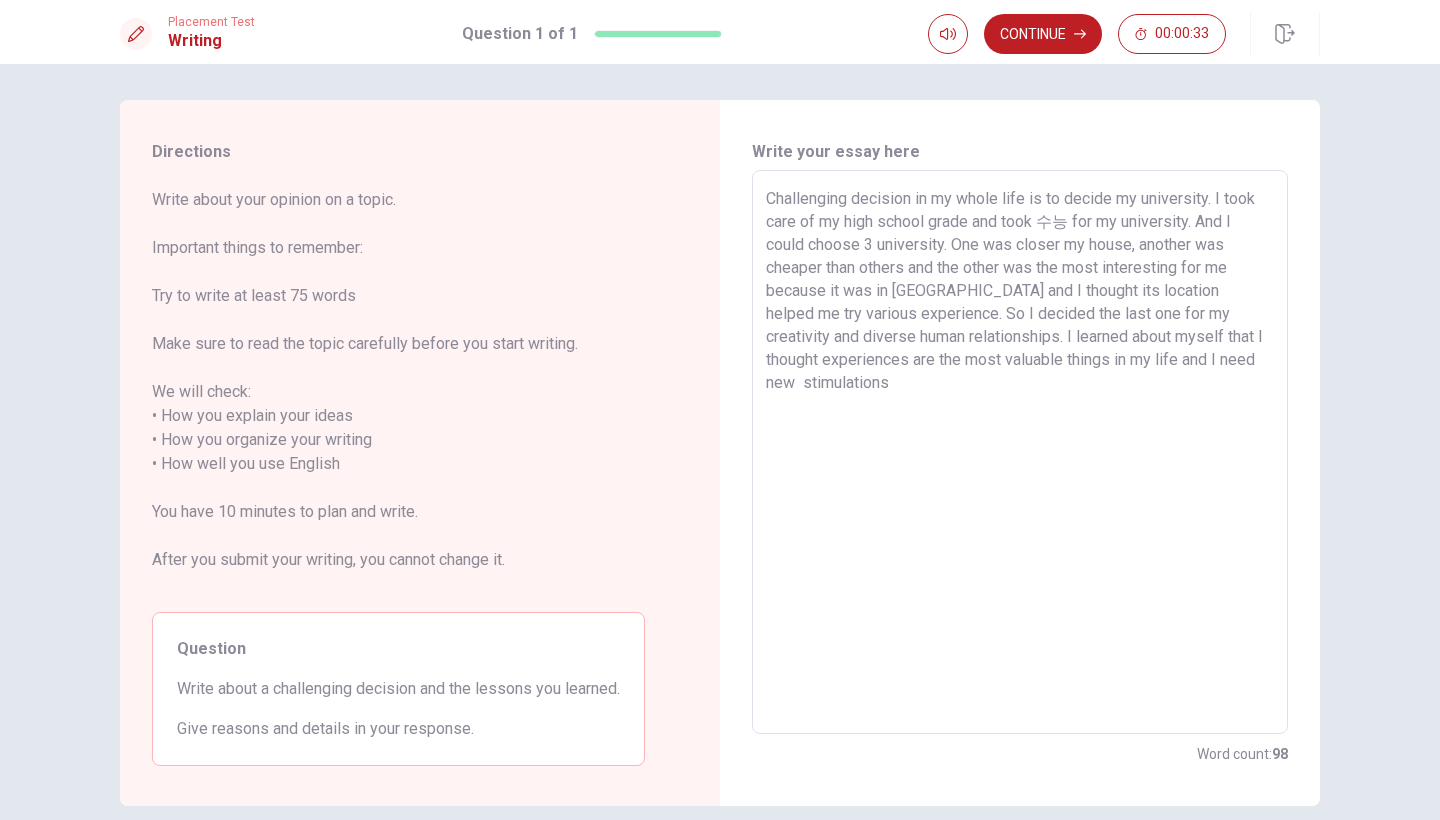 click on "Challenging decision in my whole life is to decide my university. I took care of my high school grade and took 수능 for my university. And I could choose 3 university. One was closer my house, another was cheaper than others and the other was the most interesting for me because it was in [GEOGRAPHIC_DATA] and I thought its location helped me try various experience. So I decided the last one for my creativity and diverse human relationships. I learned about myself that I thought experiences are the most valuable things in my life and I need new  stimulations" at bounding box center [1020, 452] 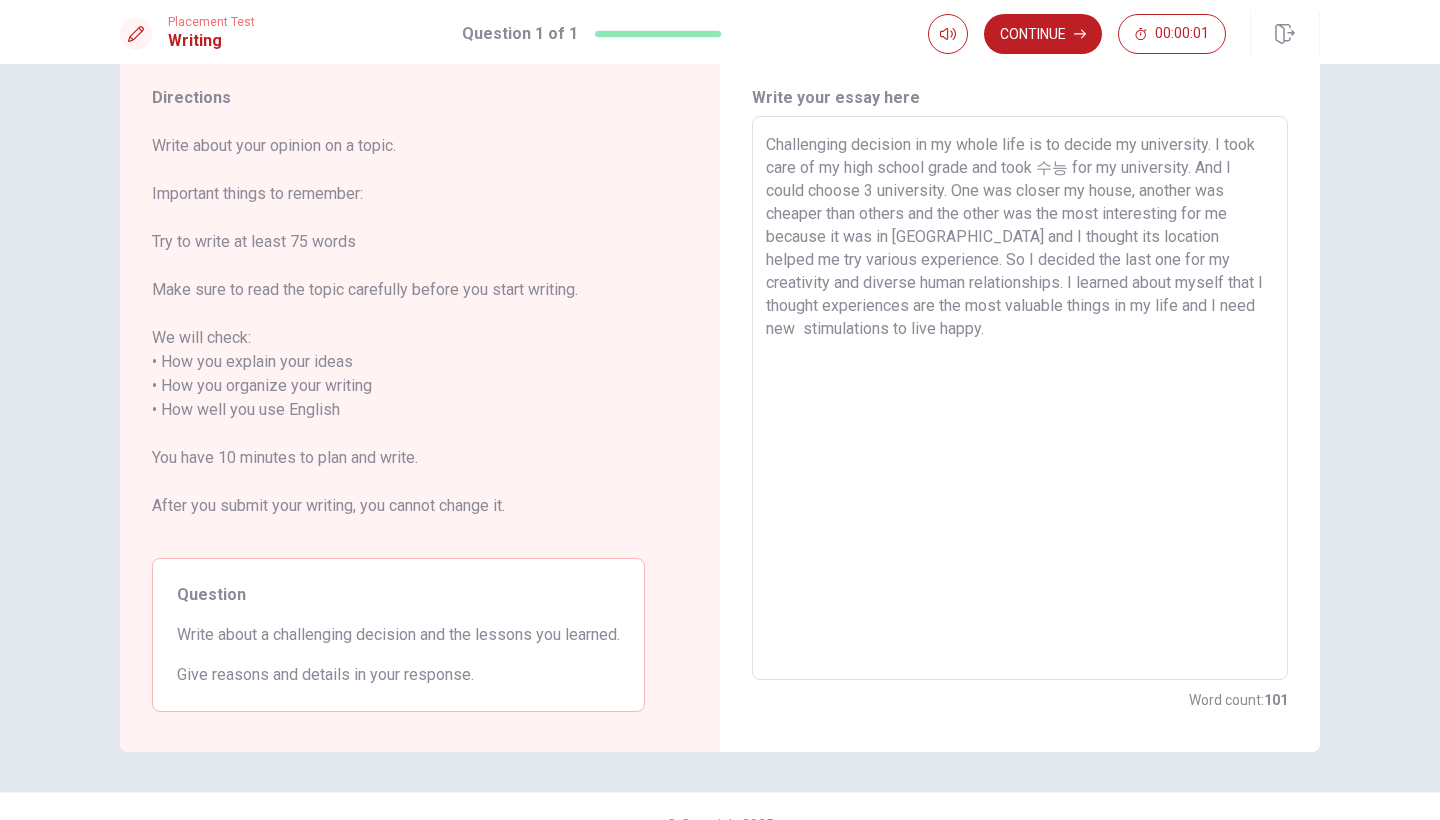 scroll, scrollTop: 65, scrollLeft: 0, axis: vertical 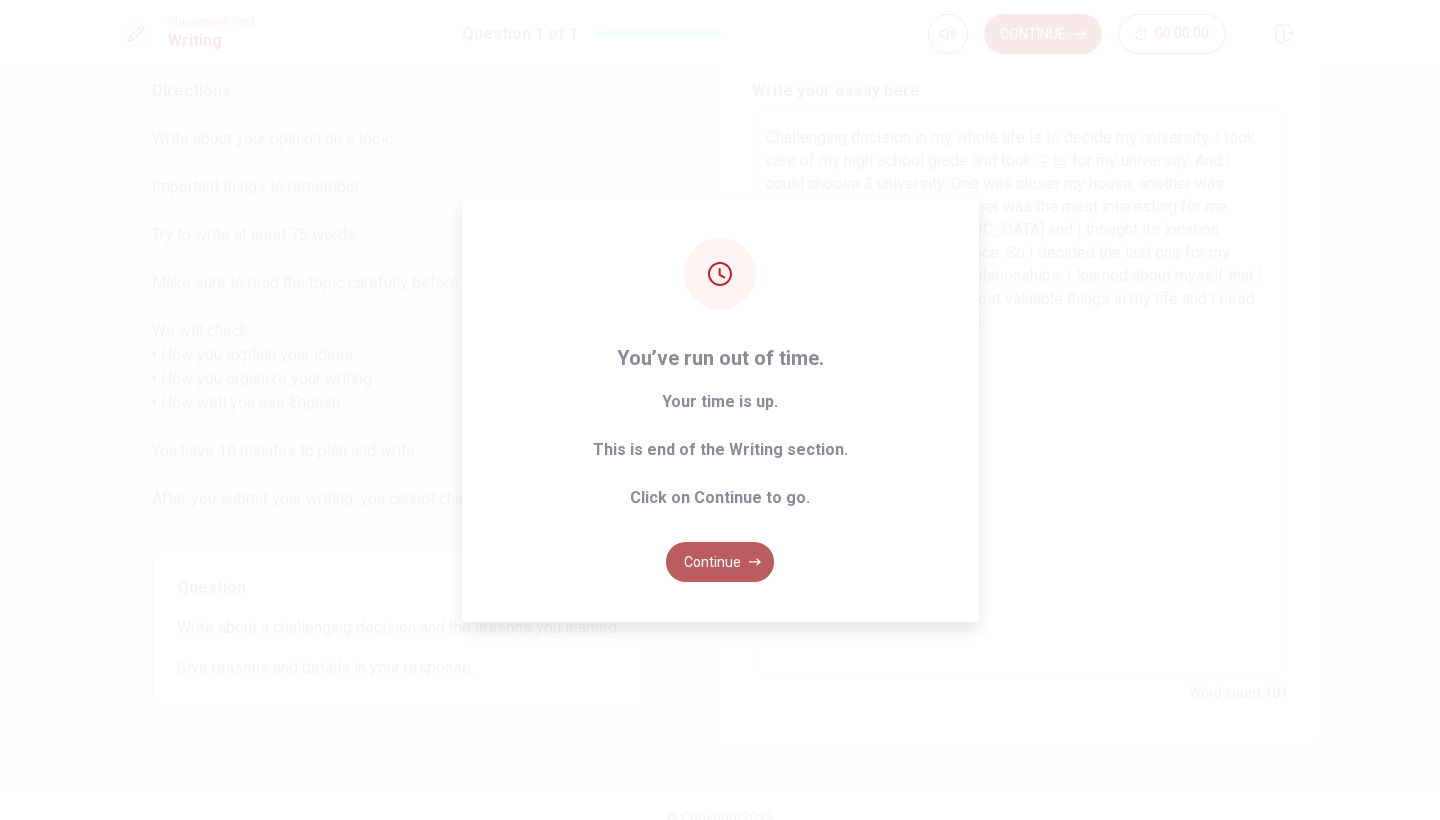 click on "Continue" at bounding box center [720, 562] 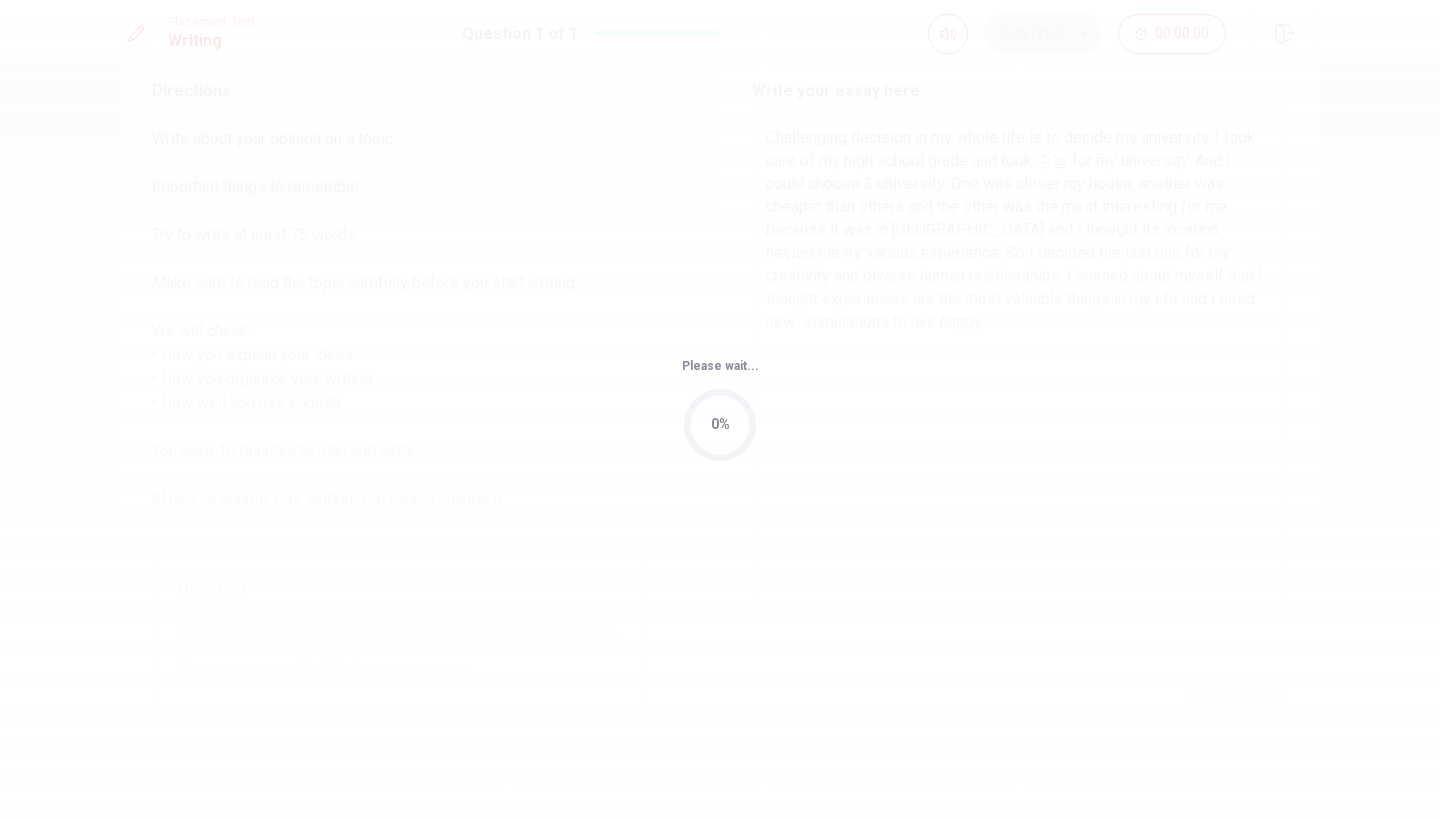 scroll, scrollTop: 0, scrollLeft: 0, axis: both 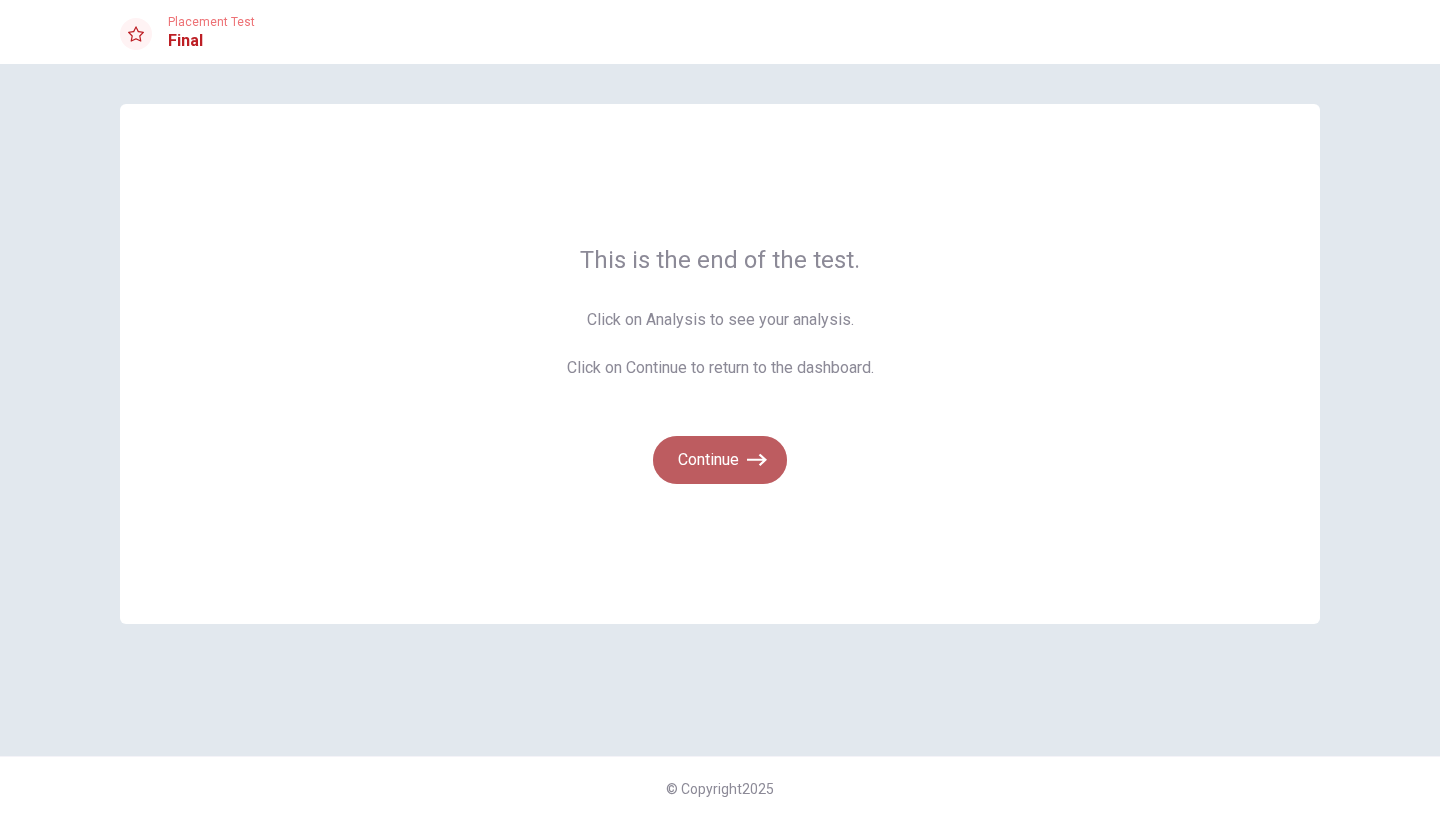 click 